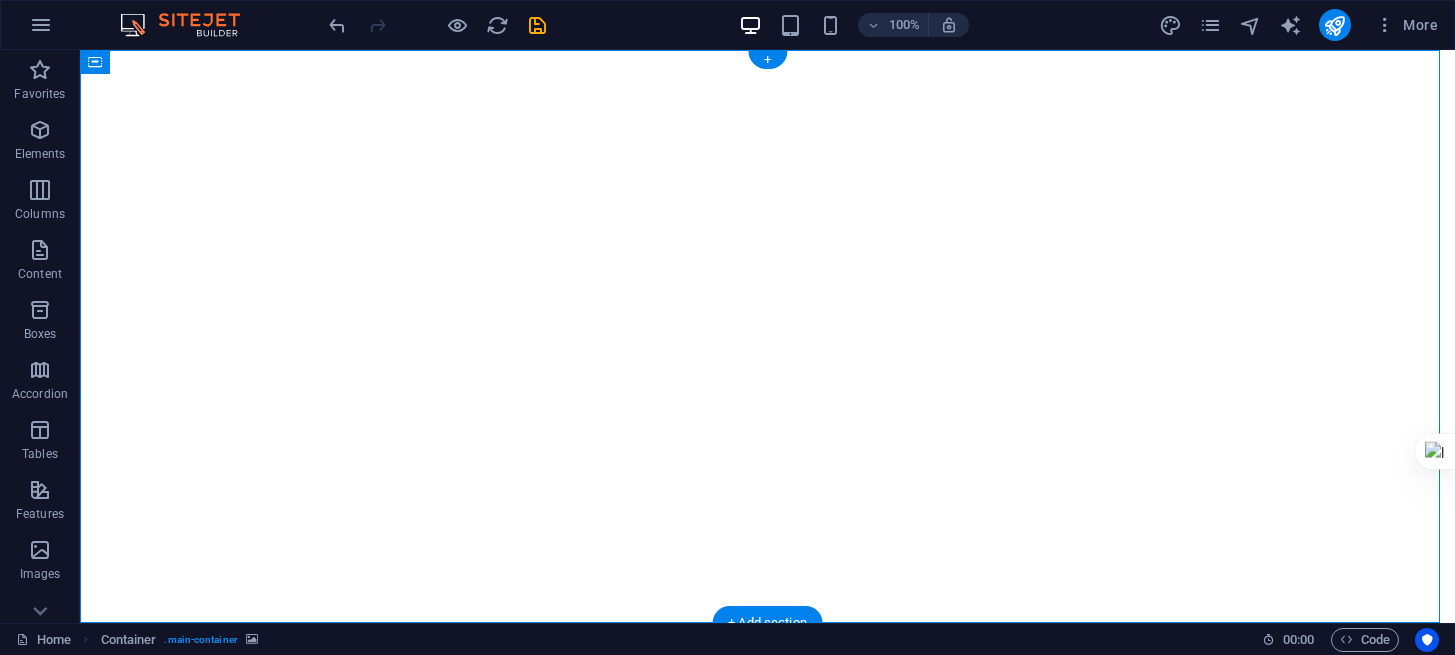scroll, scrollTop: 0, scrollLeft: 0, axis: both 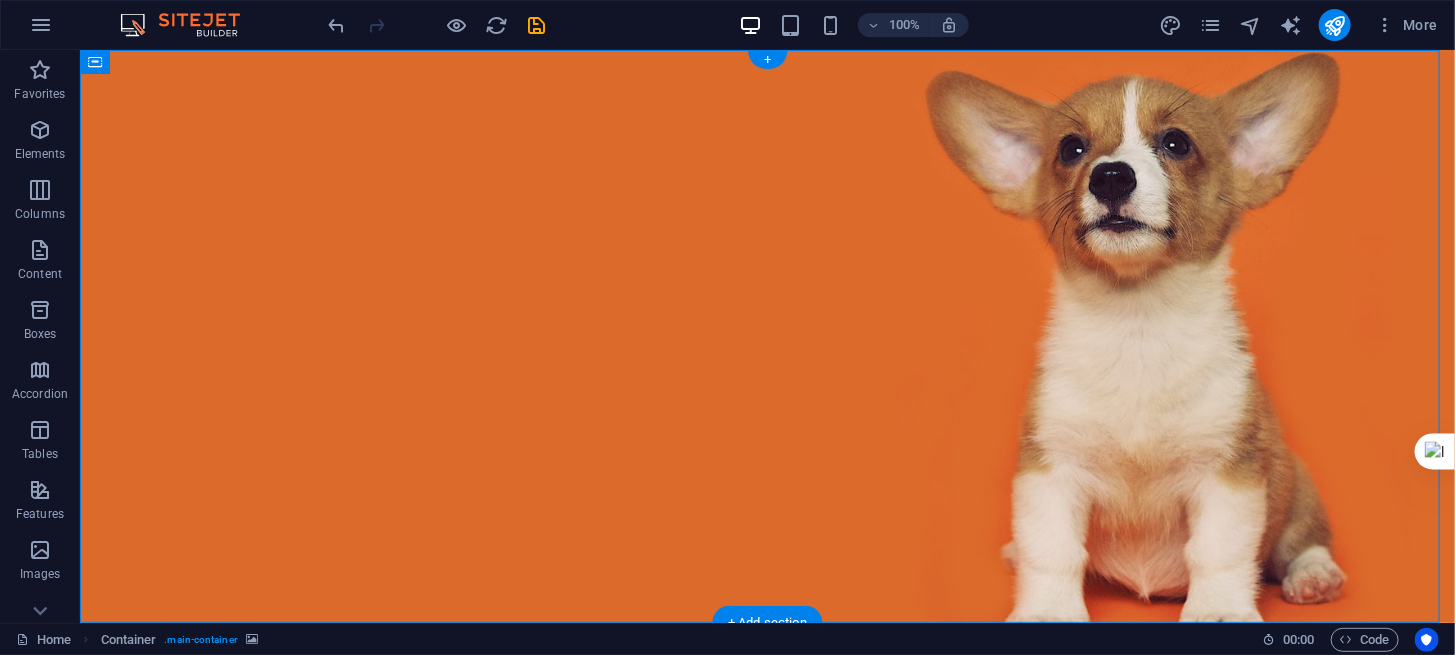 click at bounding box center [766, 335] 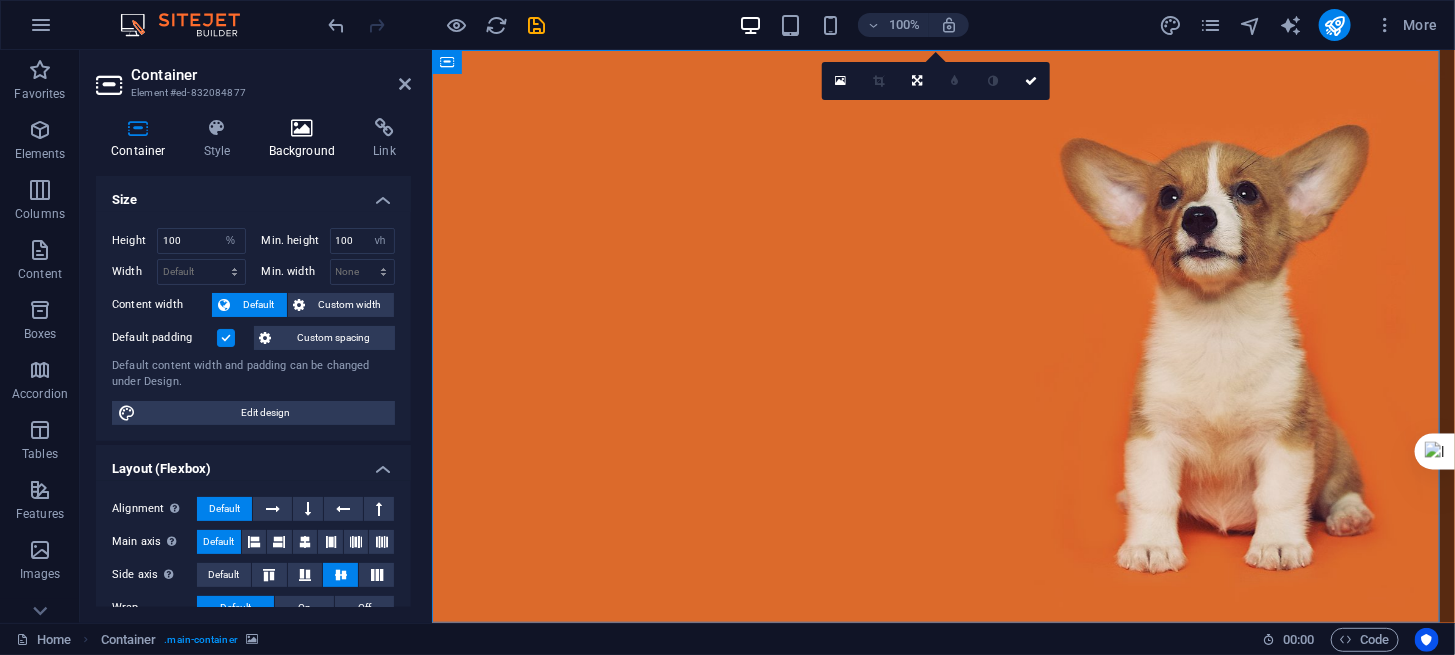 click at bounding box center [302, 128] 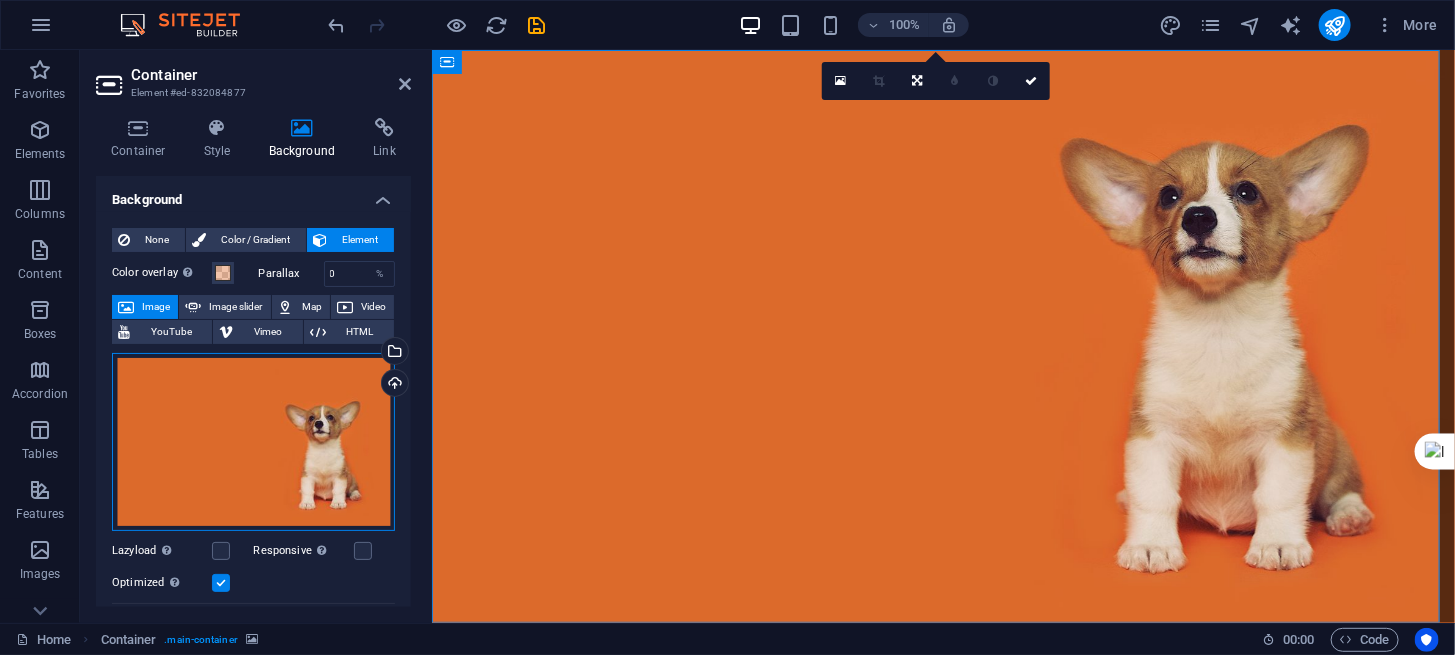 click on "Drag files here, click to choose files or select files from Files or our free stock photos & videos" at bounding box center (253, 442) 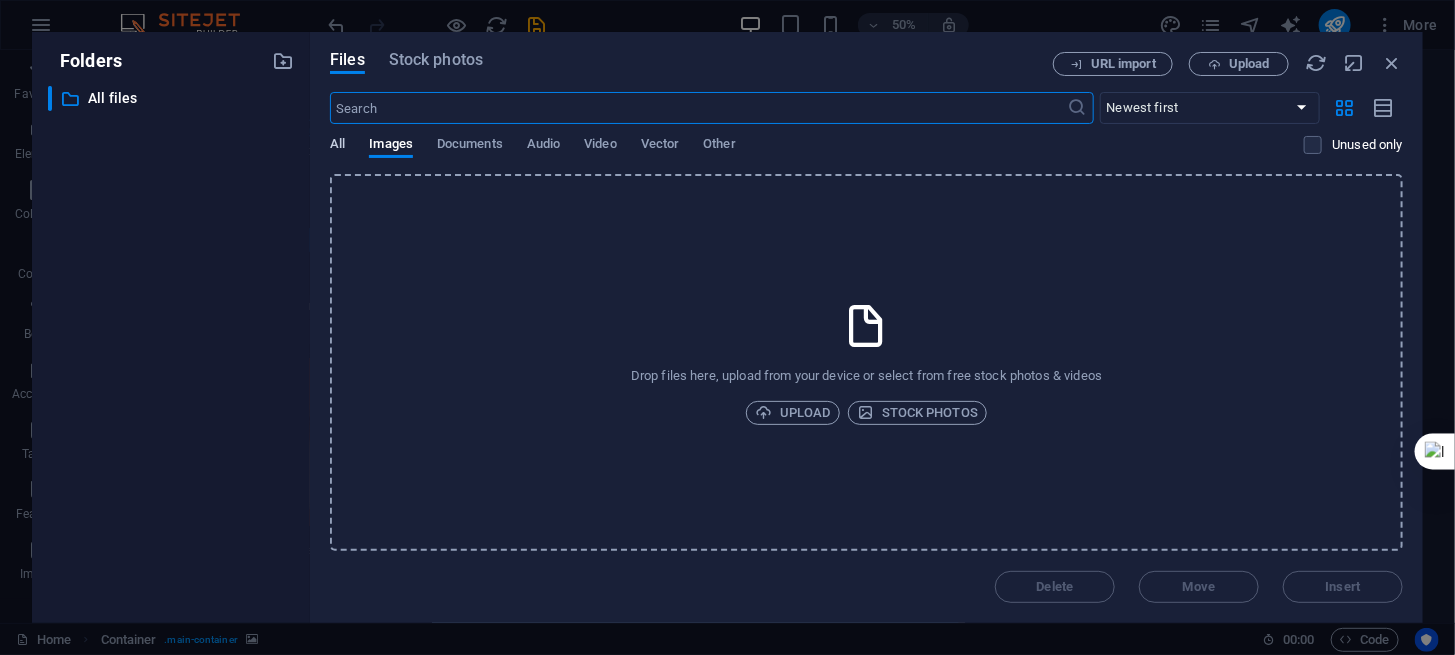 click on "All" at bounding box center [337, 146] 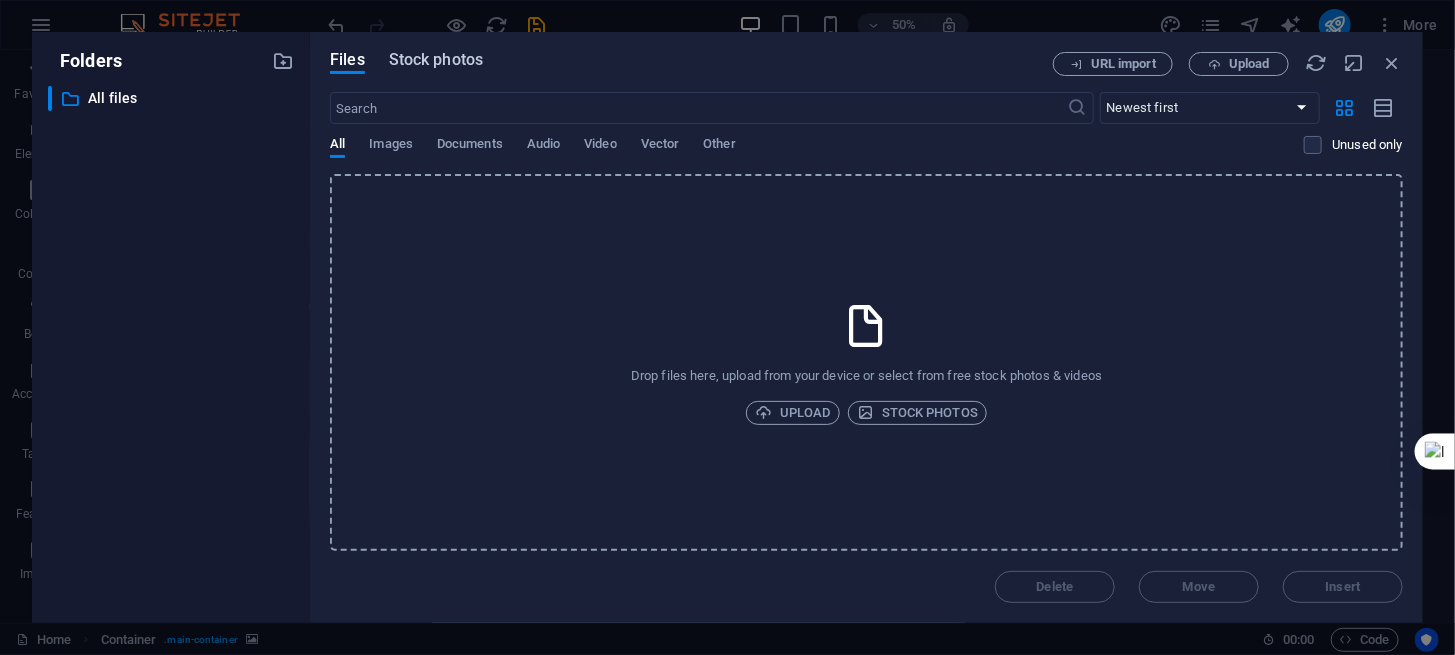 click on "Stock photos" at bounding box center [436, 60] 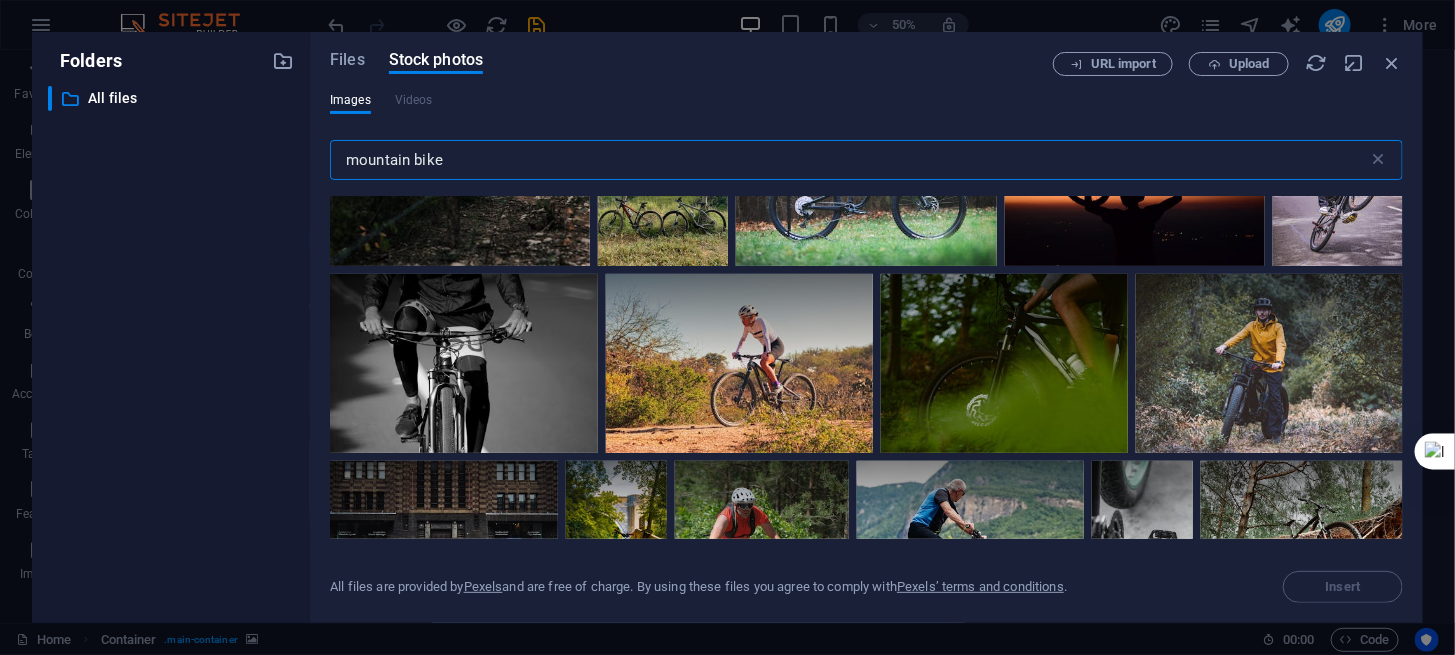 scroll, scrollTop: 5599, scrollLeft: 0, axis: vertical 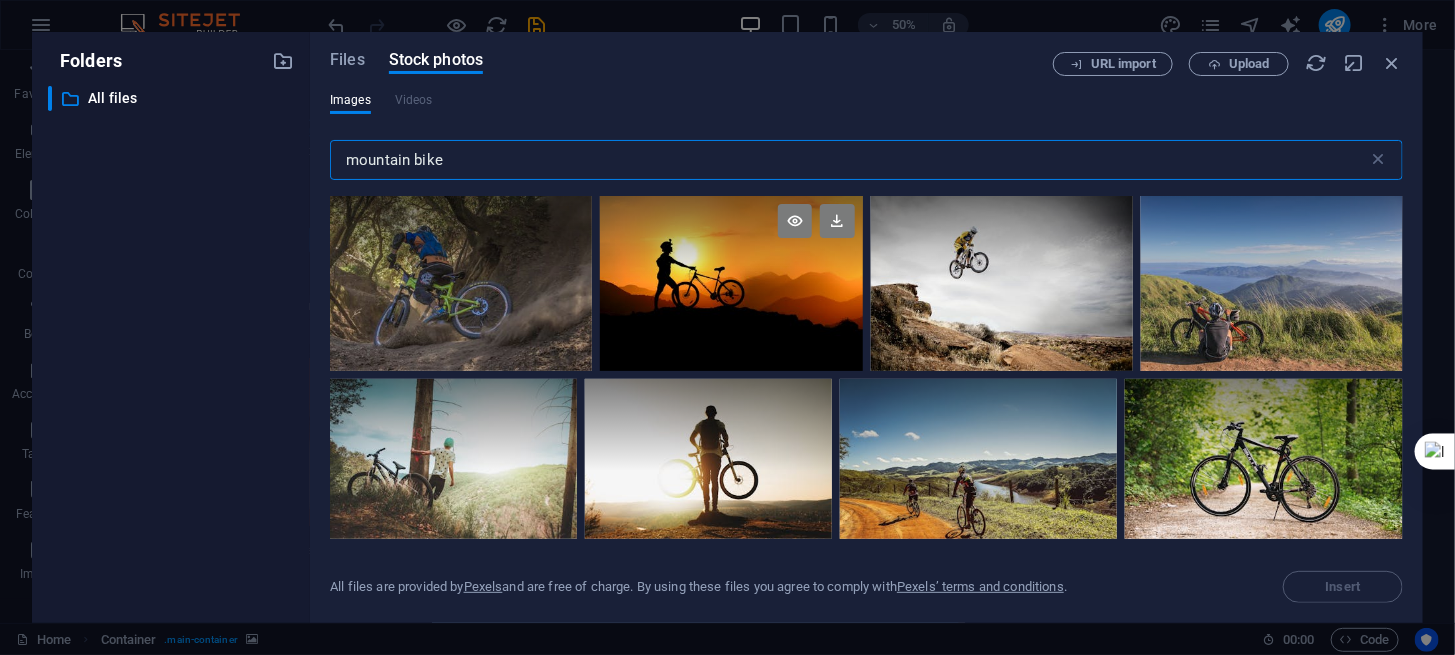 type on "mountain bike" 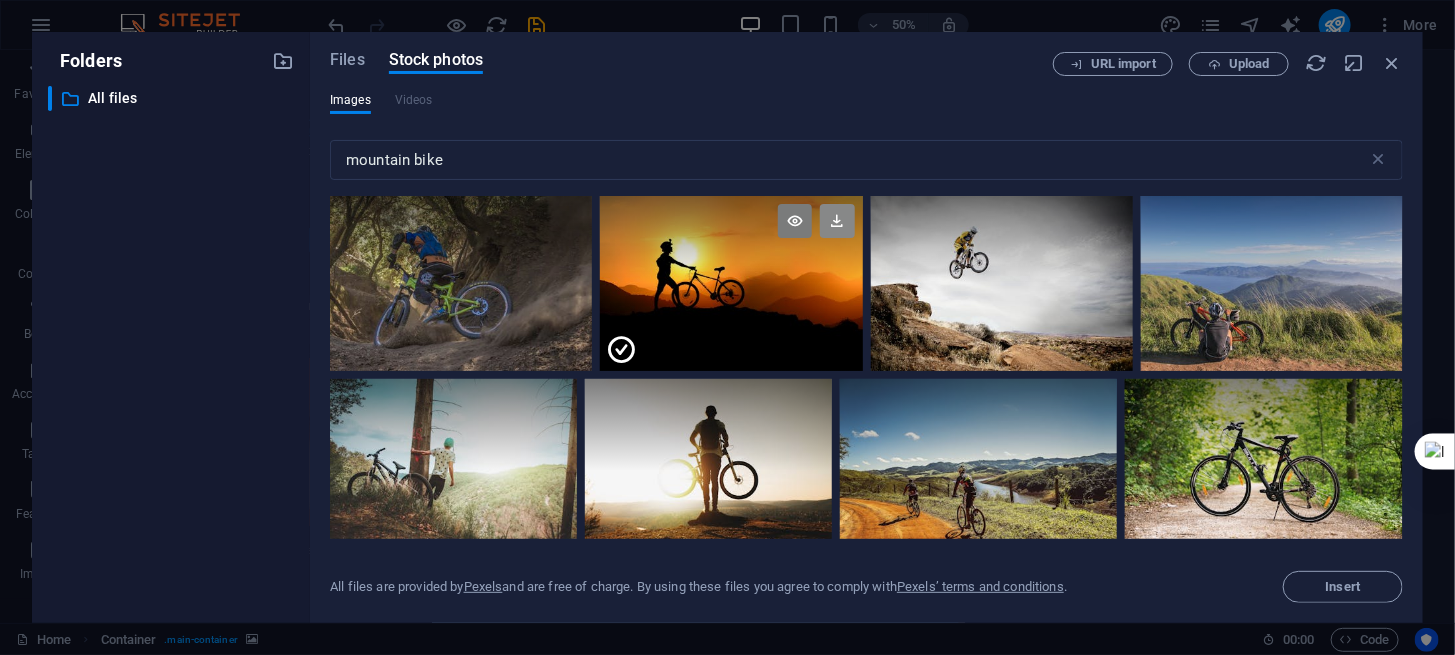 click at bounding box center (837, 221) 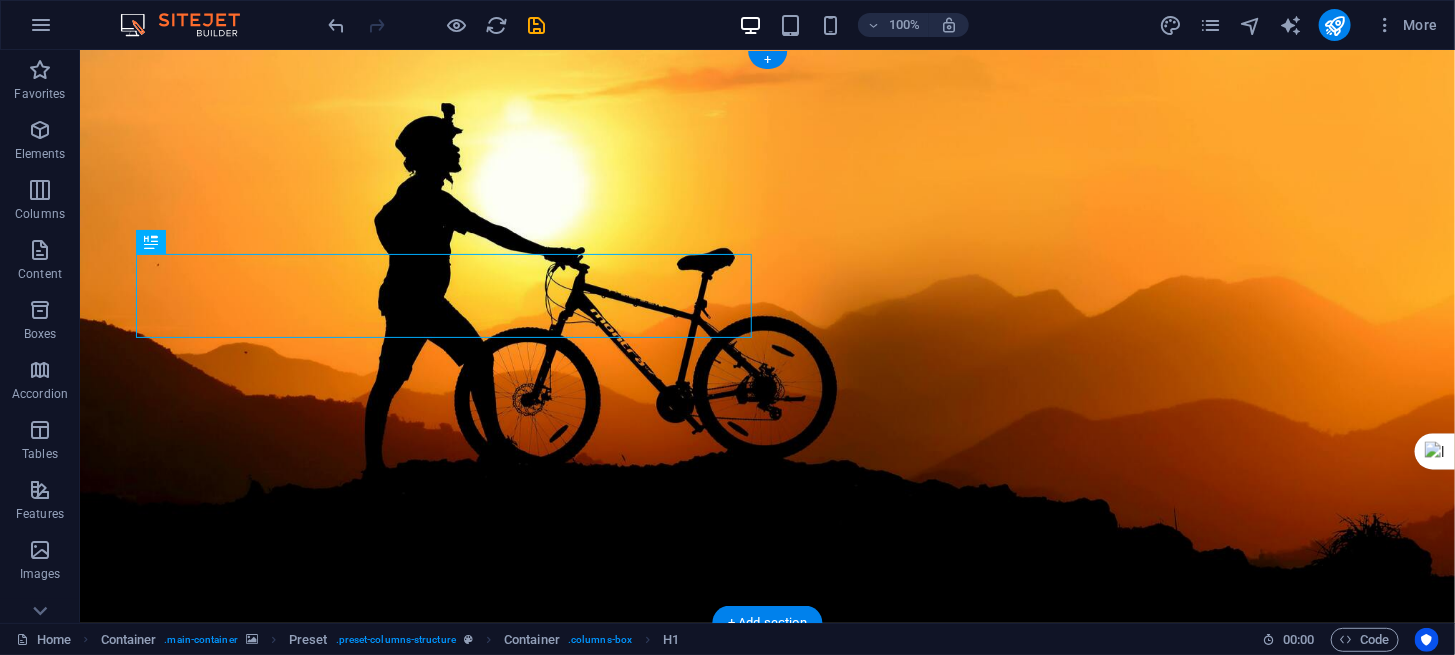 drag, startPoint x: 544, startPoint y: 253, endPoint x: 1159, endPoint y: 275, distance: 615.3934 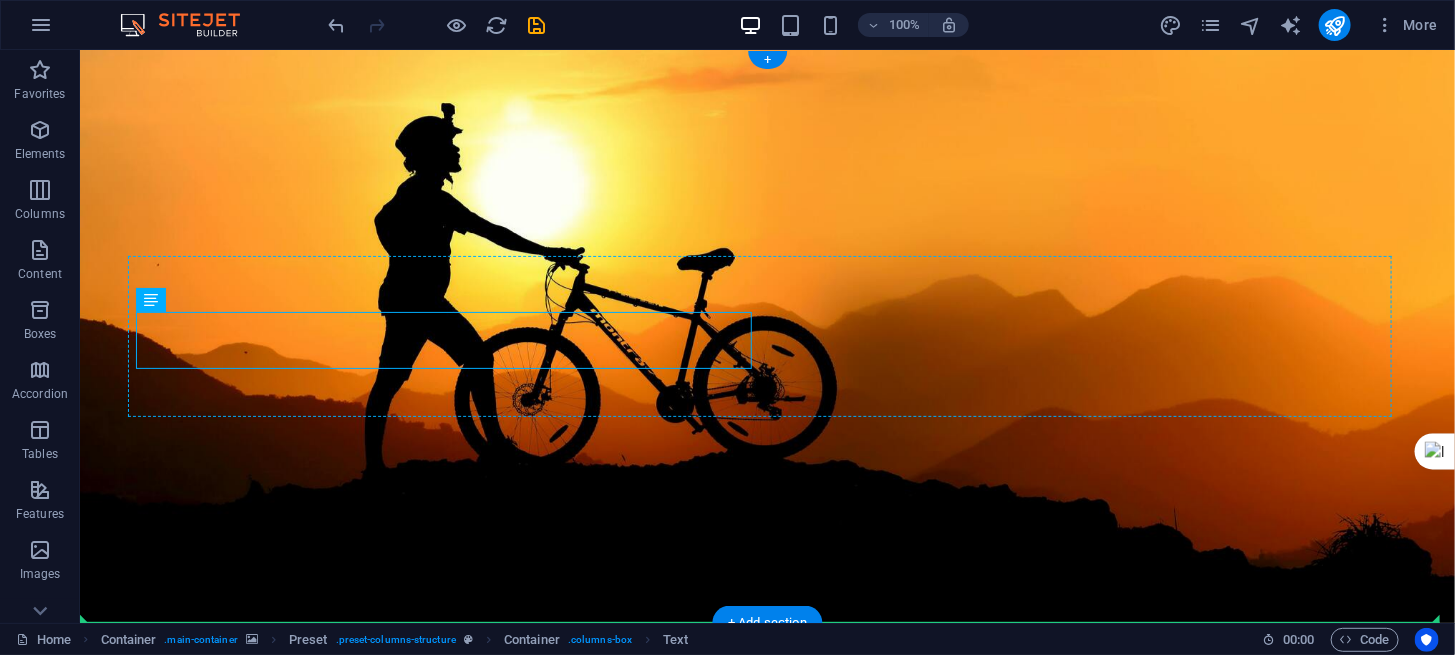 drag, startPoint x: 698, startPoint y: 338, endPoint x: 935, endPoint y: 385, distance: 241.6154 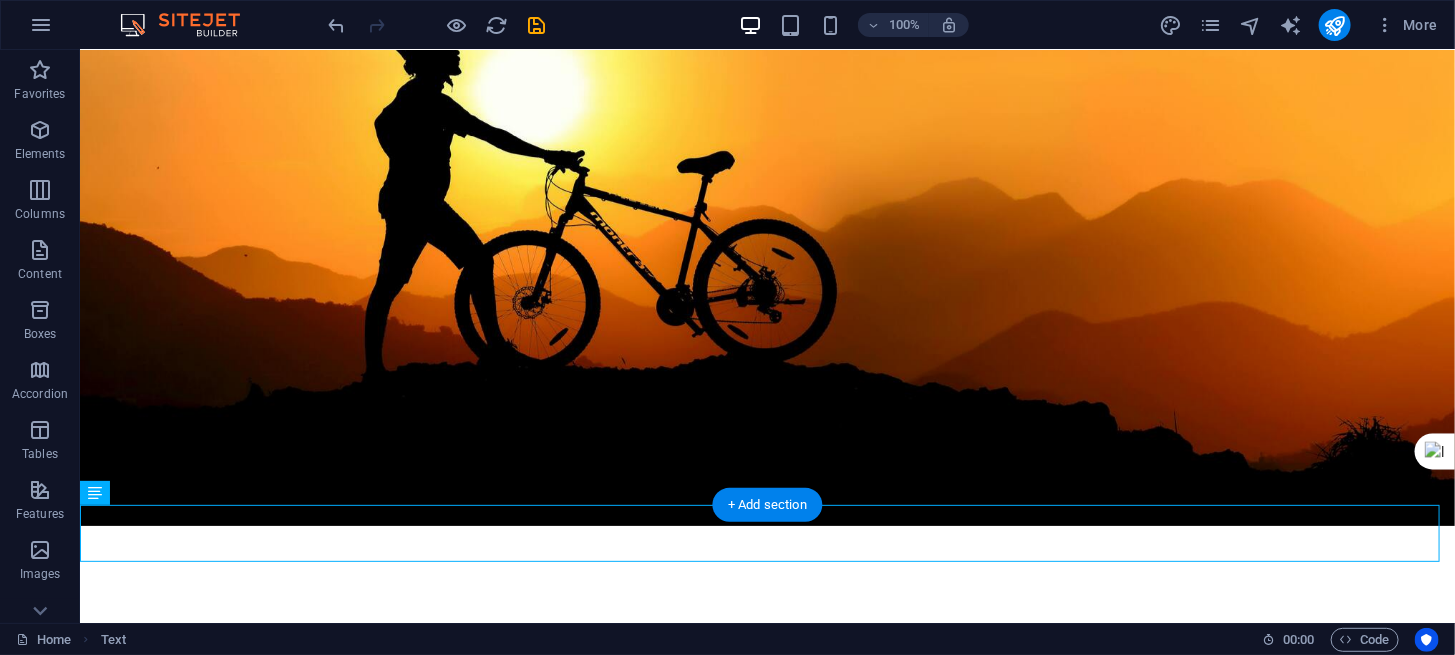 scroll, scrollTop: 118, scrollLeft: 0, axis: vertical 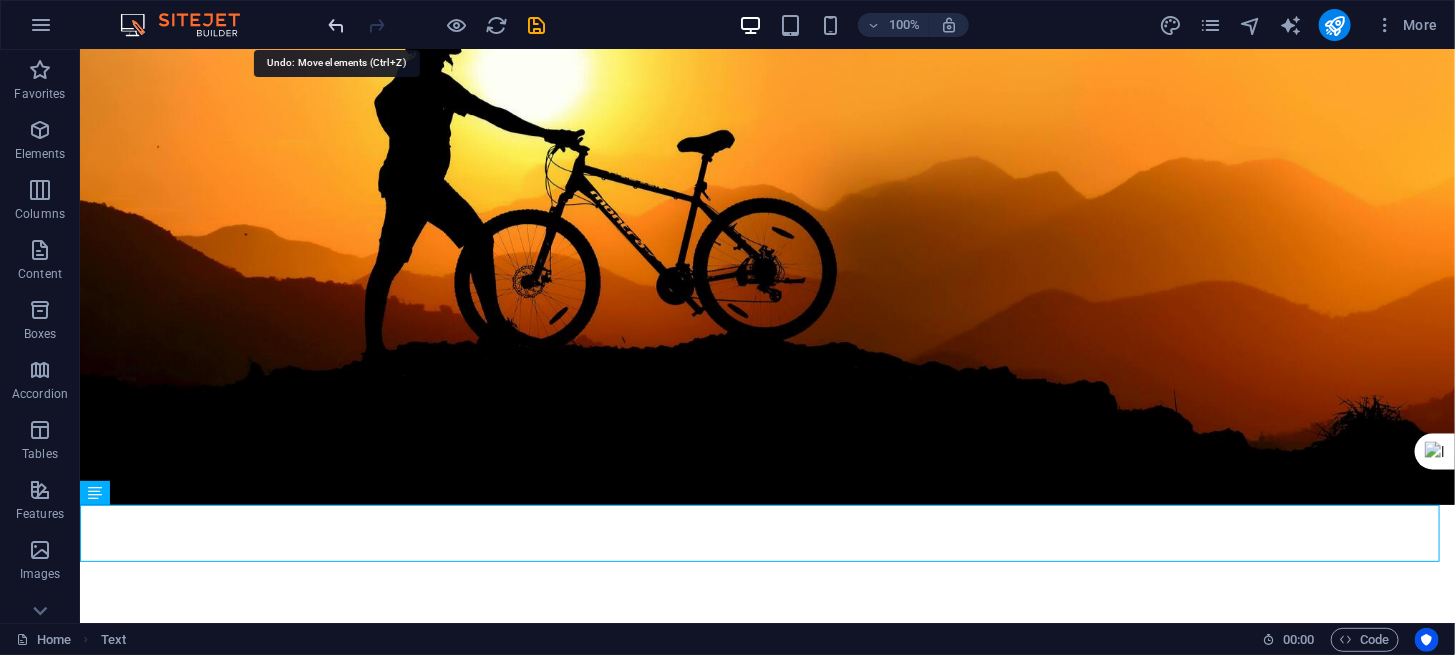 click at bounding box center (337, 25) 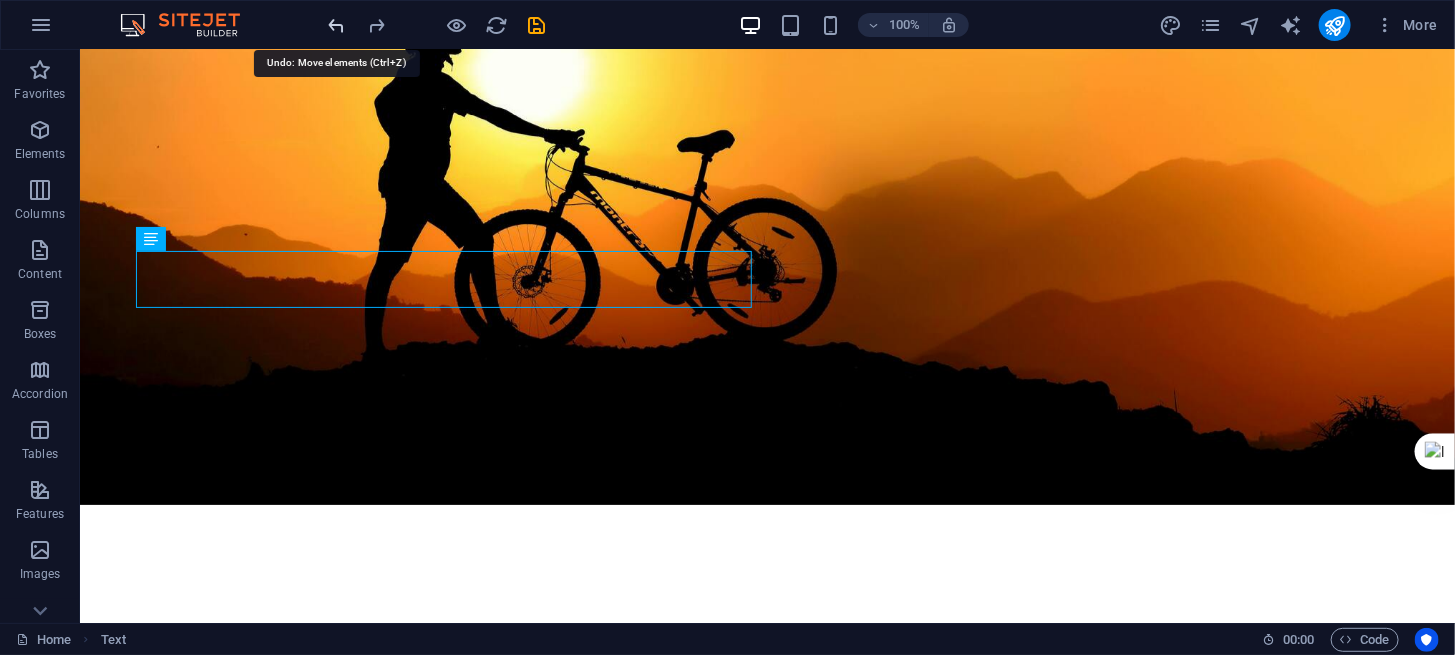 scroll, scrollTop: 60, scrollLeft: 0, axis: vertical 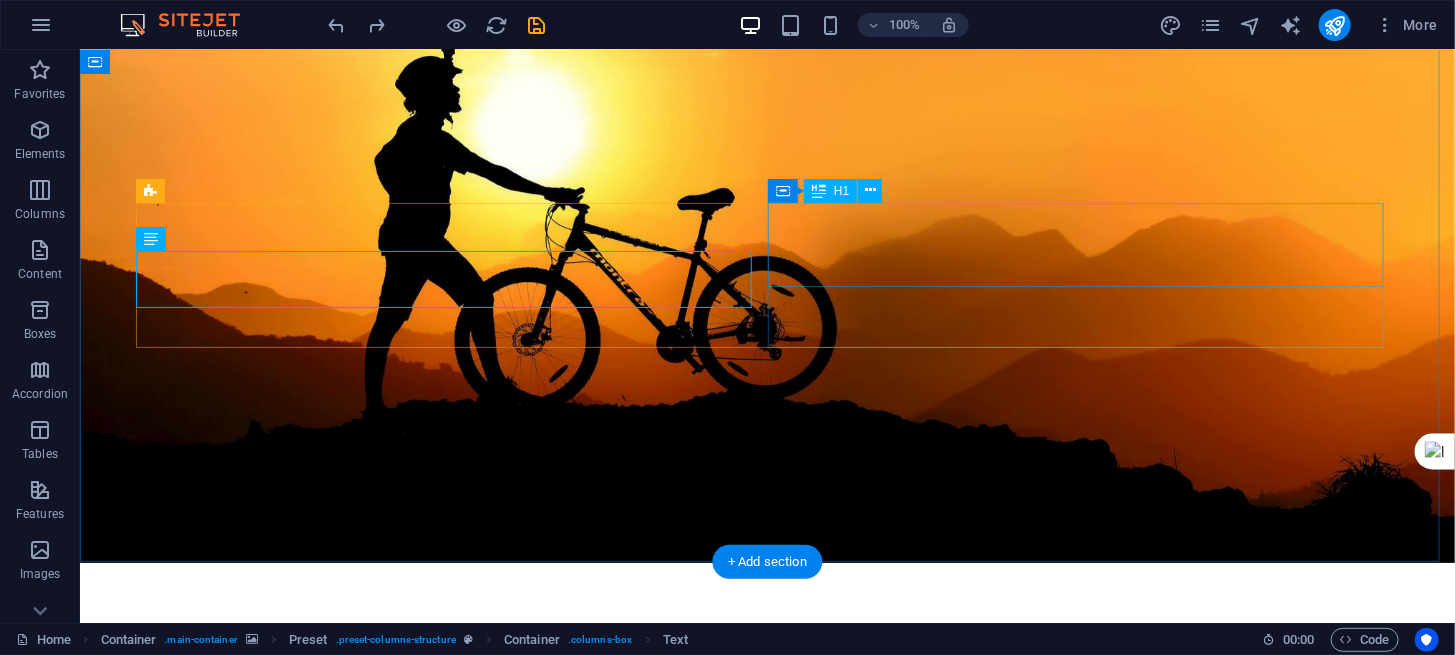 drag, startPoint x: 711, startPoint y: 259, endPoint x: 901, endPoint y: 282, distance: 191.38704 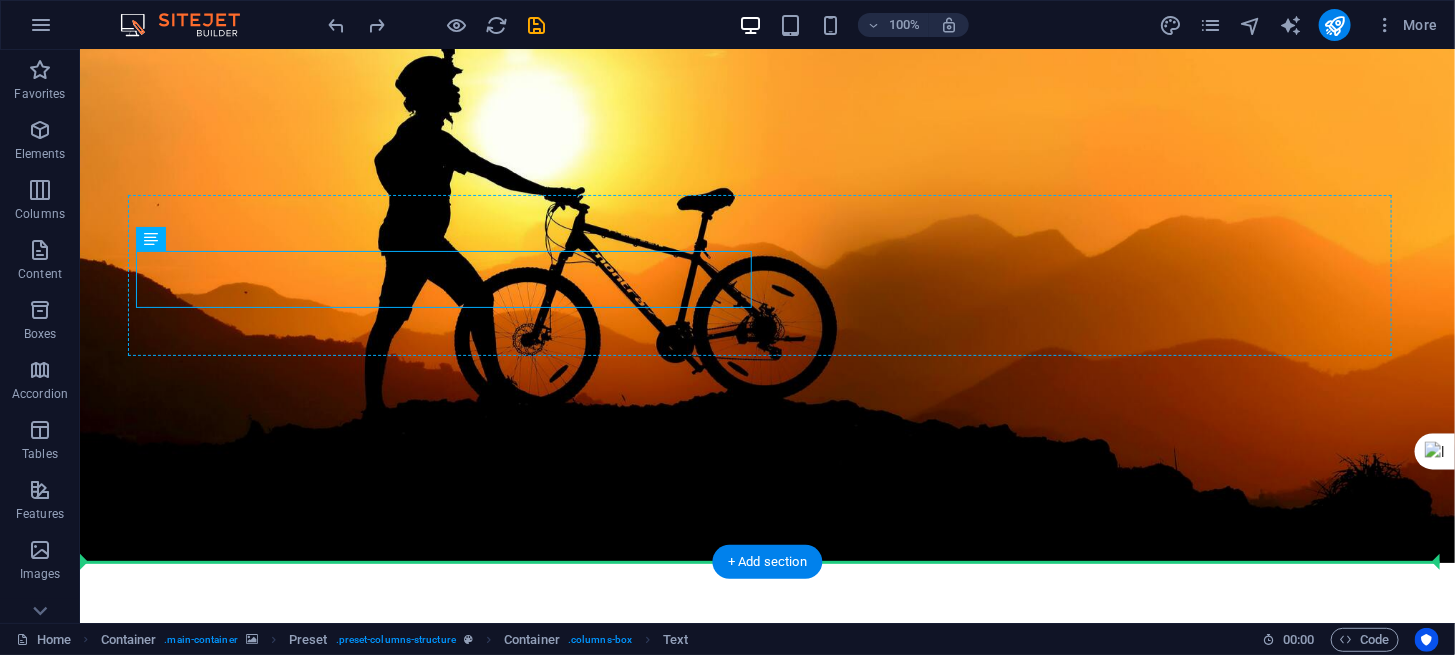 drag, startPoint x: 729, startPoint y: 296, endPoint x: 938, endPoint y: 317, distance: 210.05237 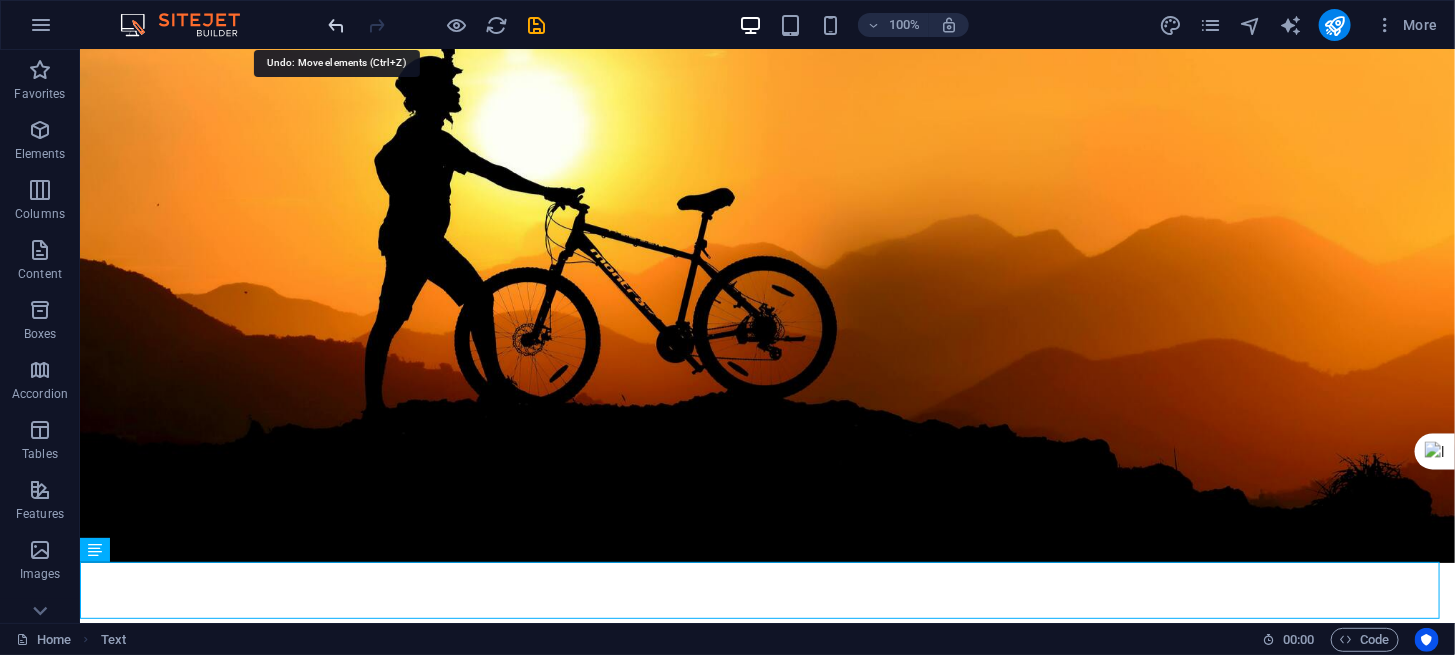click at bounding box center [337, 25] 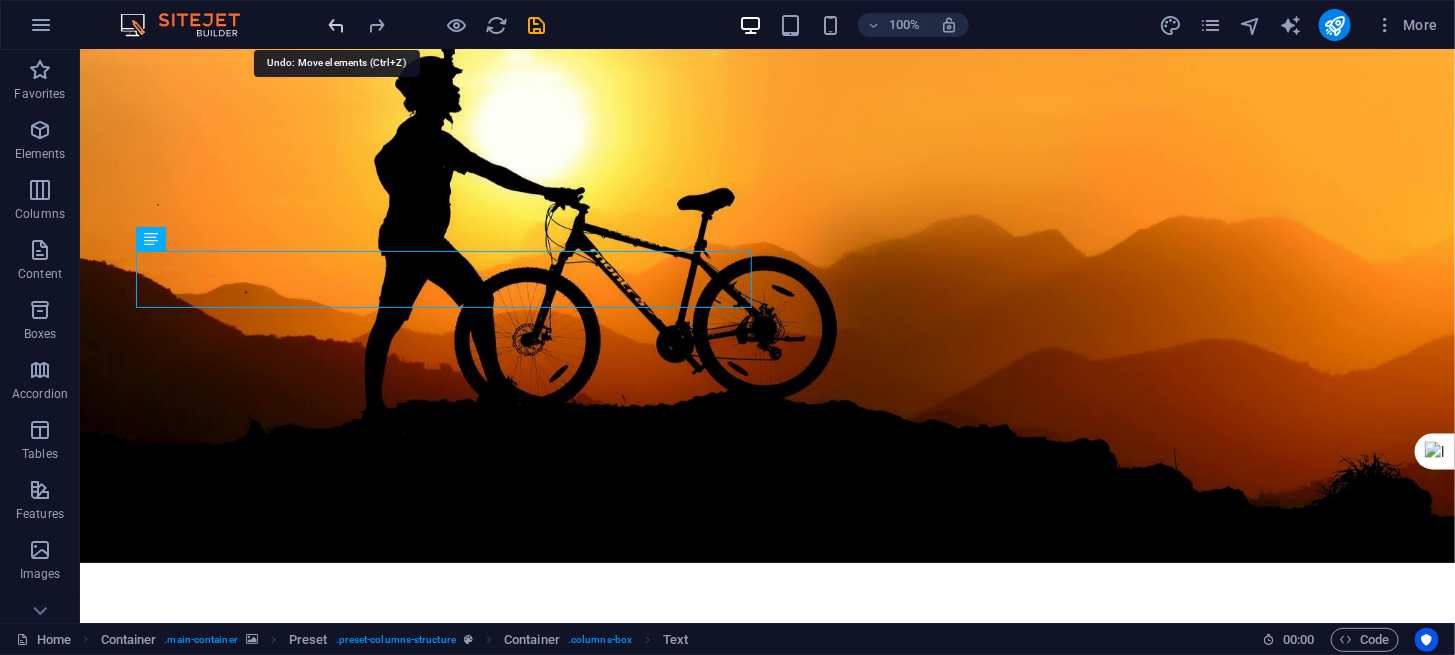 click at bounding box center [337, 25] 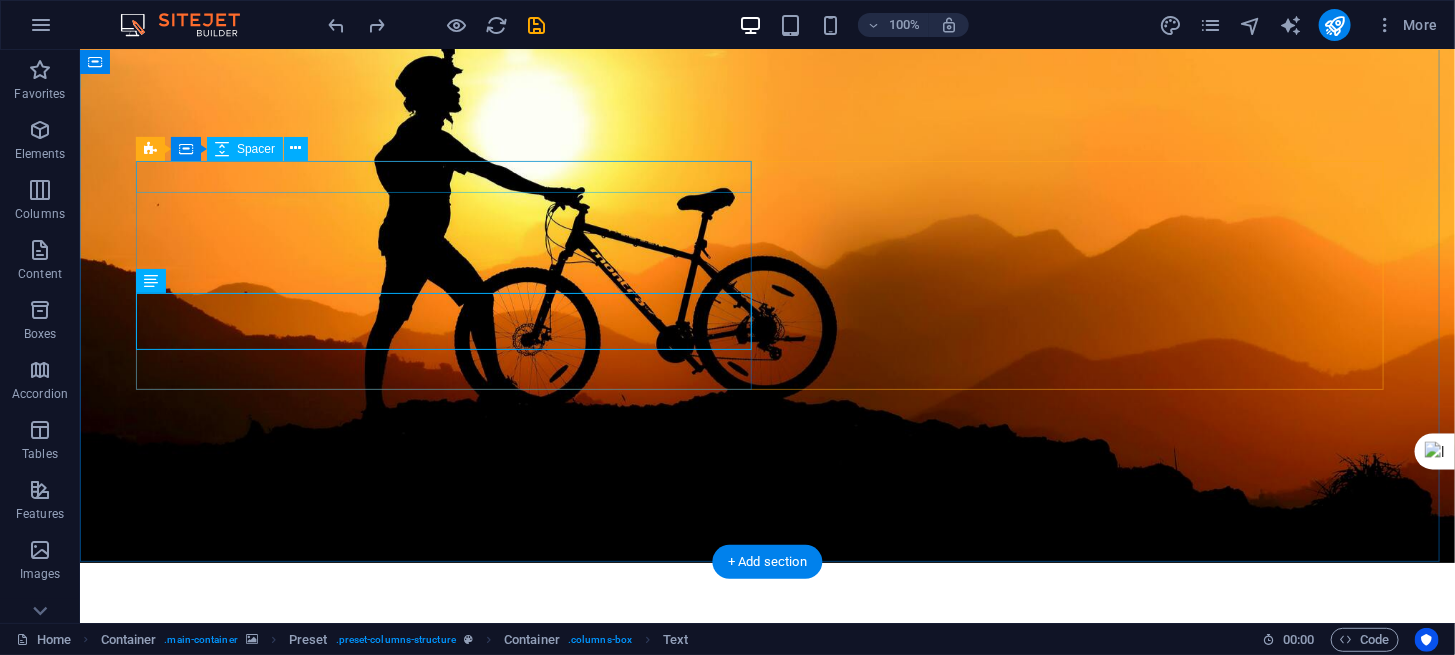 click at bounding box center [767, 658] 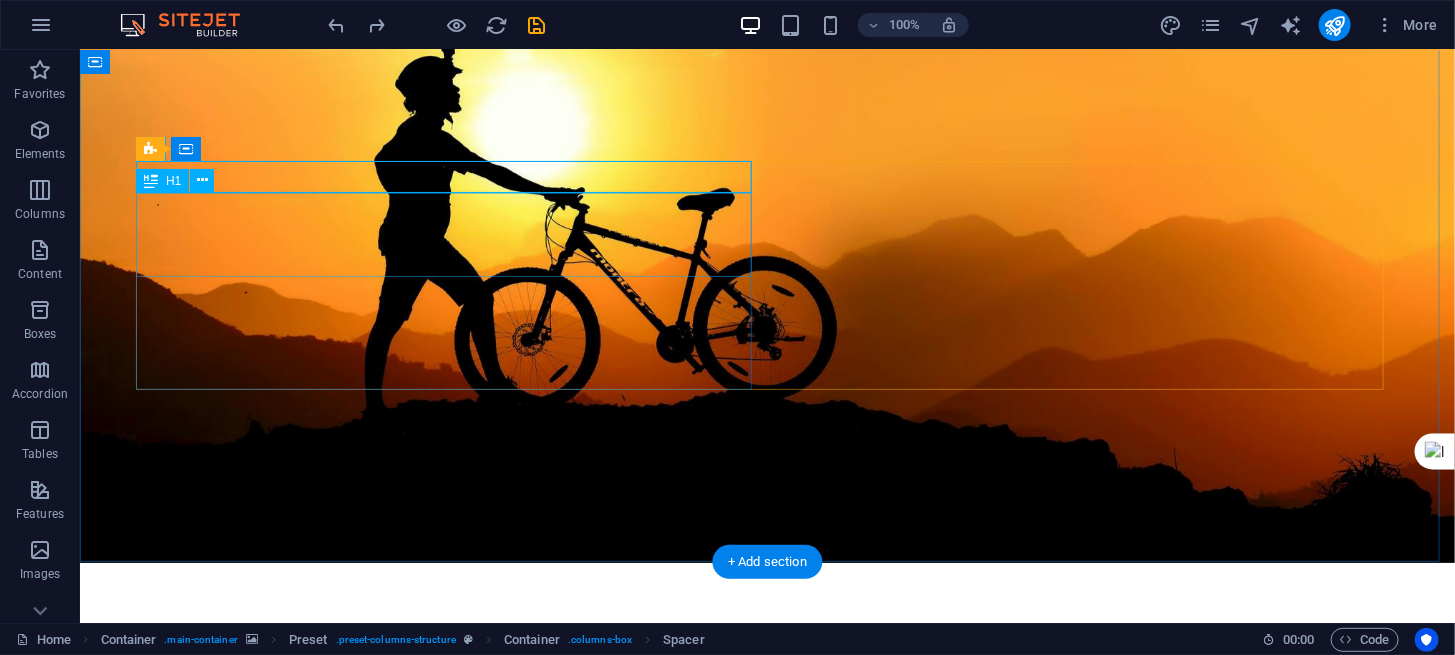 click on "COMING SOON" at bounding box center [767, 716] 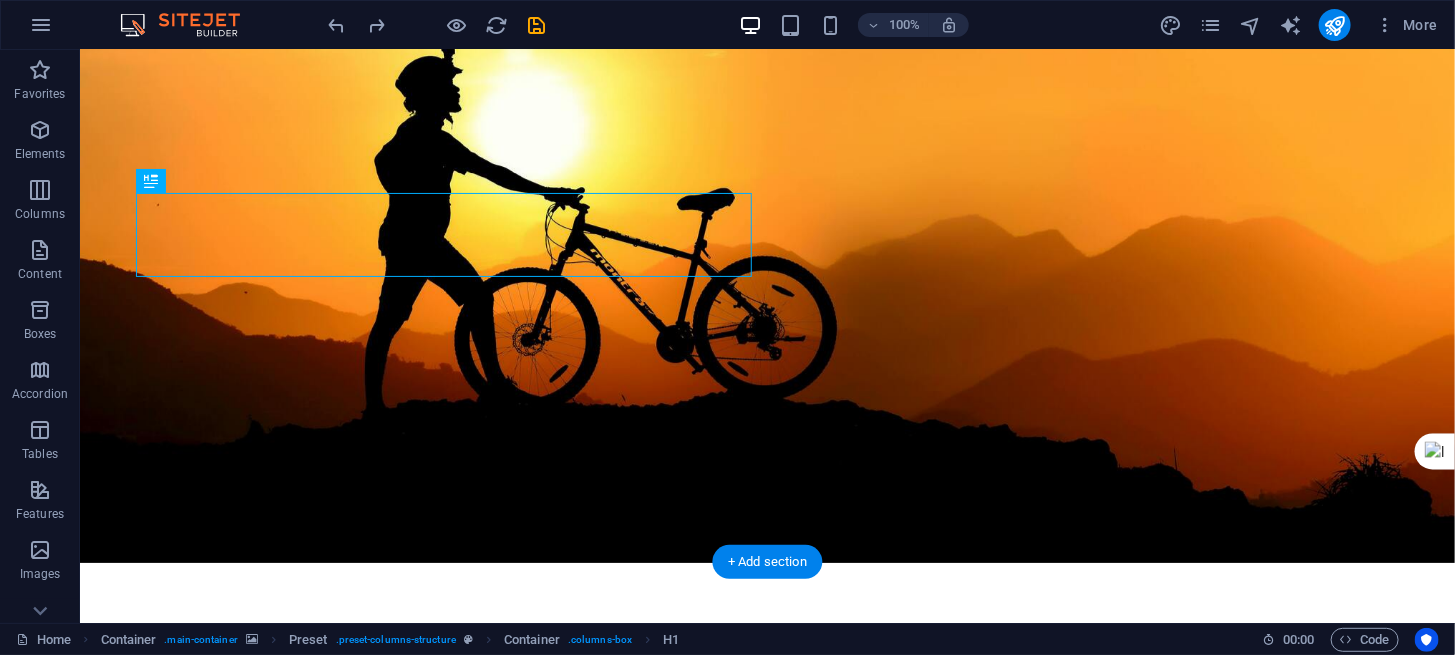 click at bounding box center (766, 275) 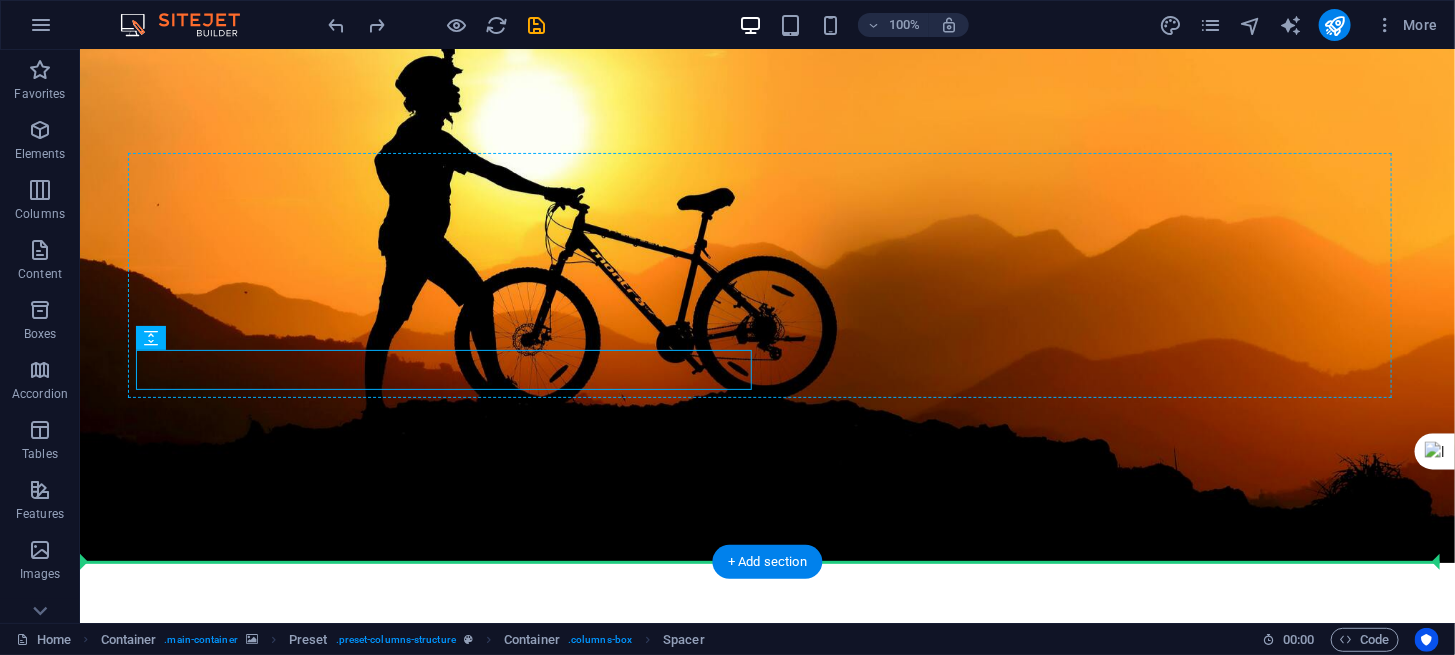 drag, startPoint x: 148, startPoint y: 387, endPoint x: 895, endPoint y: 355, distance: 747.6851 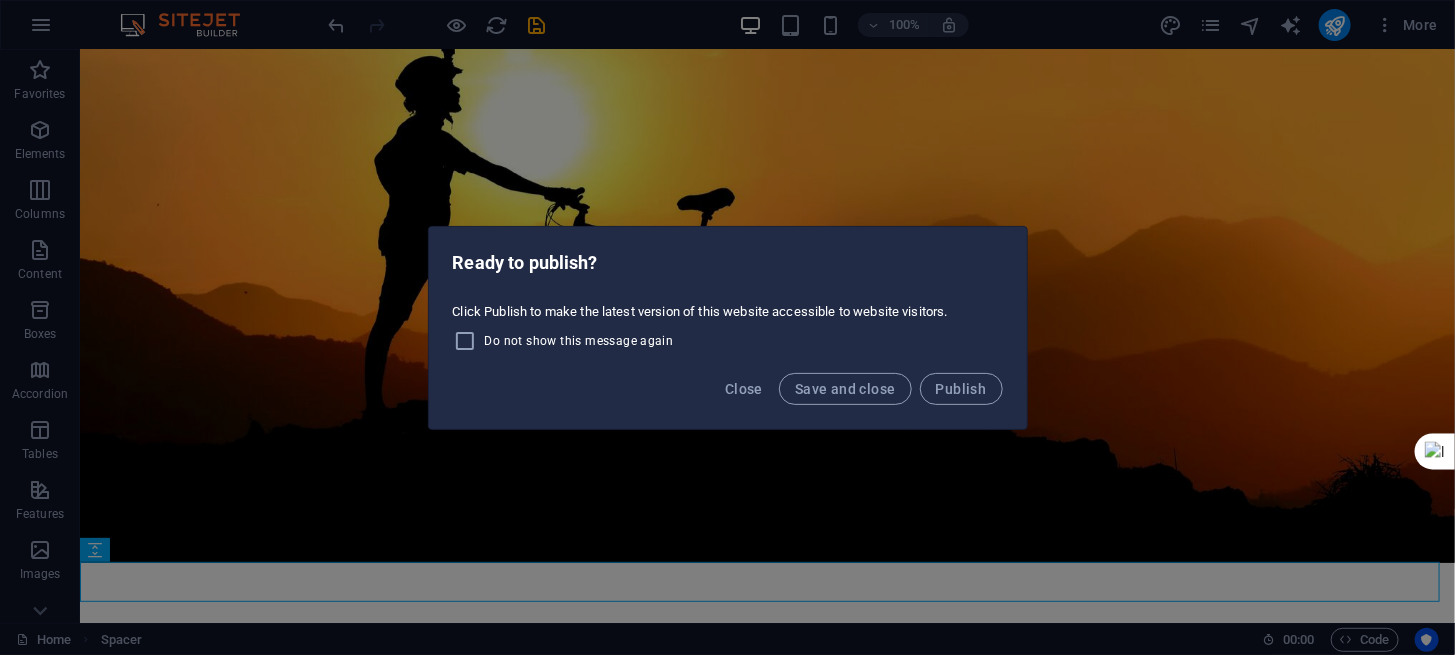 click on "Ready to publish? Click Publish to make the latest version of this website accessible to website visitors. Do not show this message again Close Save and close Publish" at bounding box center [727, 327] 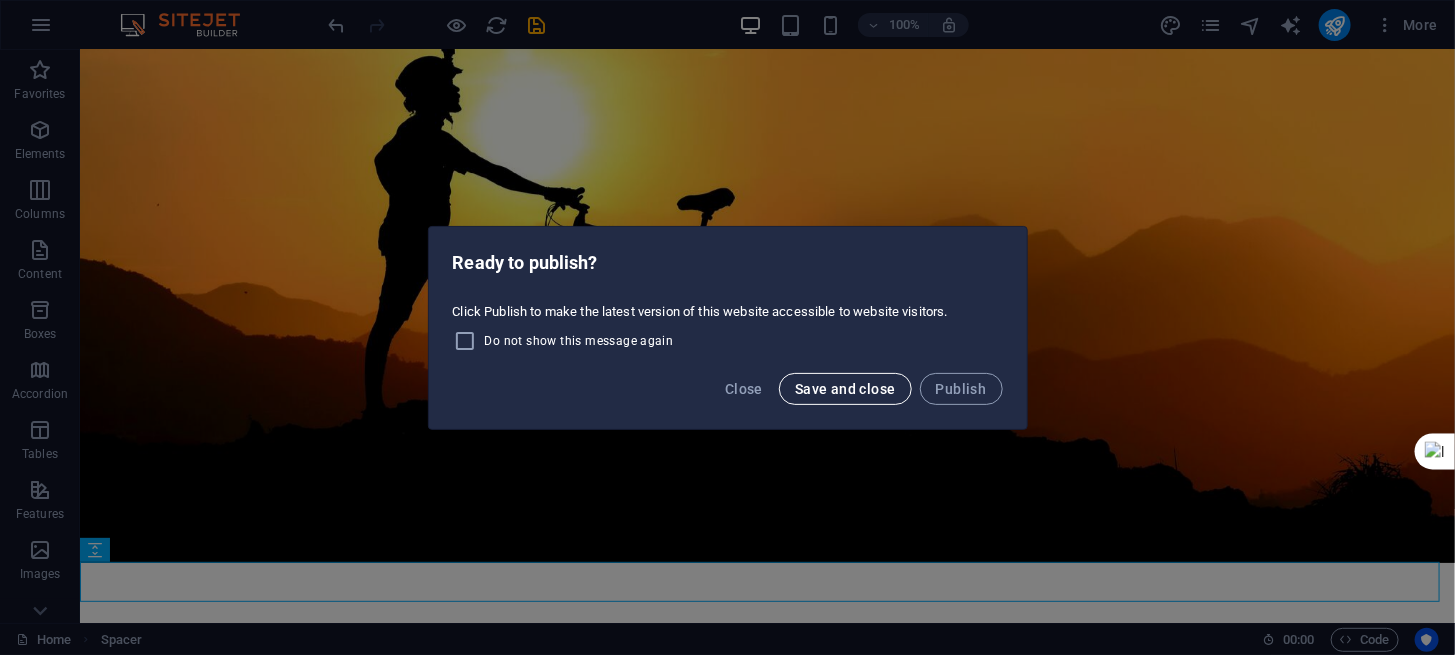click on "Save and close" at bounding box center [845, 389] 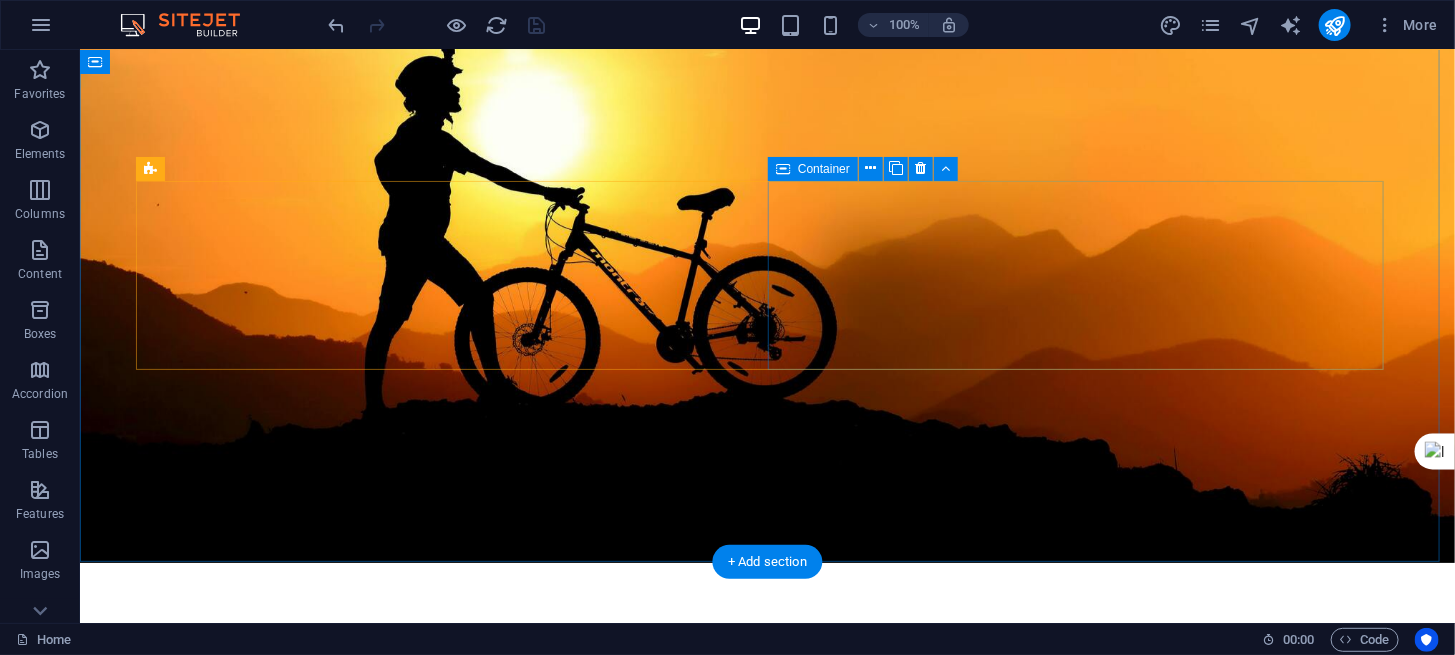 click on "Drop content here or  Add elements  Paste clipboard" at bounding box center (767, 911) 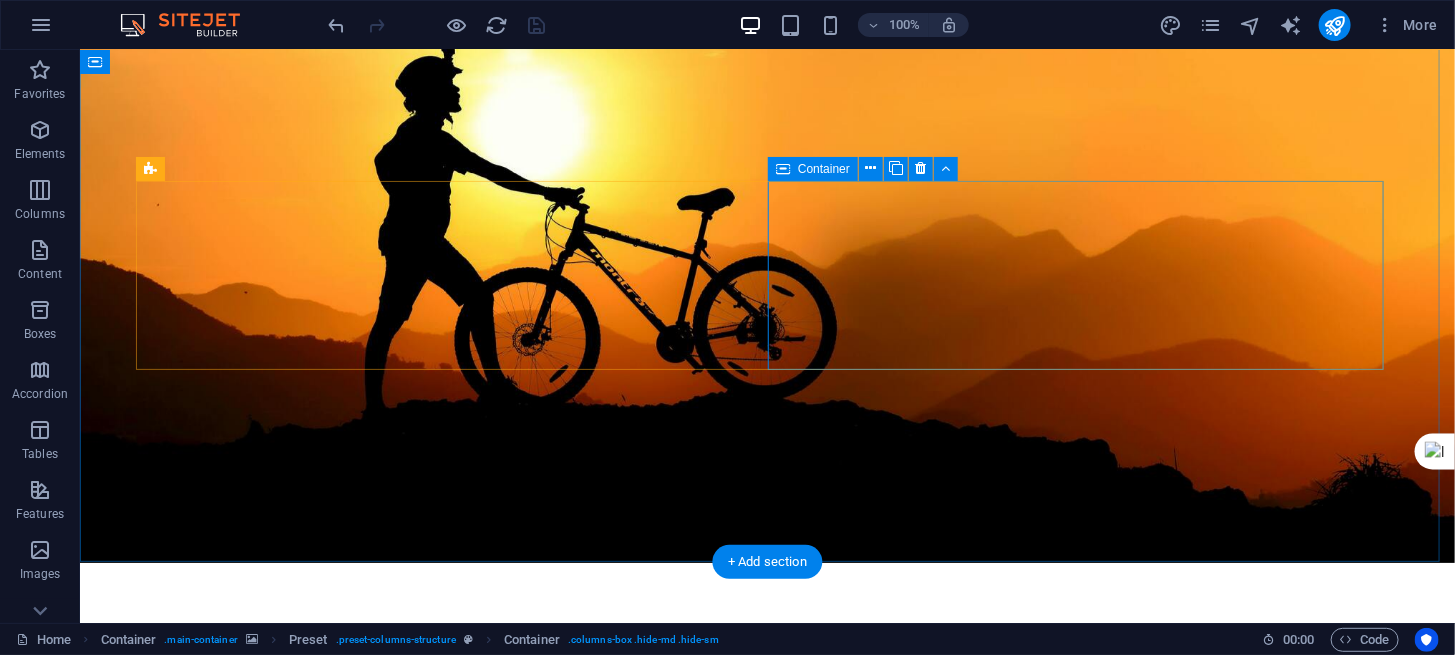 drag, startPoint x: 748, startPoint y: 344, endPoint x: 820, endPoint y: 346, distance: 72.02777 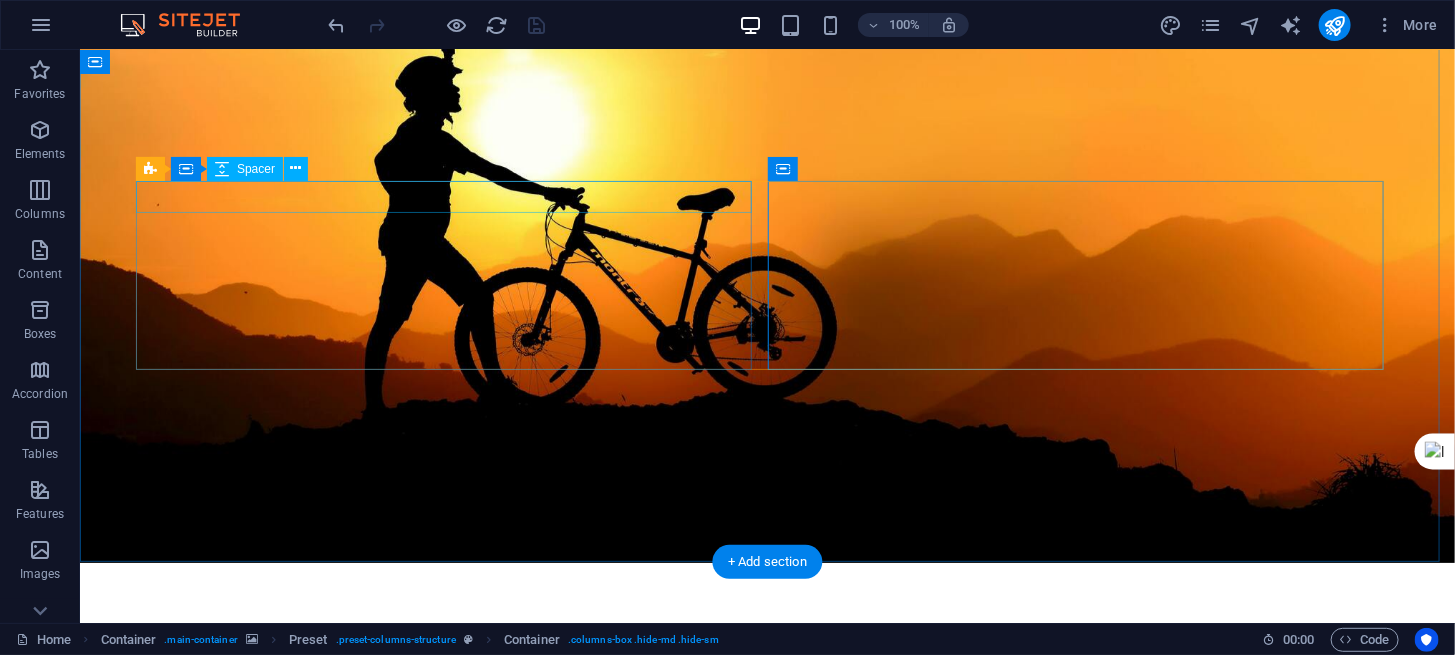 click at bounding box center (767, 658) 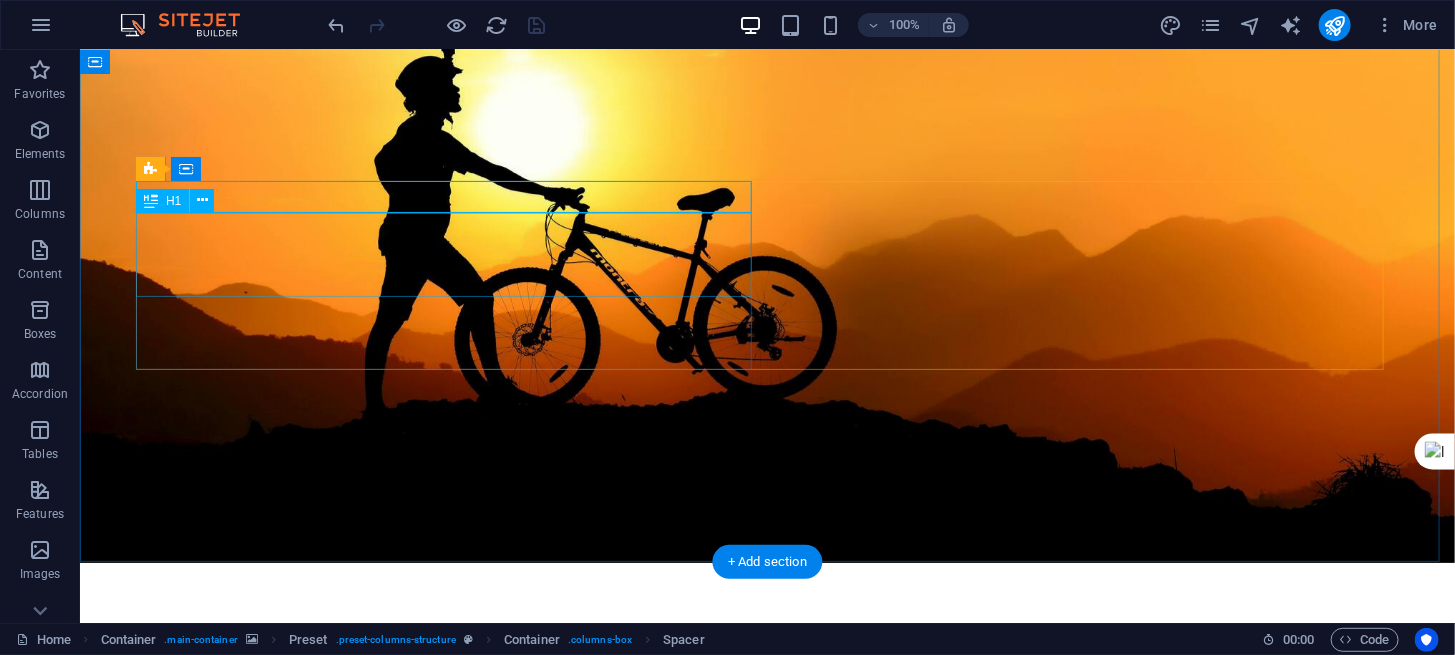 click on "COMING SOON" at bounding box center (767, 716) 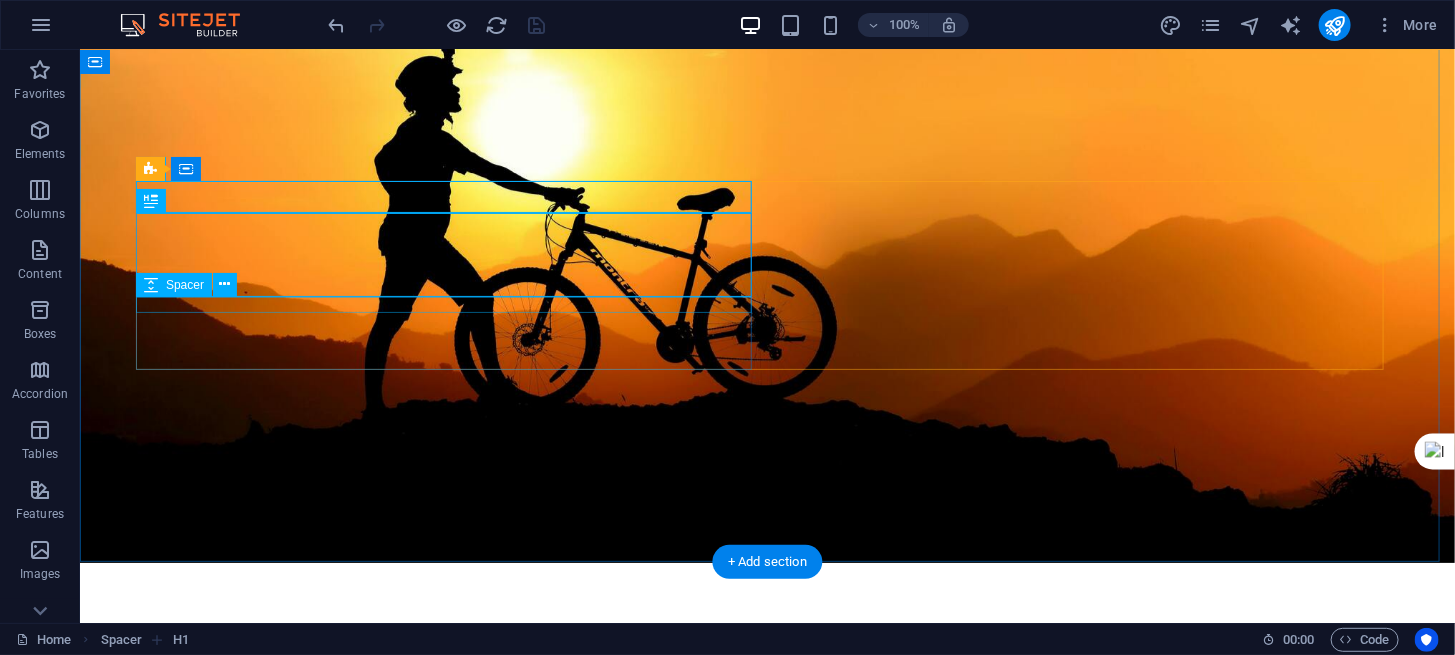 click at bounding box center (767, 766) 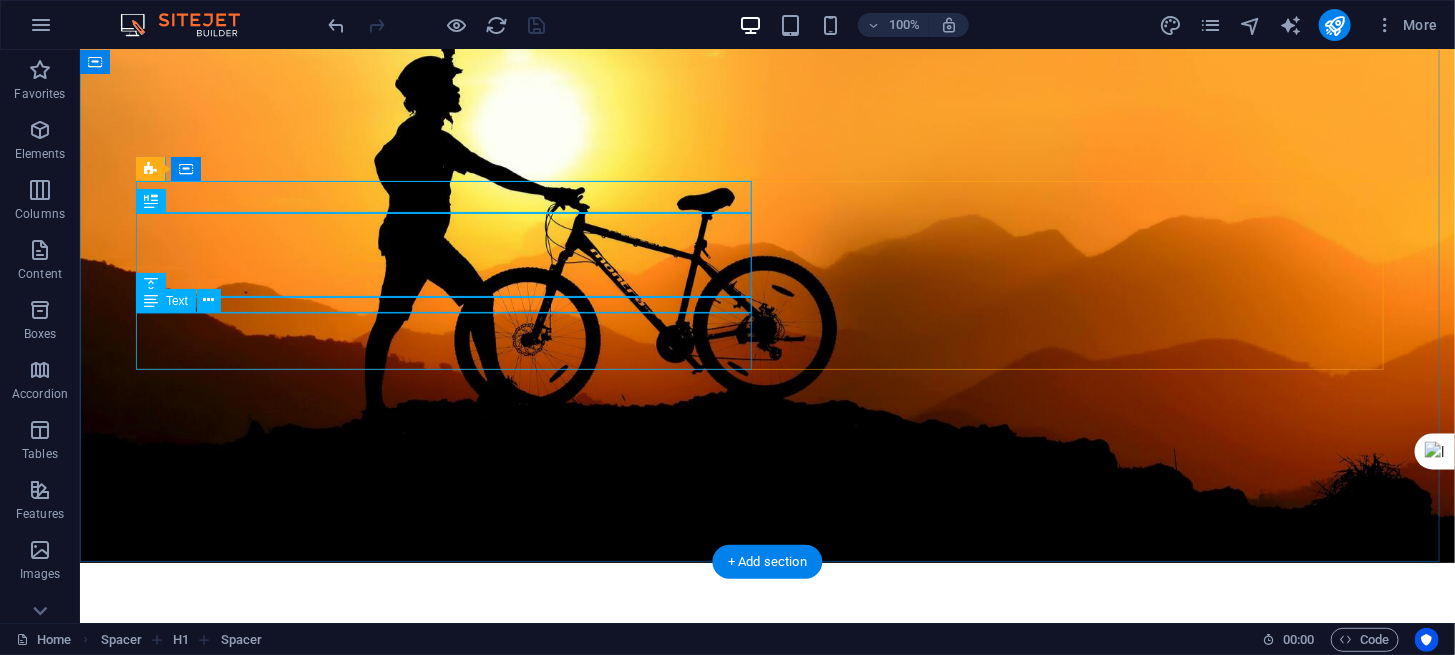 click on "The new website for Buffalo City Cycling. Your portal to cycling in East London and the Buffalo City District." at bounding box center (767, 803) 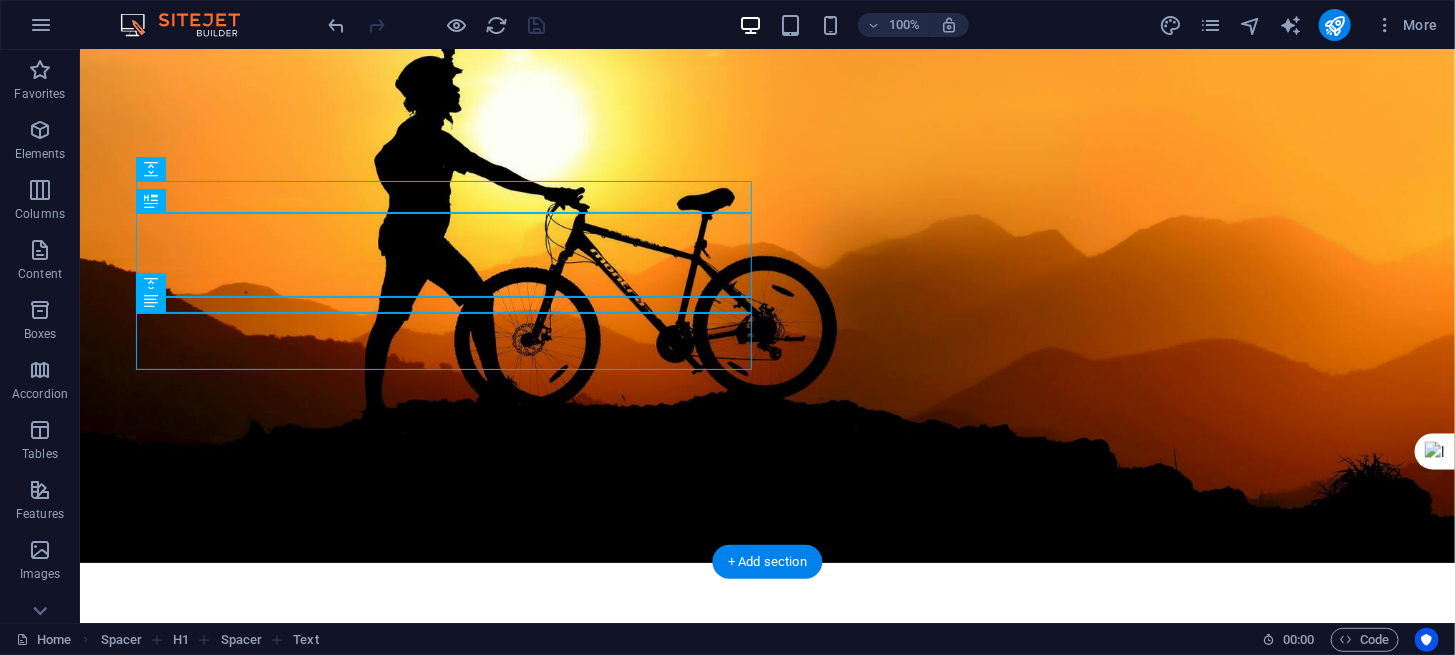 drag, startPoint x: 734, startPoint y: 257, endPoint x: 891, endPoint y: 255, distance: 157.01274 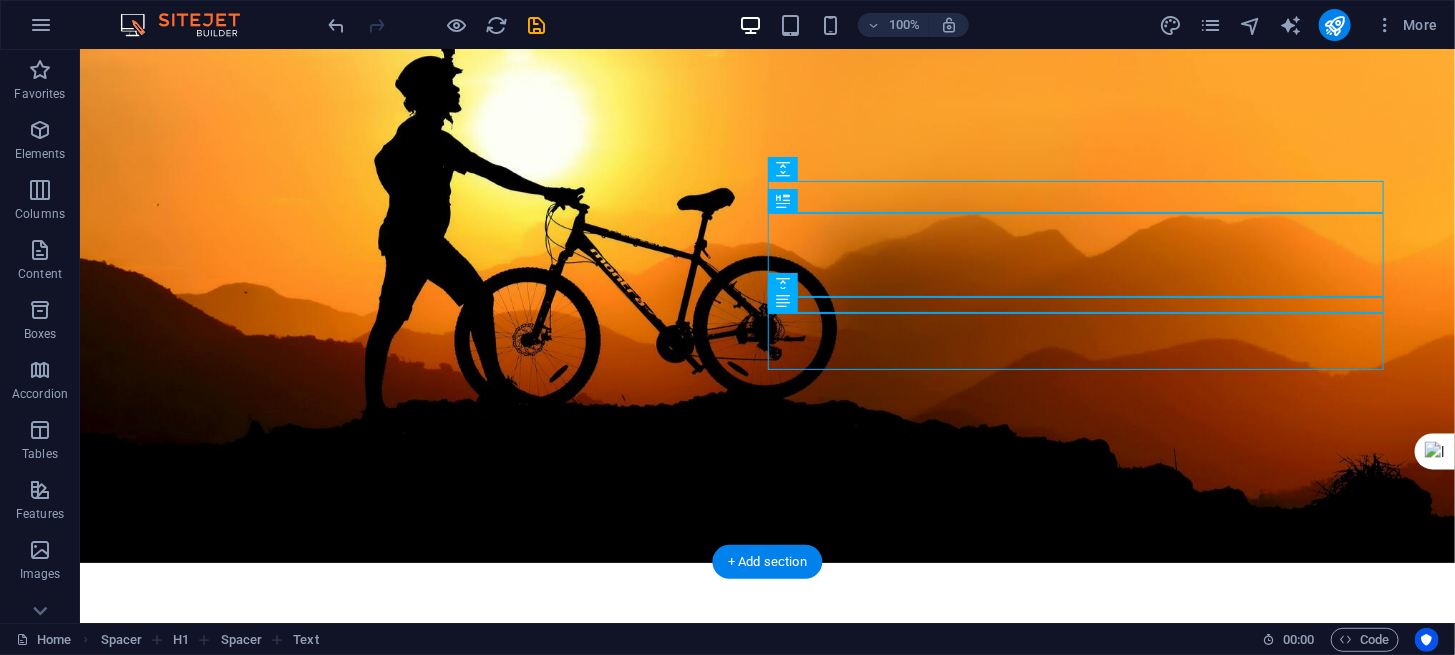 click at bounding box center (766, 275) 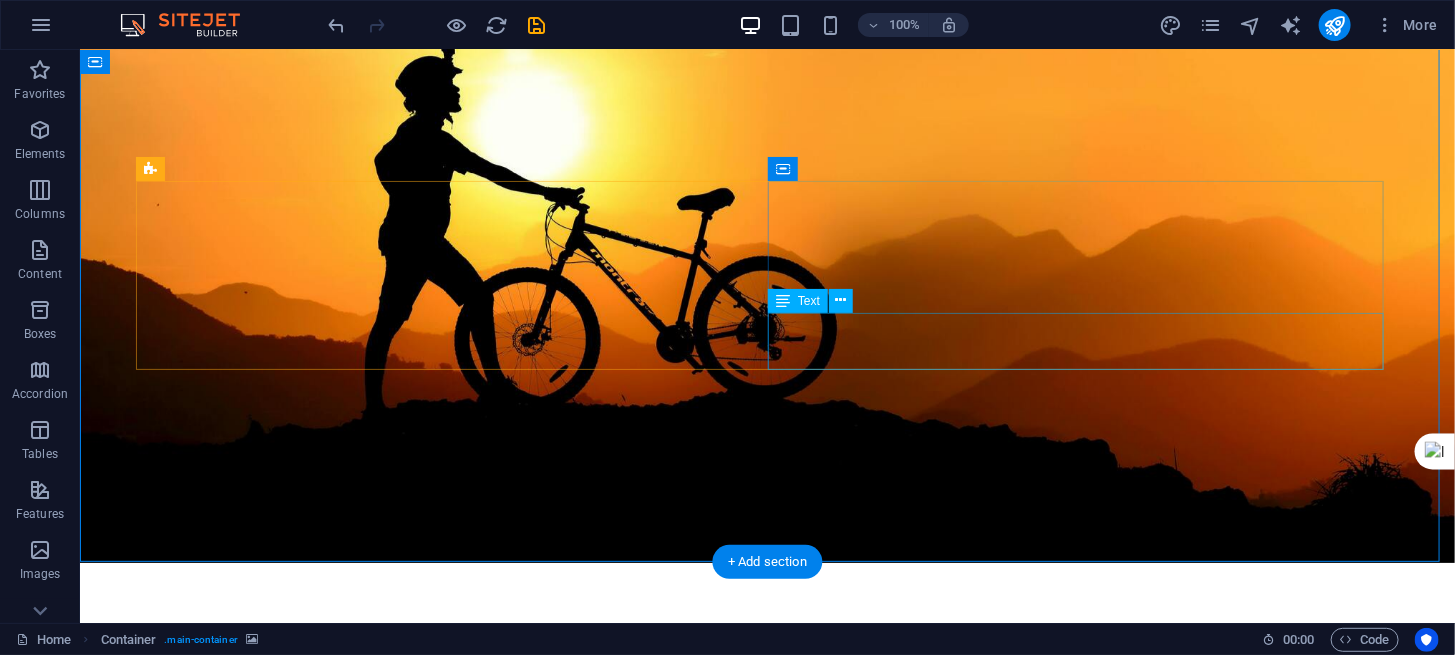 click on "The new website for Buffalo City Cycling. Your portal to cycling in East London and the Buffalo City District." at bounding box center (767, 953) 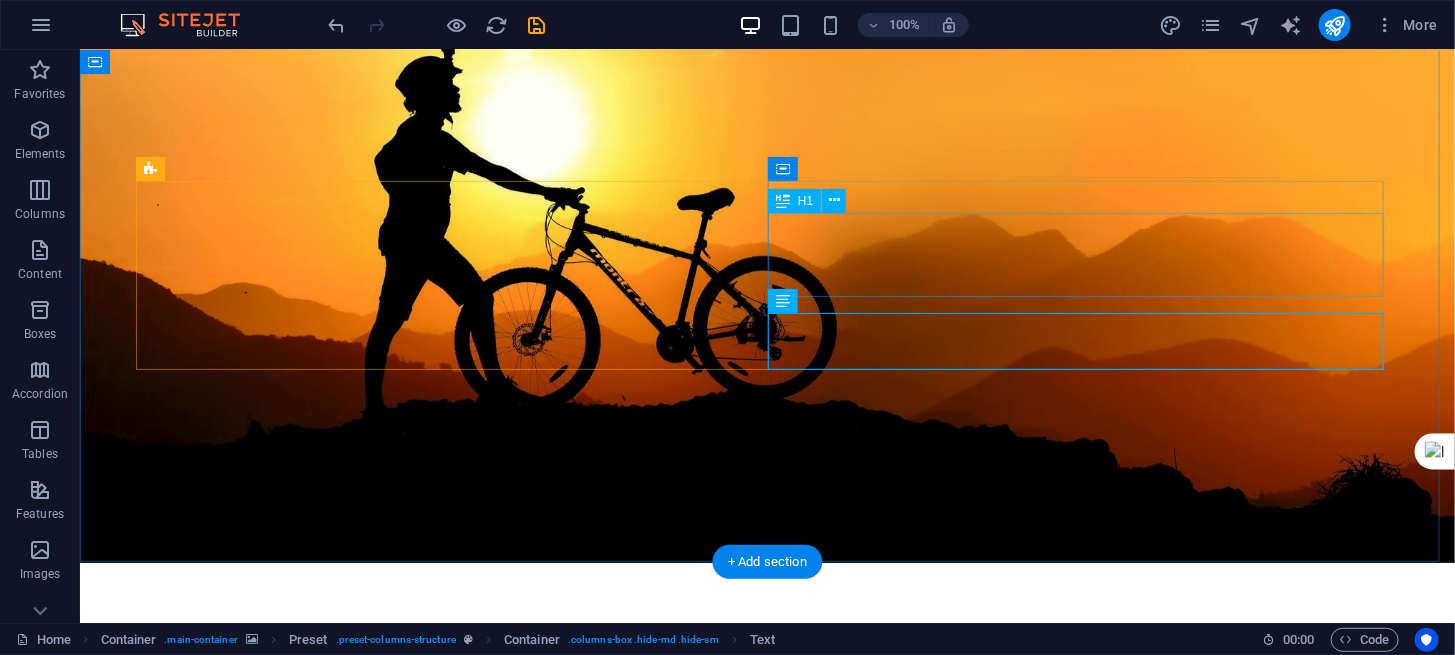 click on "COMING SOON" at bounding box center [767, 866] 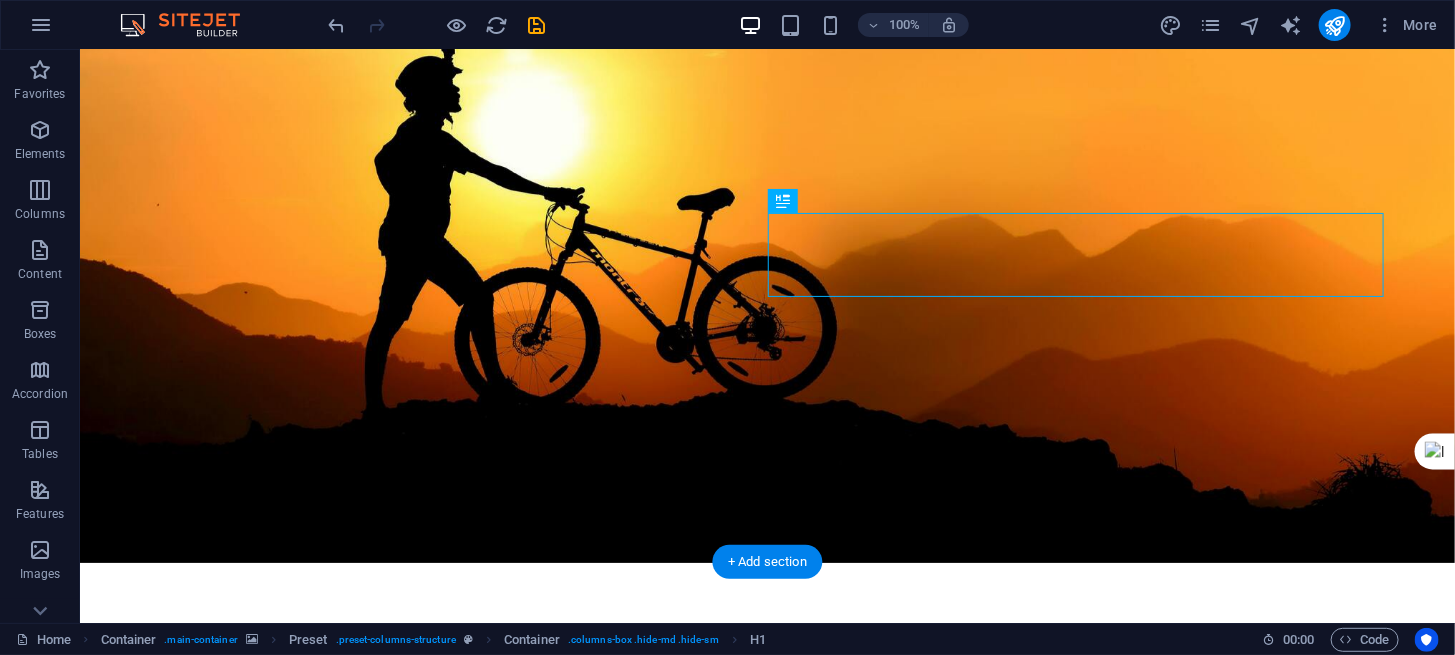 click at bounding box center [766, 275] 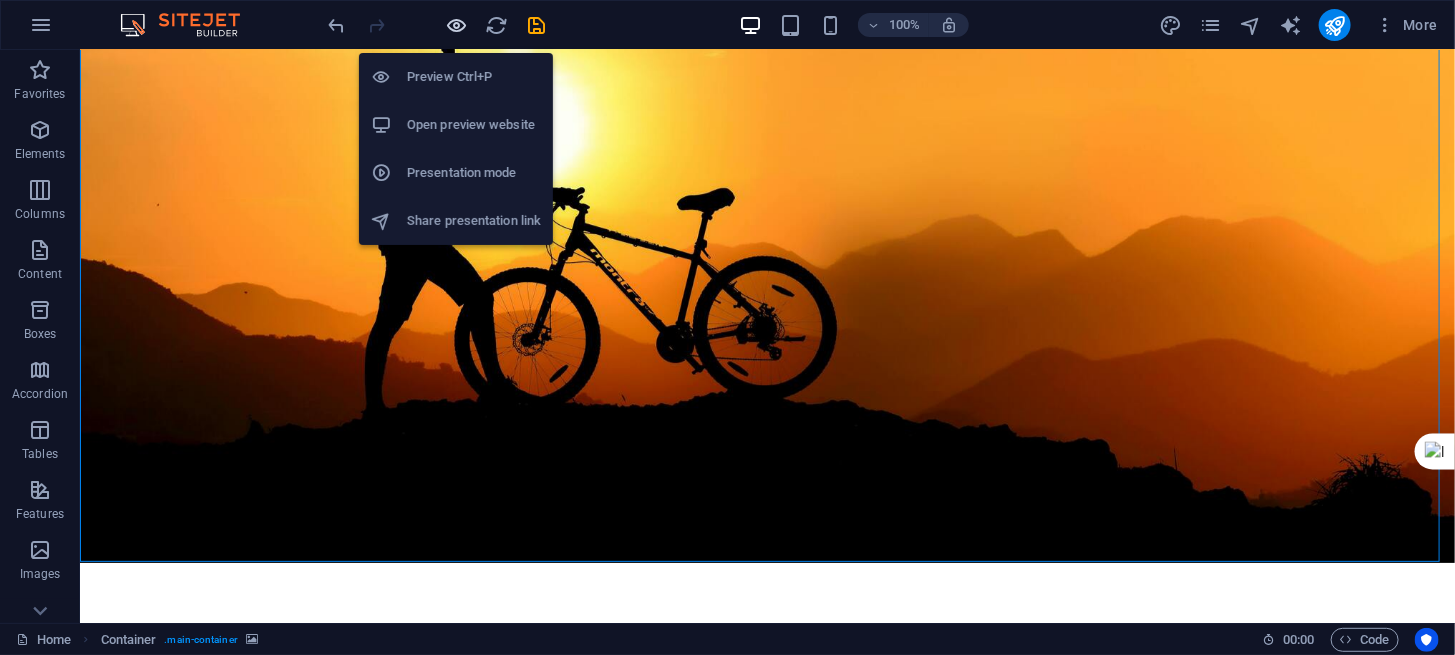 click at bounding box center [457, 25] 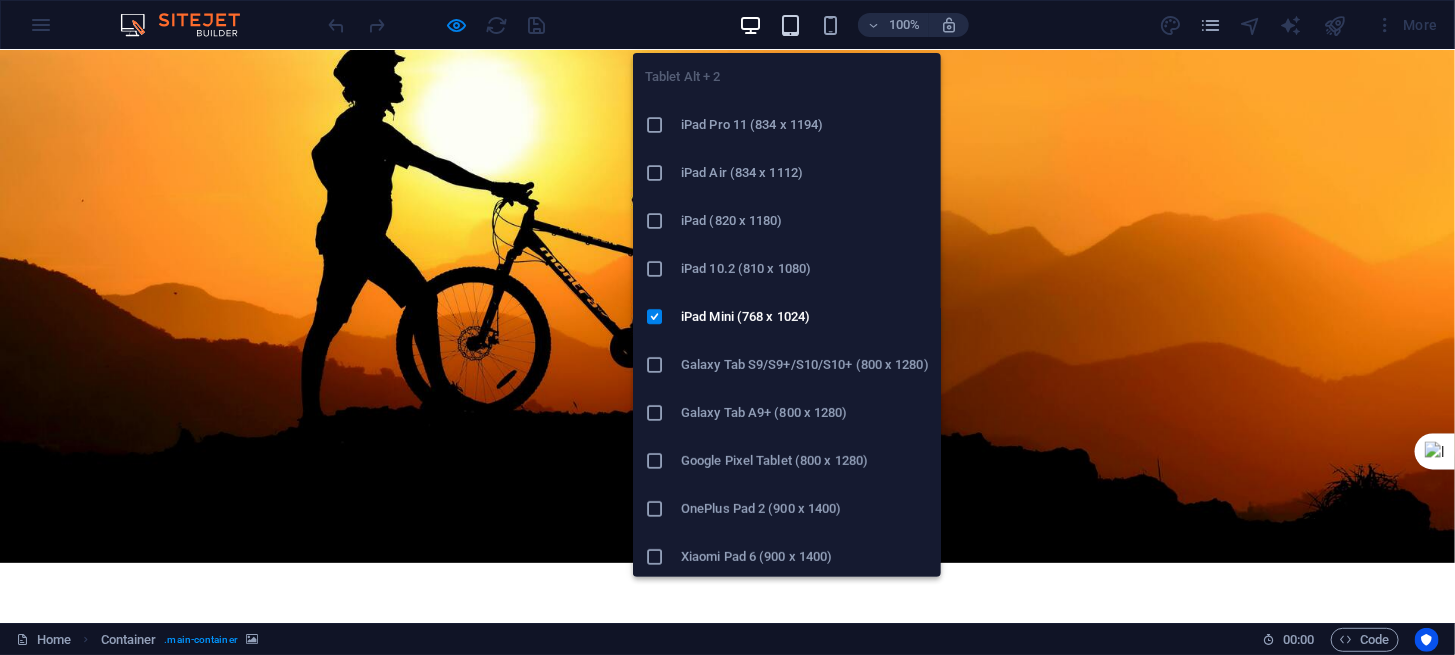 click at bounding box center [790, 25] 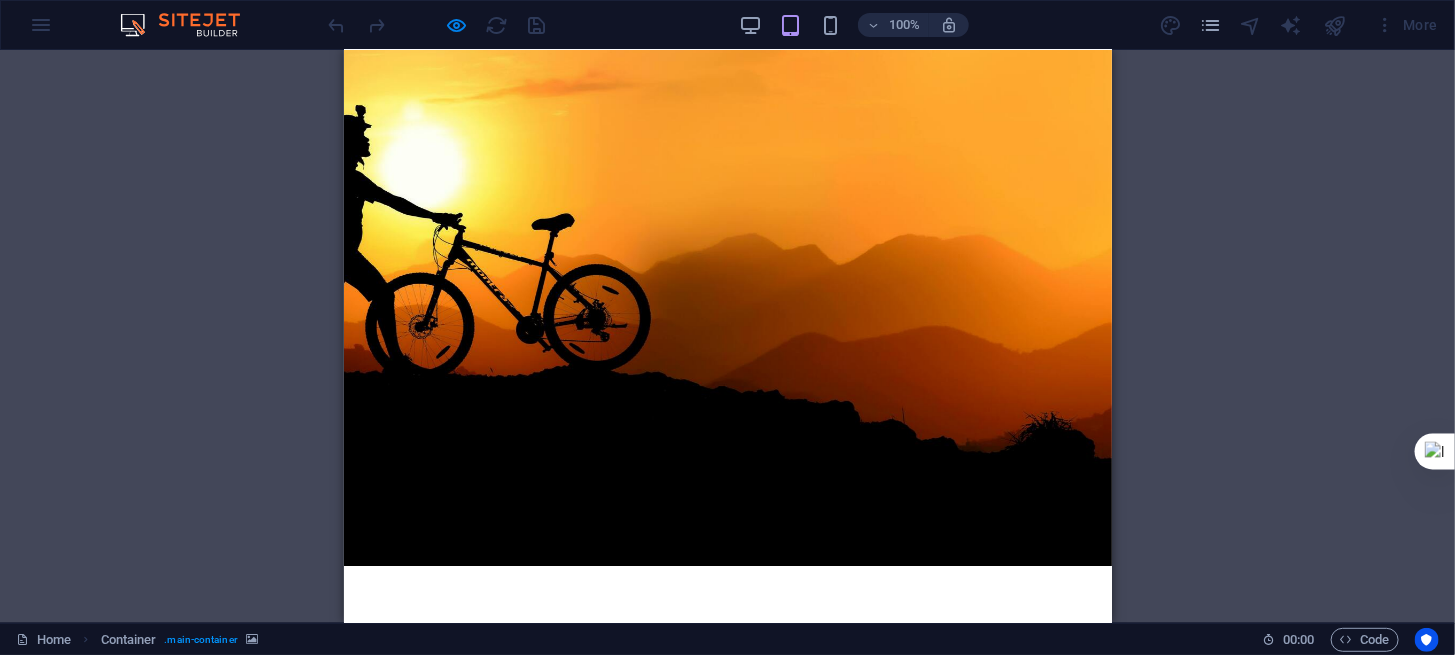 scroll, scrollTop: 0, scrollLeft: 0, axis: both 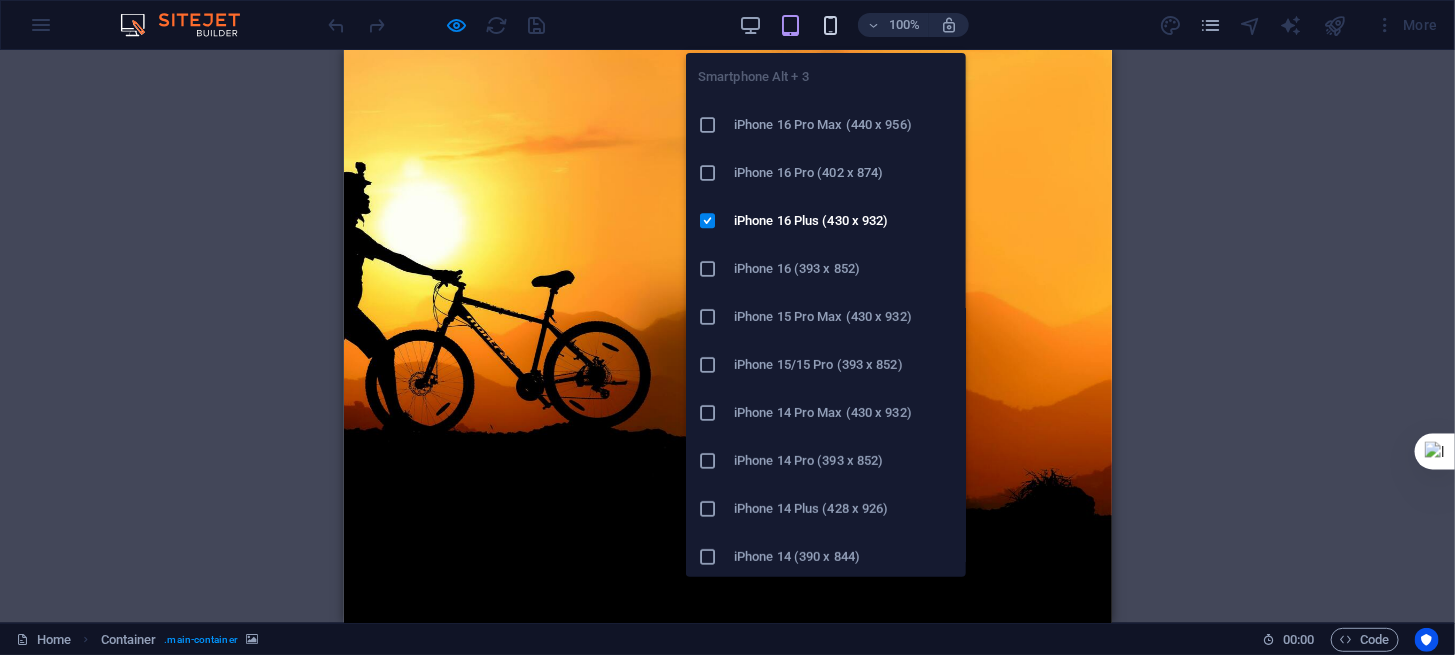 click at bounding box center (830, 25) 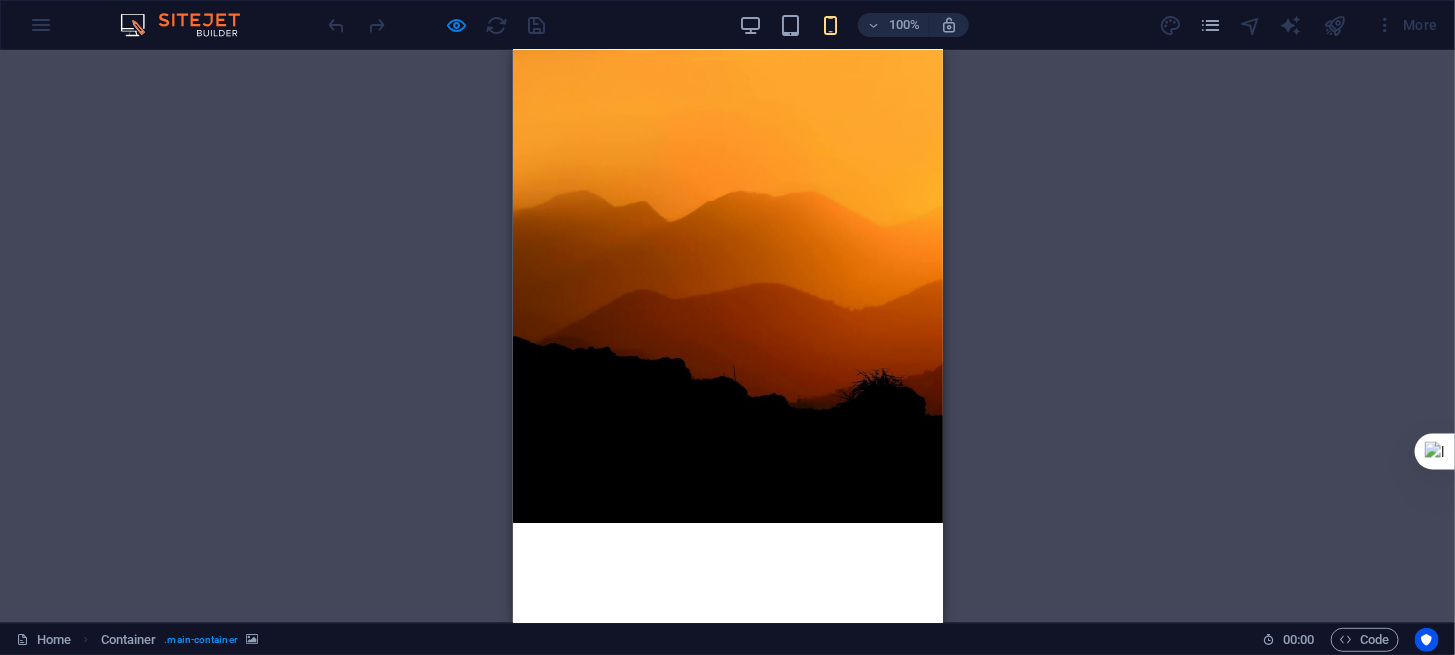 scroll, scrollTop: 0, scrollLeft: 0, axis: both 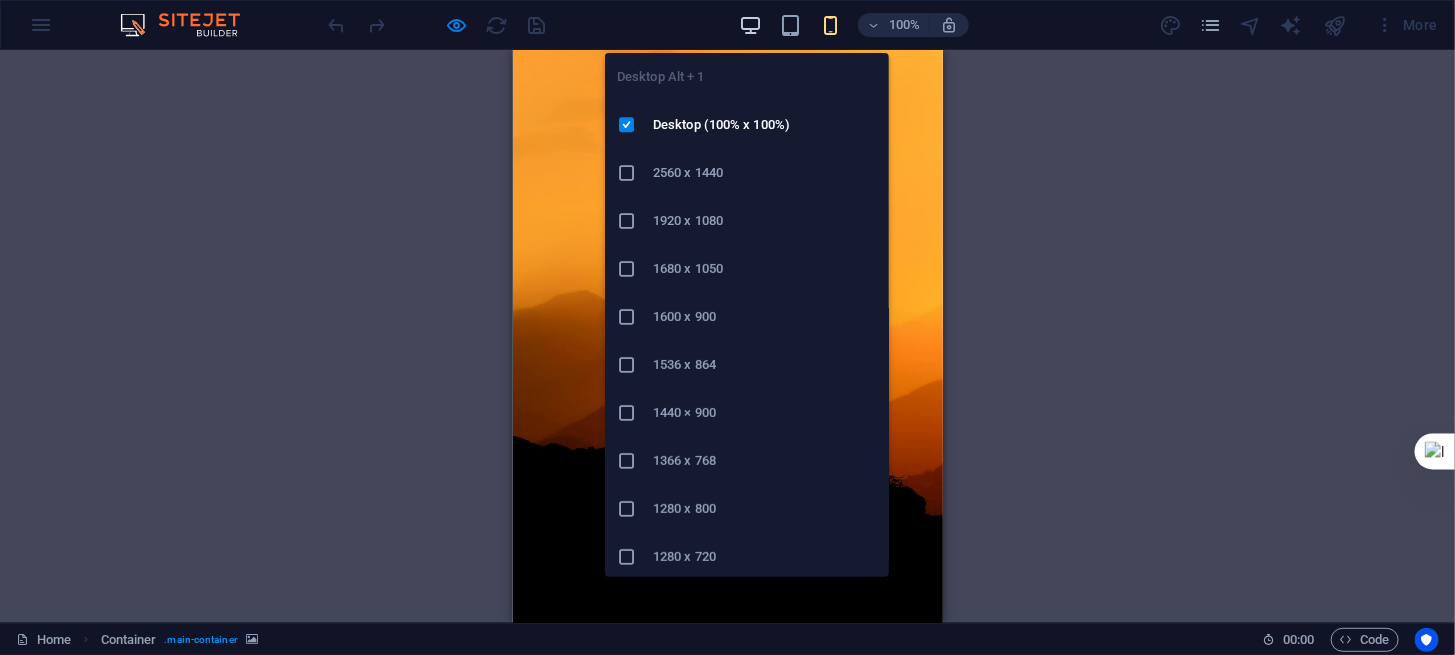 click at bounding box center [750, 25] 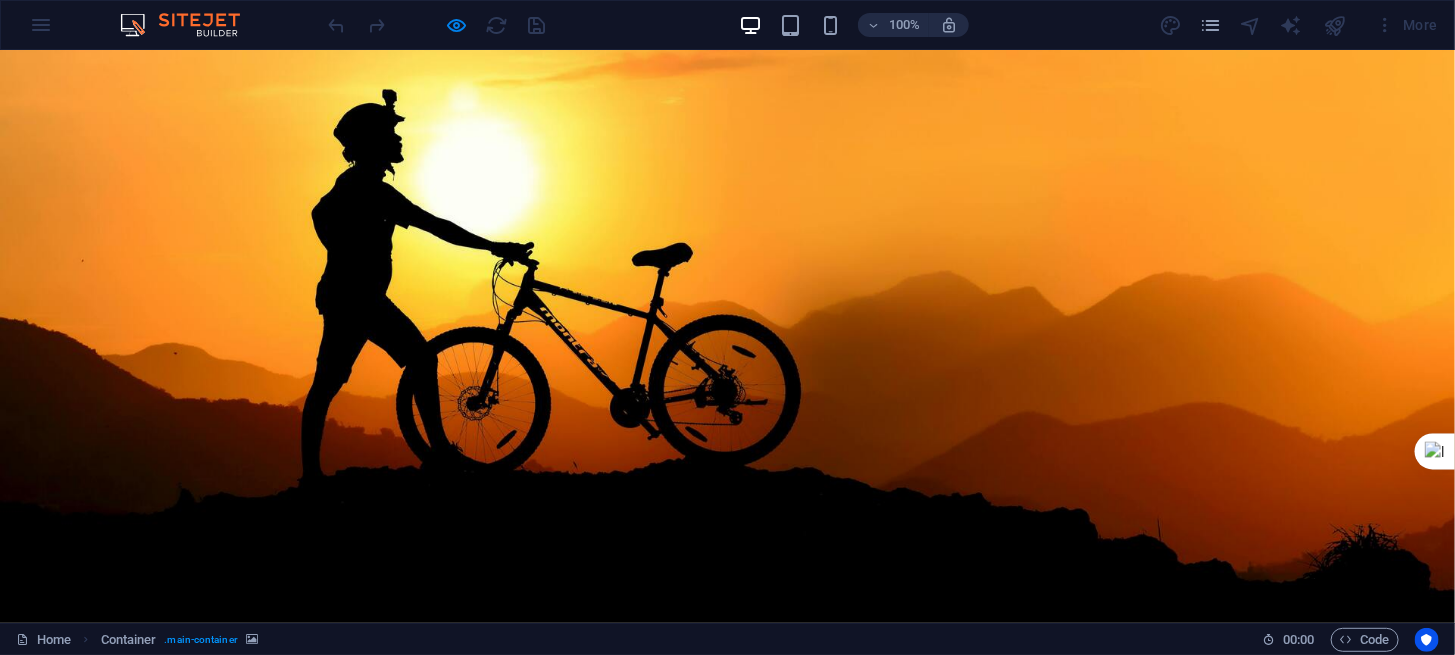click on "Drop content here or  Add elements  Paste clipboard" at bounding box center [728, 702] 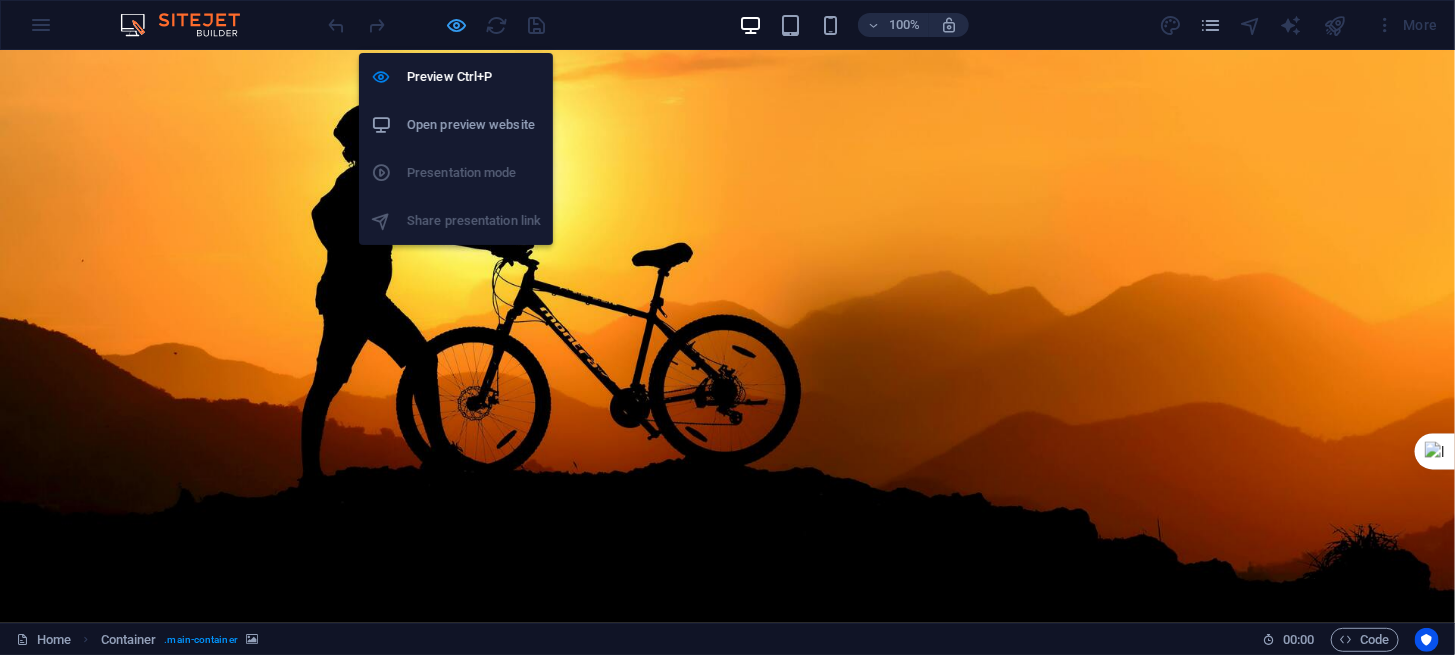 click at bounding box center (457, 25) 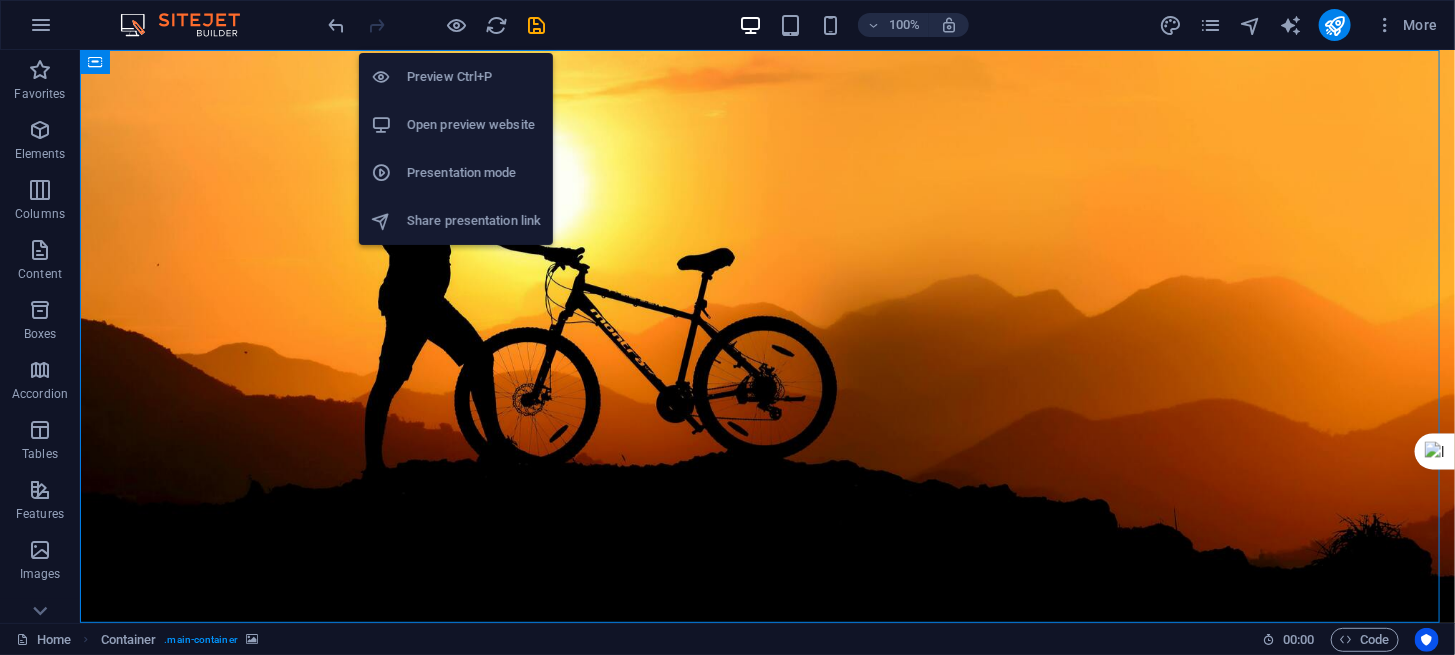 click on "Open preview website" at bounding box center (474, 125) 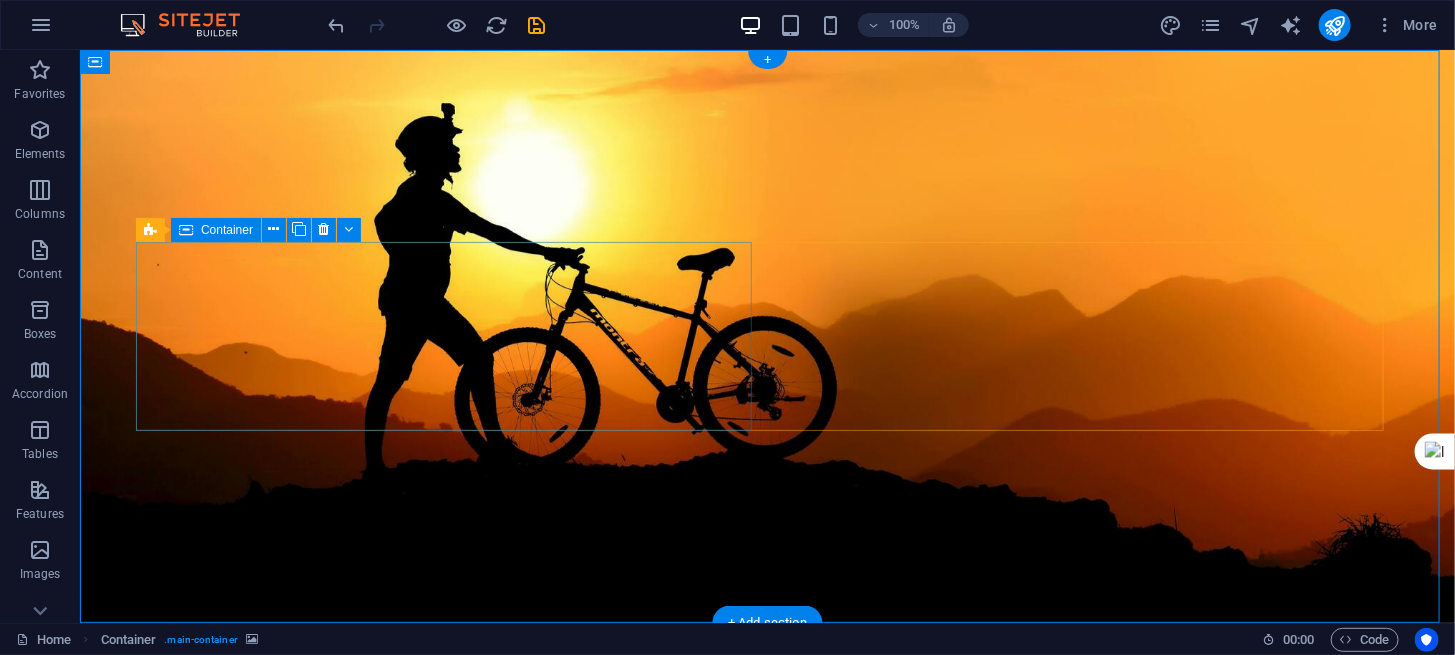 click on "Drop content here or  Add elements  Paste clipboard" at bounding box center [767, 773] 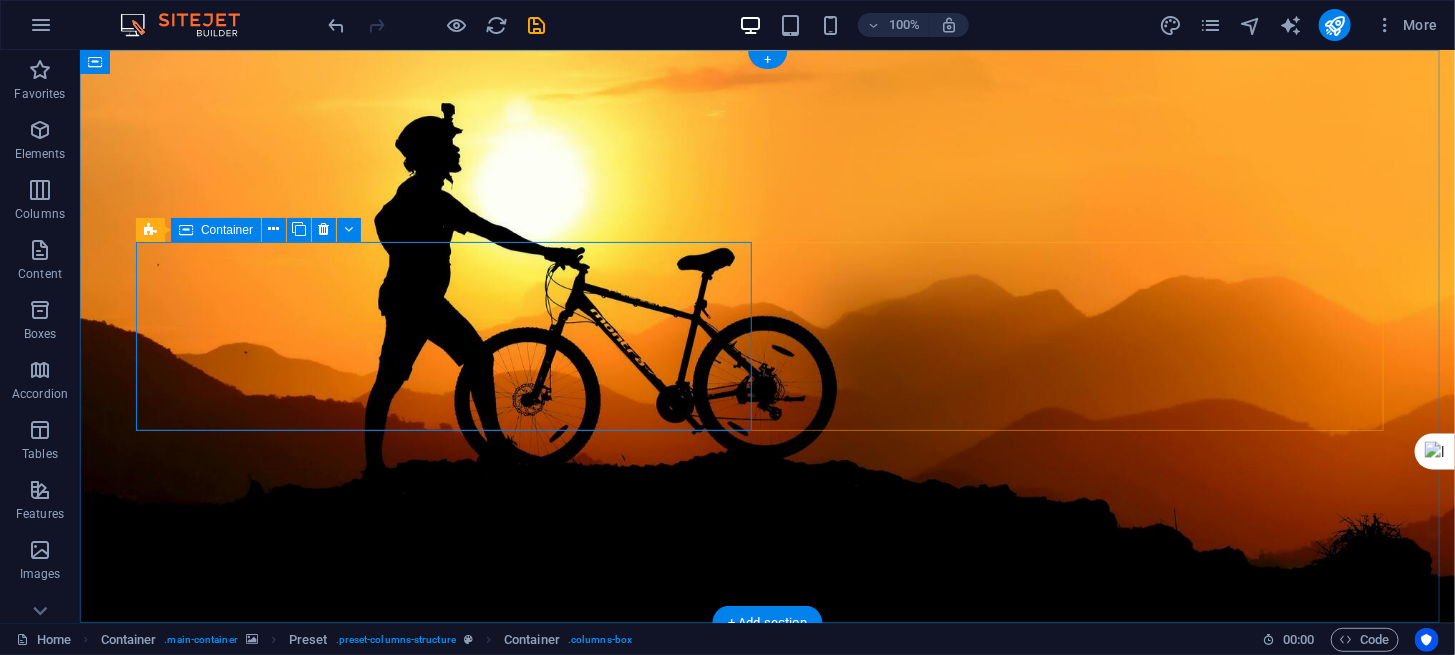 click on "Drop content here or  Add elements  Paste clipboard" at bounding box center (767, 773) 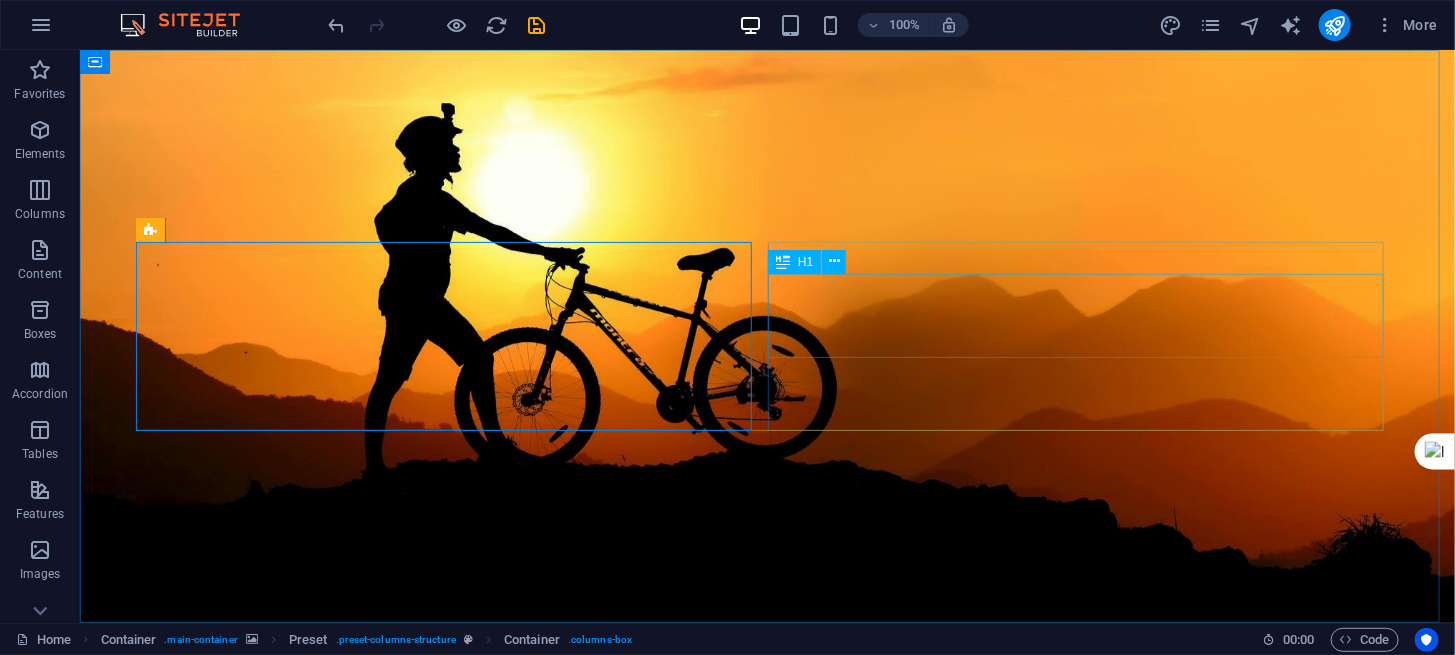 click on "H1" at bounding box center [794, 262] 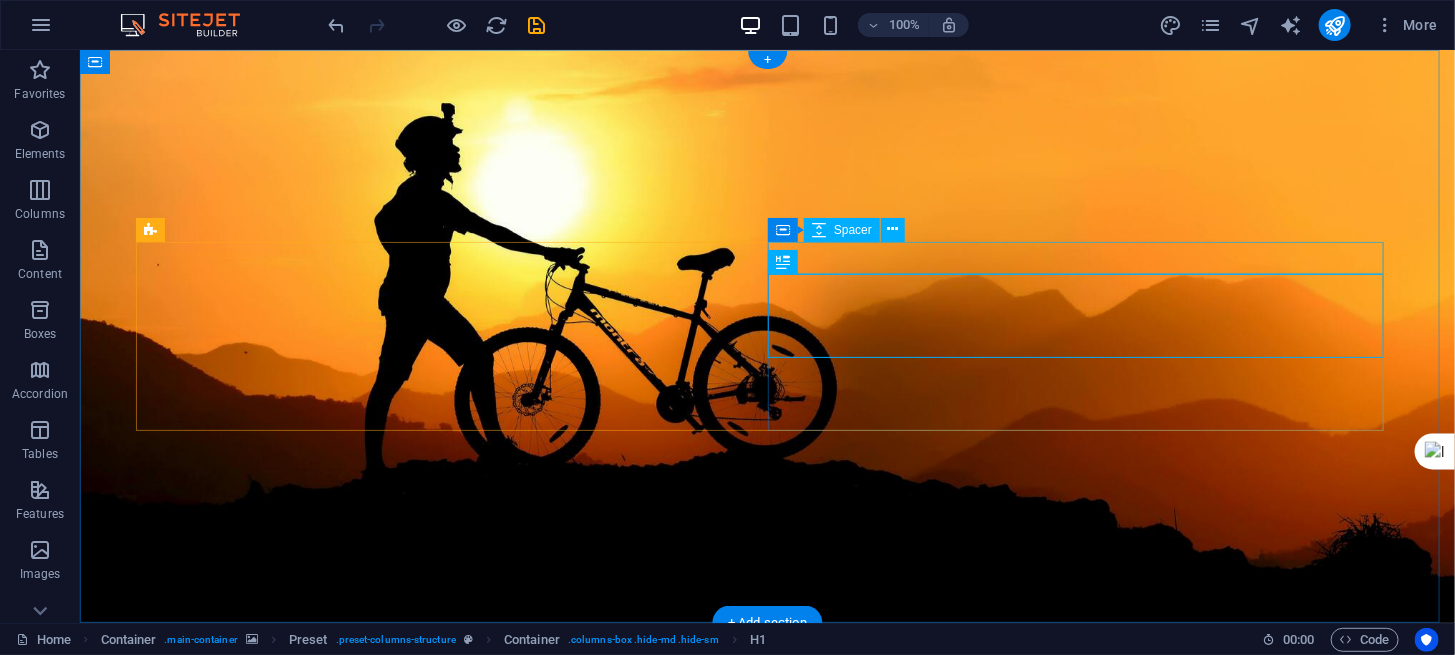 click at bounding box center (767, 868) 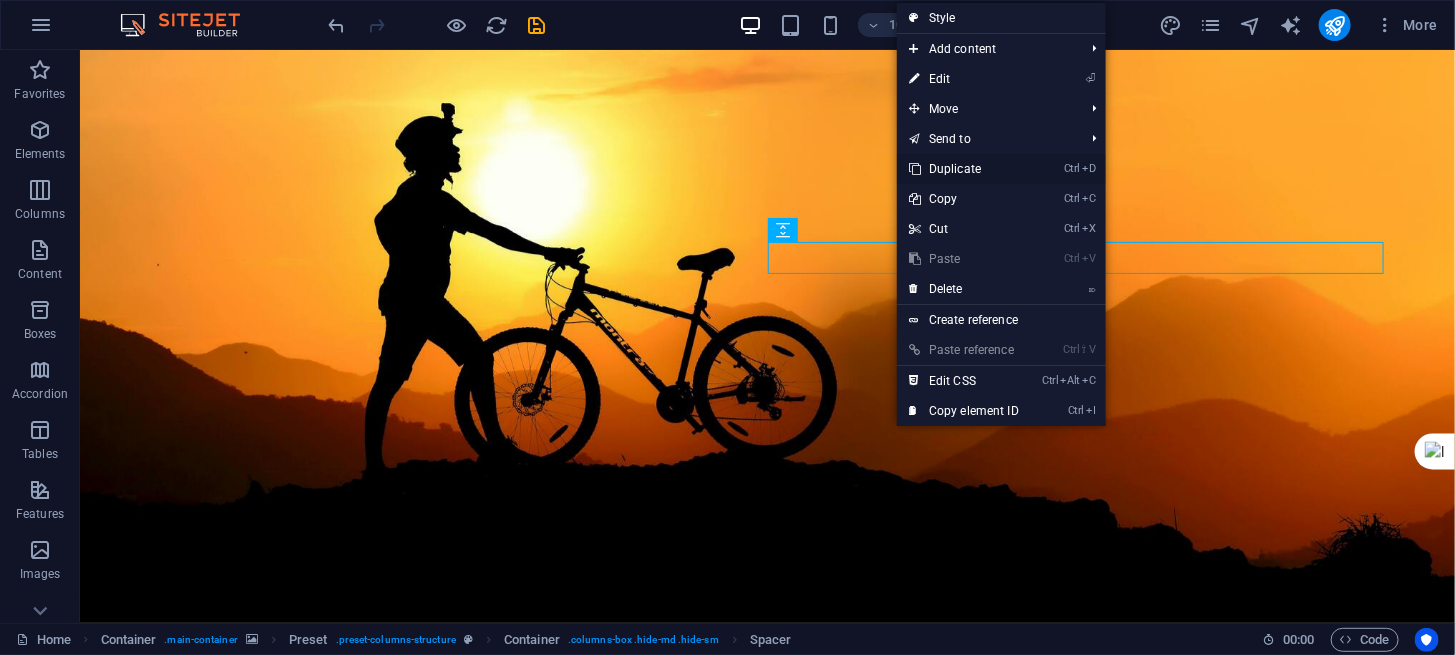 click on "Ctrl D  Duplicate" at bounding box center (964, 169) 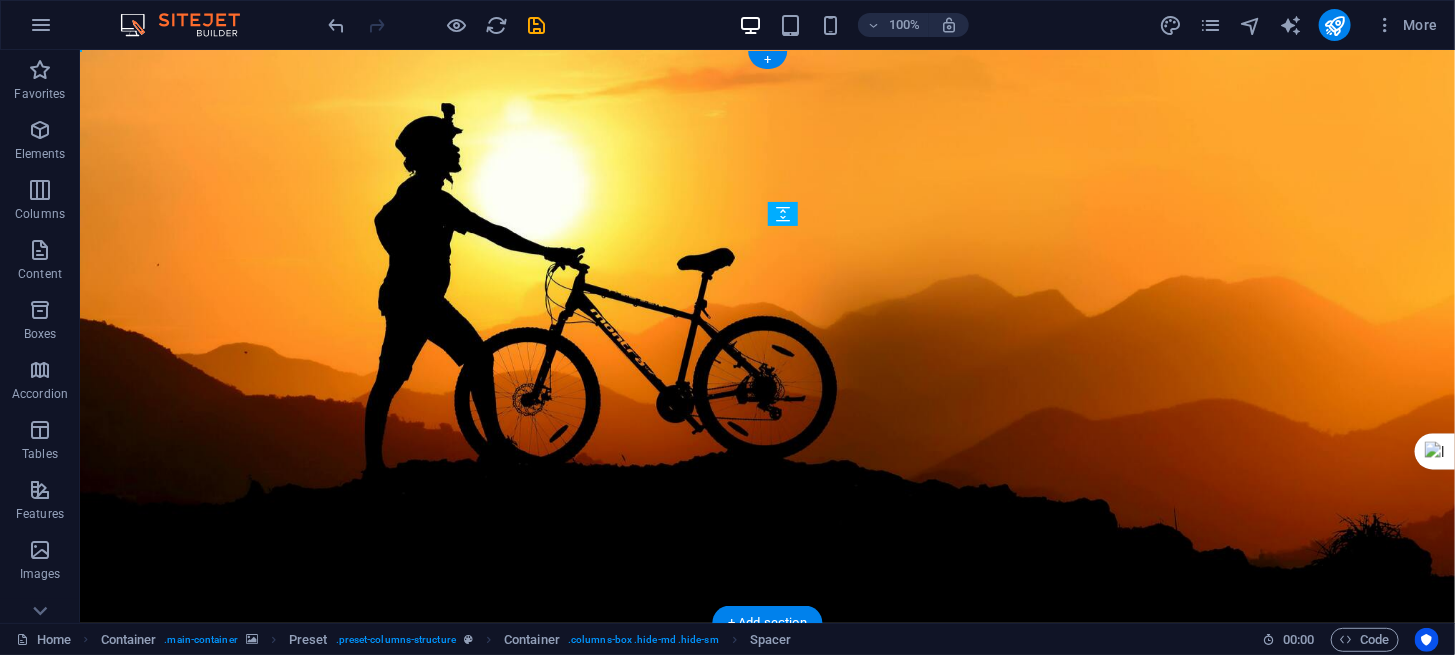 drag, startPoint x: 878, startPoint y: 272, endPoint x: 862, endPoint y: 422, distance: 150.85092 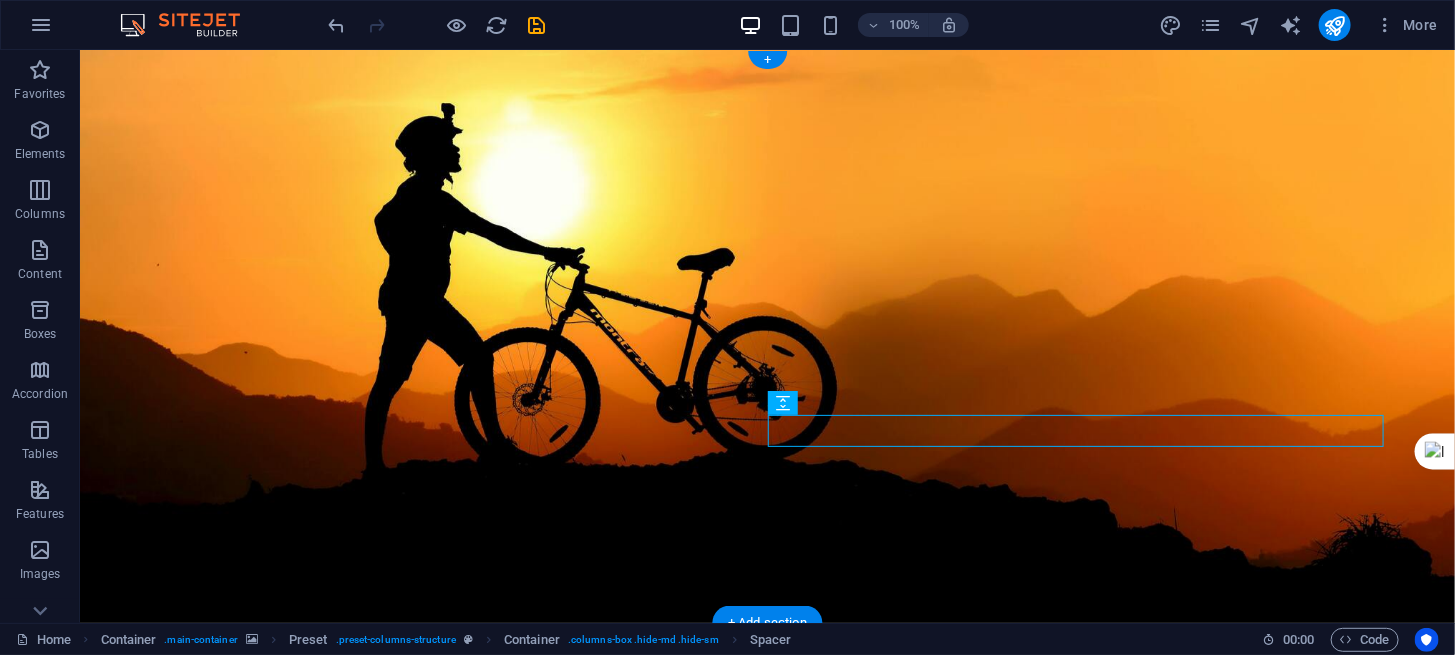 click at bounding box center [766, 335] 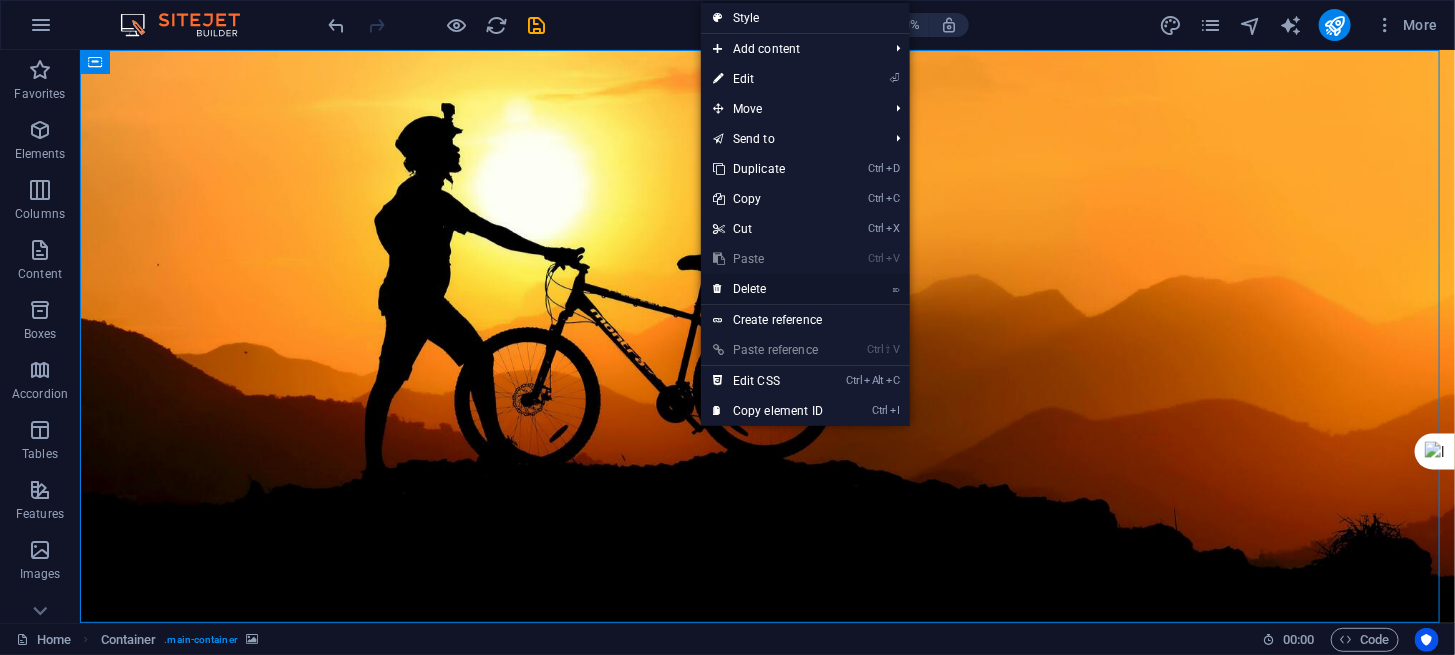 click on "⌦  Delete" at bounding box center [768, 289] 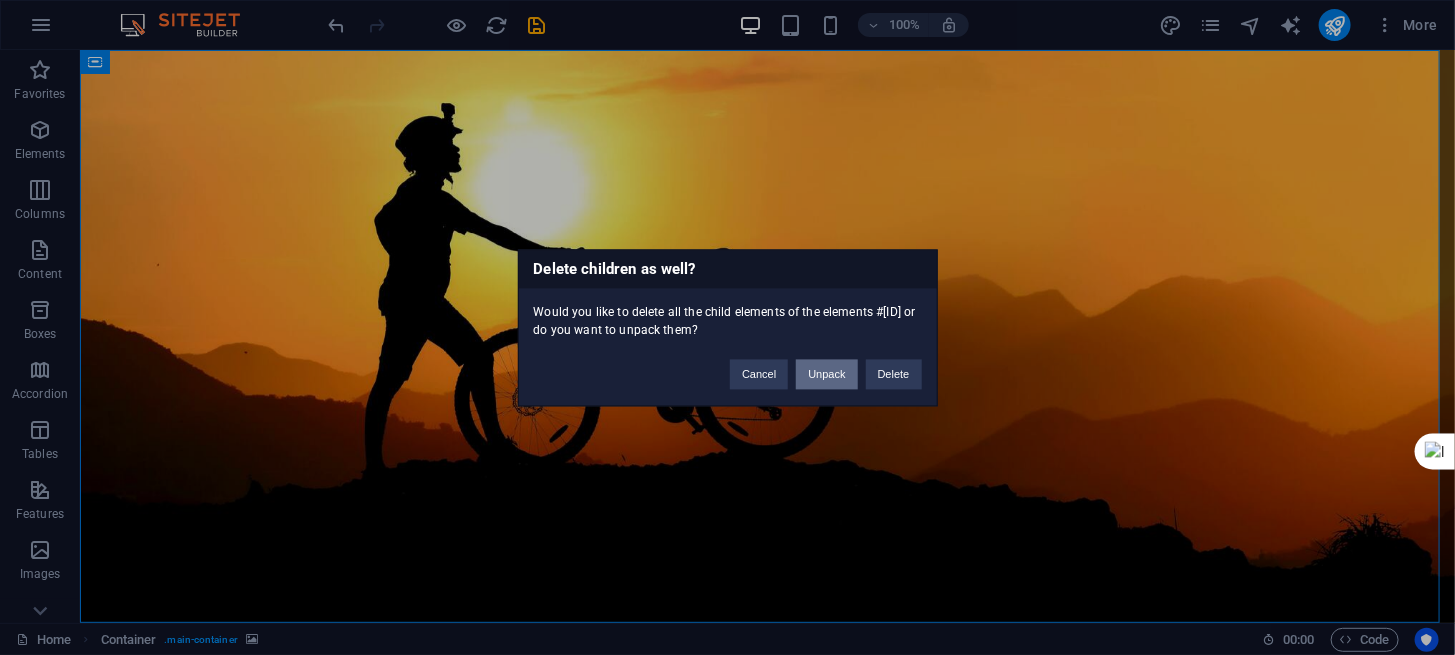 click on "Unpack" at bounding box center (826, 374) 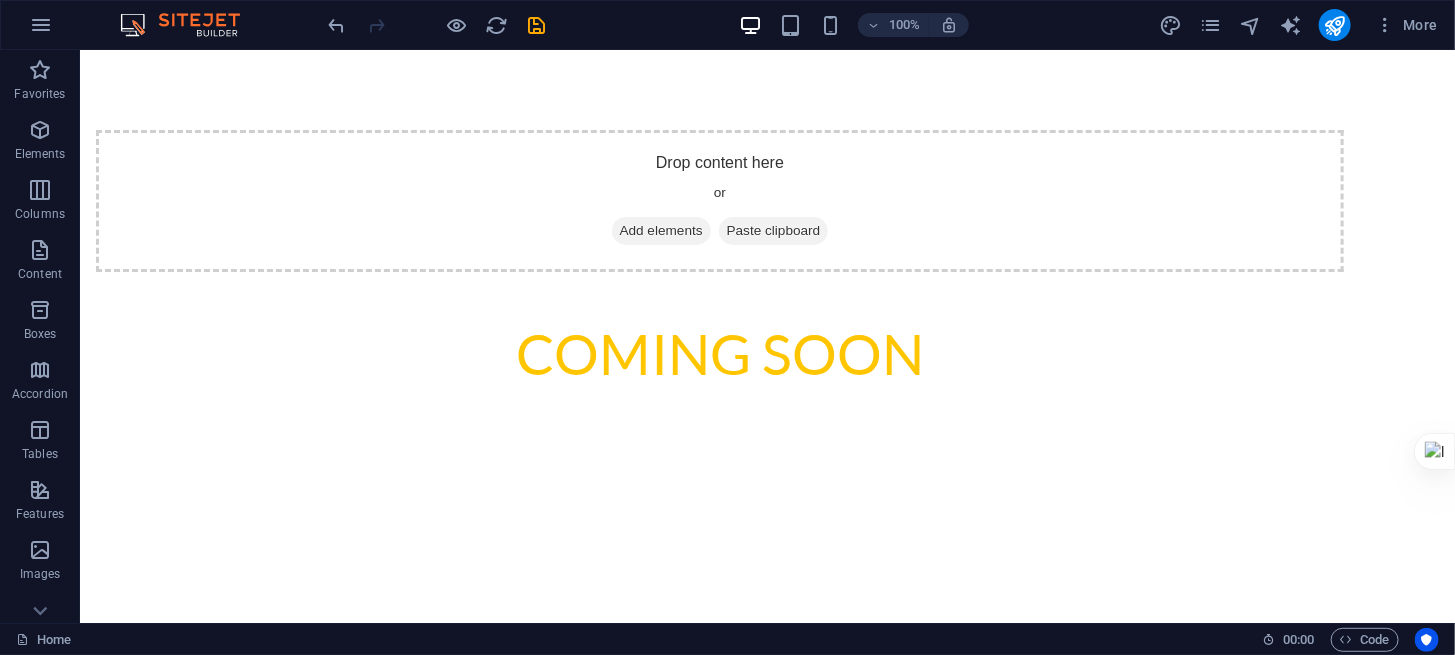 click on "100% More" at bounding box center [727, 25] 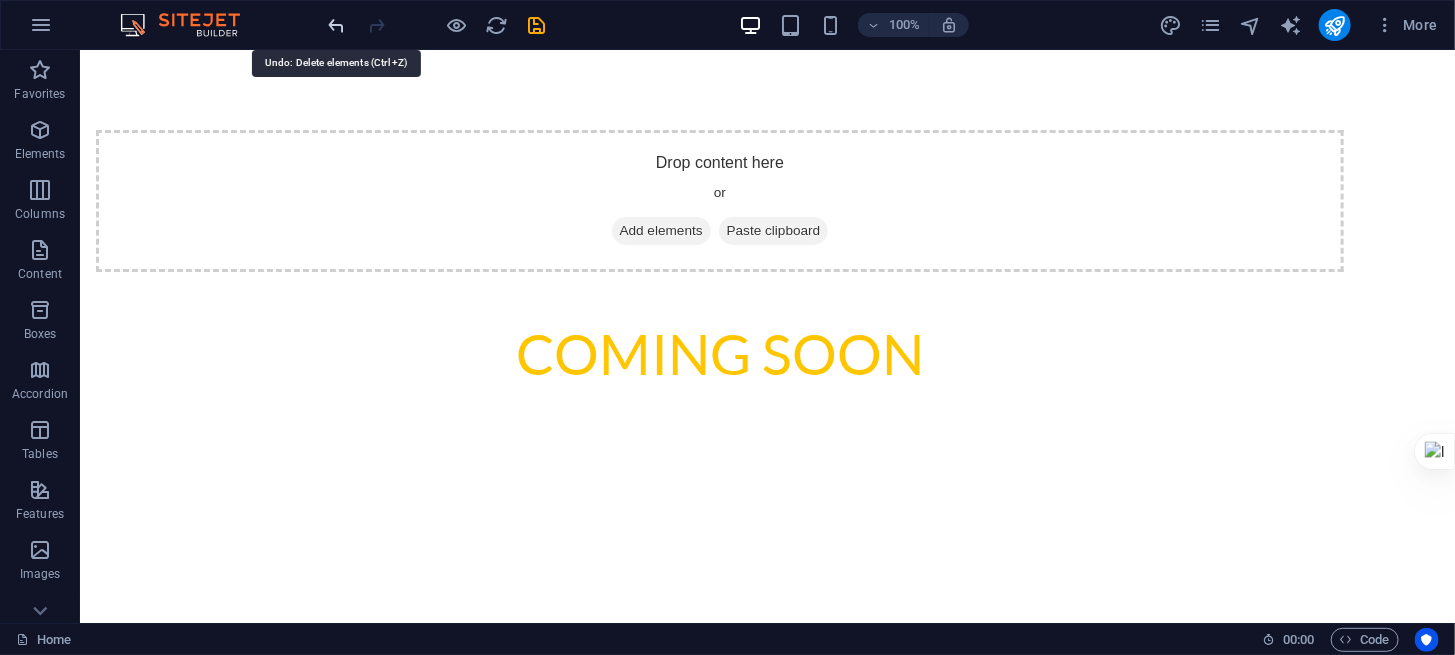click at bounding box center [337, 25] 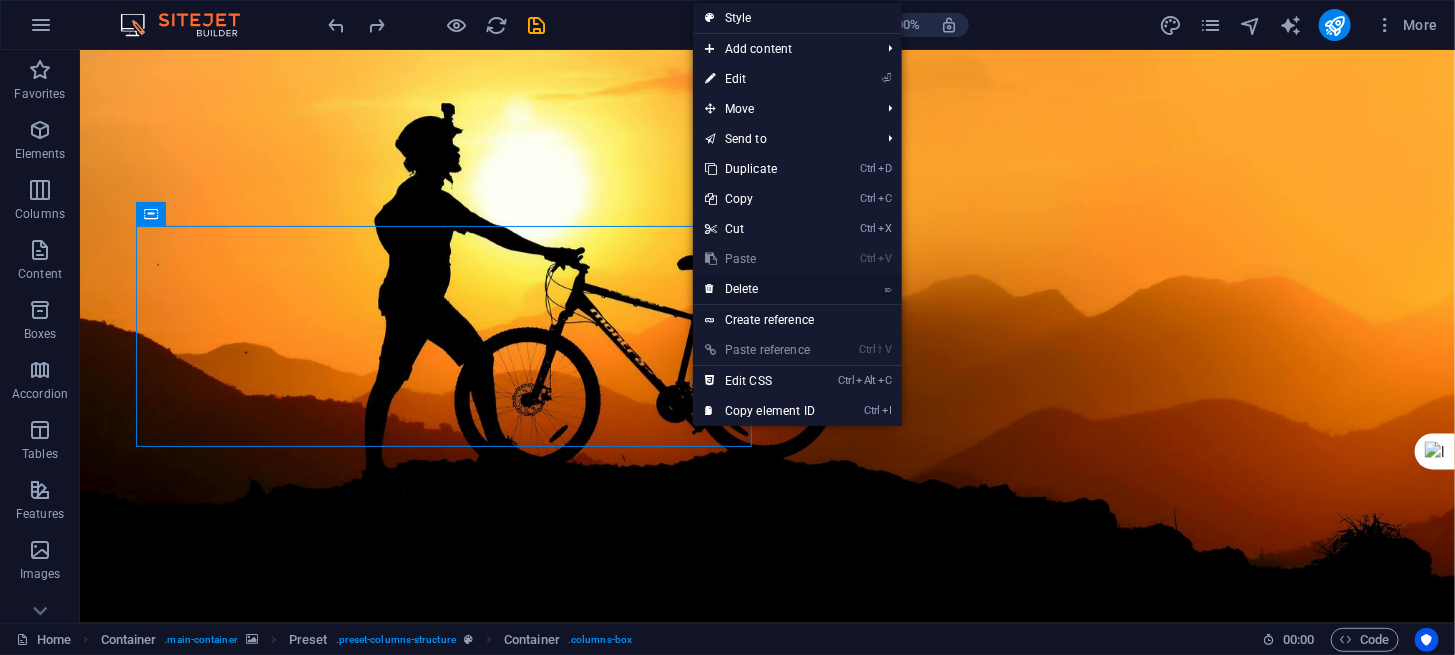 click on "⌦  Delete" at bounding box center [760, 289] 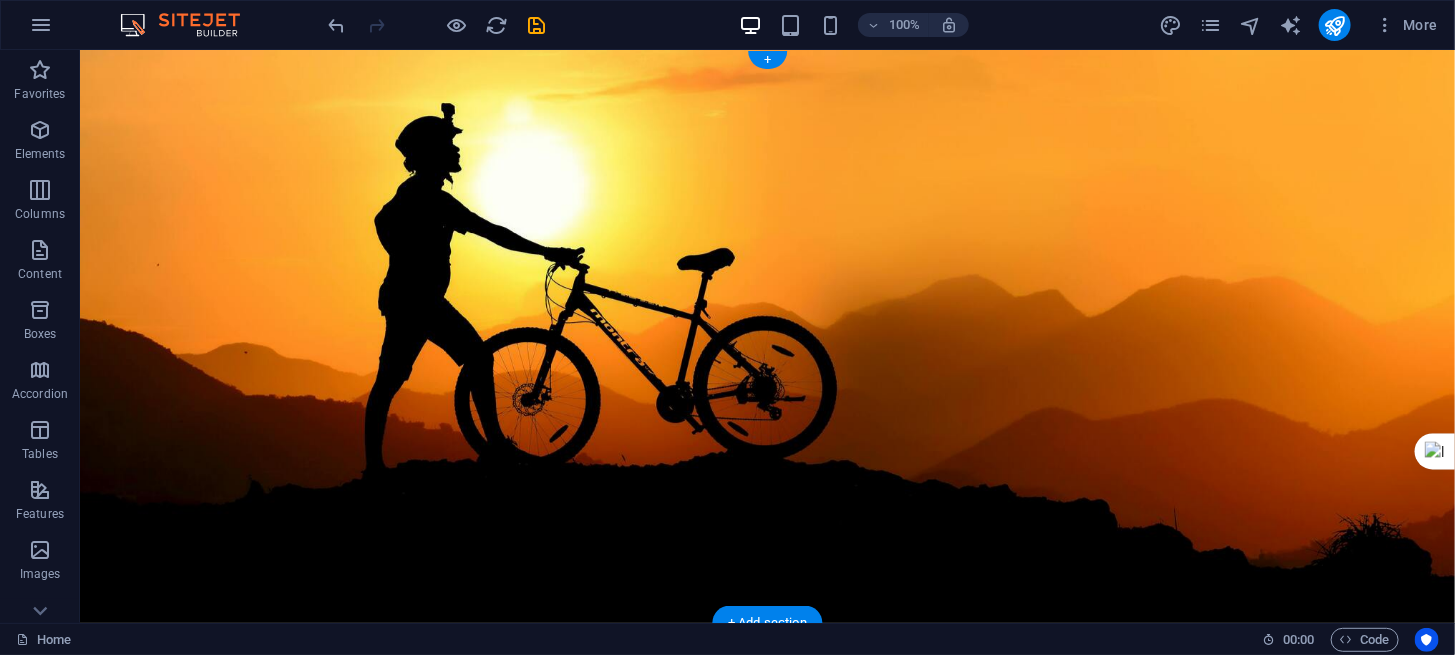 click at bounding box center (766, 335) 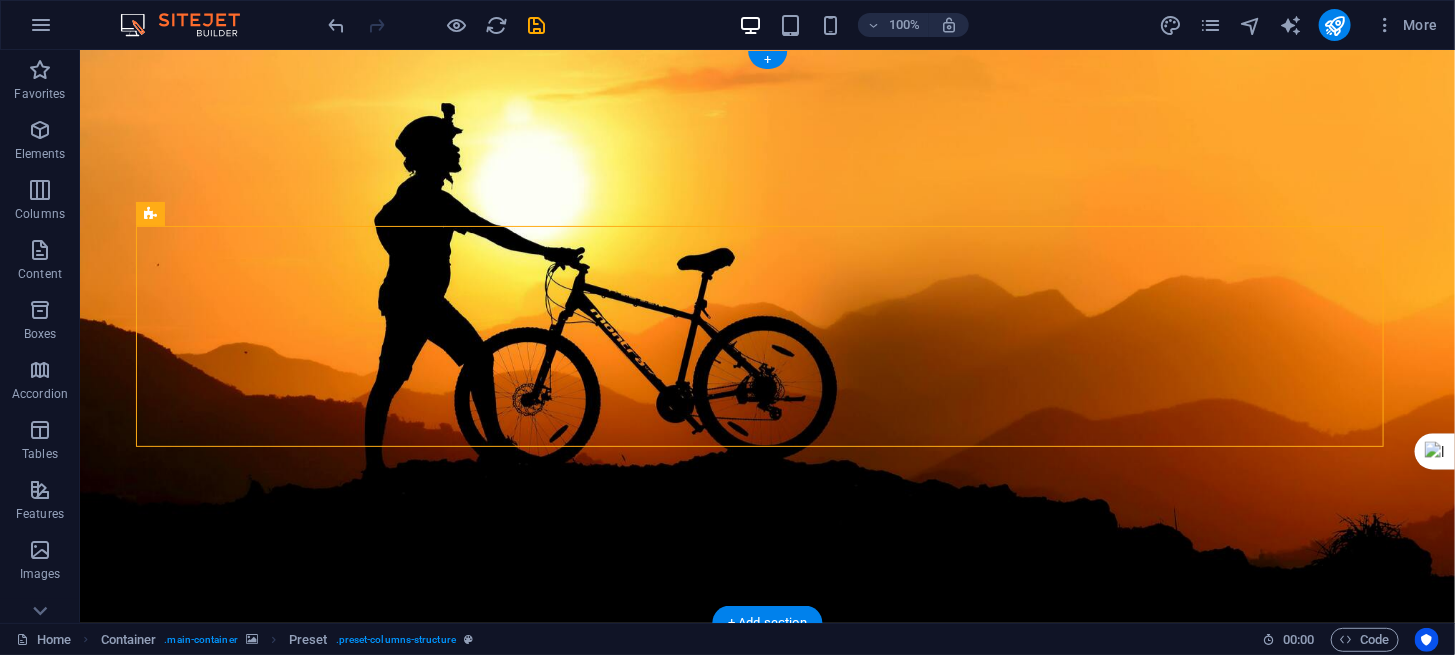 drag, startPoint x: 229, startPoint y: 261, endPoint x: 156, endPoint y: 139, distance: 142.17242 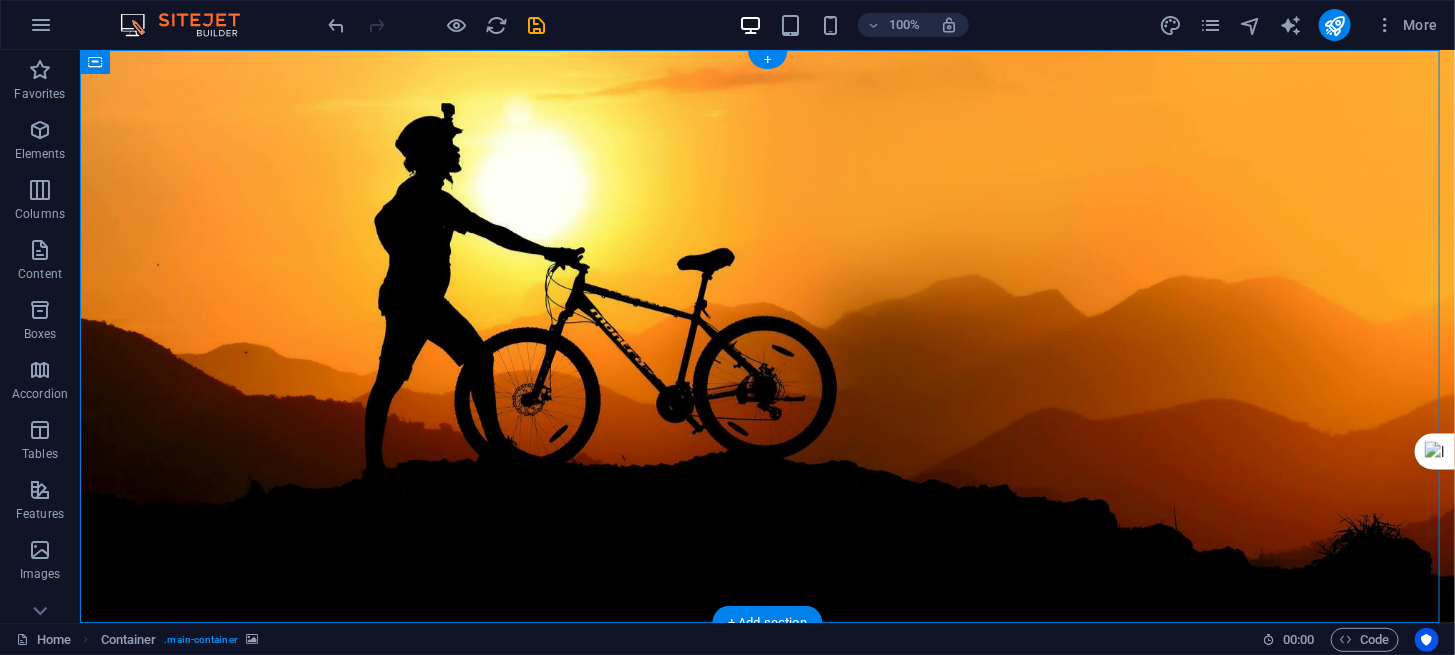 click at bounding box center [766, 335] 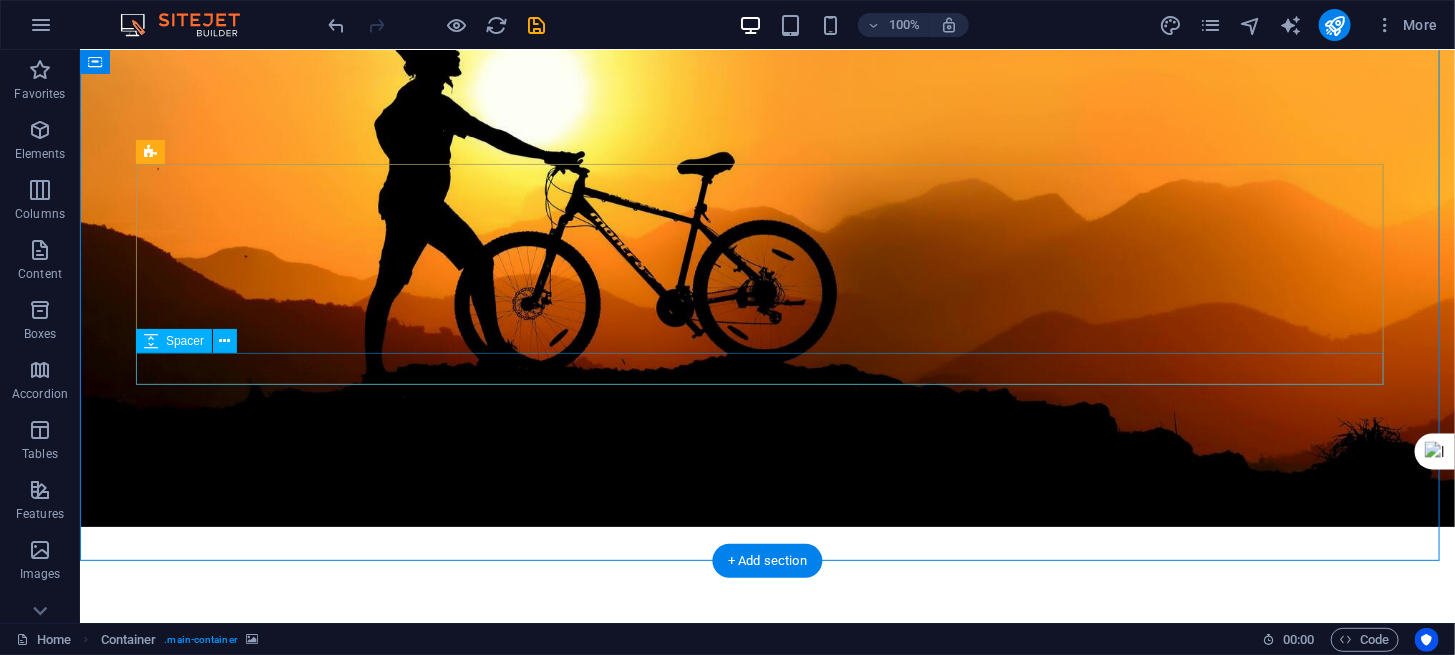 scroll, scrollTop: 100, scrollLeft: 0, axis: vertical 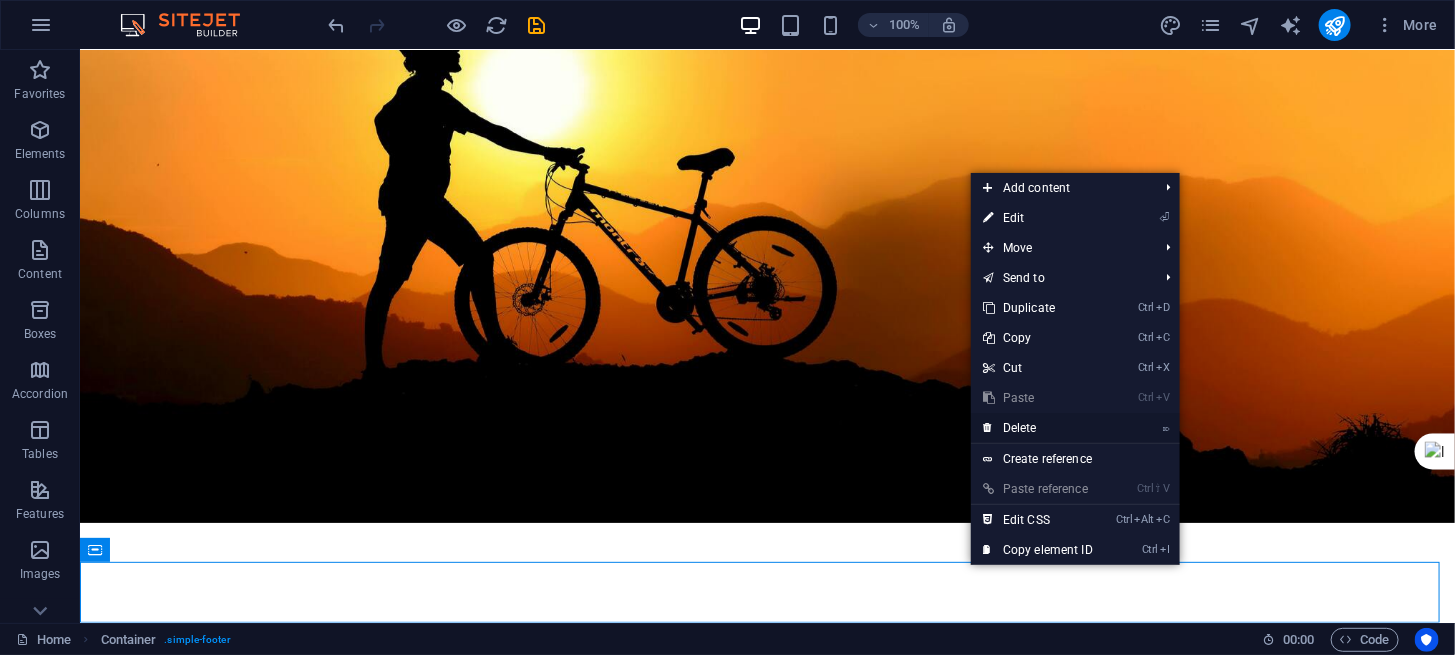 click on "⌦  Delete" at bounding box center [1038, 428] 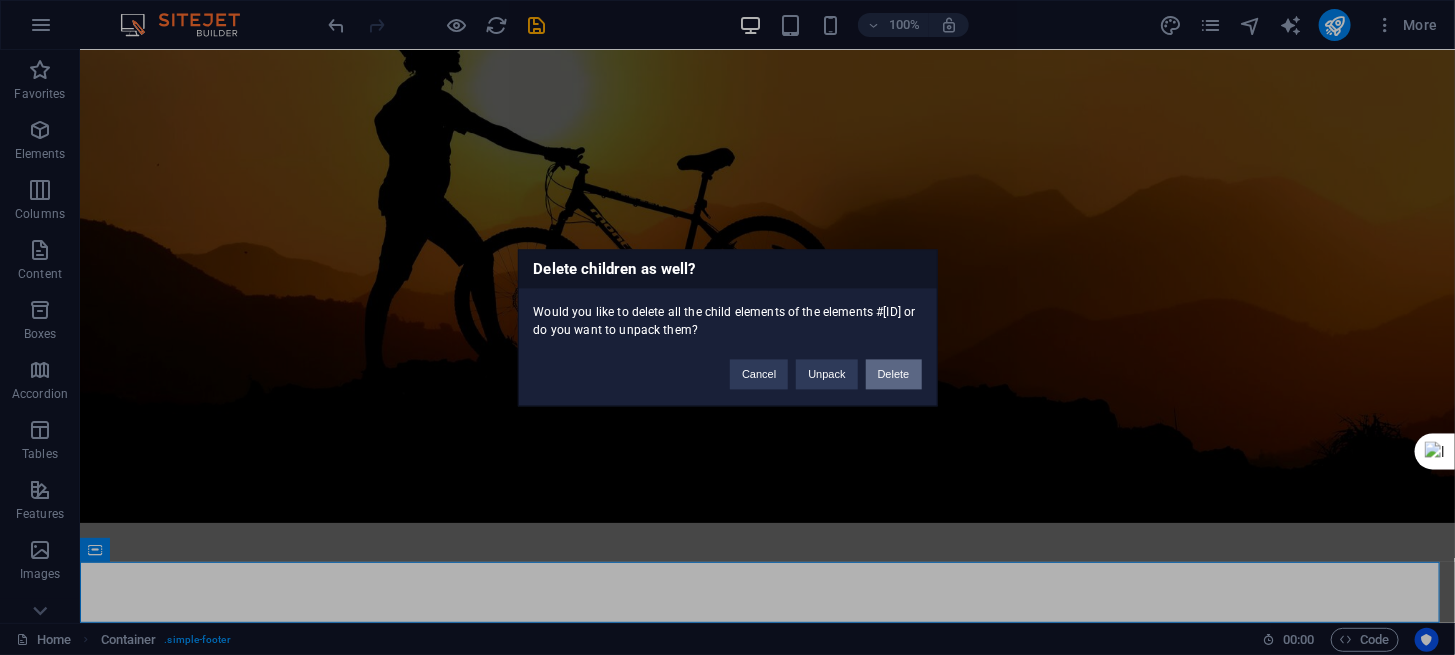 click on "Delete" at bounding box center [894, 374] 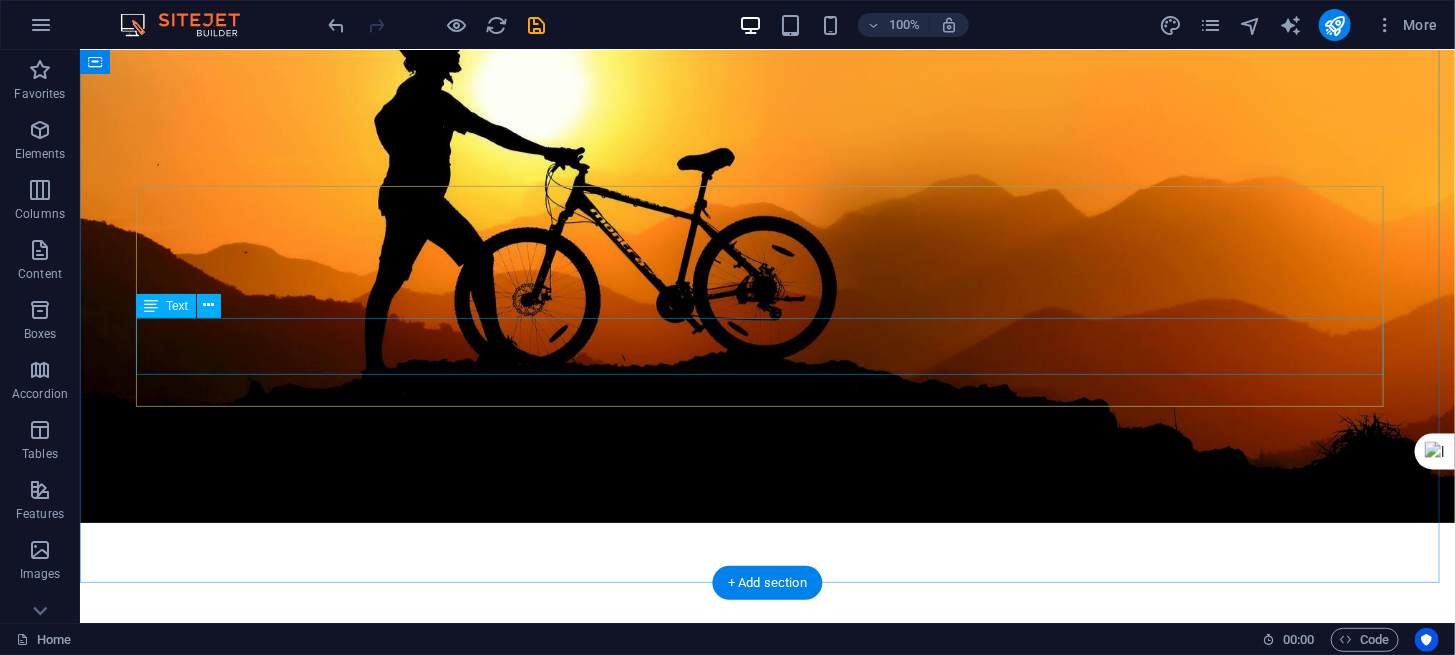 scroll, scrollTop: 40, scrollLeft: 0, axis: vertical 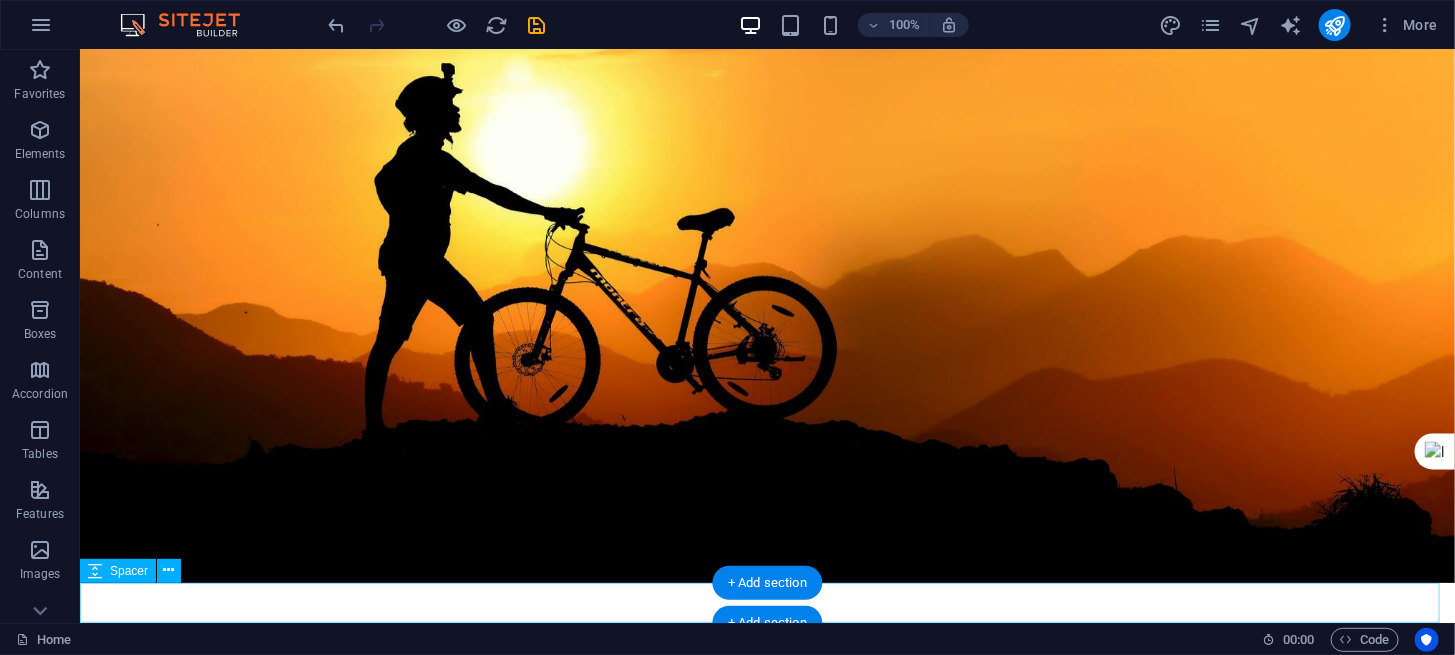 click at bounding box center [766, 984] 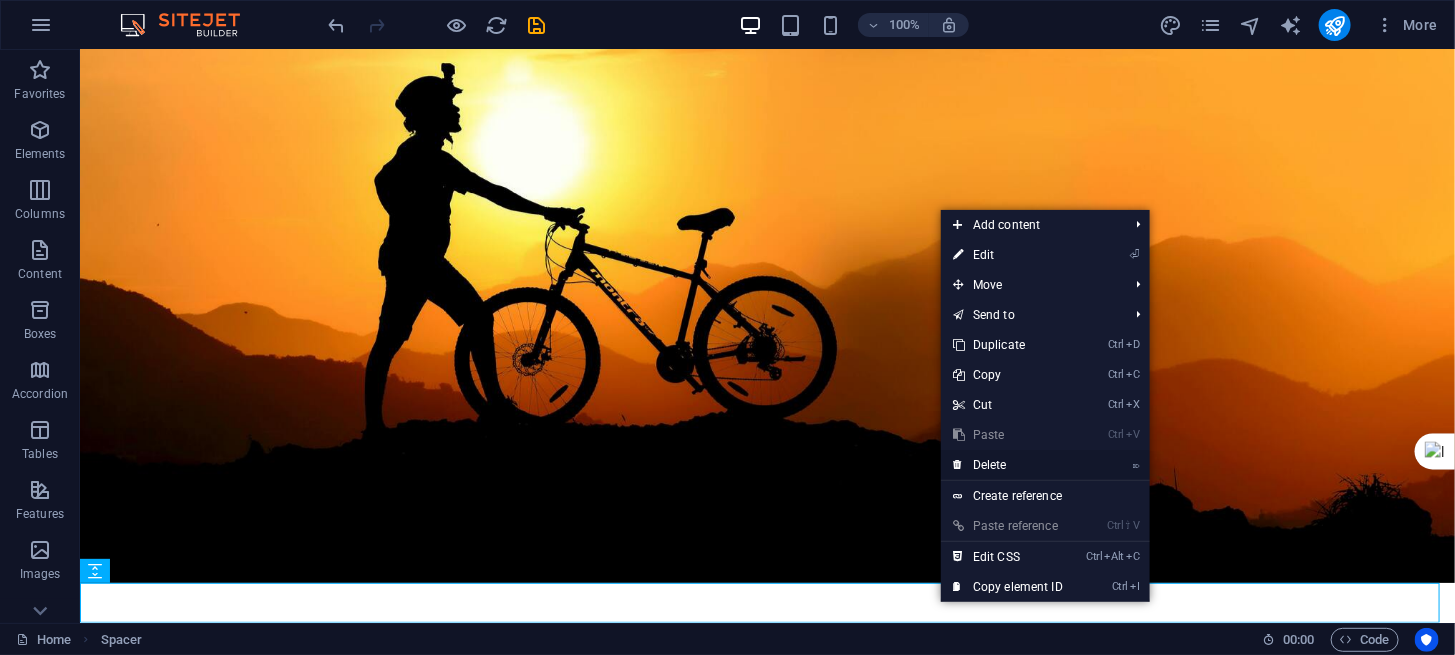 click on "⌦  Delete" at bounding box center (1008, 465) 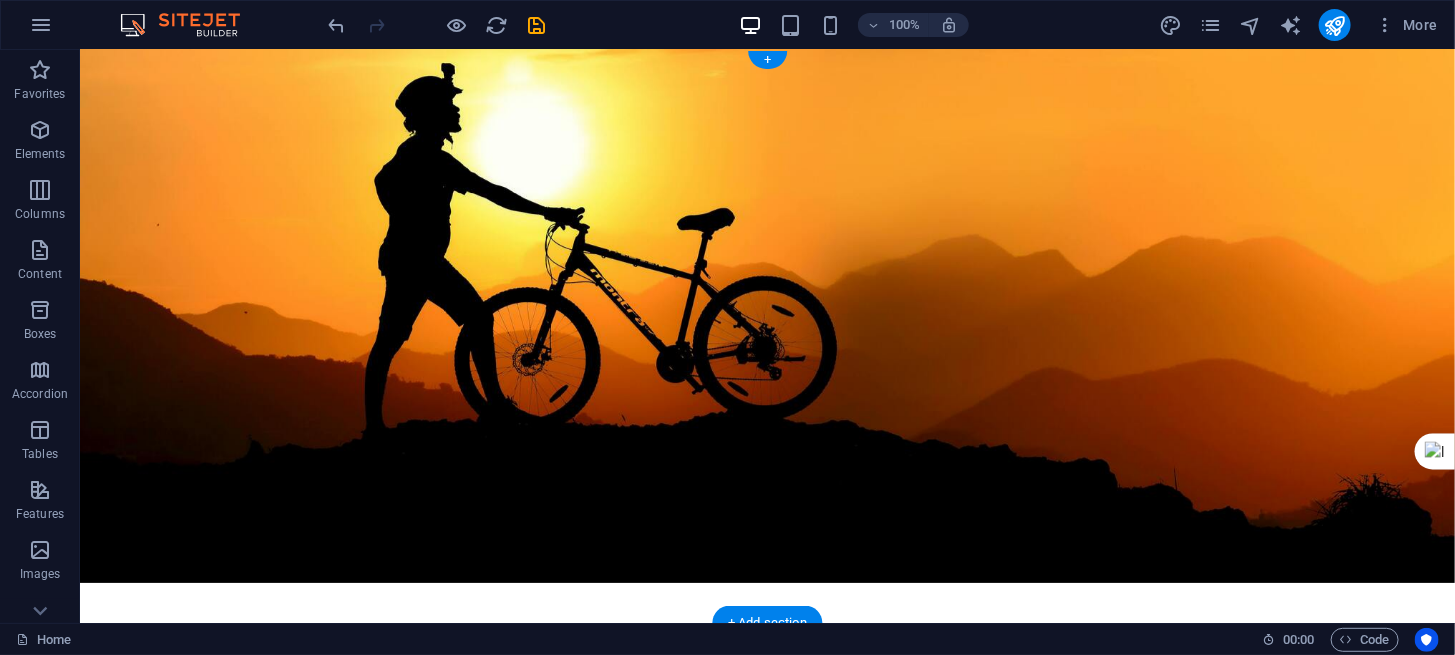 scroll, scrollTop: 0, scrollLeft: 0, axis: both 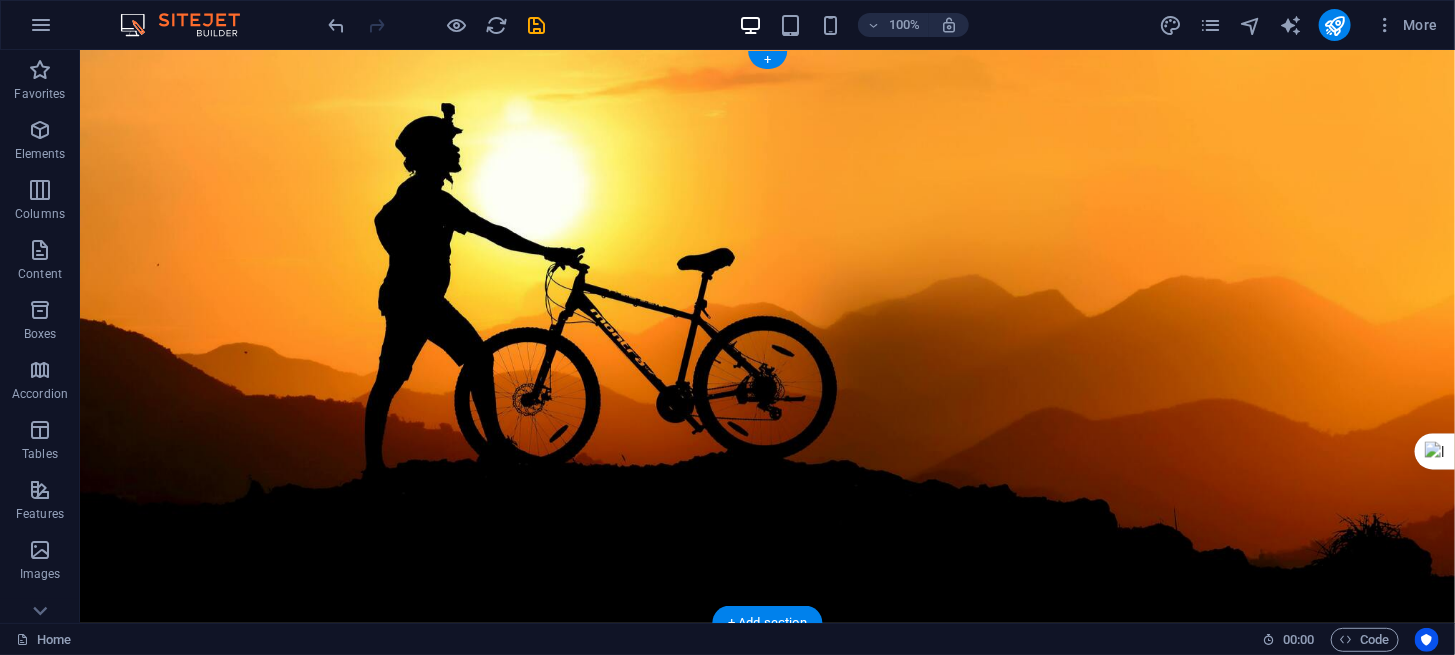 click at bounding box center [766, 335] 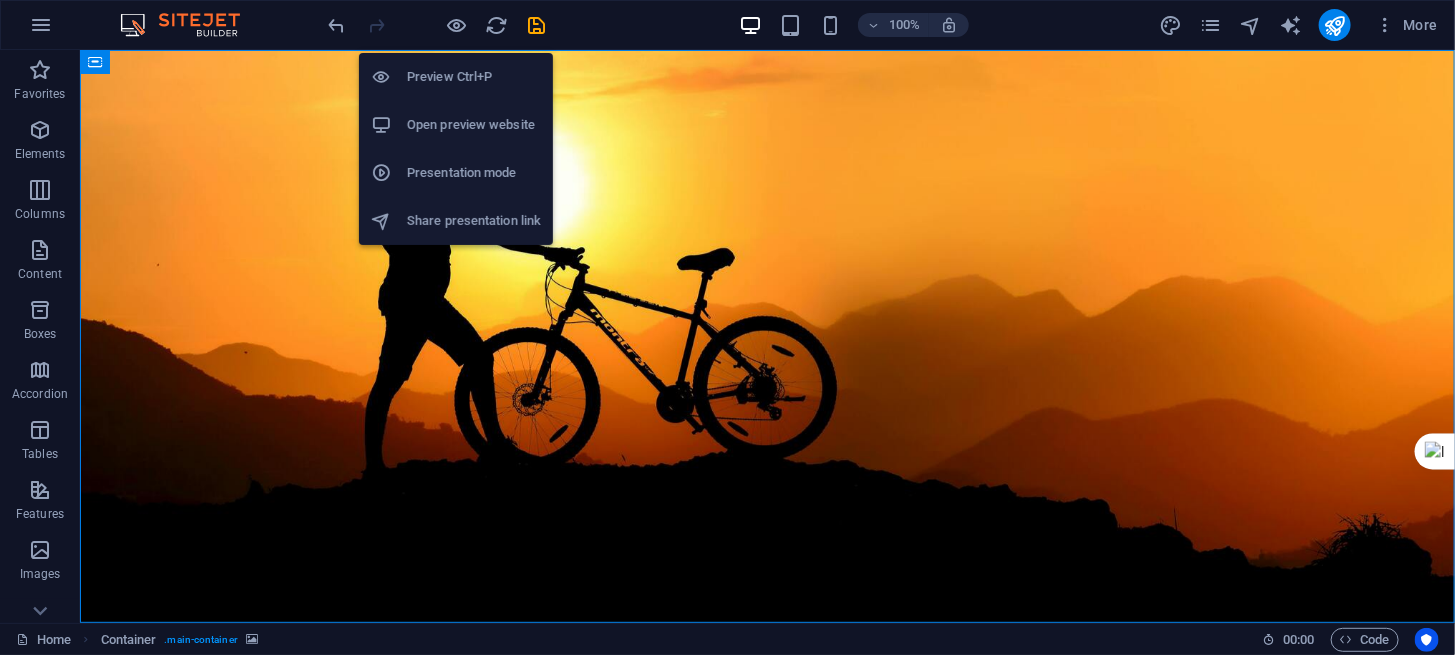 click on "Open preview website" at bounding box center (474, 125) 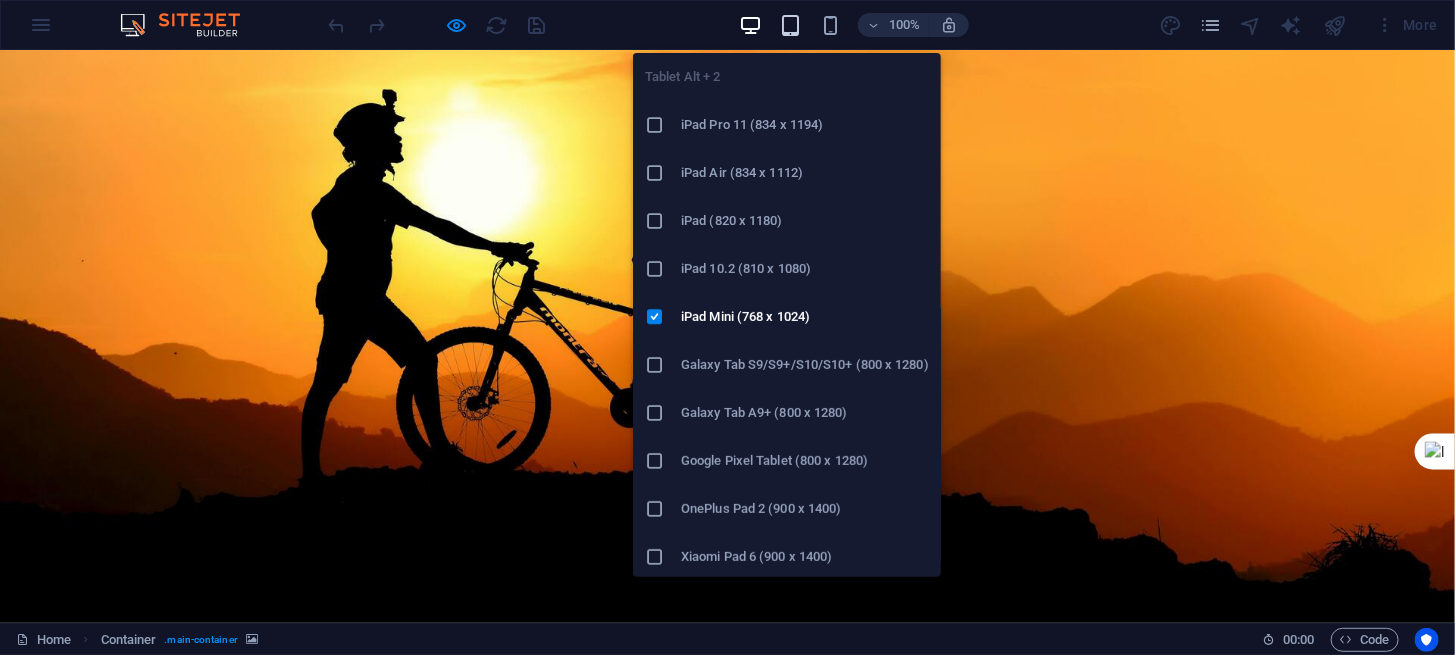 click at bounding box center [790, 25] 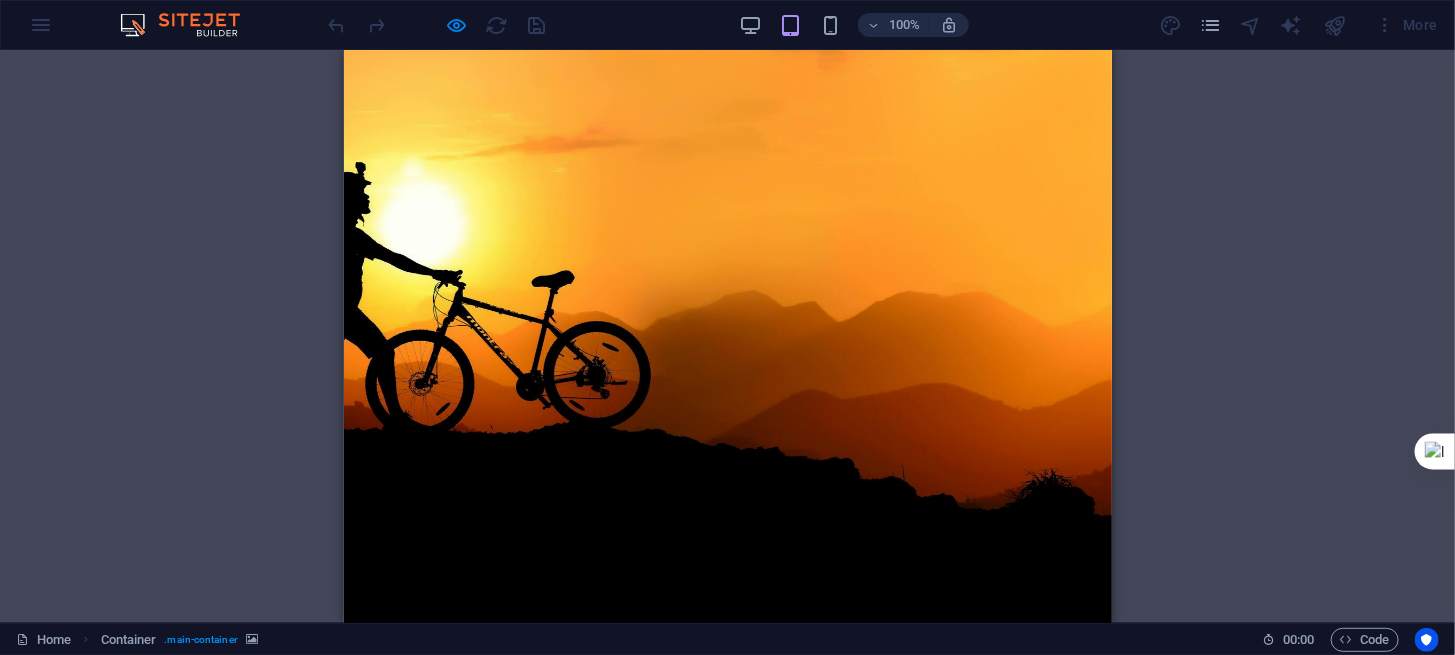 drag, startPoint x: 854, startPoint y: 392, endPoint x: 776, endPoint y: 183, distance: 223.0807 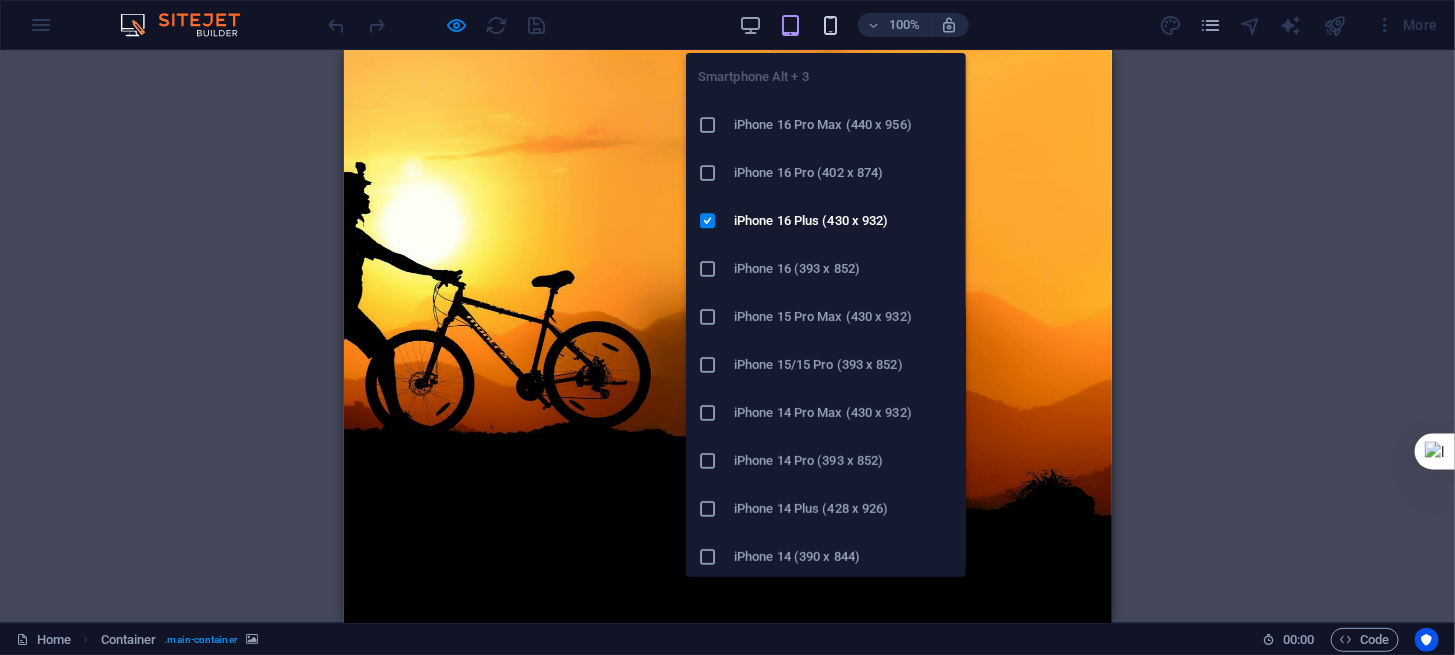 click at bounding box center (830, 25) 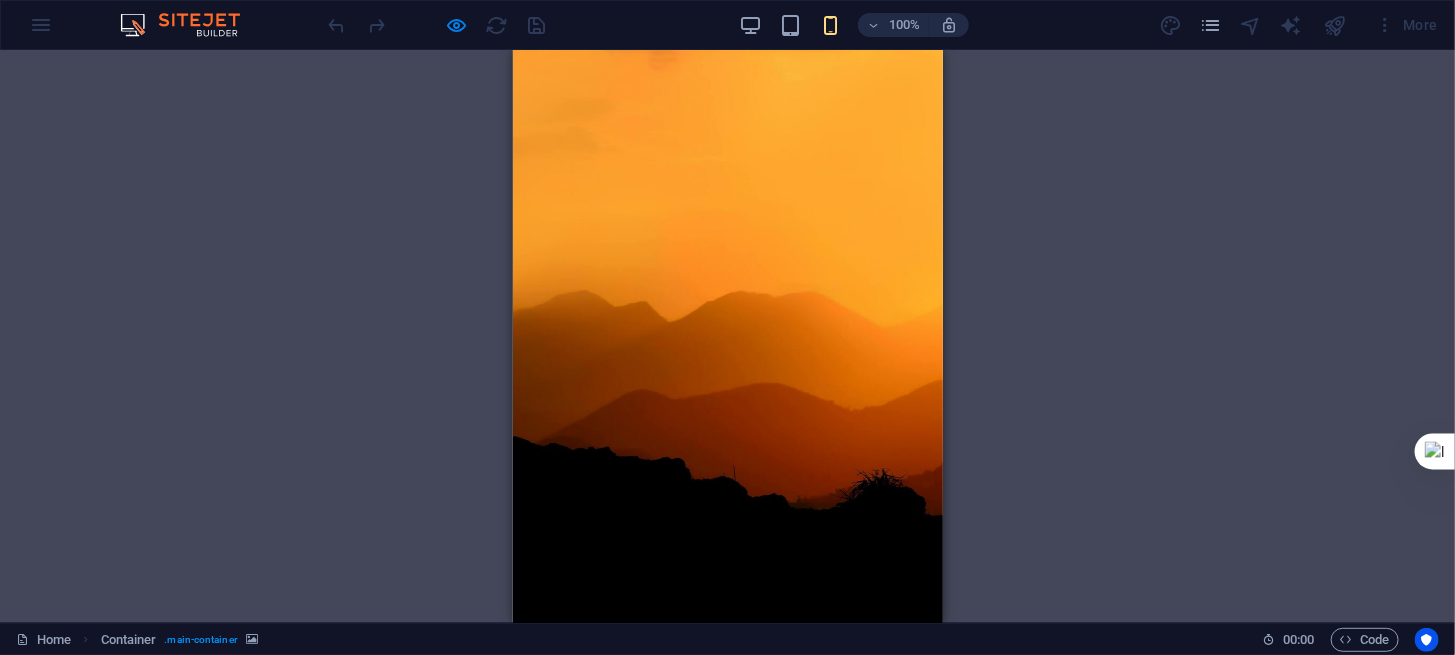 click on "H1   Container   Preset   Preset   Container   Preset   Container   Placeholder   Spacer   Text   Preset   Container   Logo   Preset   Container   Spacer   Spacer   H3   Spacer   Captcha   Preset   Form   Form button   Checkbox   Preset   Email   Placeholder   Placeholder   Spacer   Container   Text" at bounding box center [727, 336] 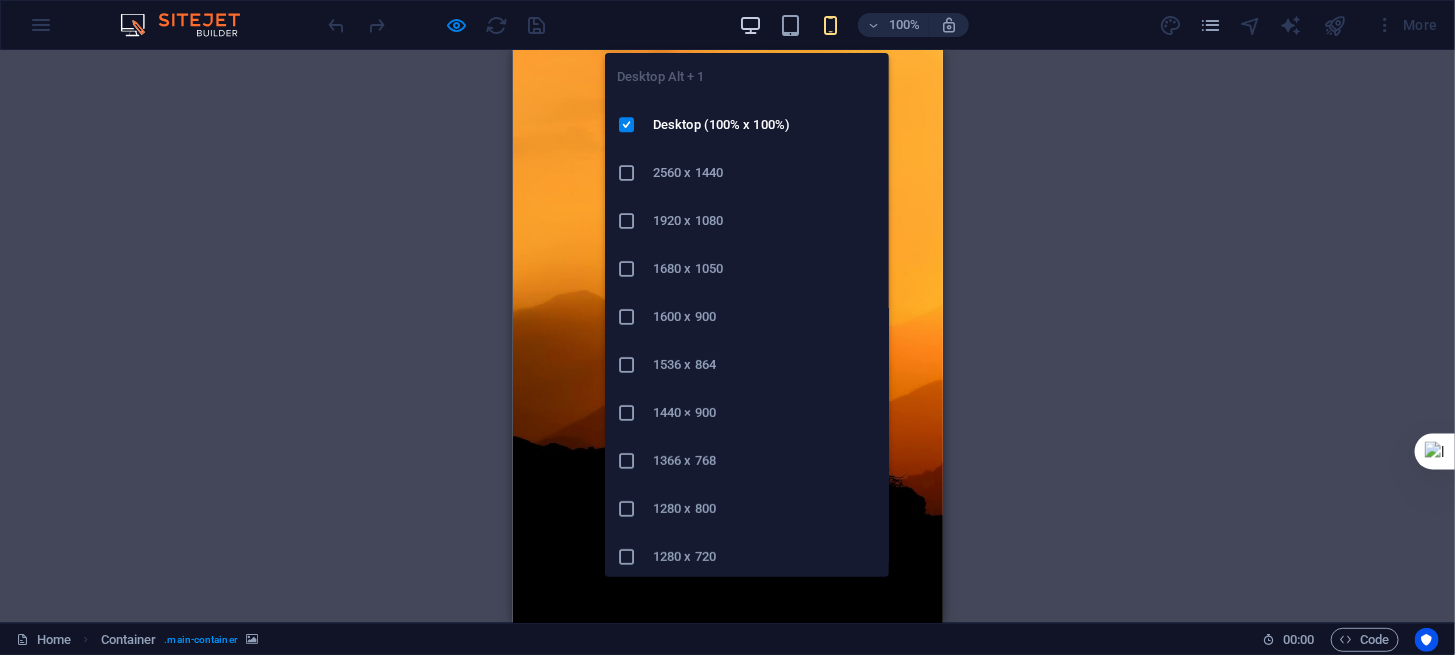 click at bounding box center (750, 25) 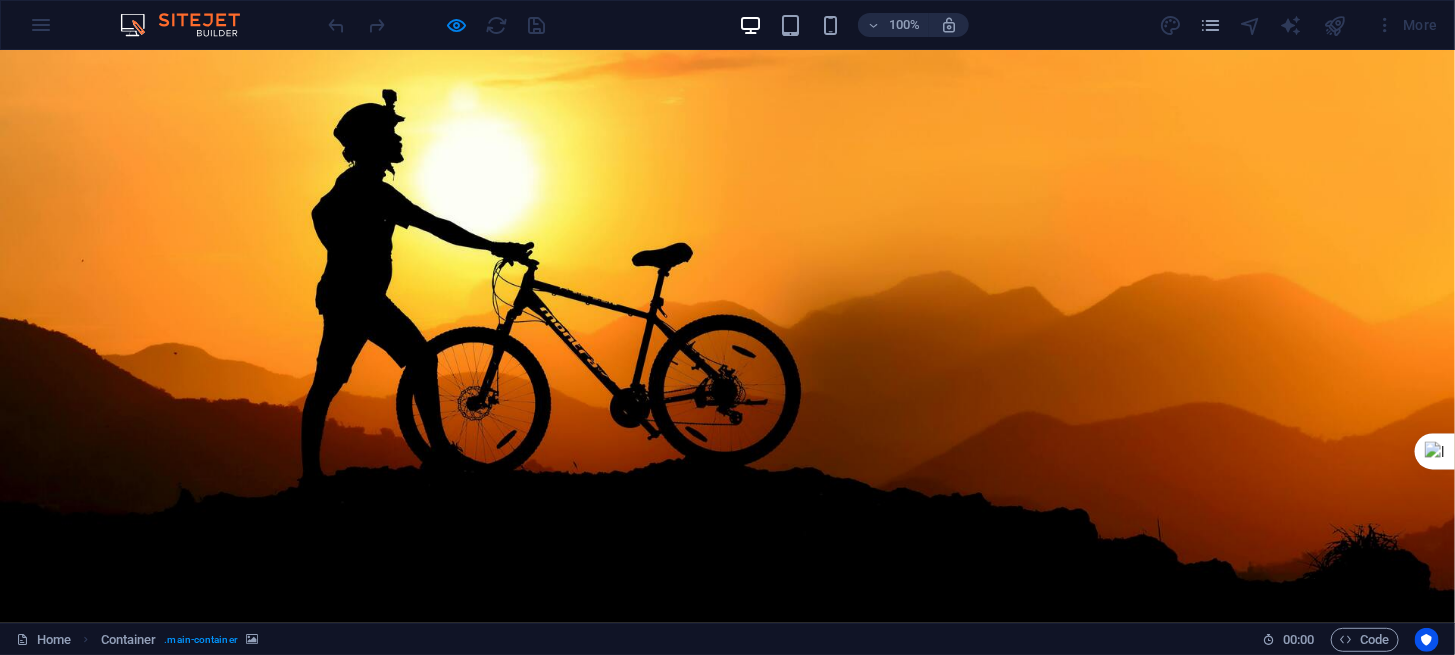 click at bounding box center (727, 335) 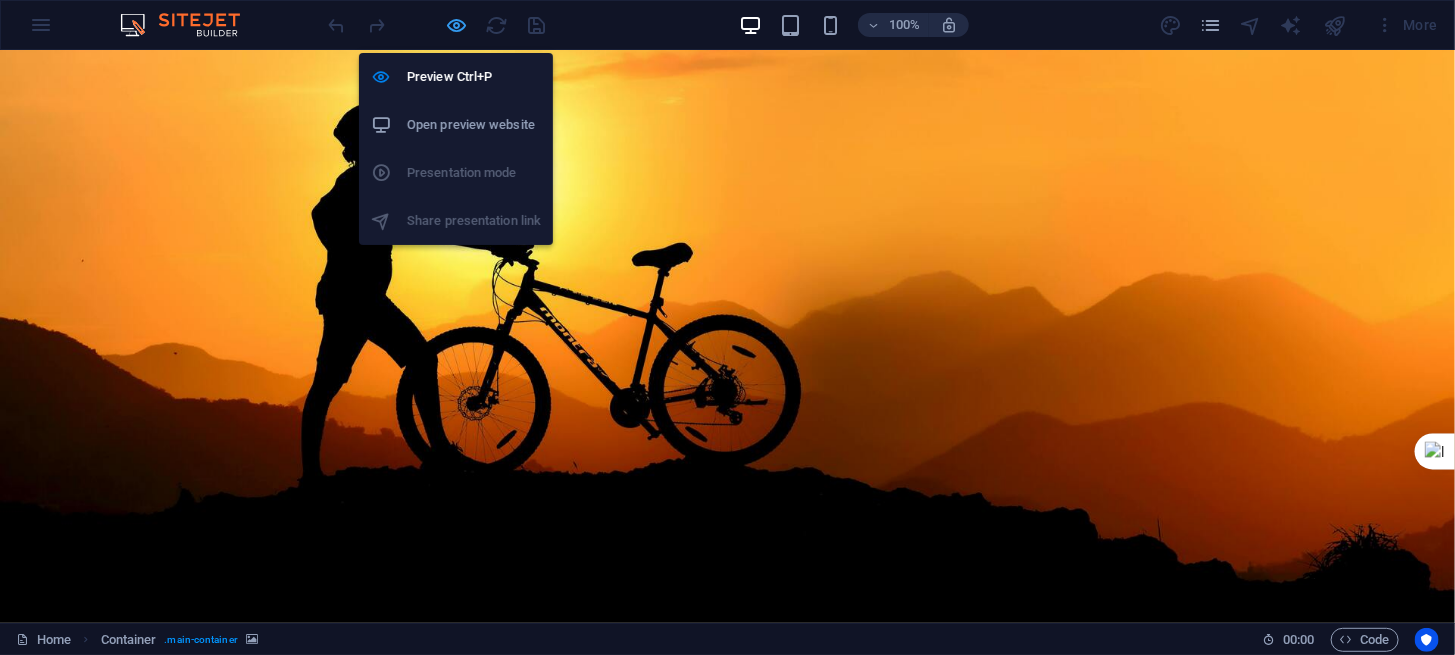 click at bounding box center (457, 25) 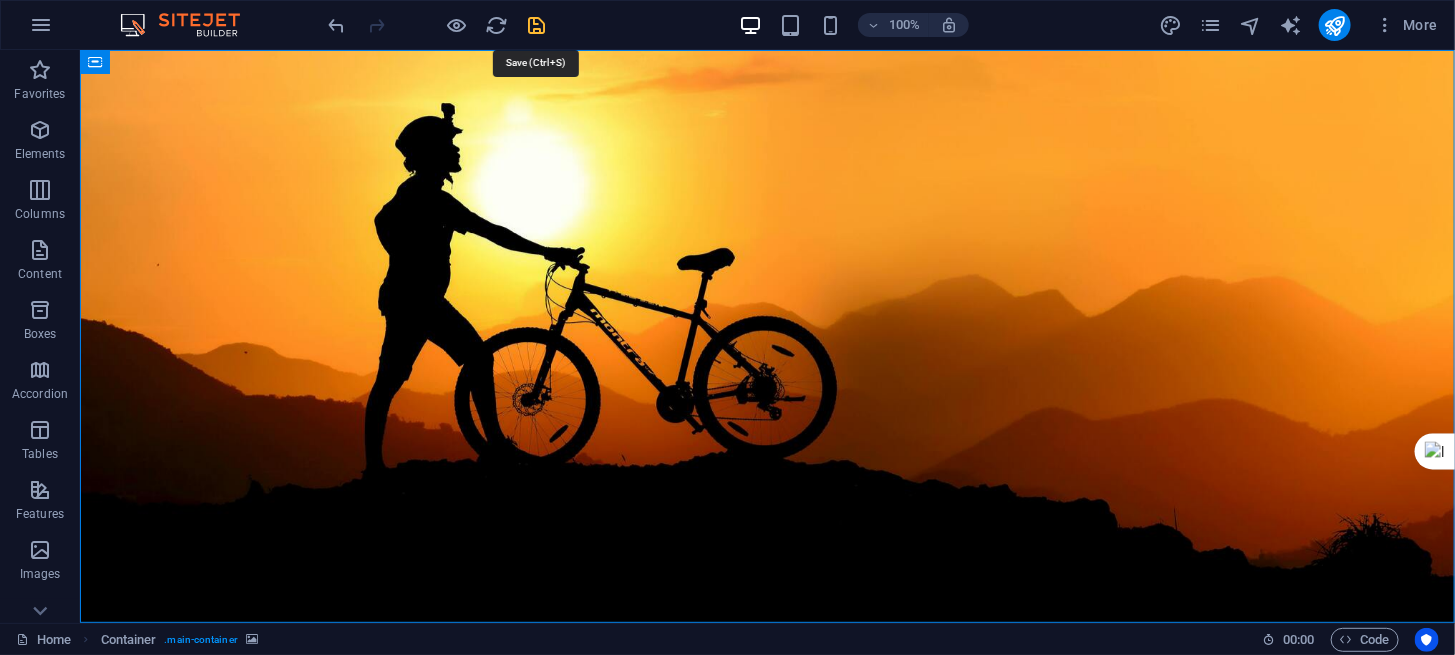 click at bounding box center [537, 25] 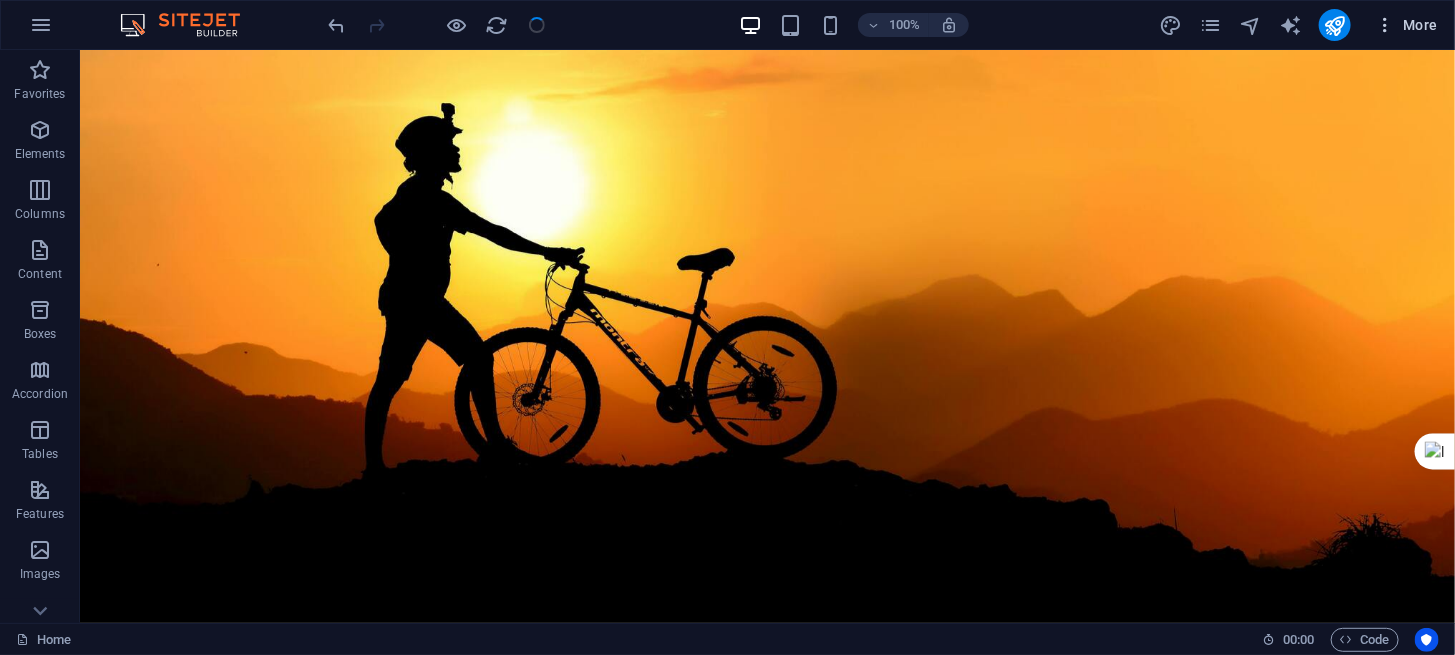 click on "More" at bounding box center [1406, 25] 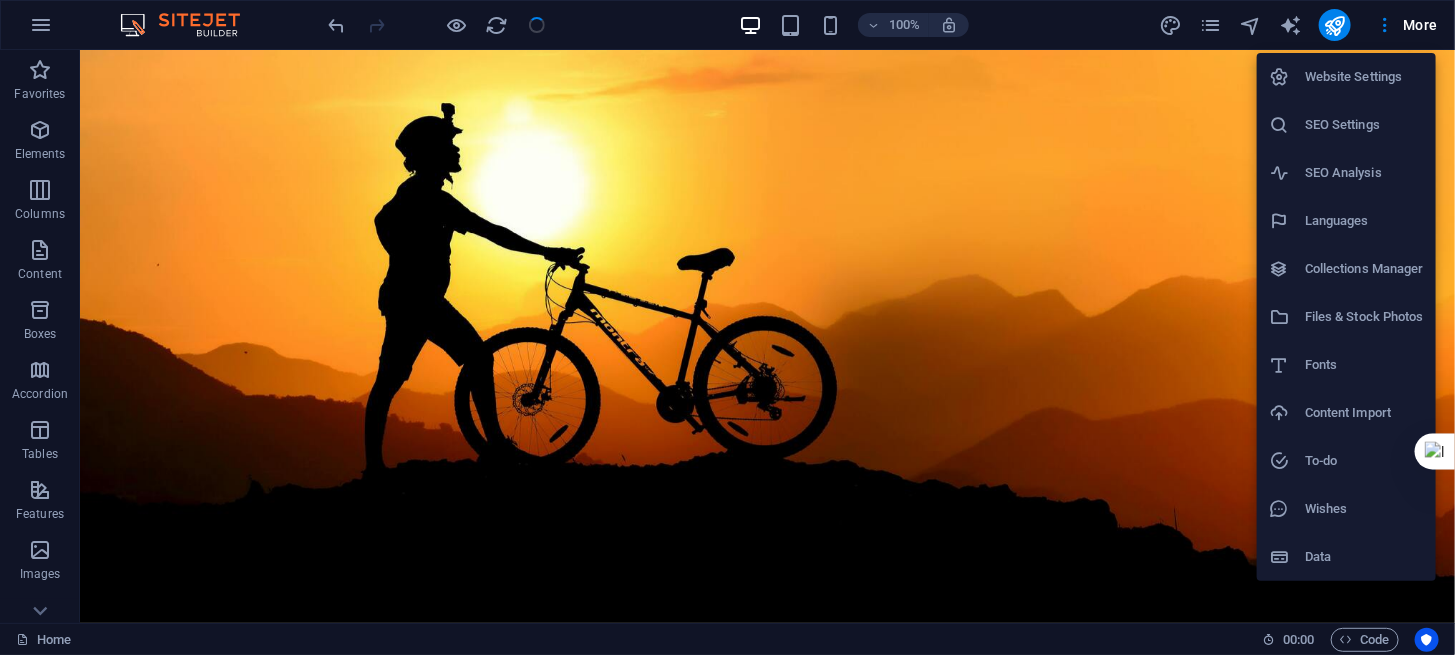 click at bounding box center (727, 327) 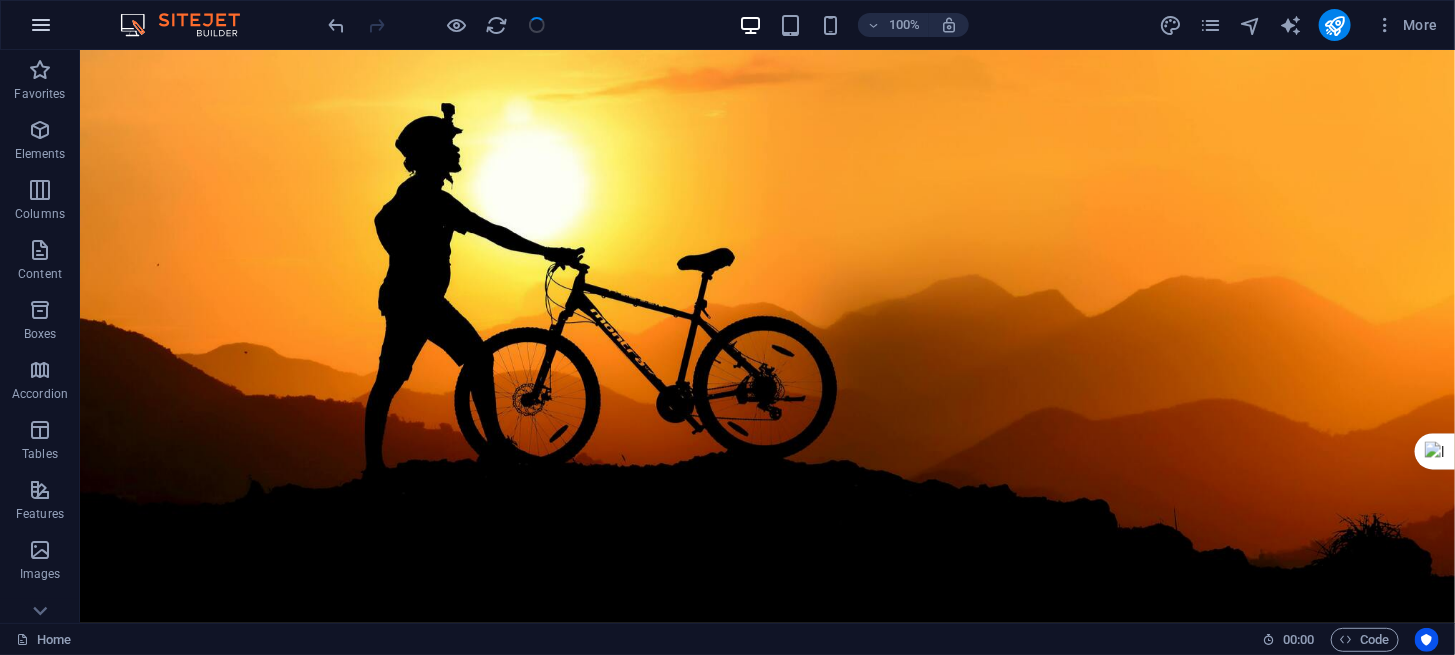click at bounding box center [41, 25] 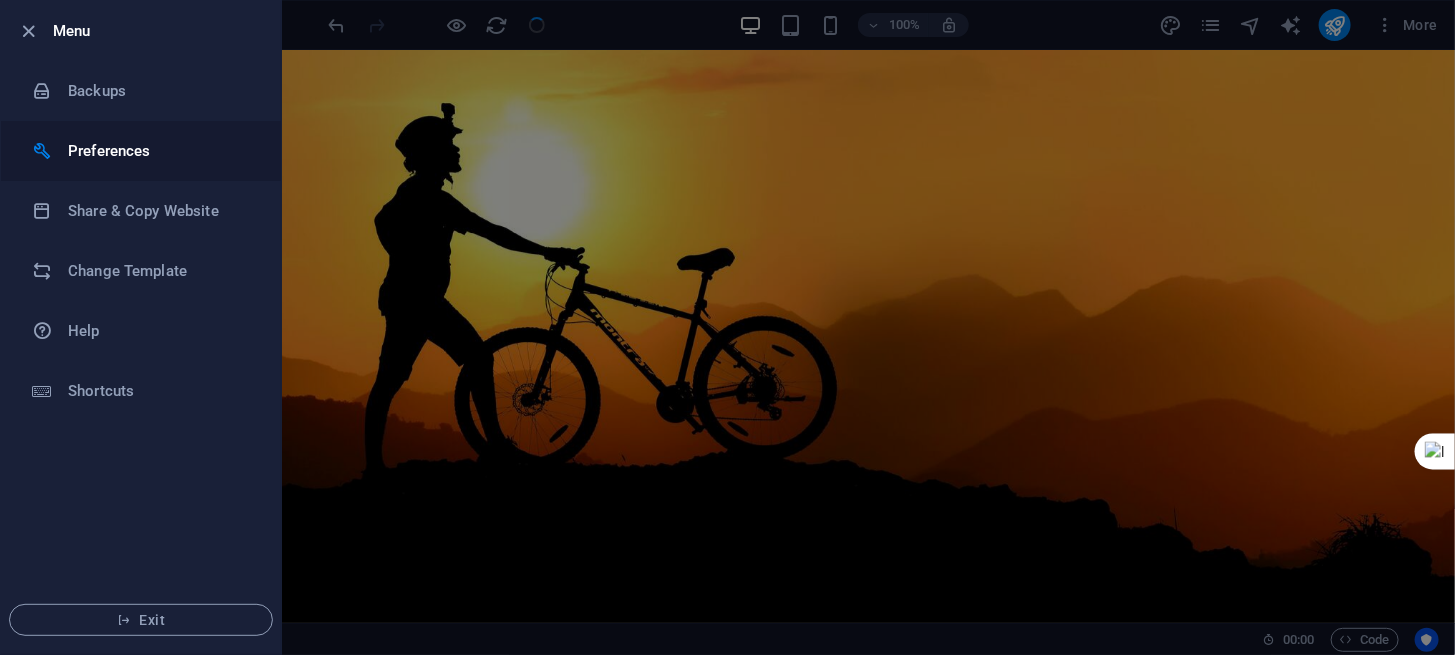click on "Preferences" at bounding box center (160, 151) 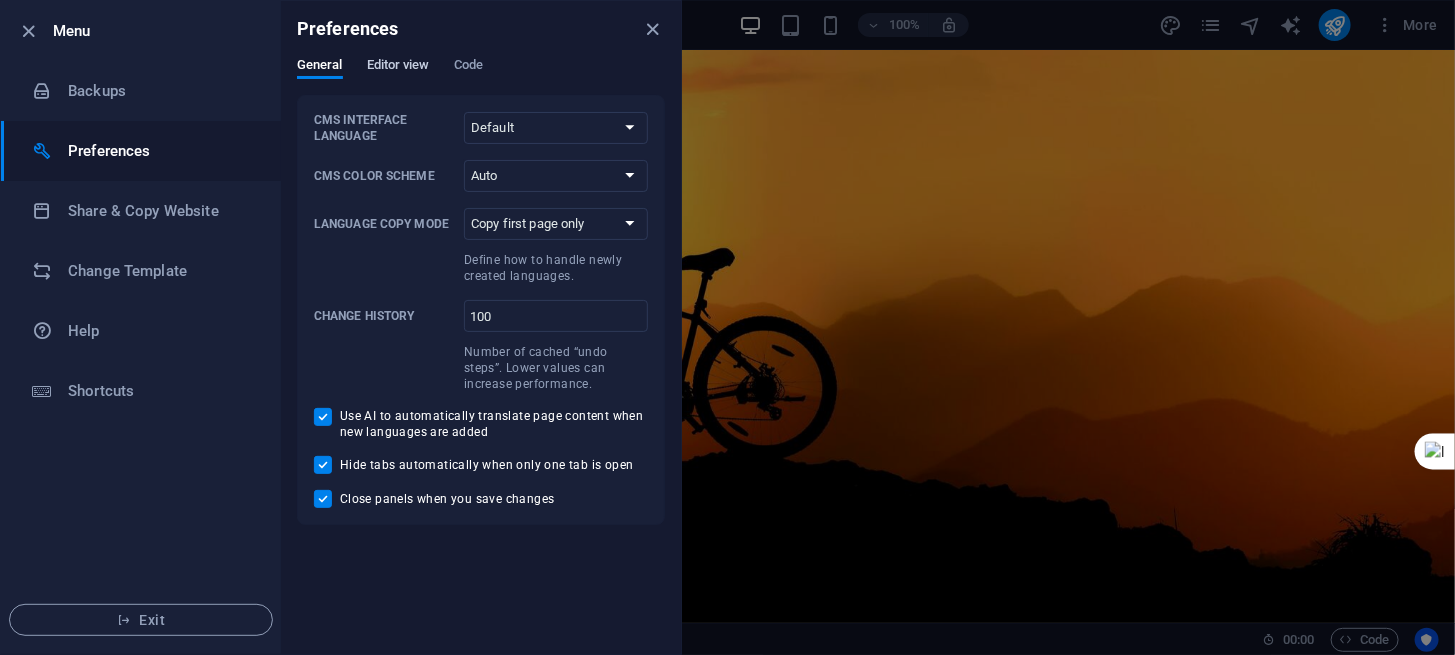 click on "Editor view" at bounding box center (398, 67) 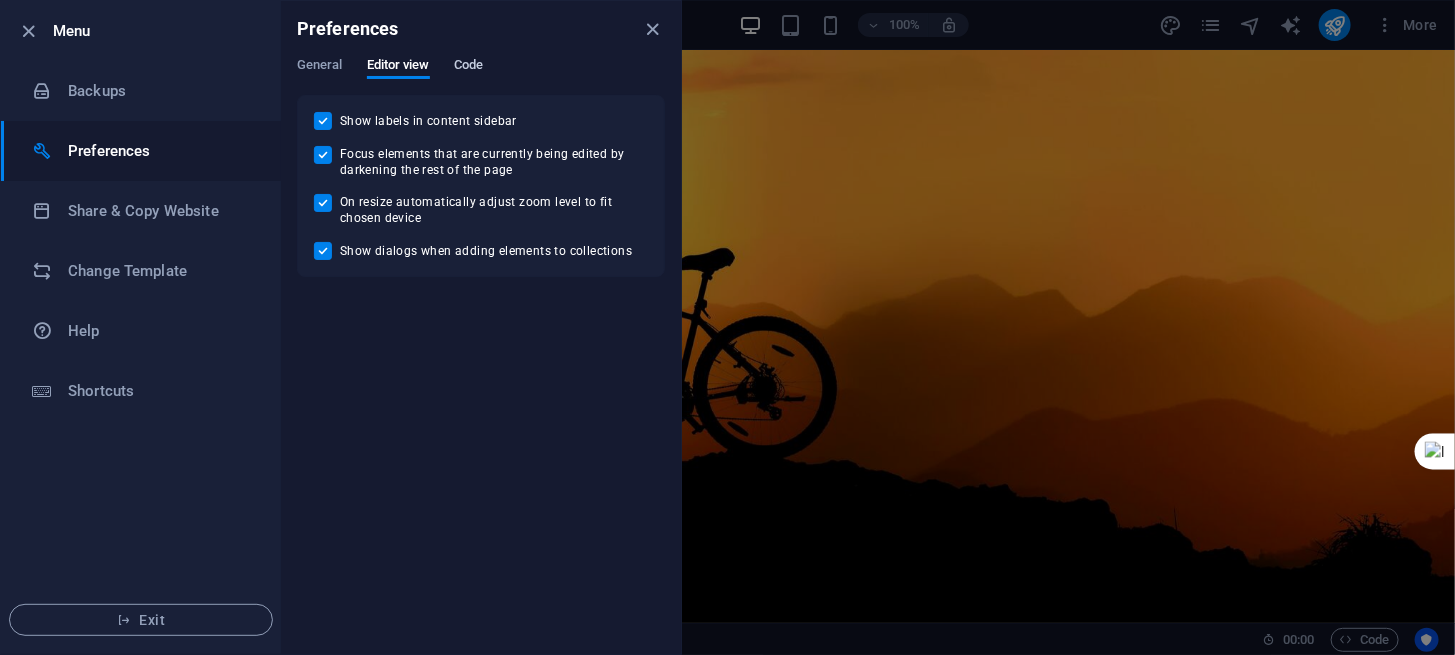 click on "Code" at bounding box center [468, 67] 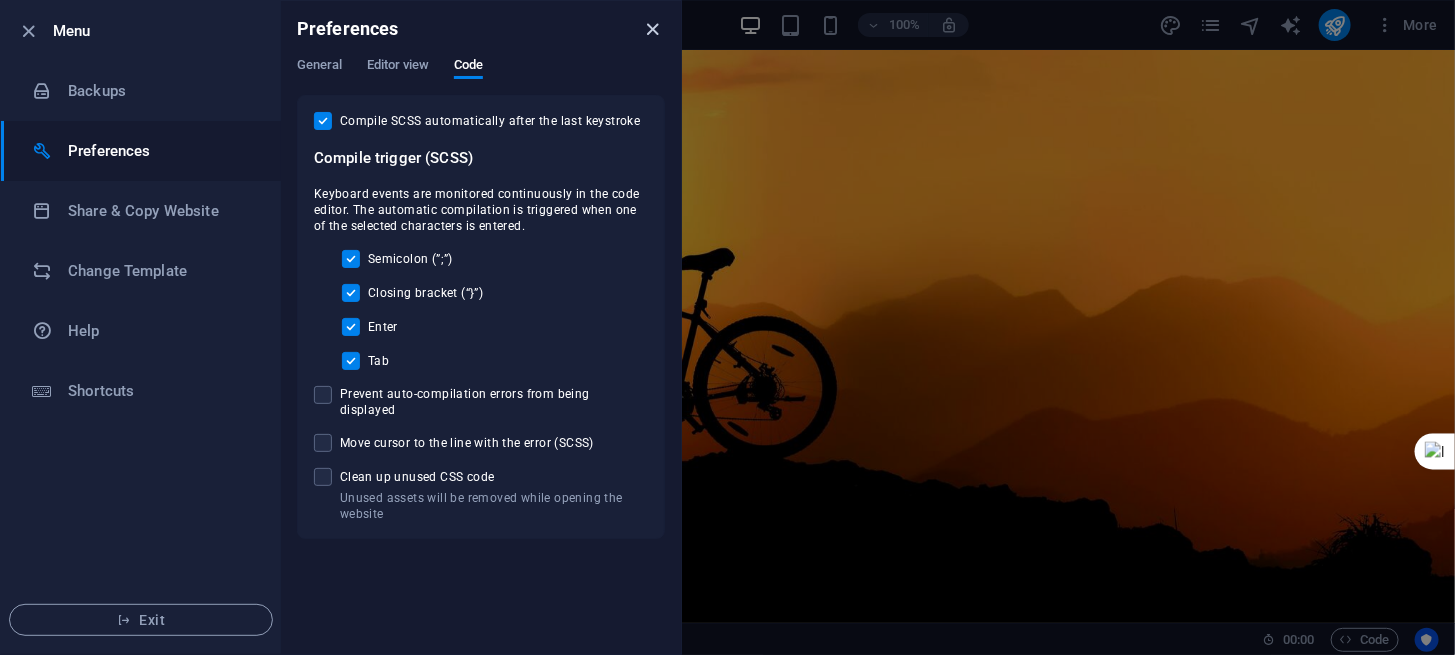click at bounding box center [653, 29] 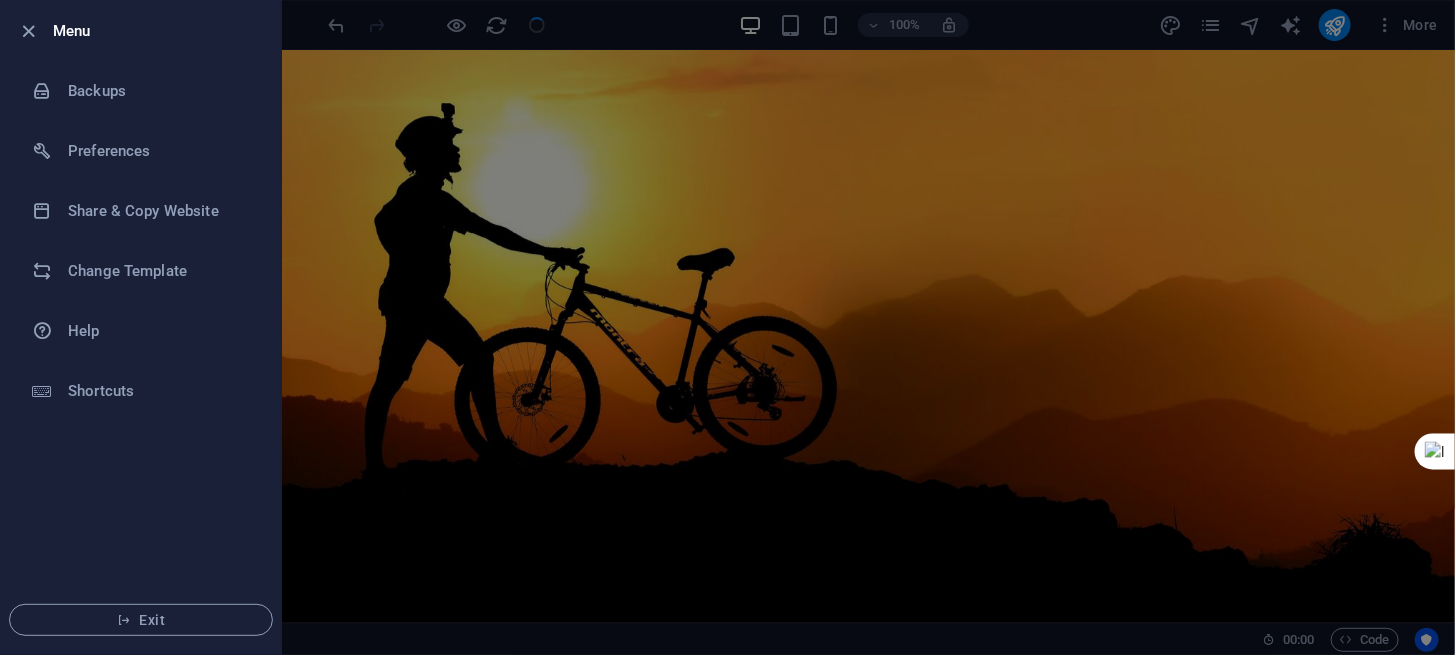 click on "Menu" at bounding box center [159, 31] 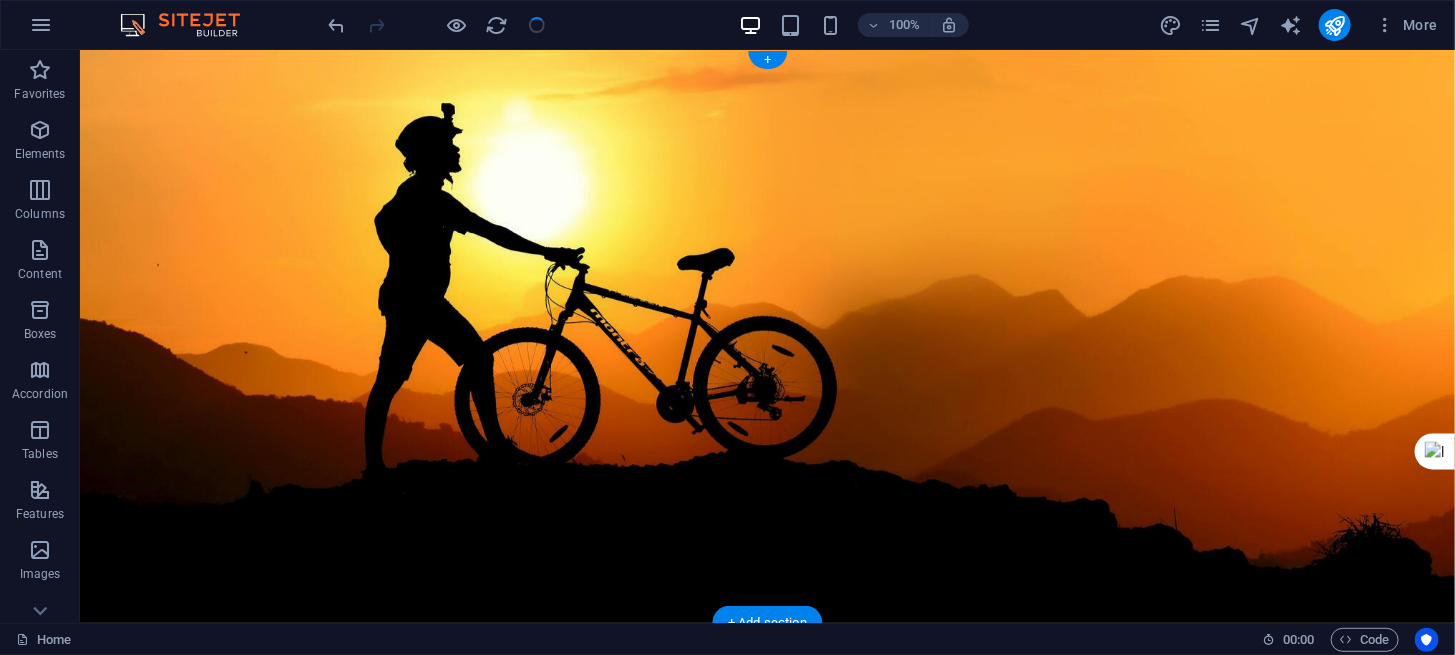 click at bounding box center (766, 335) 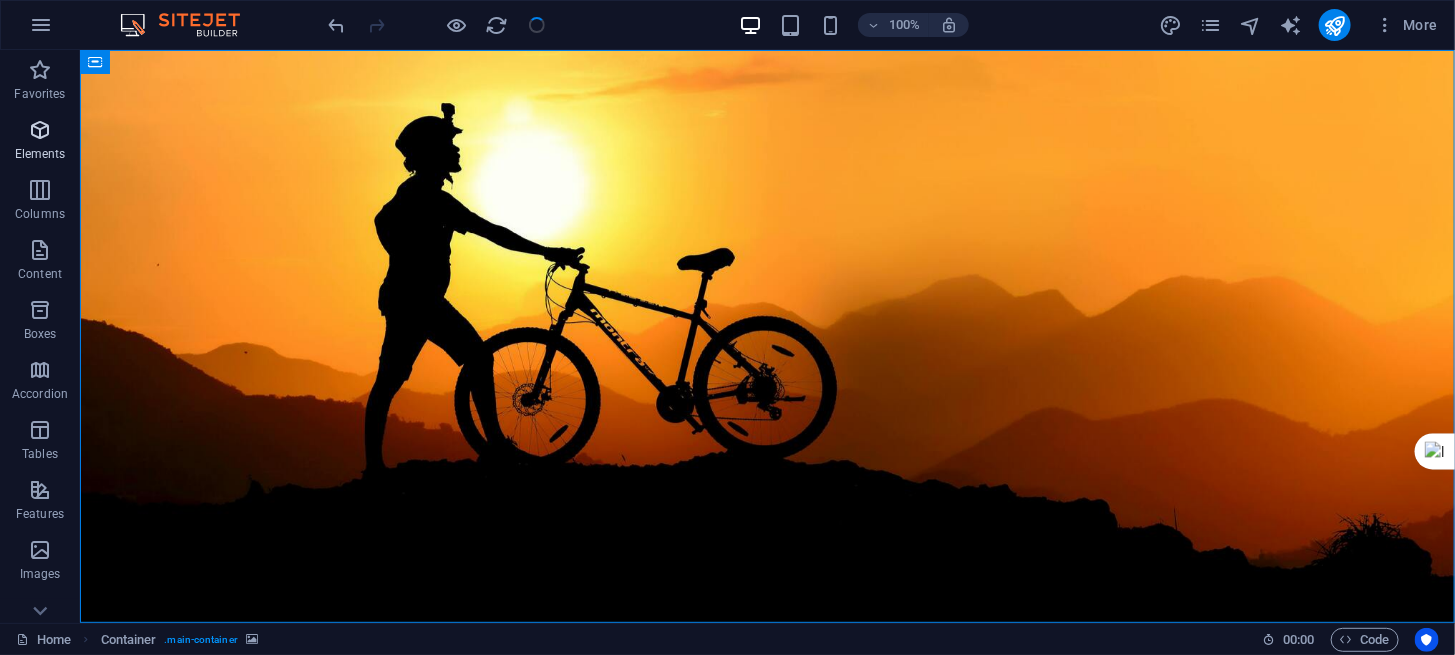 click at bounding box center [40, 130] 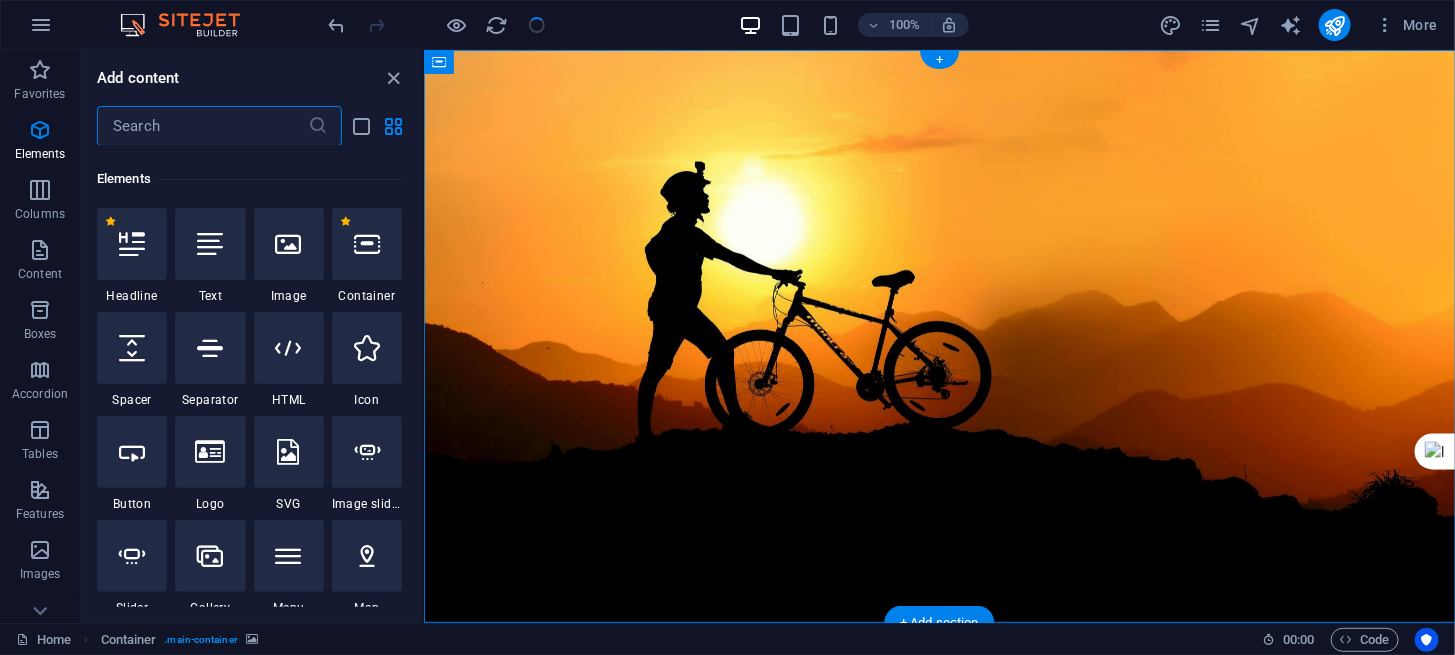 scroll, scrollTop: 212, scrollLeft: 0, axis: vertical 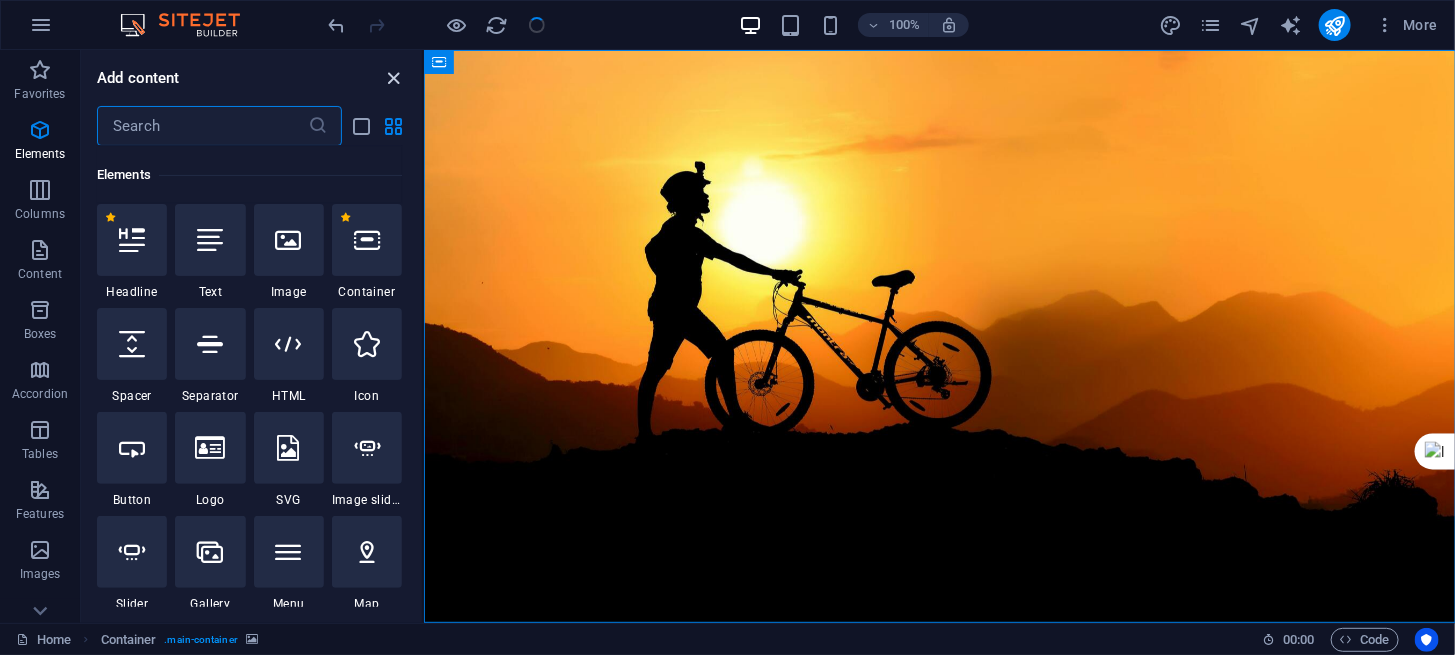 click at bounding box center (394, 78) 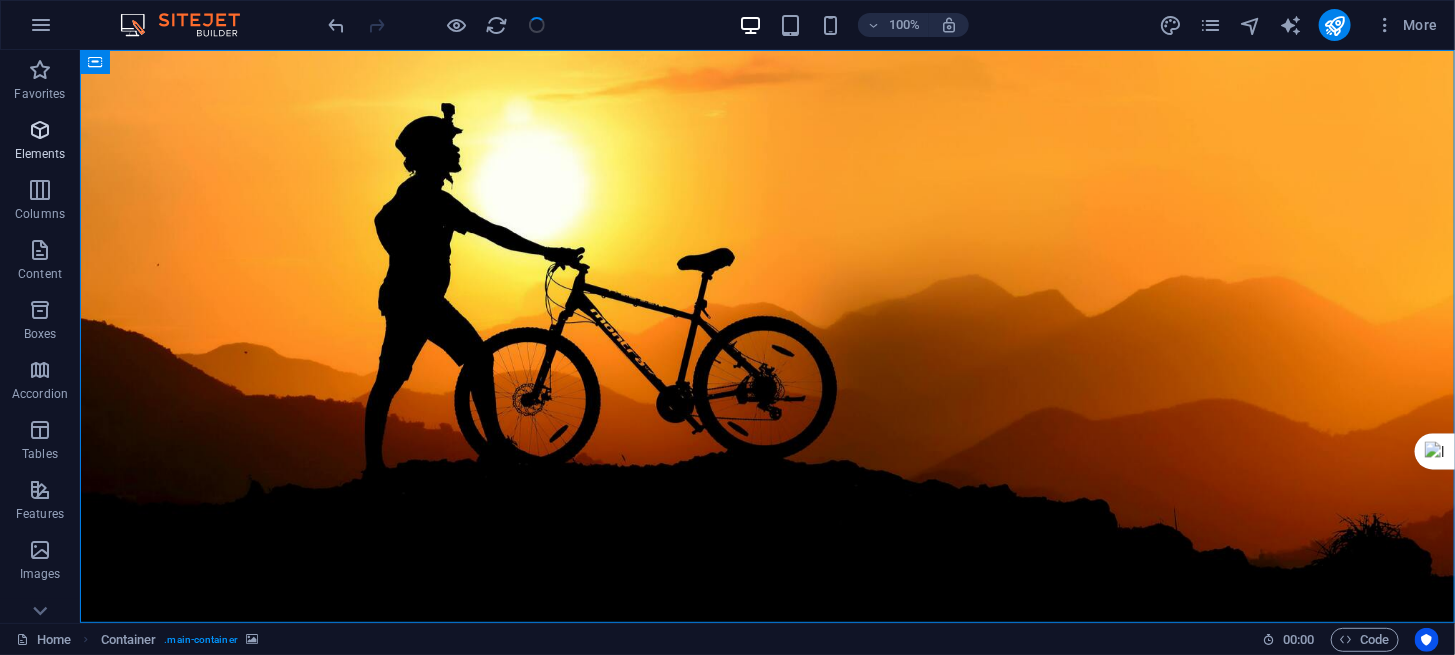 click on "Elements" at bounding box center [40, 154] 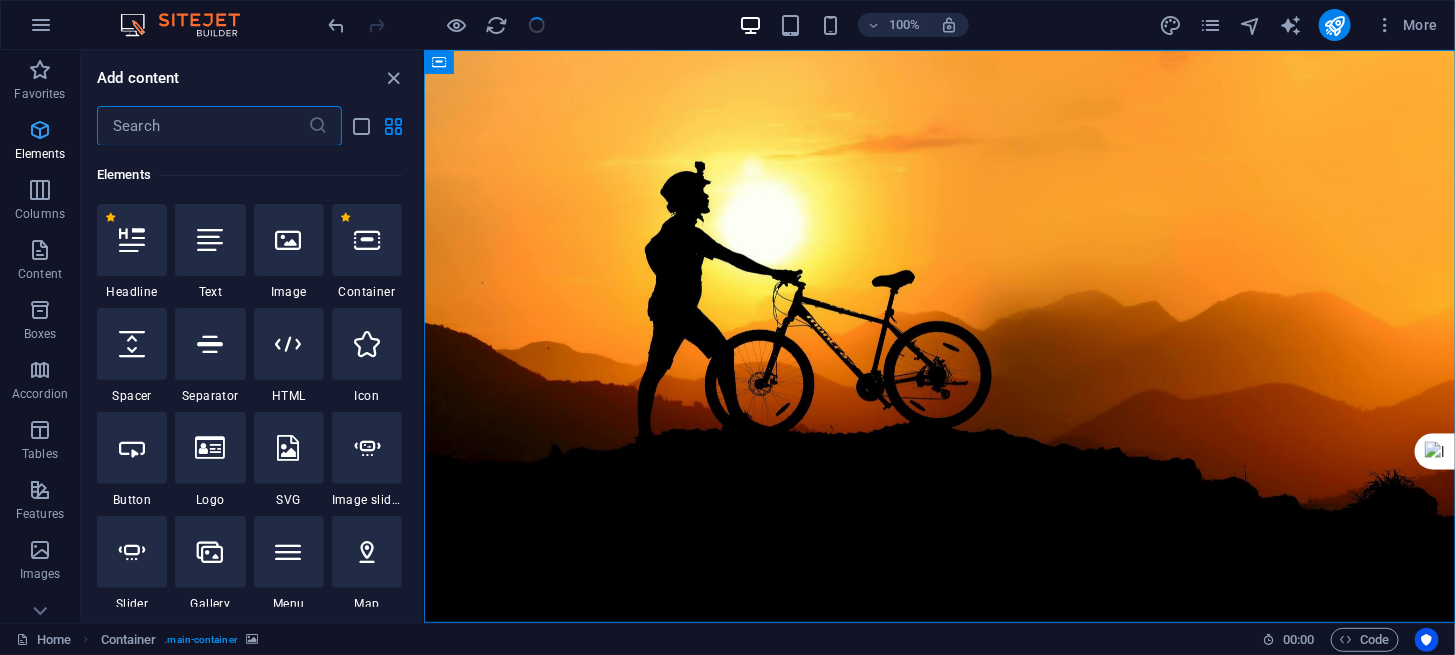scroll, scrollTop: 212, scrollLeft: 0, axis: vertical 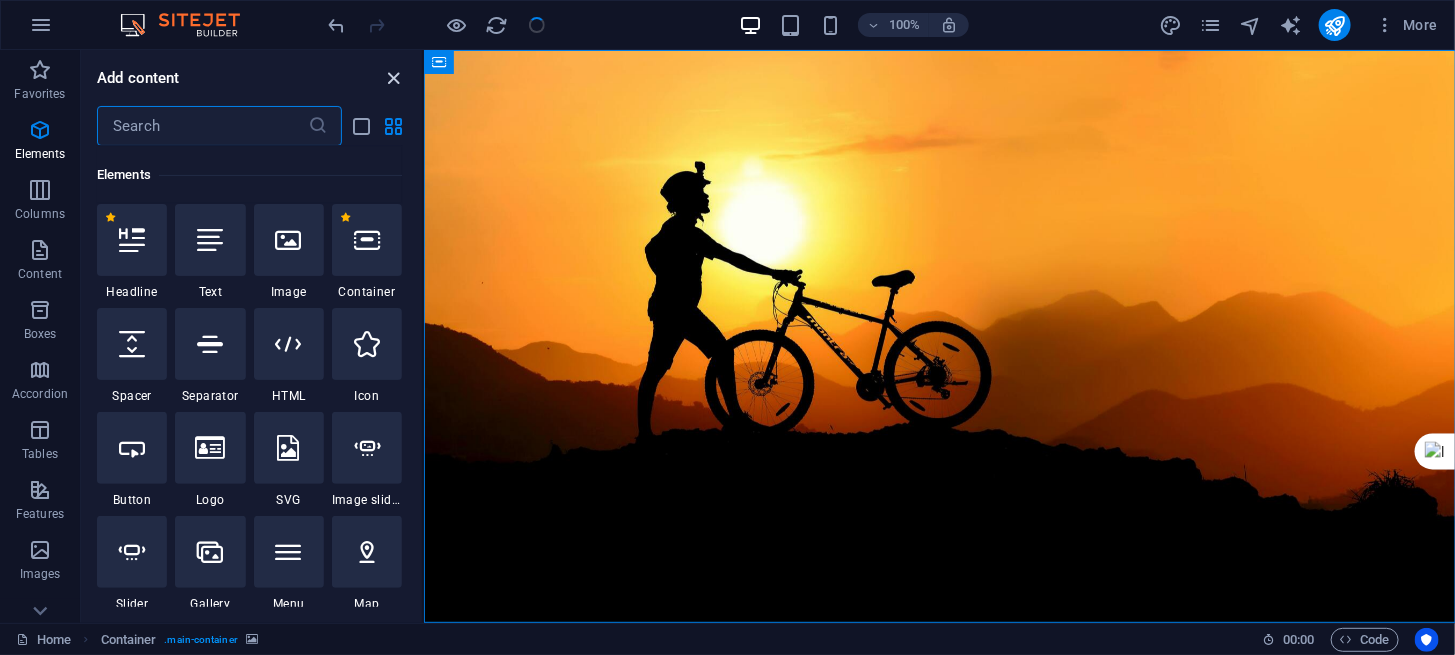 click at bounding box center [394, 78] 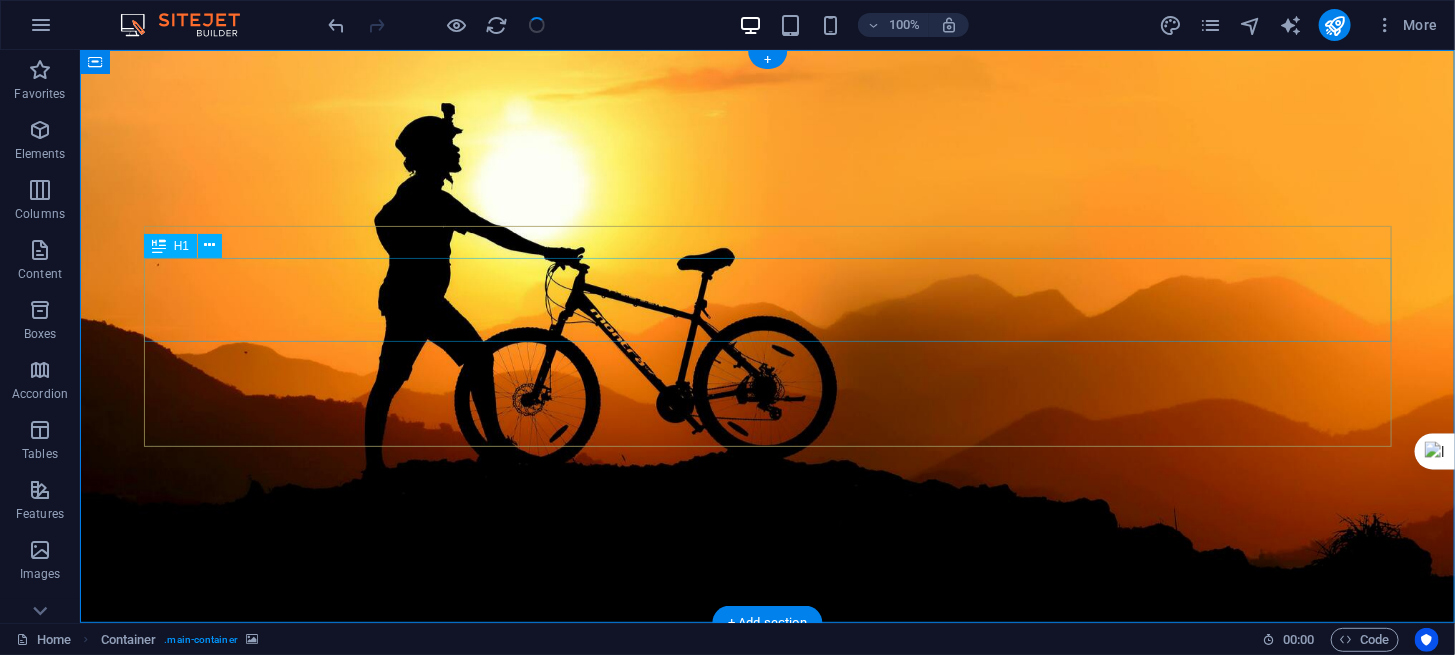 click on "COMING SOON" at bounding box center (767, 776) 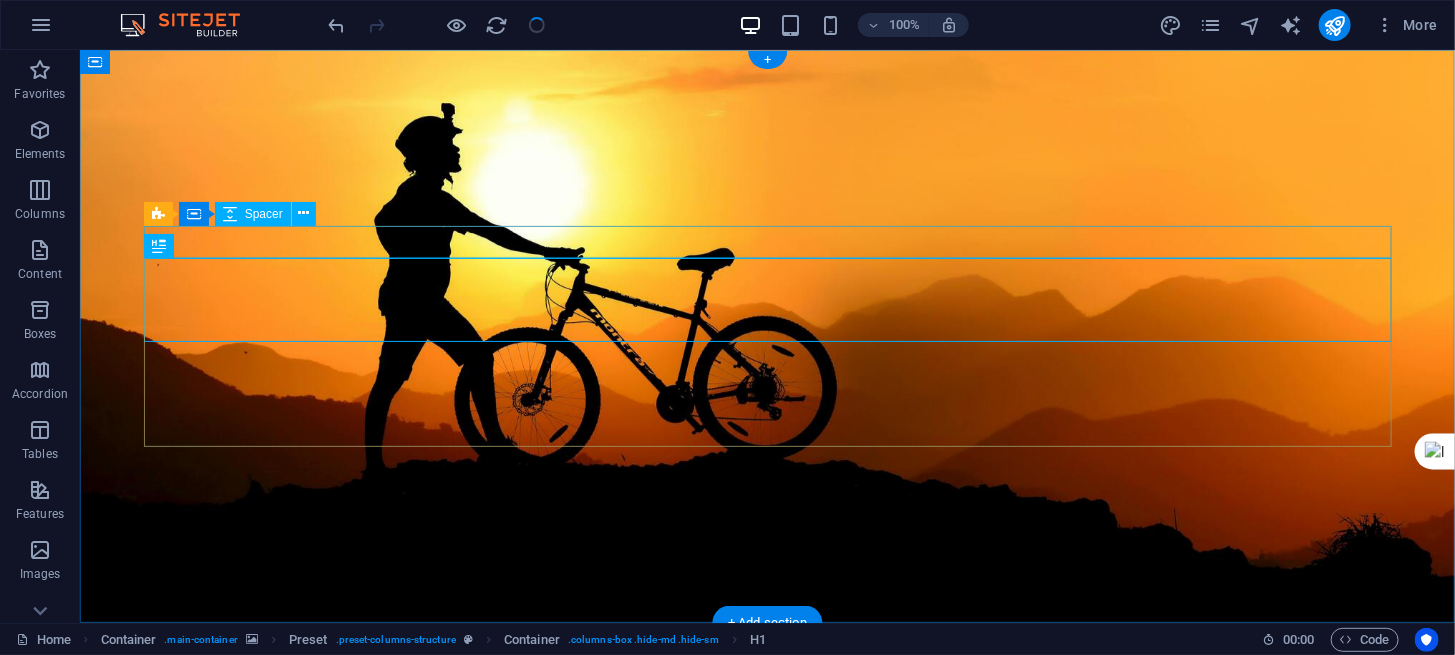 click at bounding box center (767, 718) 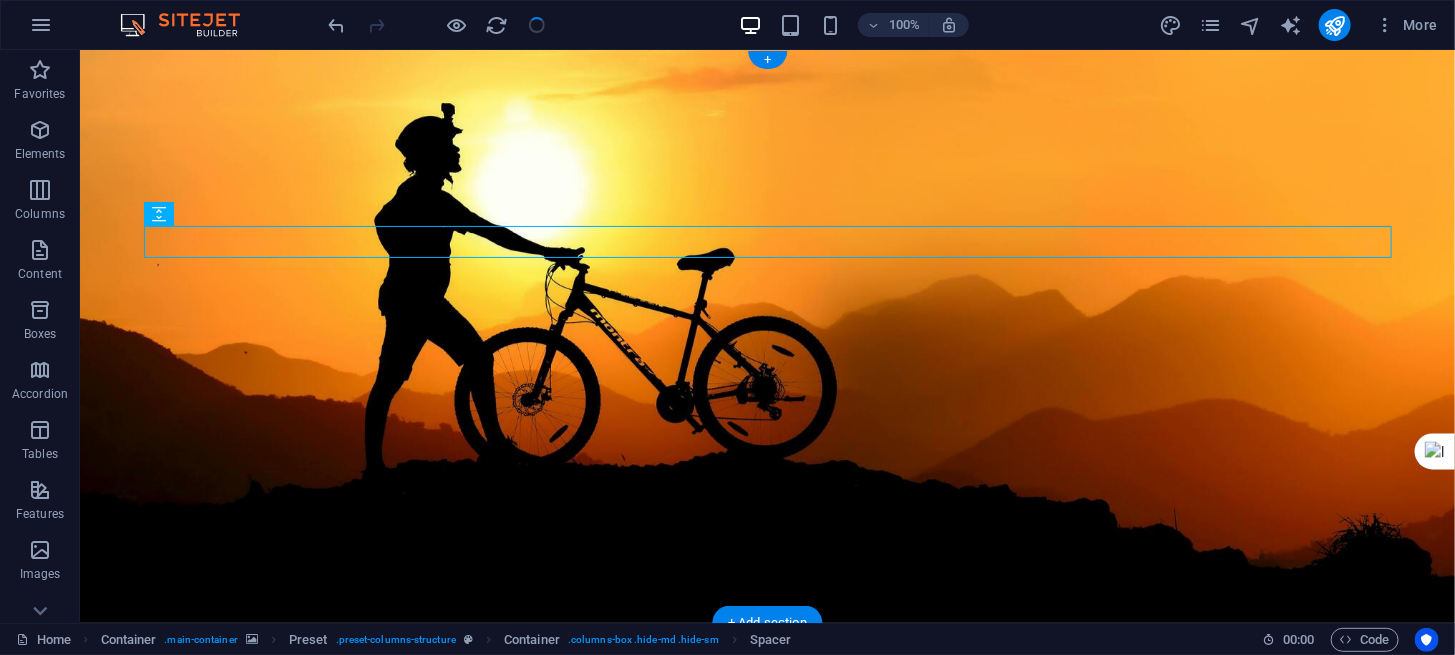 click at bounding box center [766, 335] 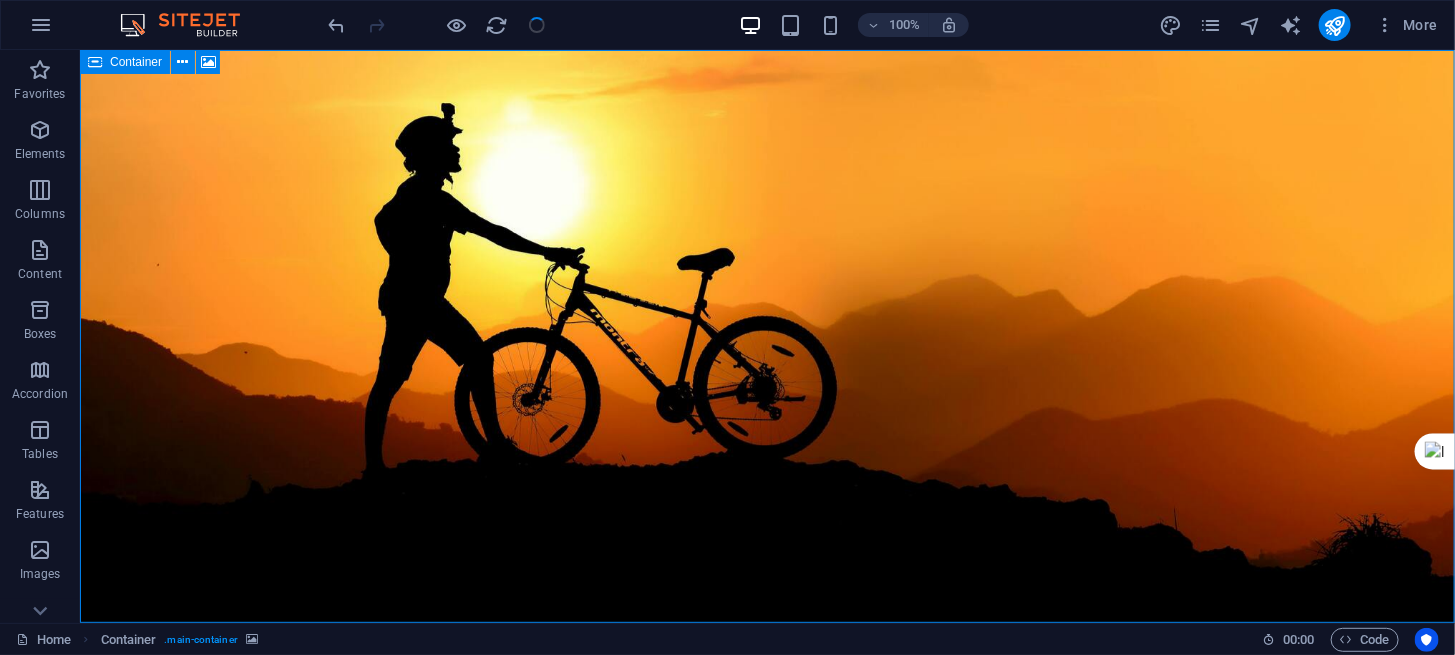 click on "Container" at bounding box center [125, 62] 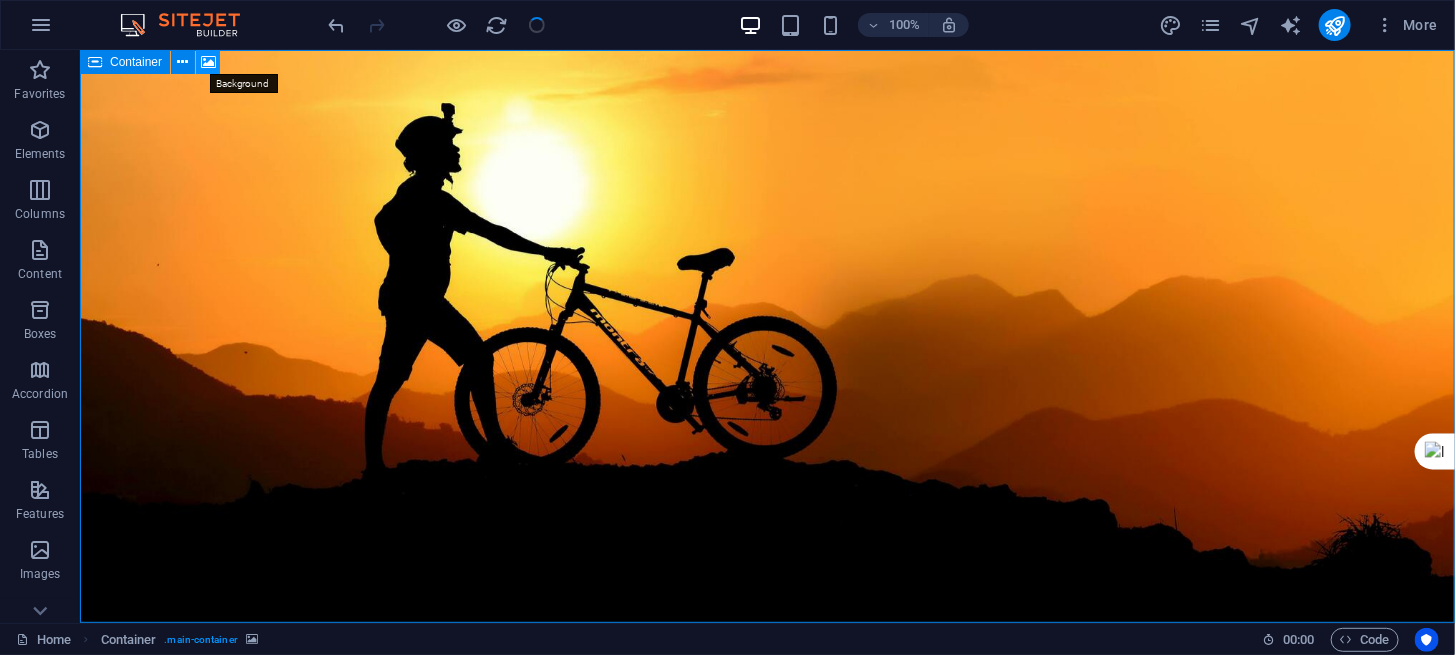 click at bounding box center (208, 62) 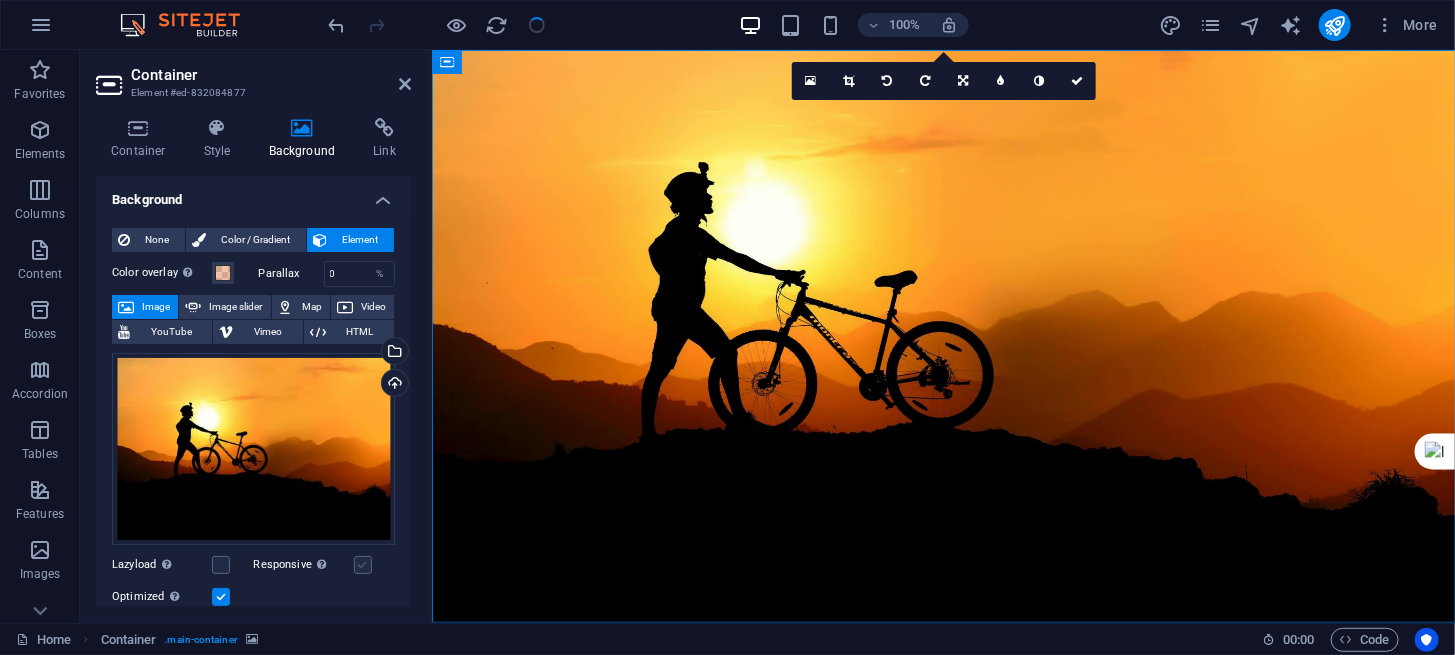 click at bounding box center (363, 565) 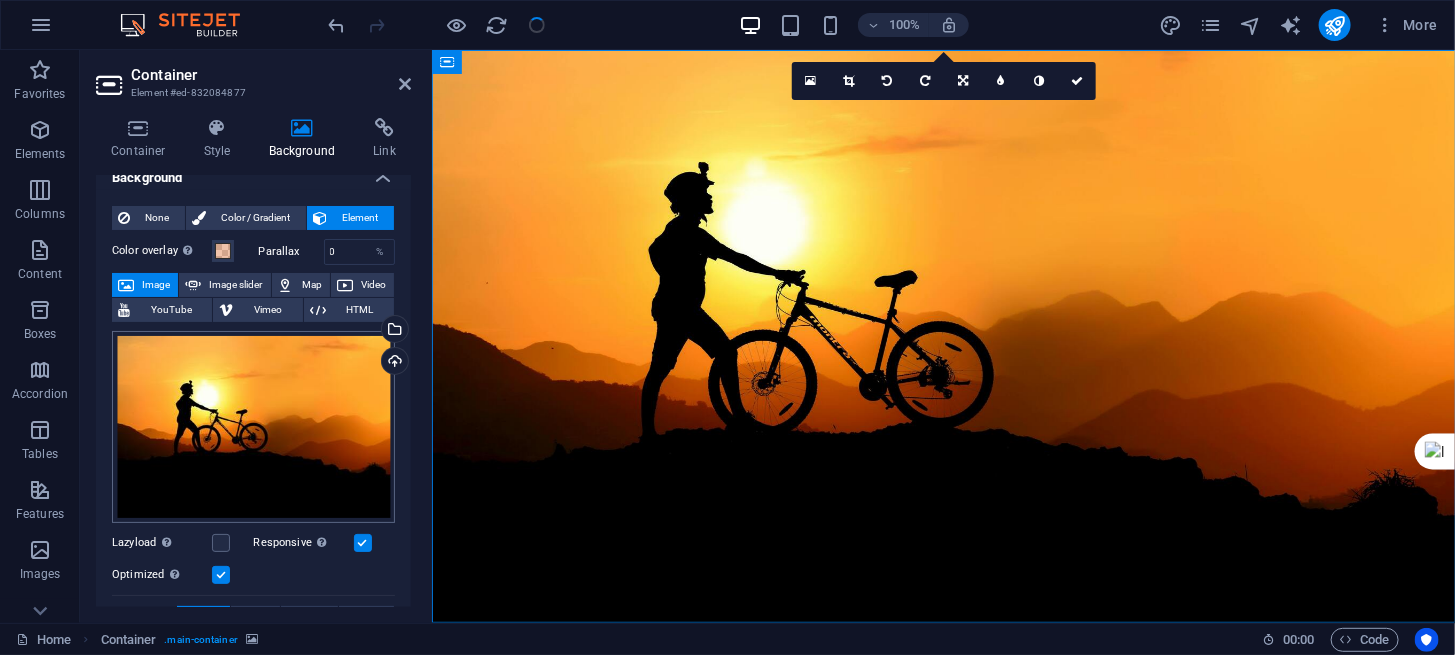 scroll, scrollTop: 0, scrollLeft: 0, axis: both 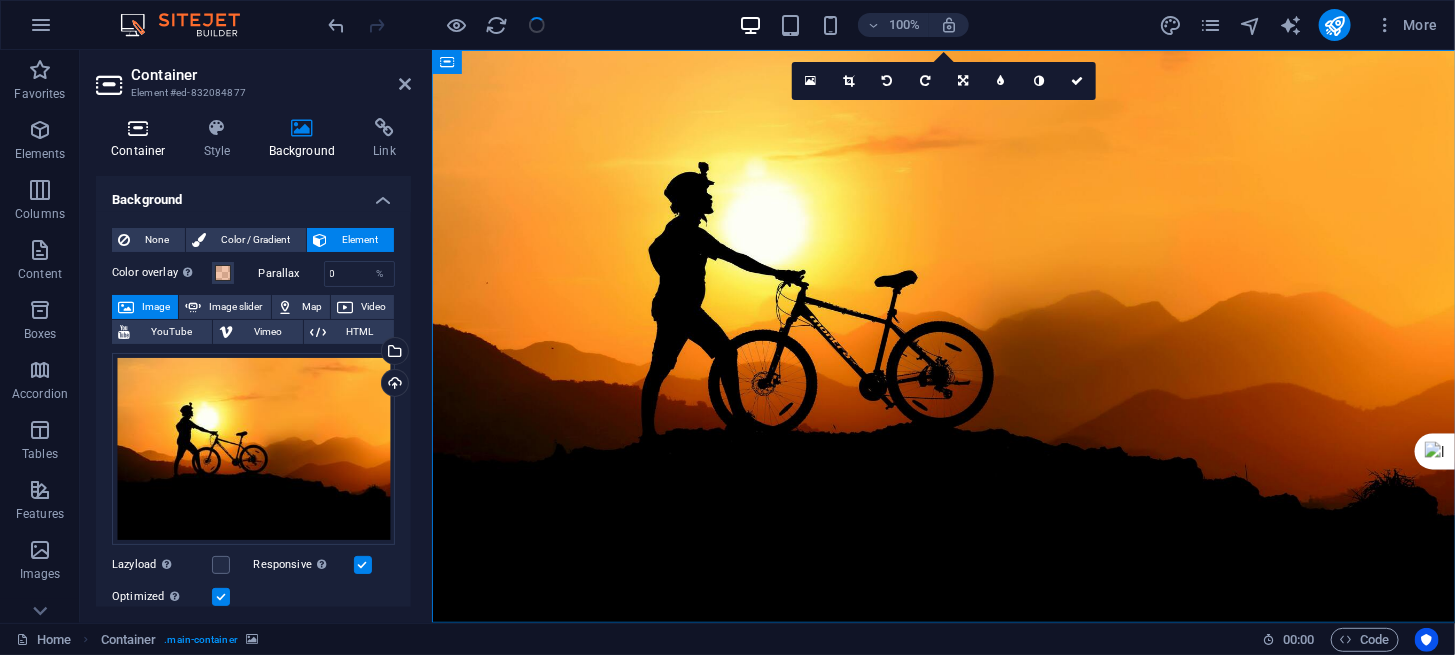 click at bounding box center [138, 128] 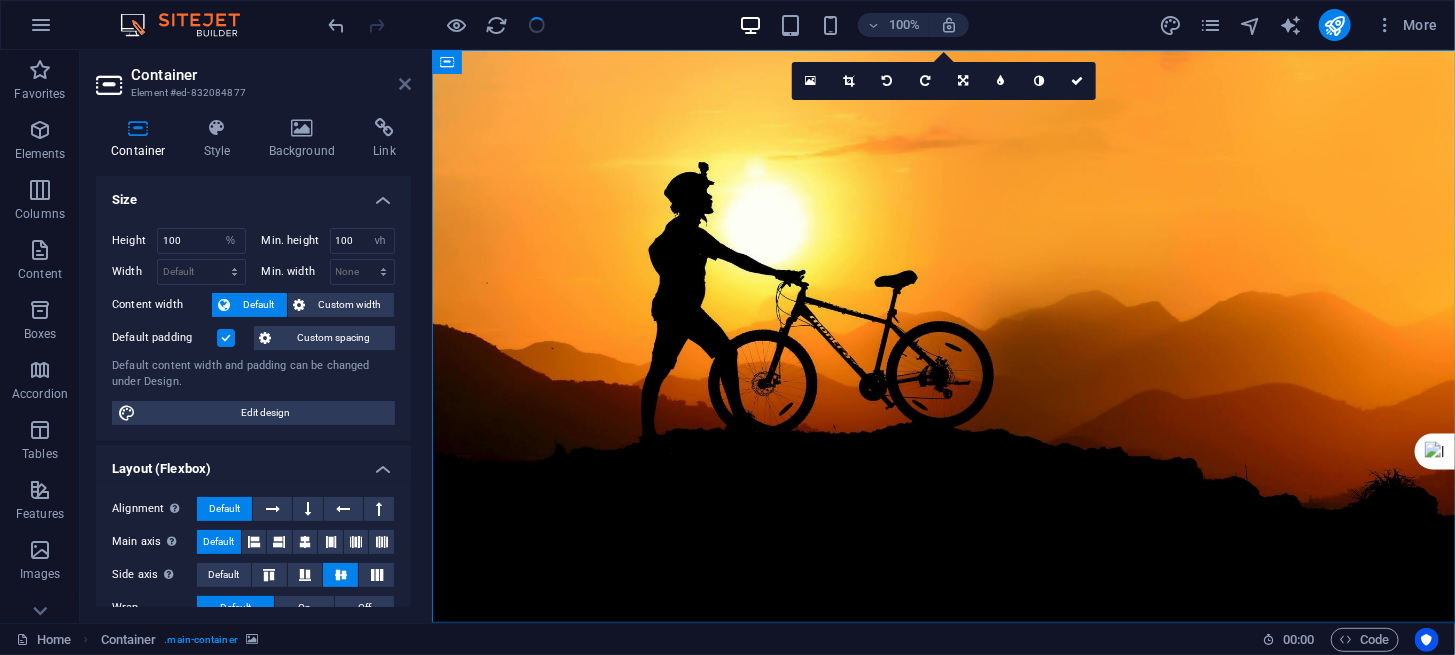 click at bounding box center (405, 84) 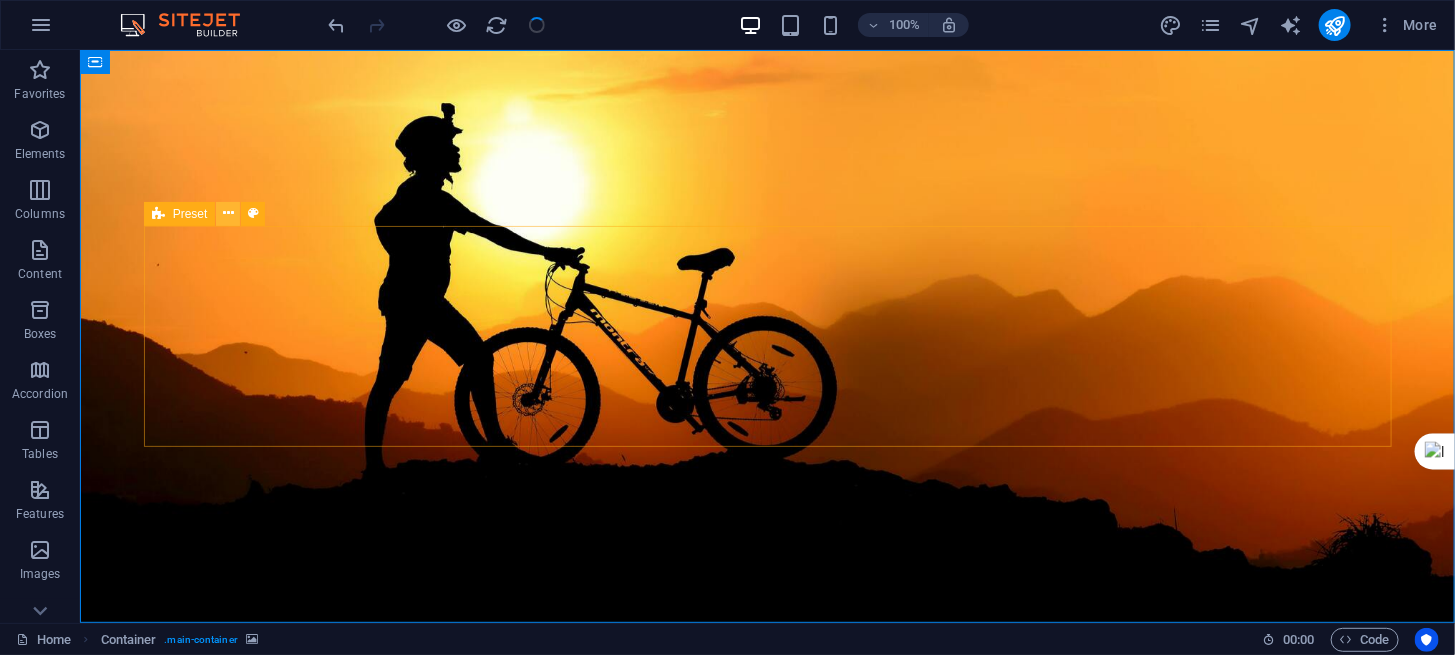 click at bounding box center (228, 213) 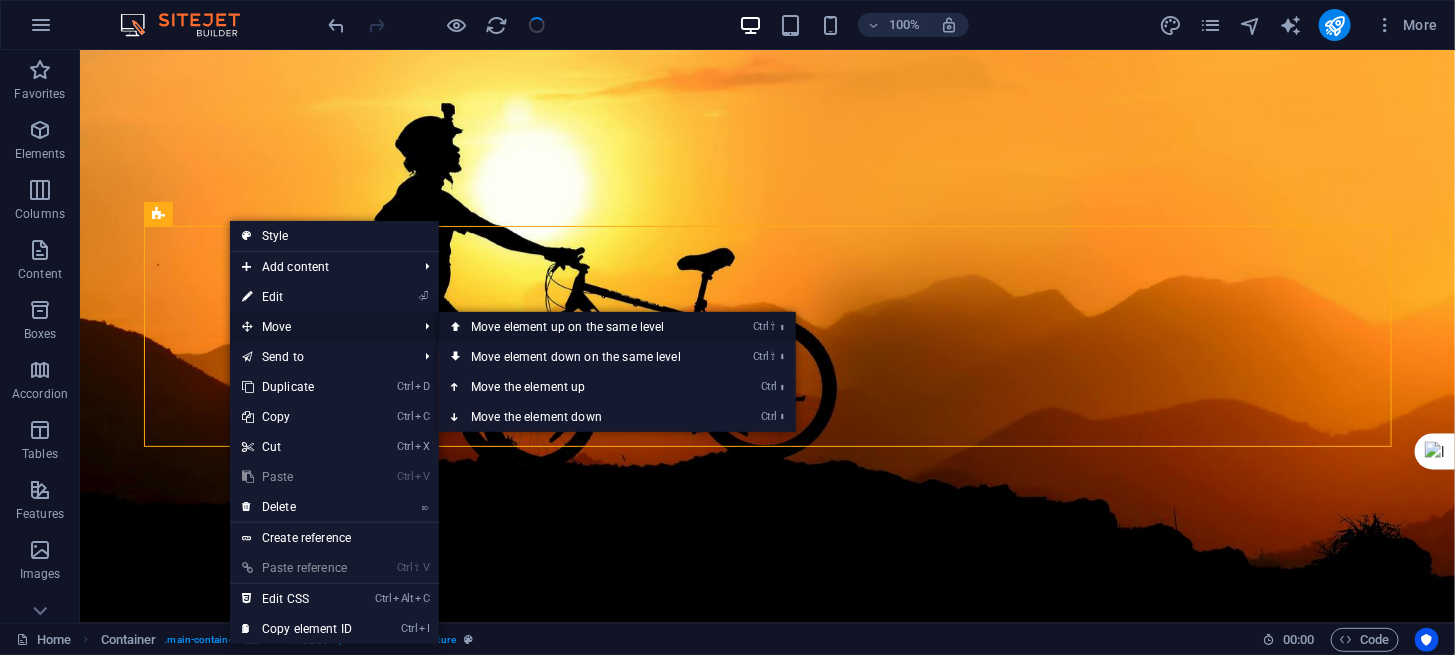 click on "Ctrl ⇧ ⬆  Move element up on the same level" at bounding box center [580, 327] 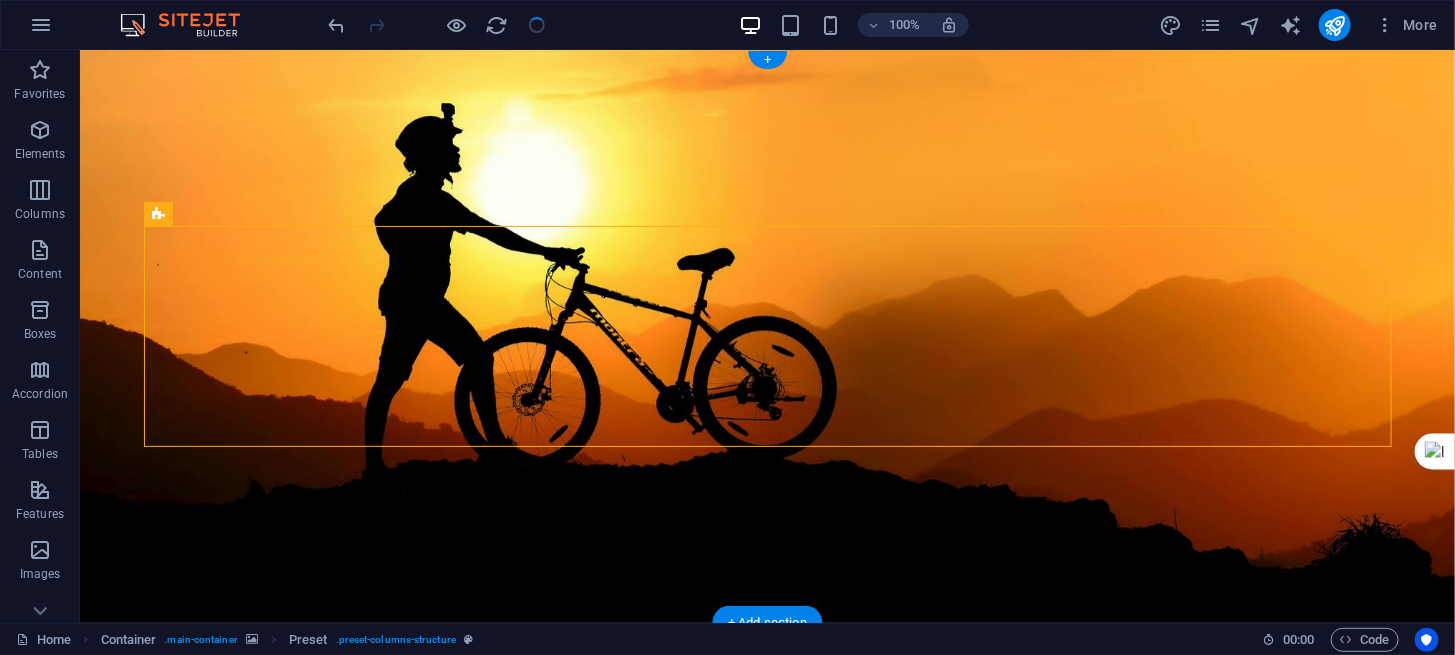 click at bounding box center (766, 335) 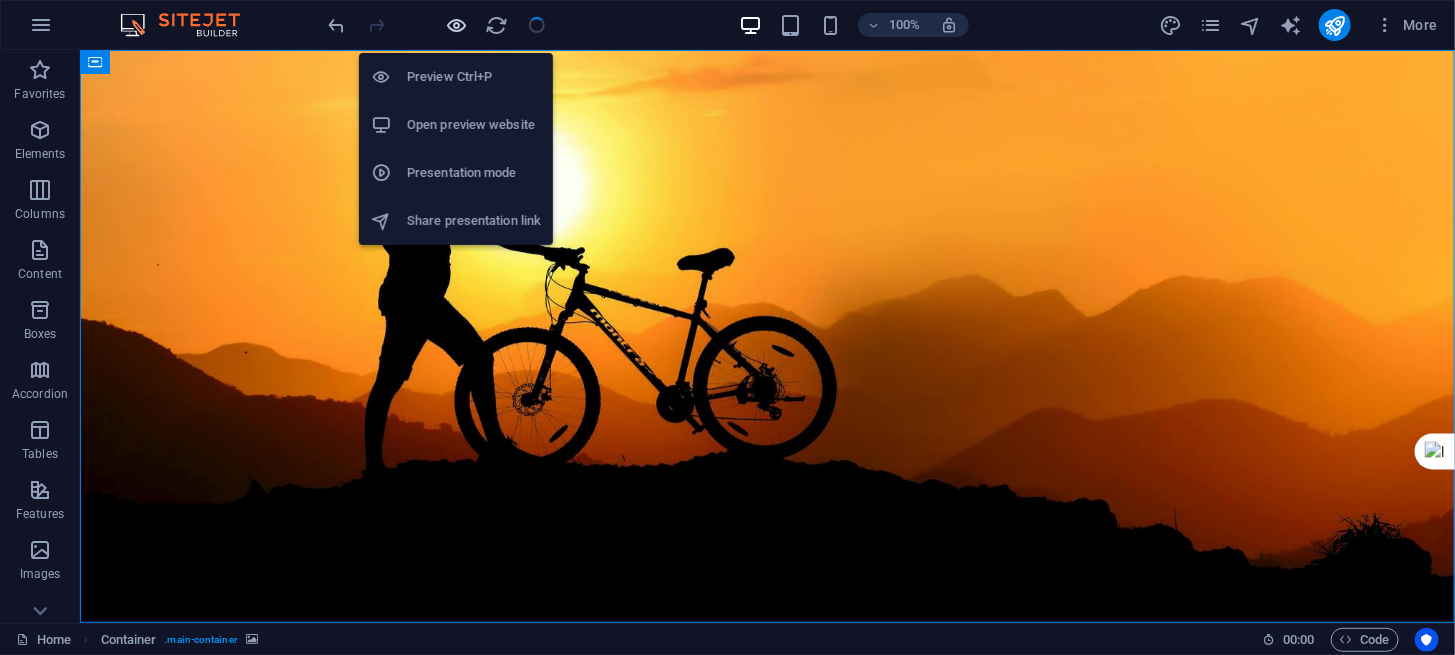 click at bounding box center (457, 25) 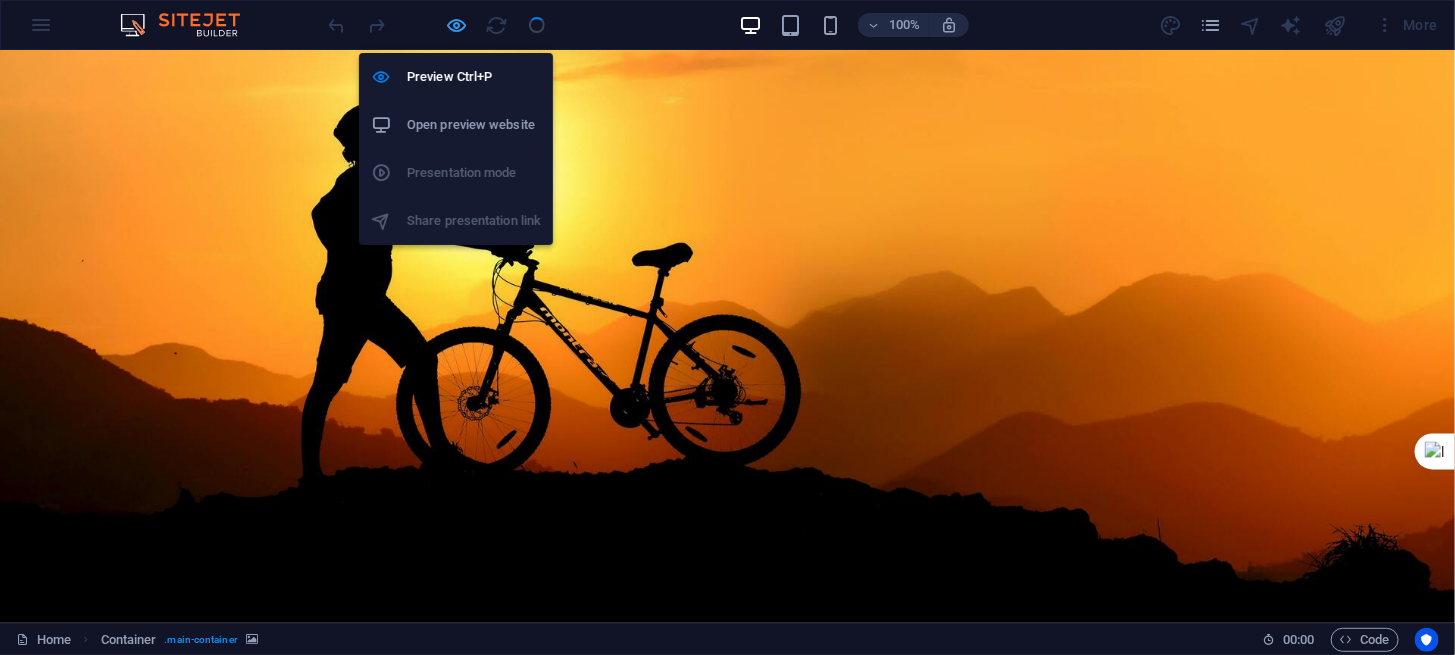 click at bounding box center (457, 25) 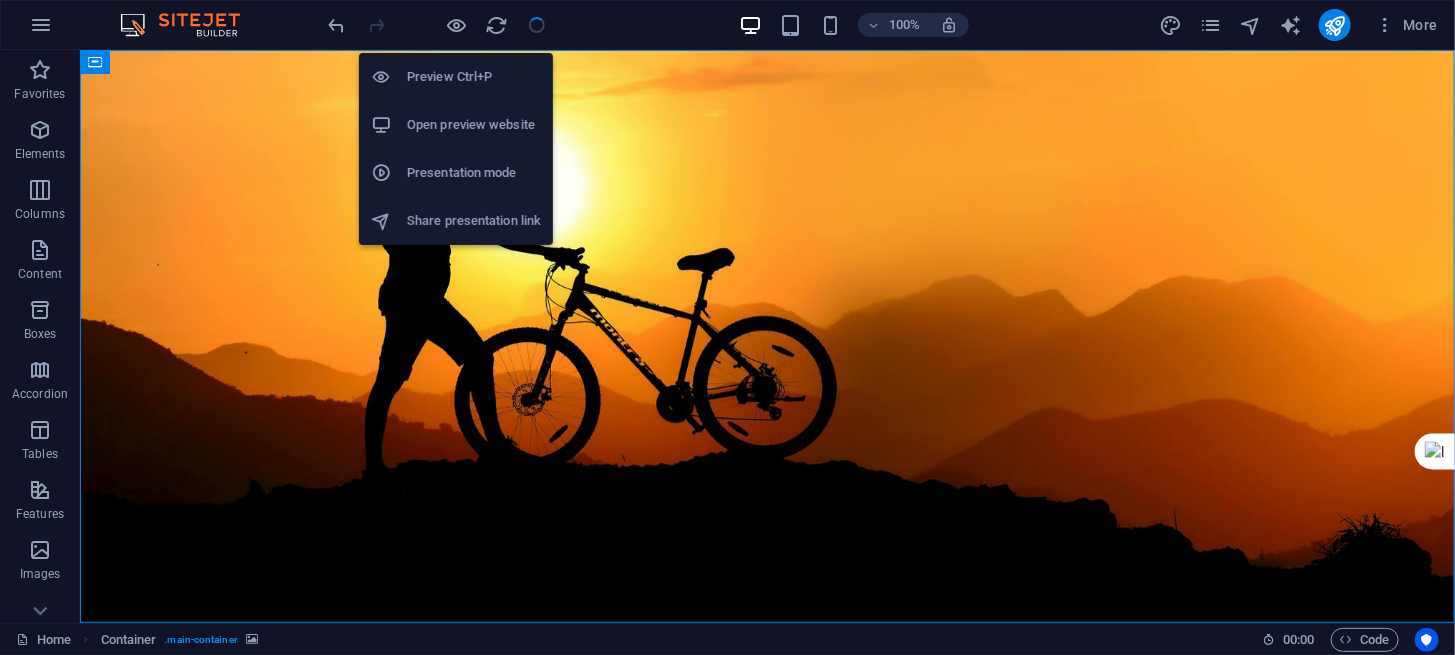 click on "Preview Ctrl+P" at bounding box center (474, 77) 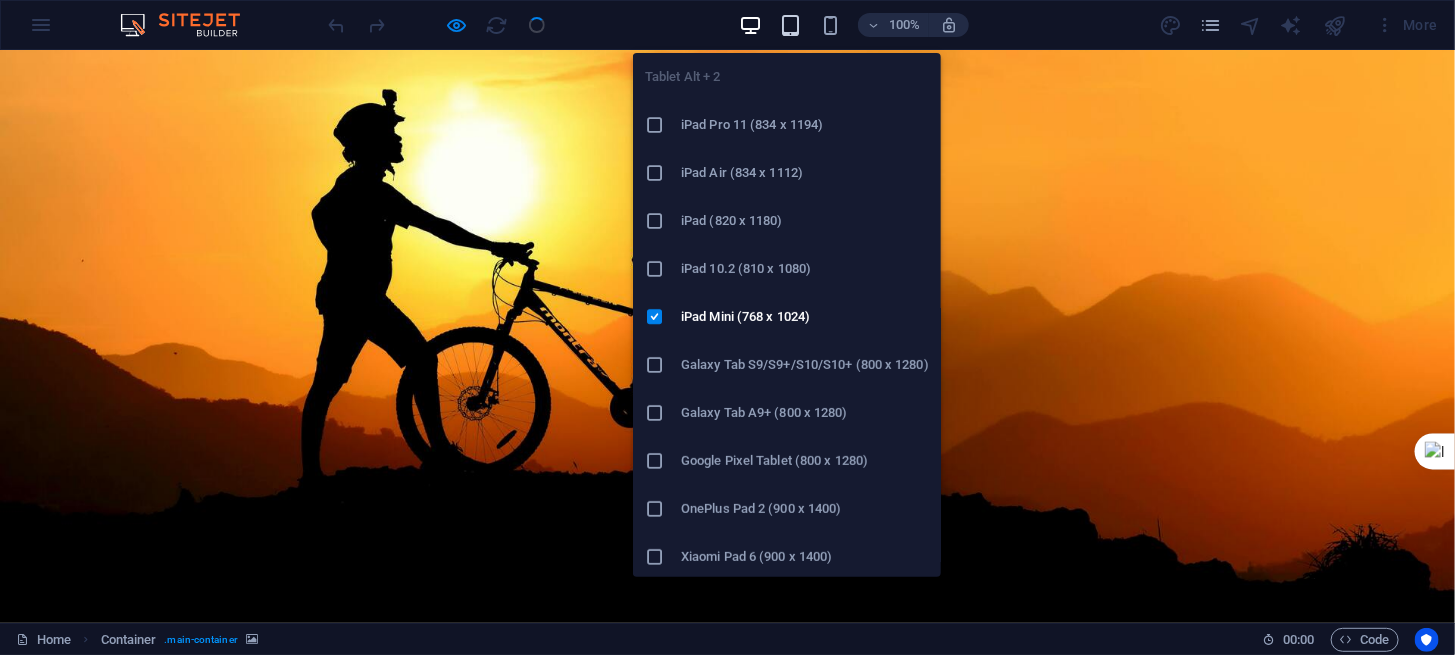 click at bounding box center [790, 25] 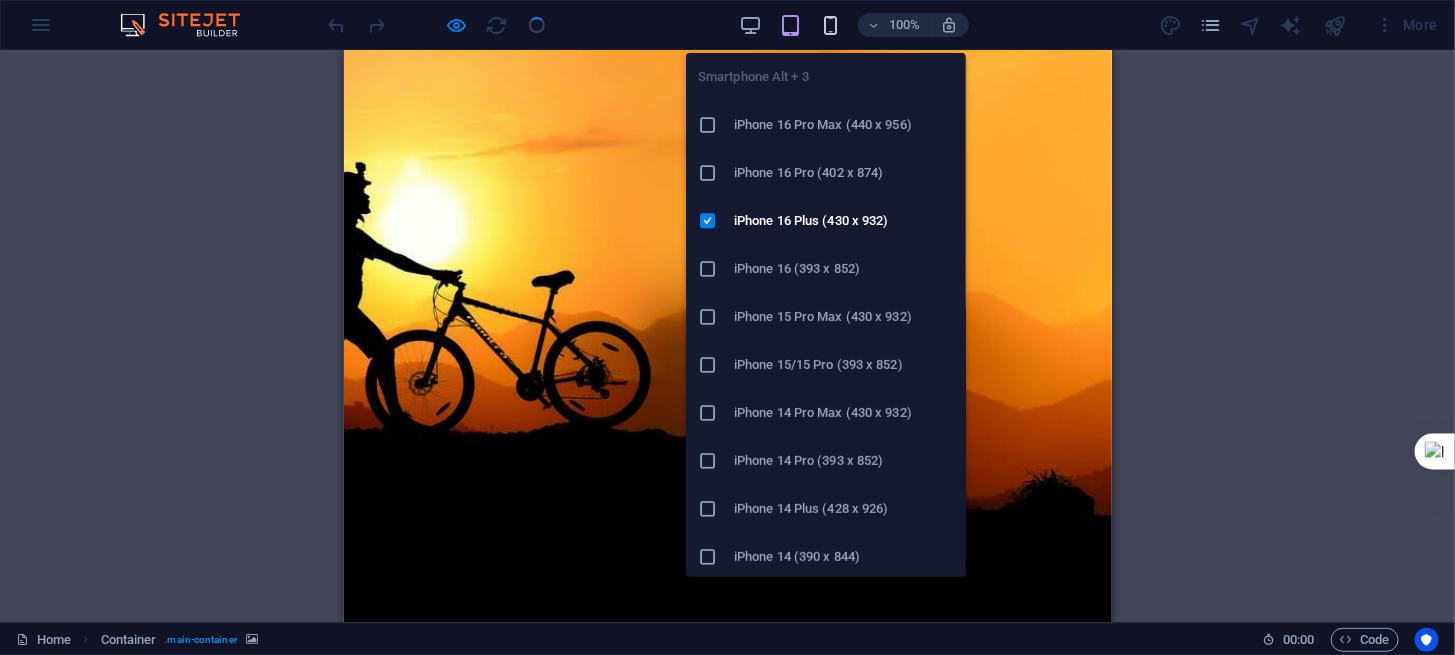 click at bounding box center [830, 25] 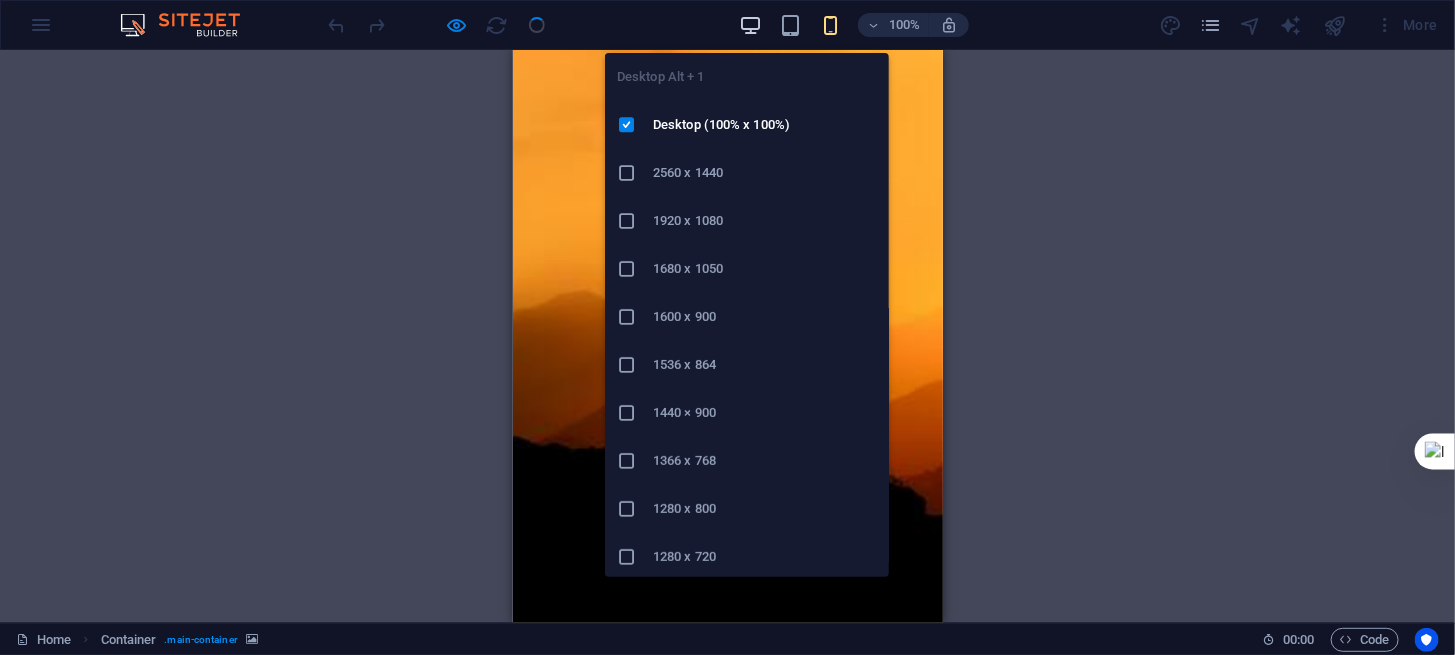 click at bounding box center [750, 25] 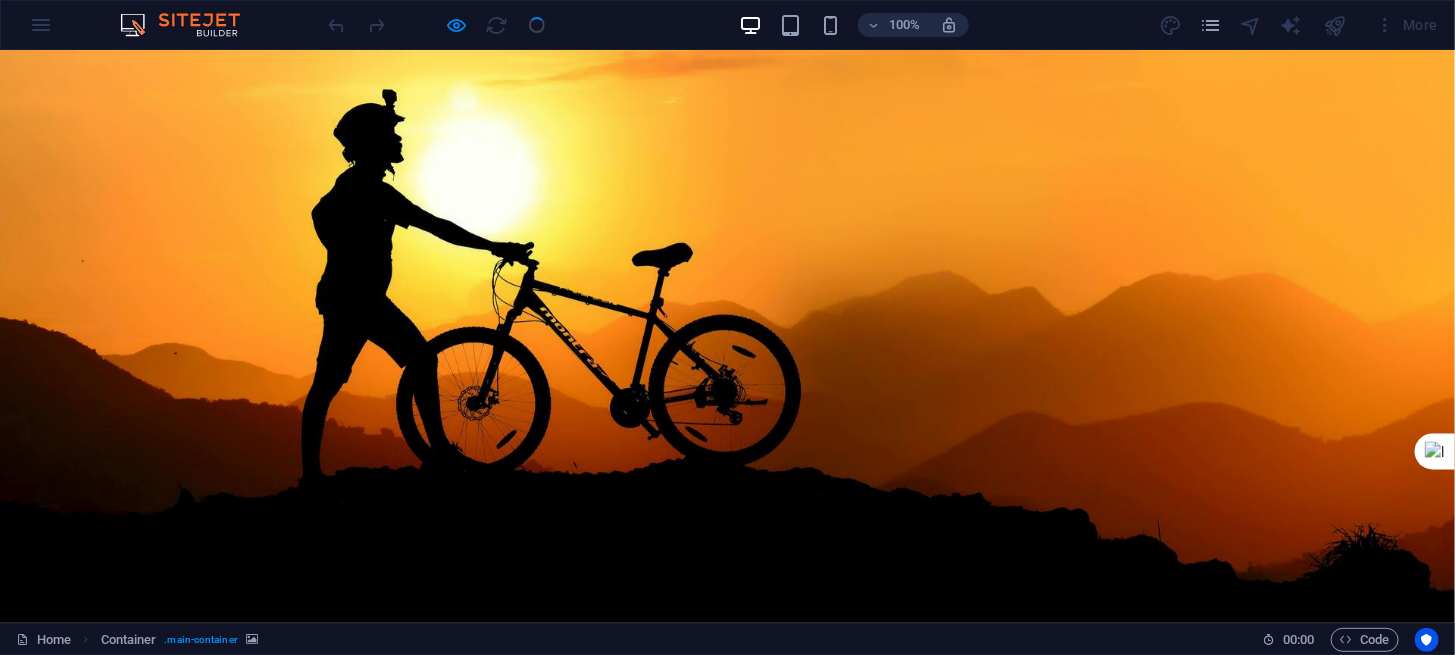 click on "COMING SOON" at bounding box center [728, 776] 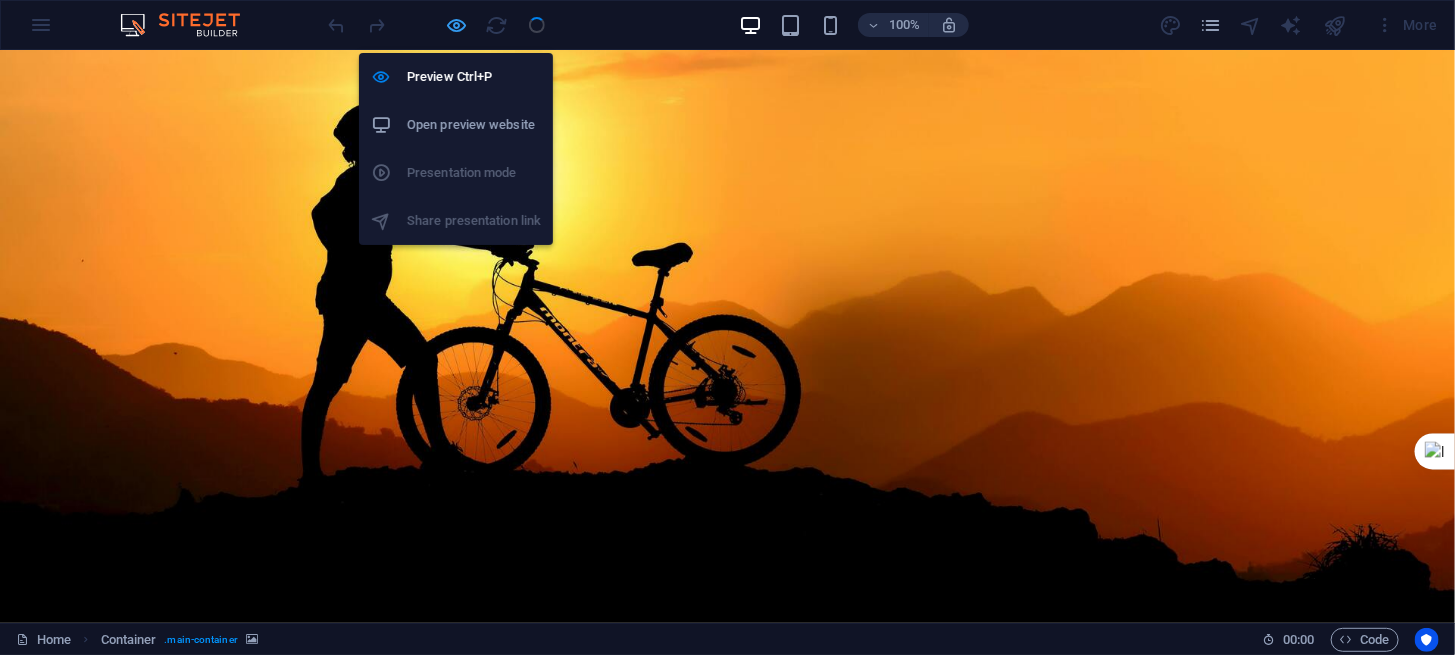 click at bounding box center [457, 25] 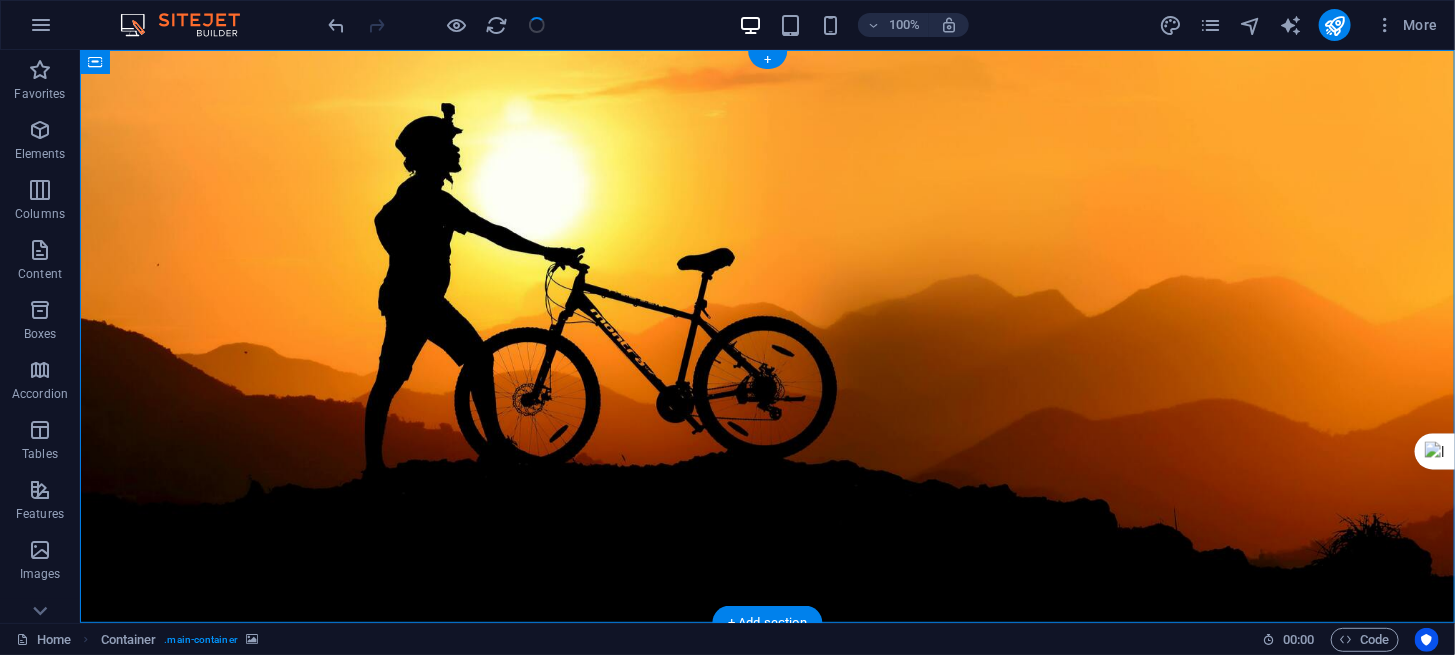 click at bounding box center (766, 335) 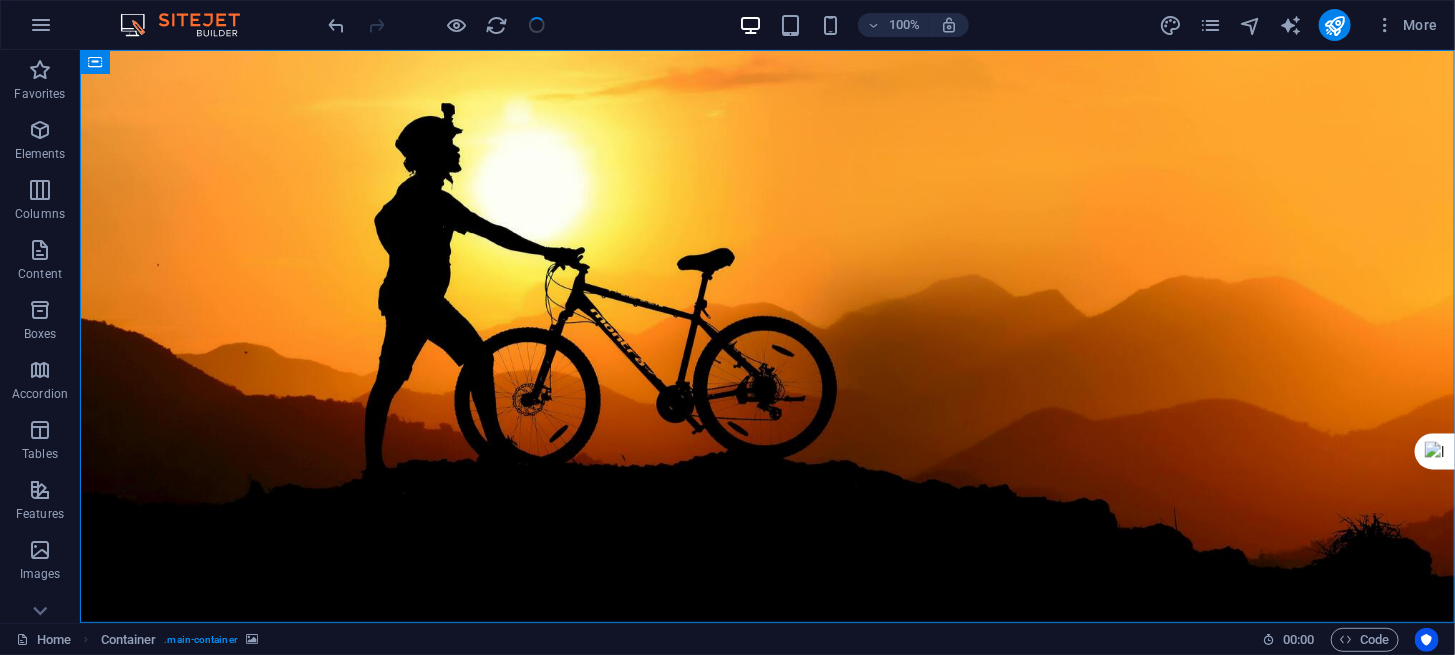 click at bounding box center [437, 25] 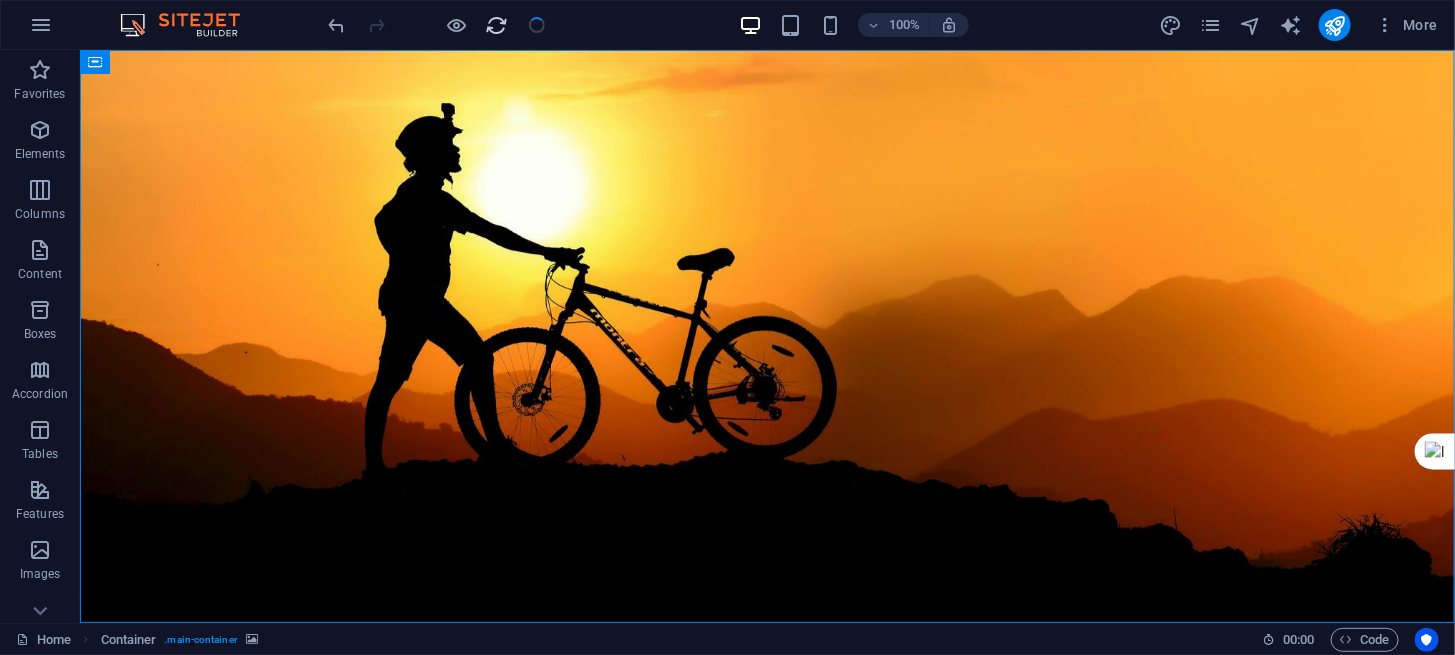 click at bounding box center (497, 25) 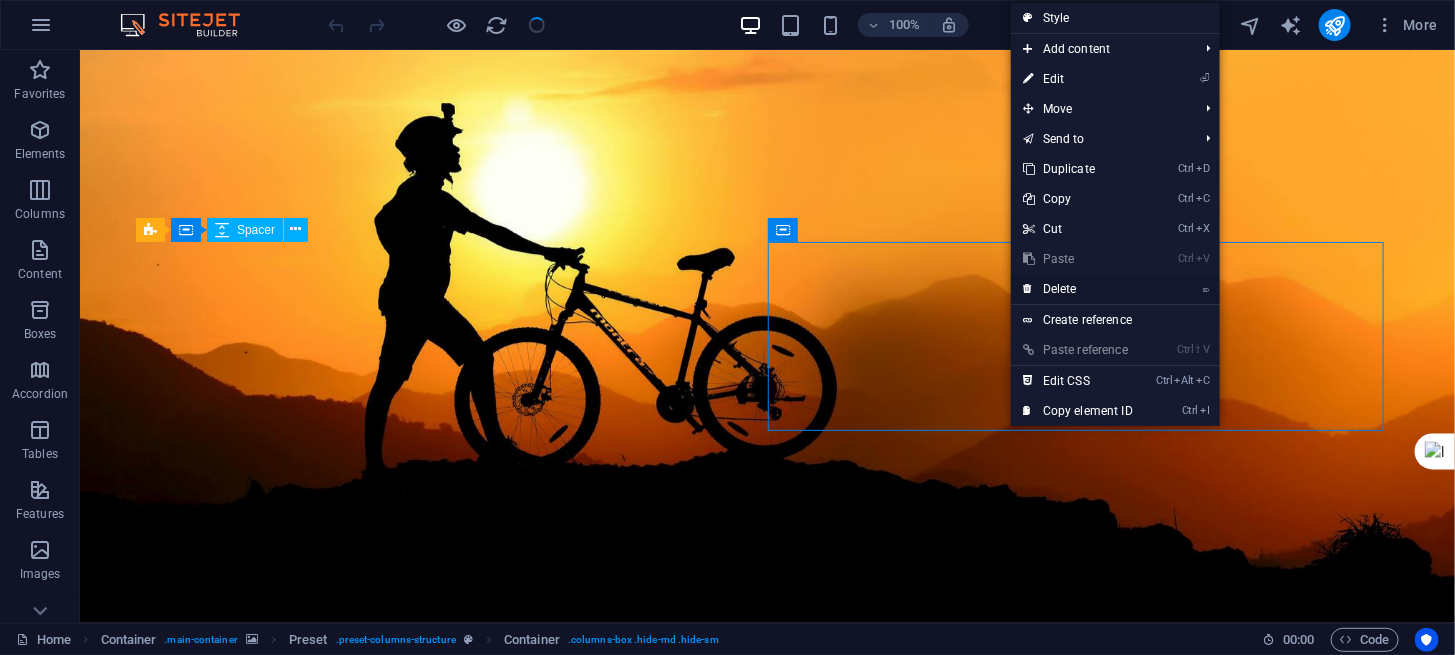 click on "⌦  Delete" at bounding box center [1078, 289] 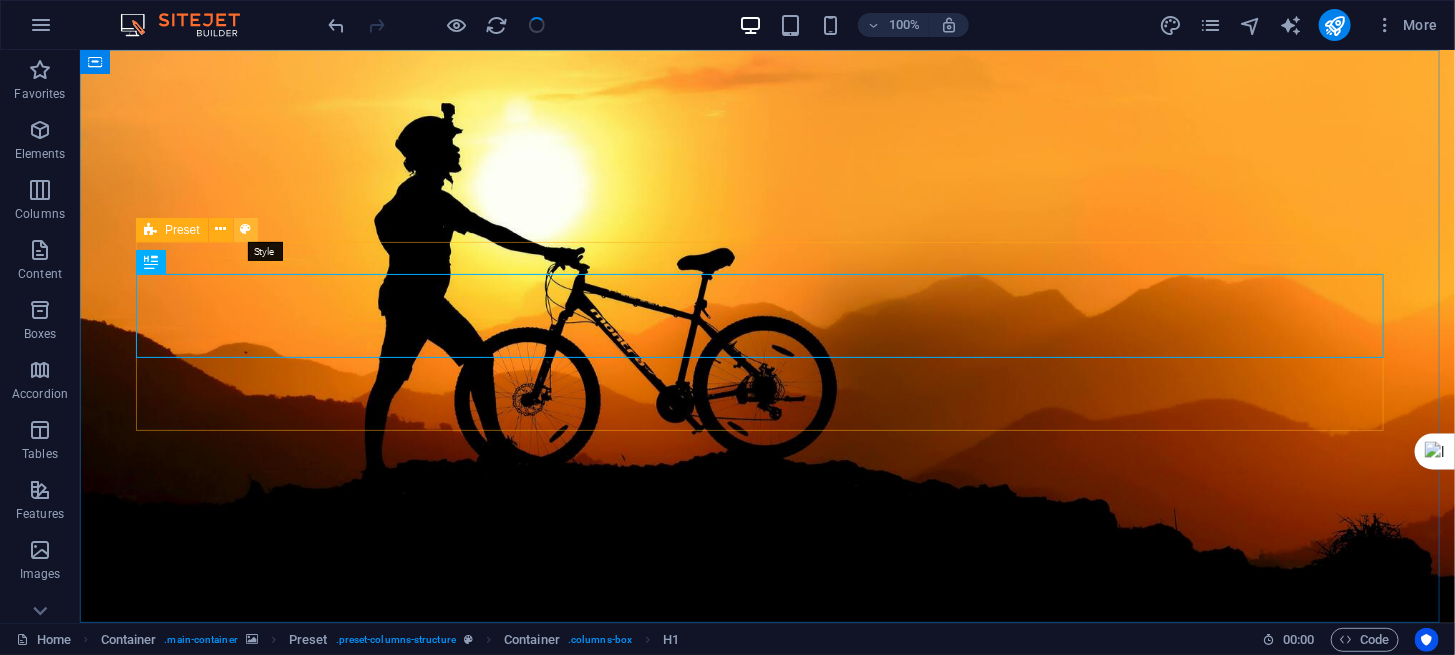 click at bounding box center [245, 229] 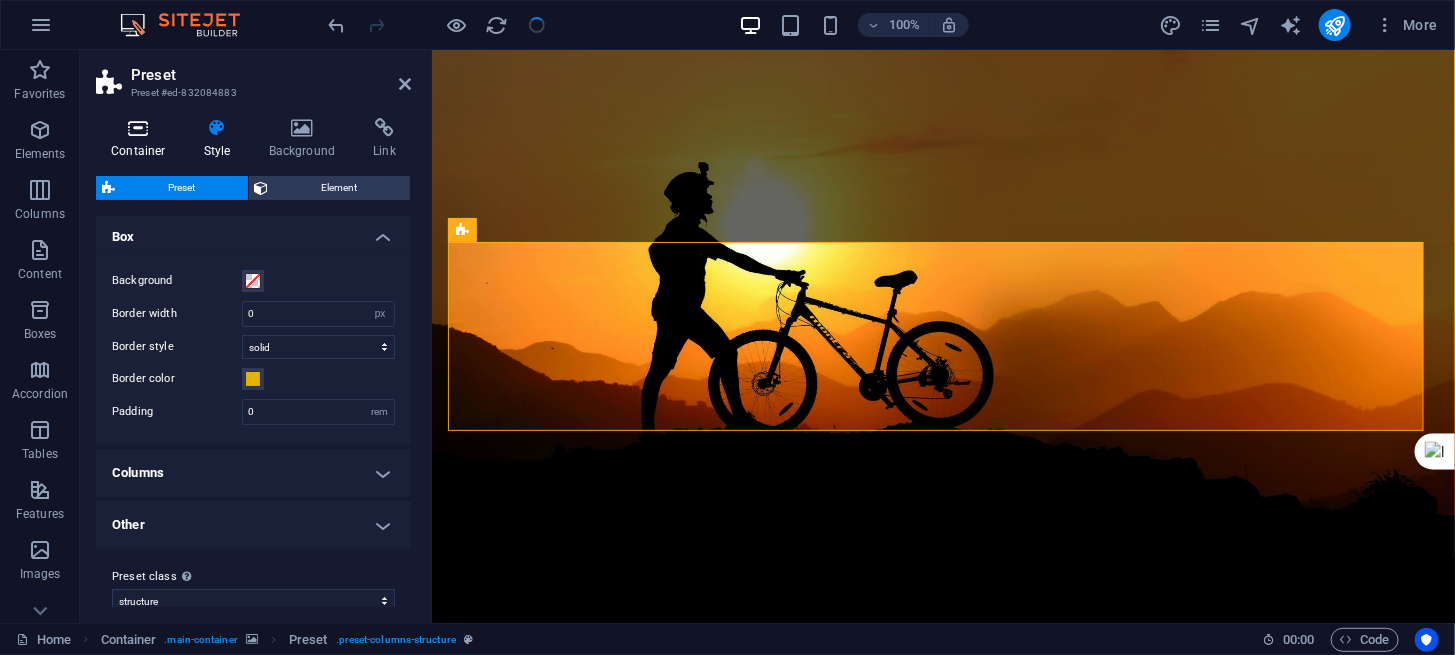 scroll, scrollTop: 0, scrollLeft: 0, axis: both 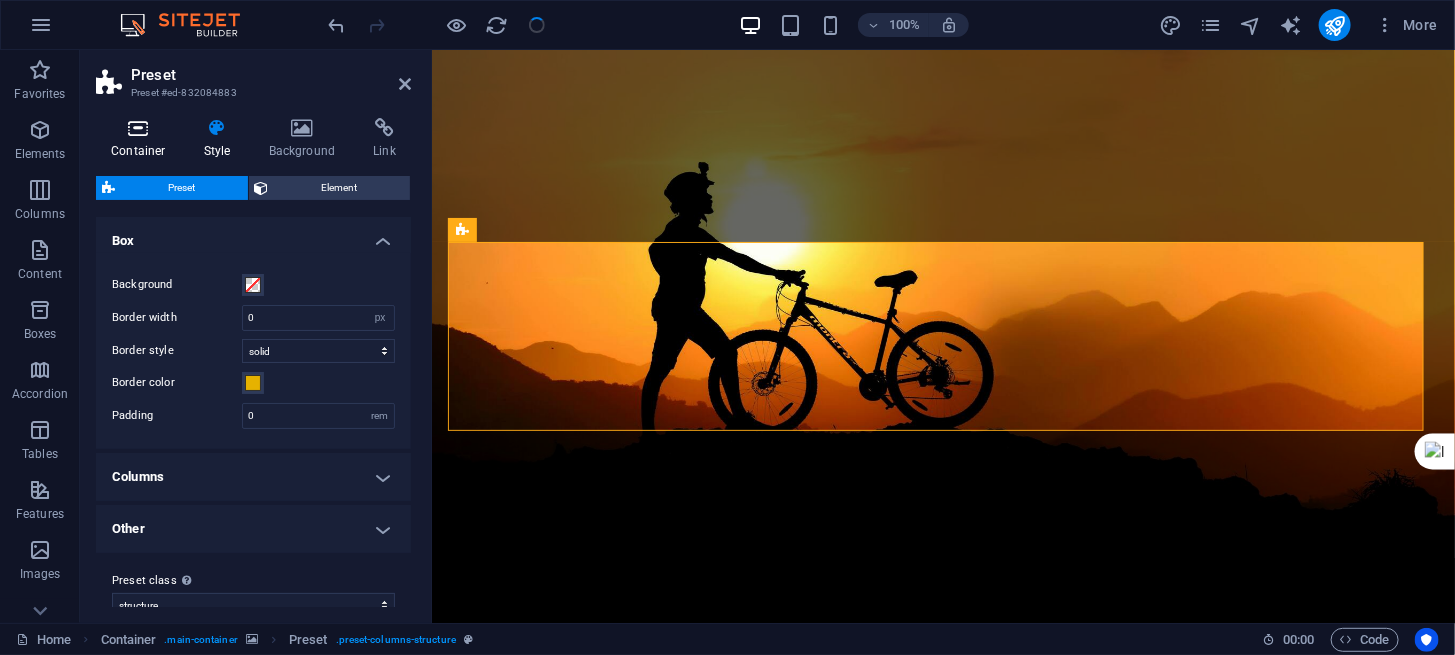 click at bounding box center [138, 128] 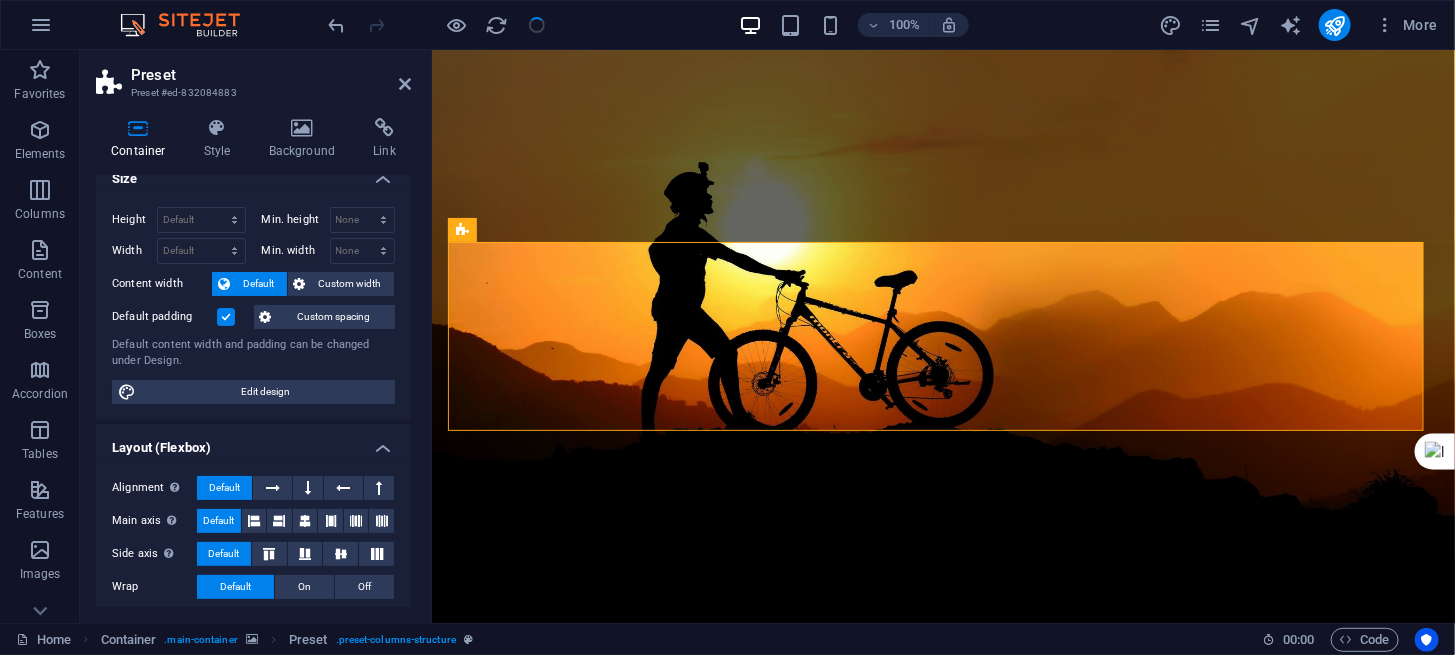 scroll, scrollTop: 0, scrollLeft: 0, axis: both 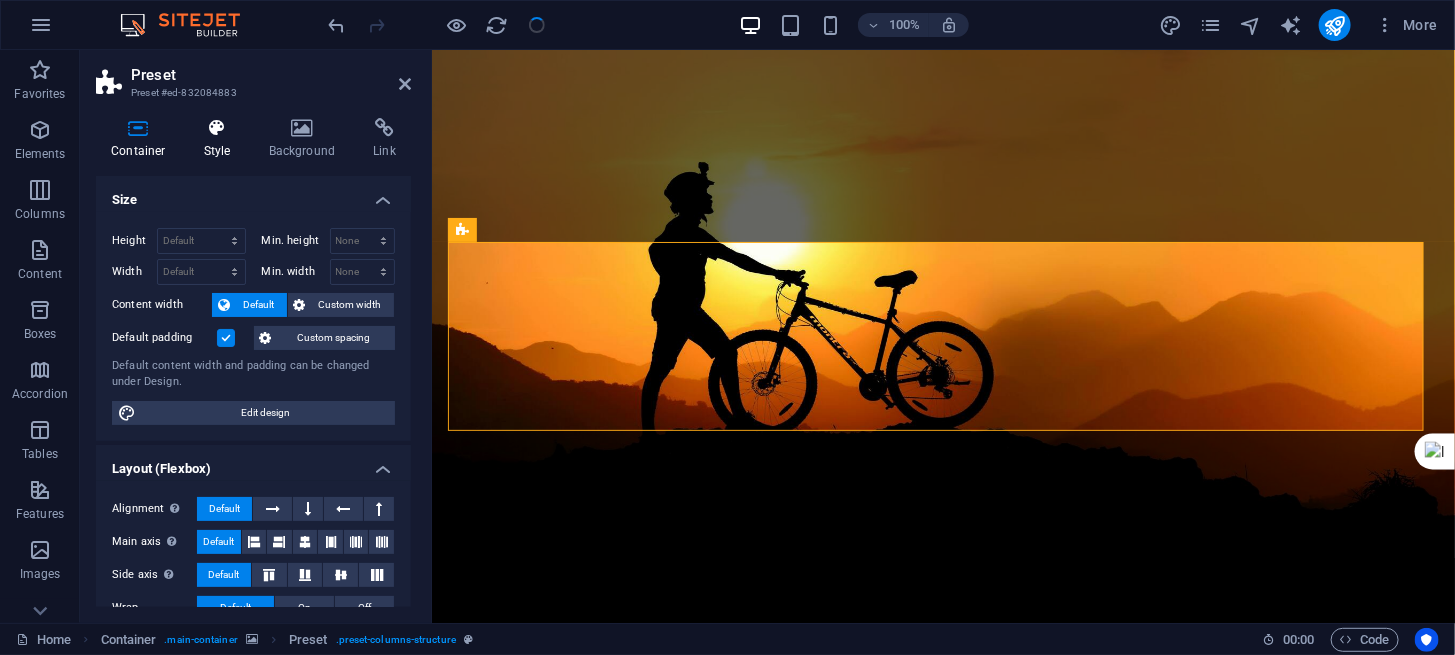 click on "Style" at bounding box center (221, 139) 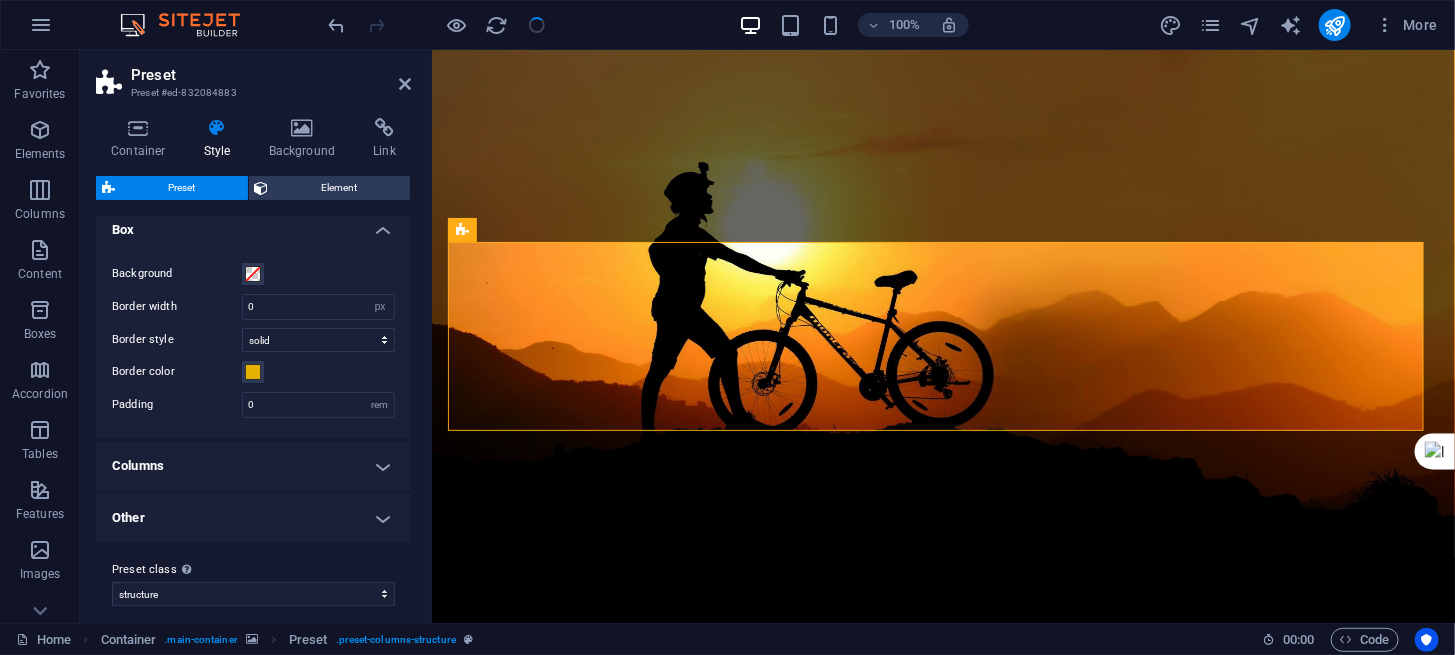 scroll, scrollTop: 0, scrollLeft: 0, axis: both 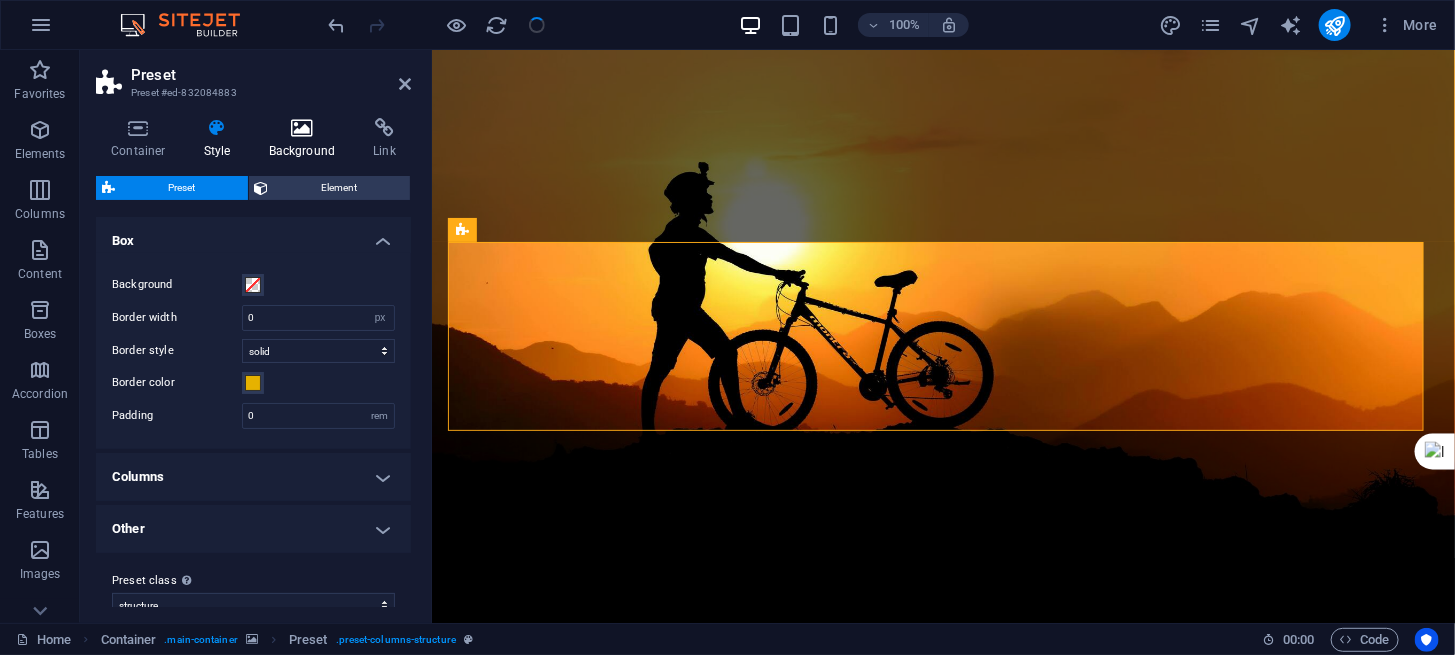 click on "Background" at bounding box center [306, 139] 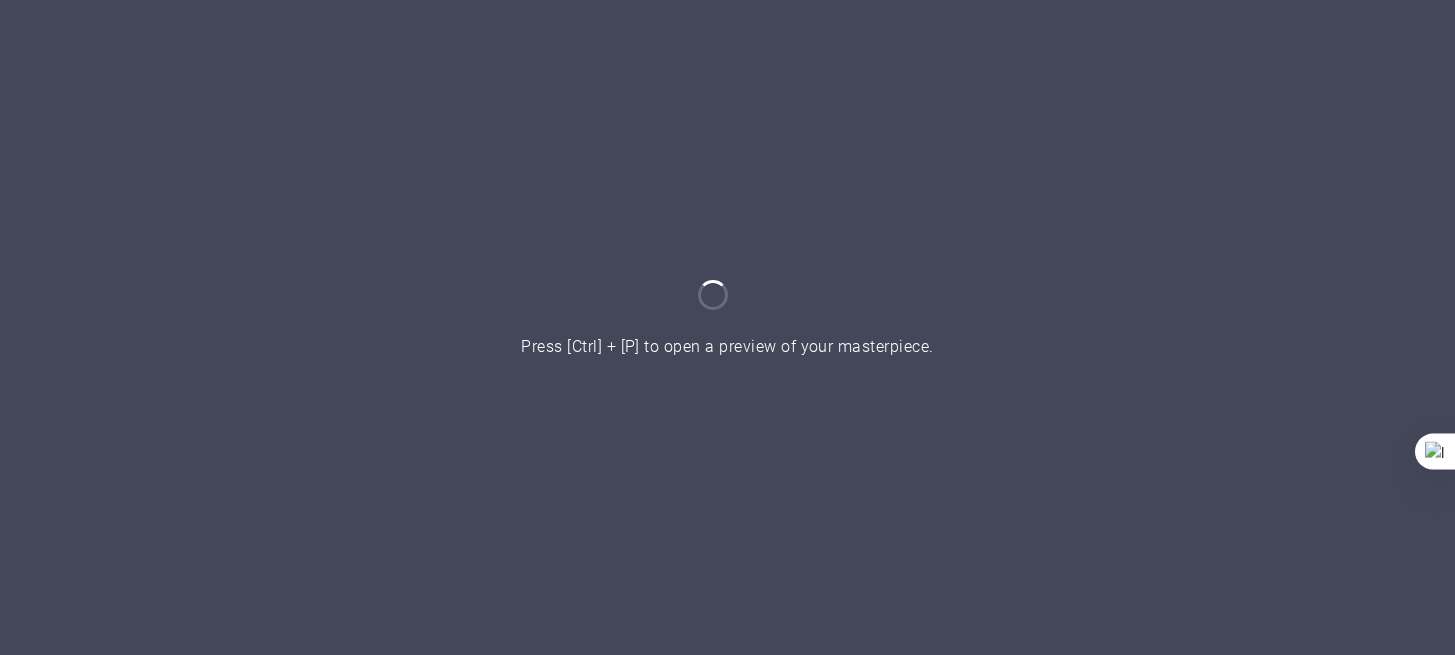 scroll, scrollTop: 0, scrollLeft: 0, axis: both 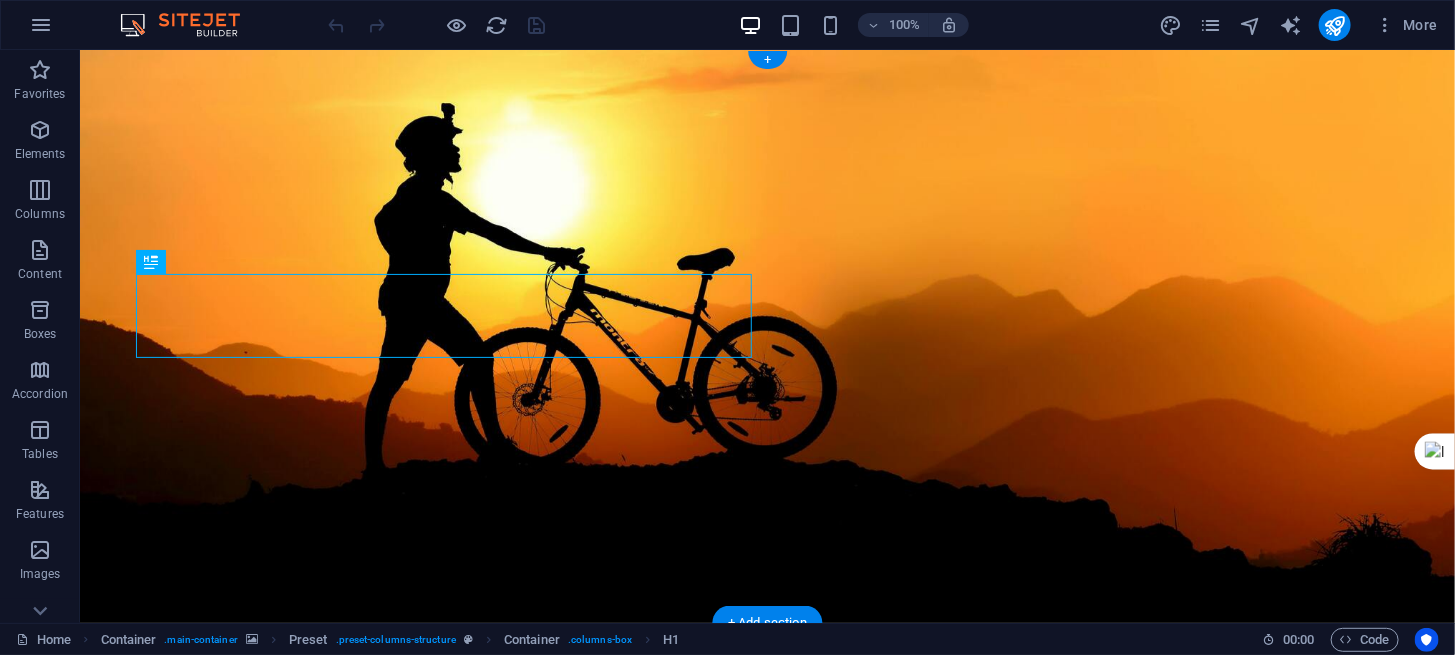 click at bounding box center [766, 335] 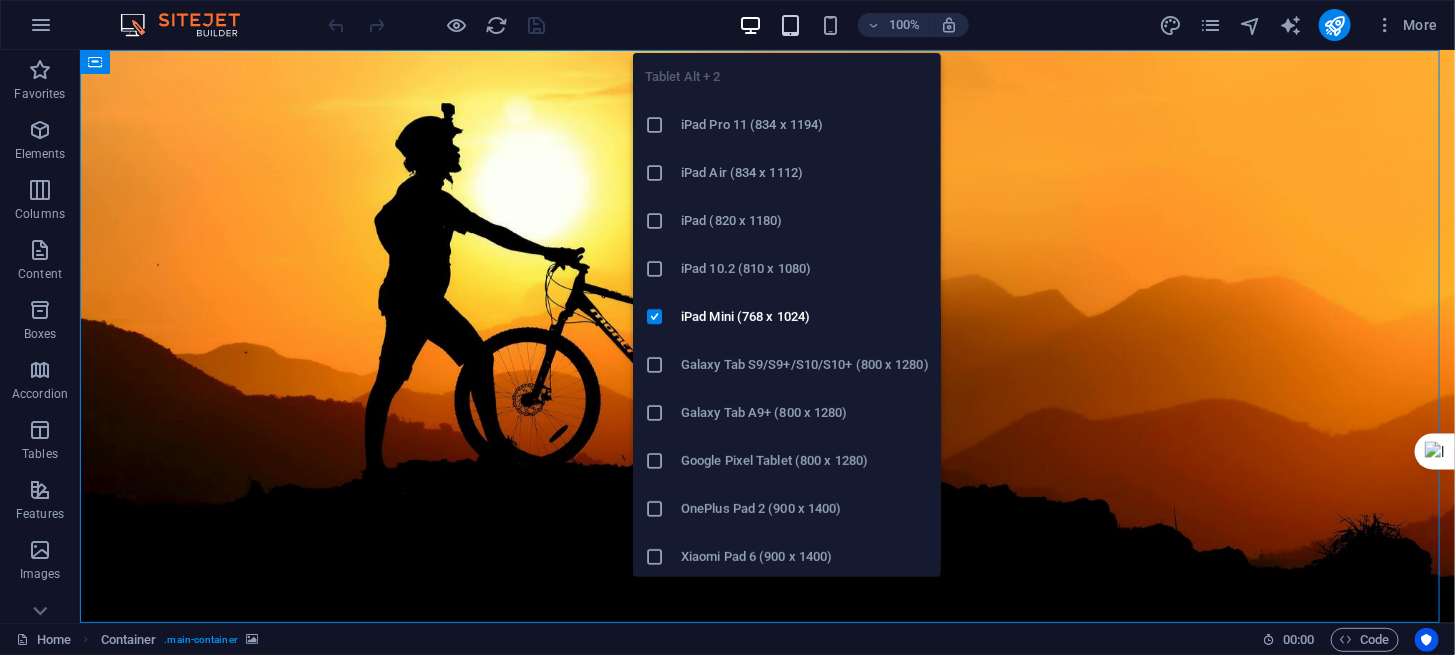 click at bounding box center [790, 25] 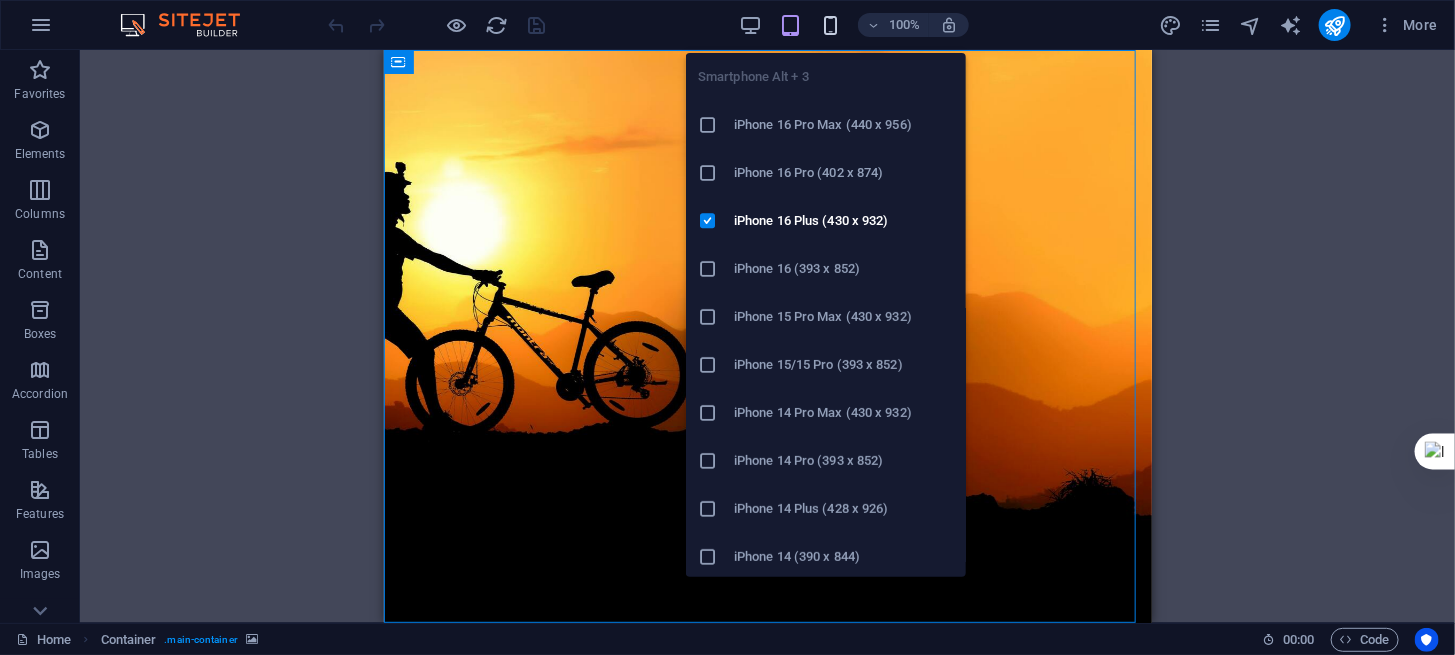 click at bounding box center (830, 25) 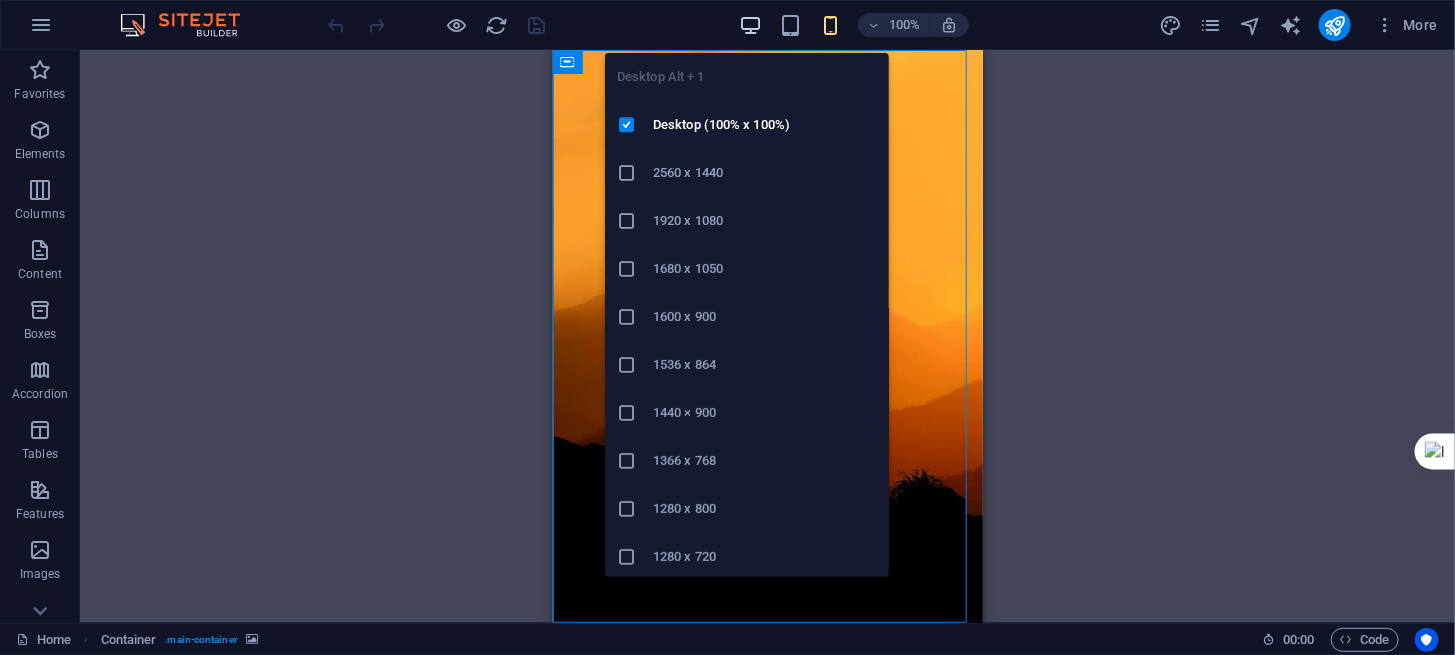 click at bounding box center (750, 25) 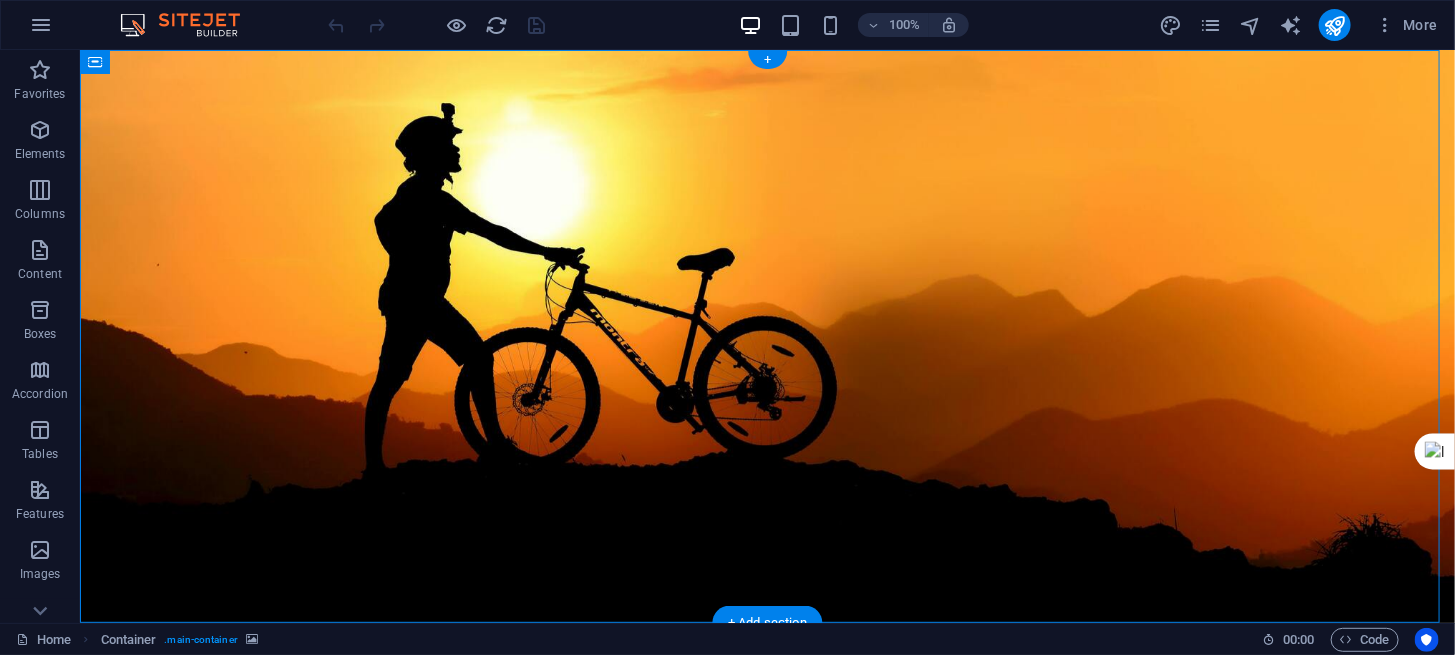 click at bounding box center [766, 335] 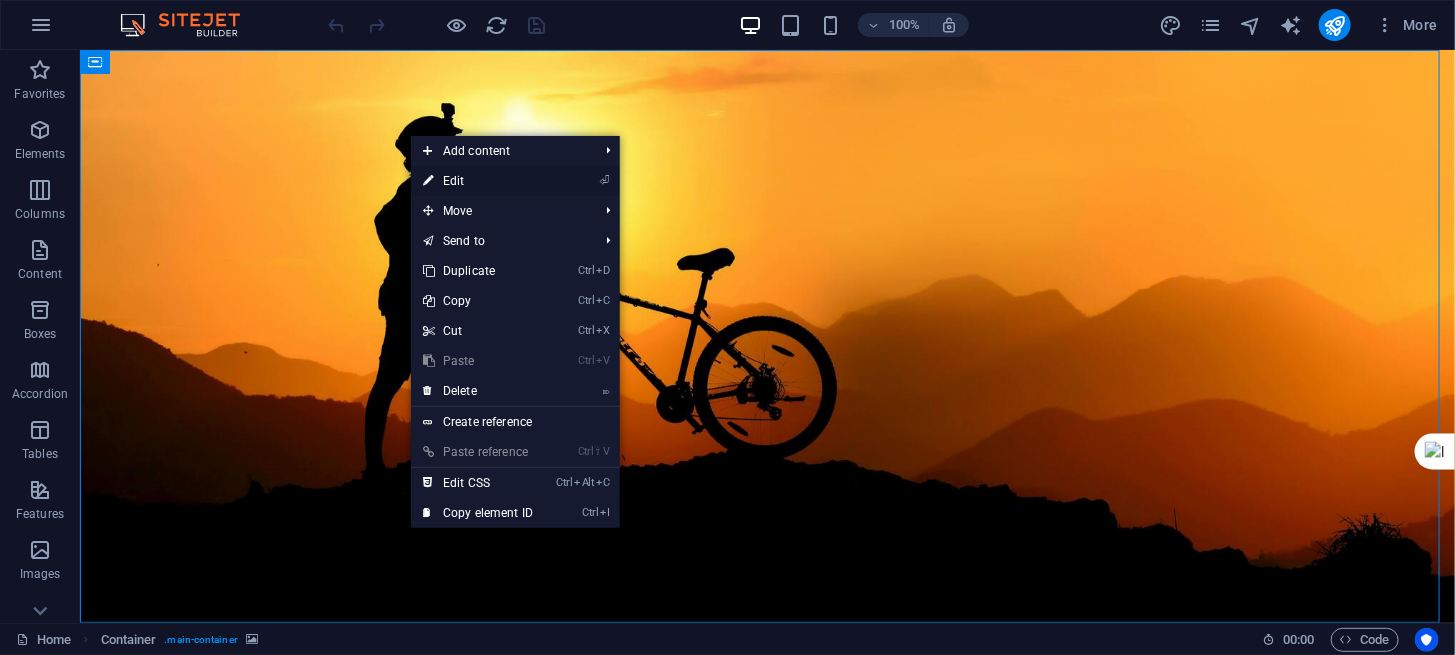 click on "⏎  Edit" at bounding box center [478, 181] 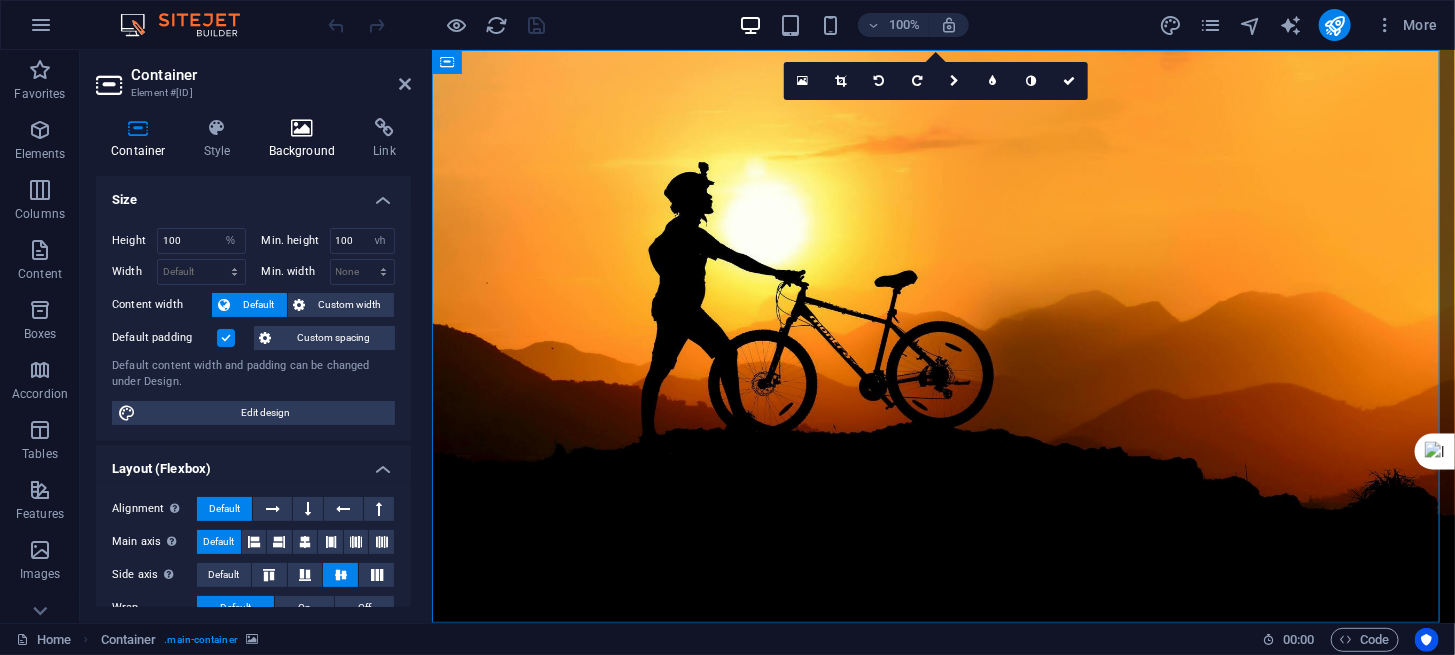 click at bounding box center (302, 128) 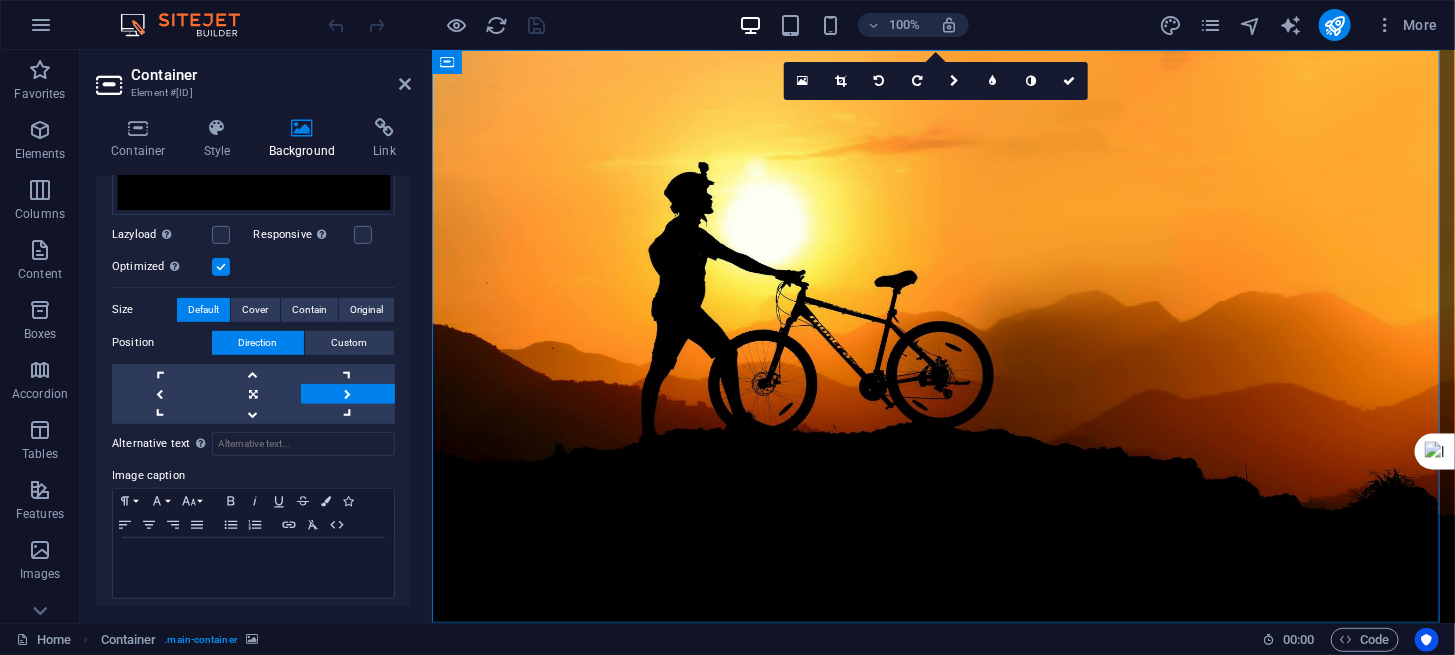 scroll, scrollTop: 332, scrollLeft: 0, axis: vertical 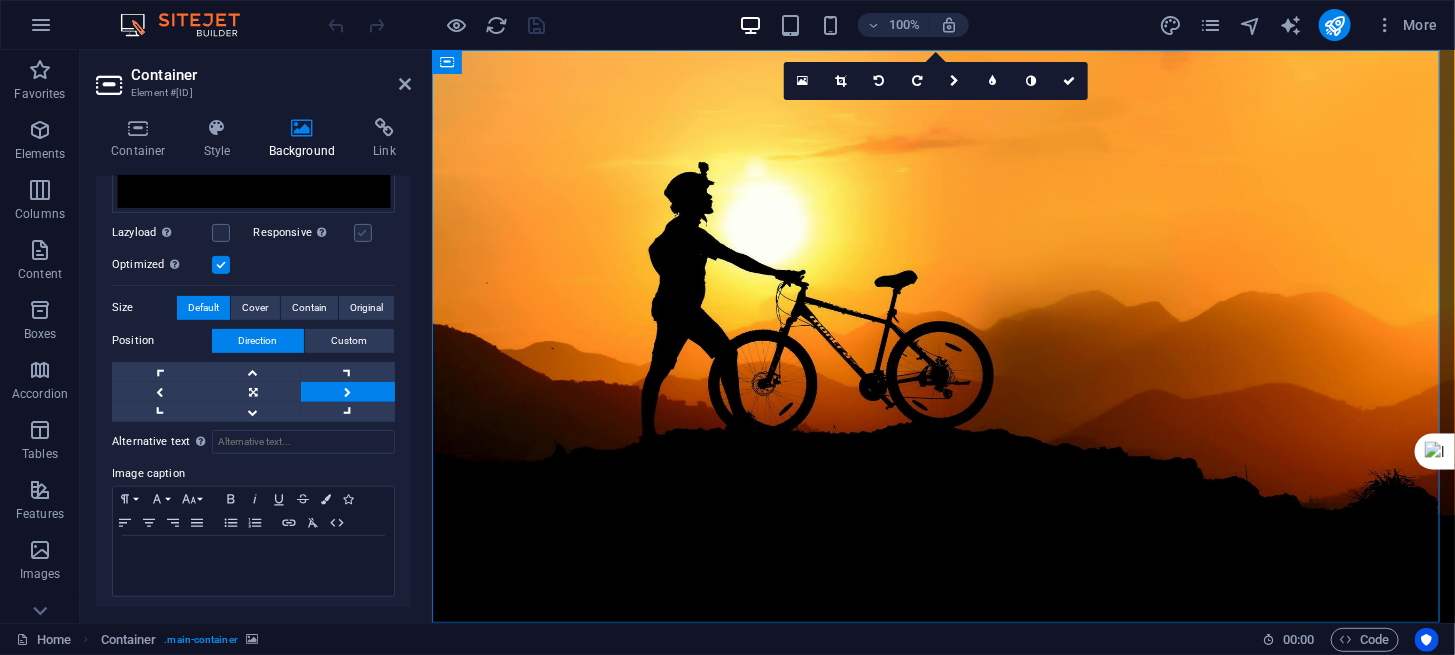 click at bounding box center (363, 233) 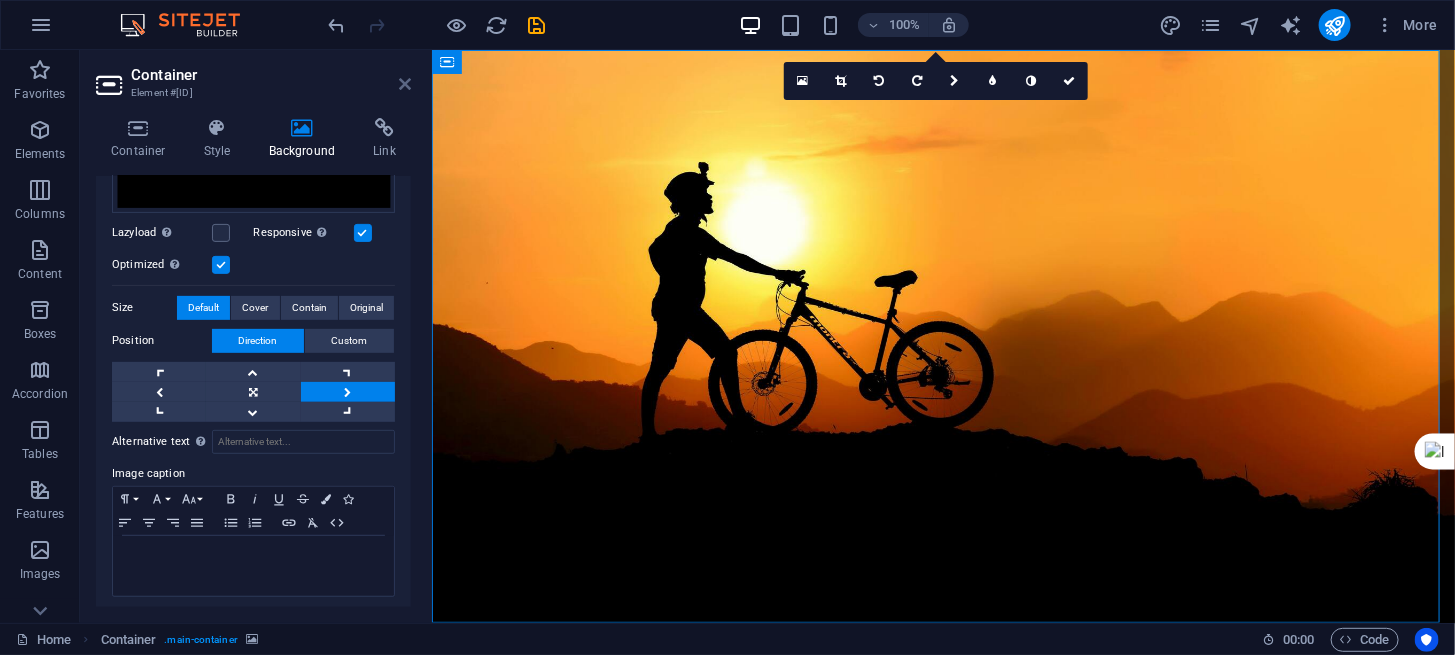 click at bounding box center (405, 84) 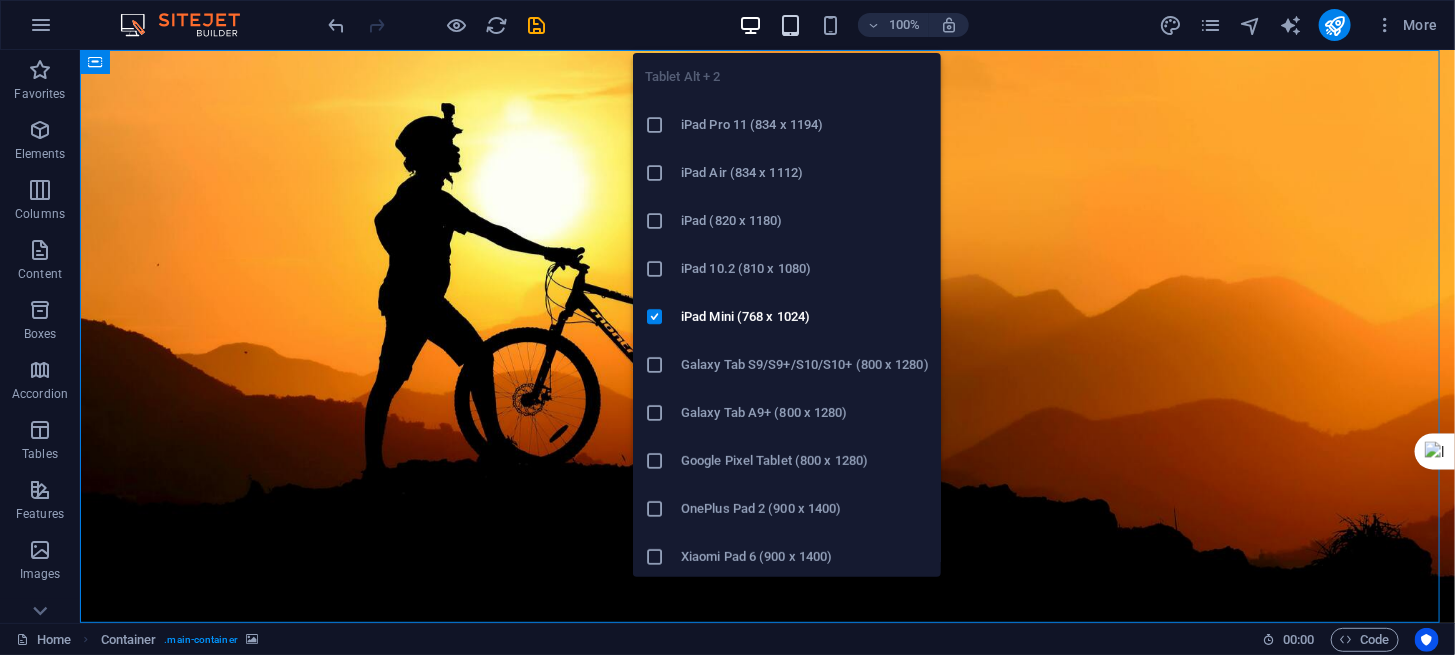 click at bounding box center (790, 25) 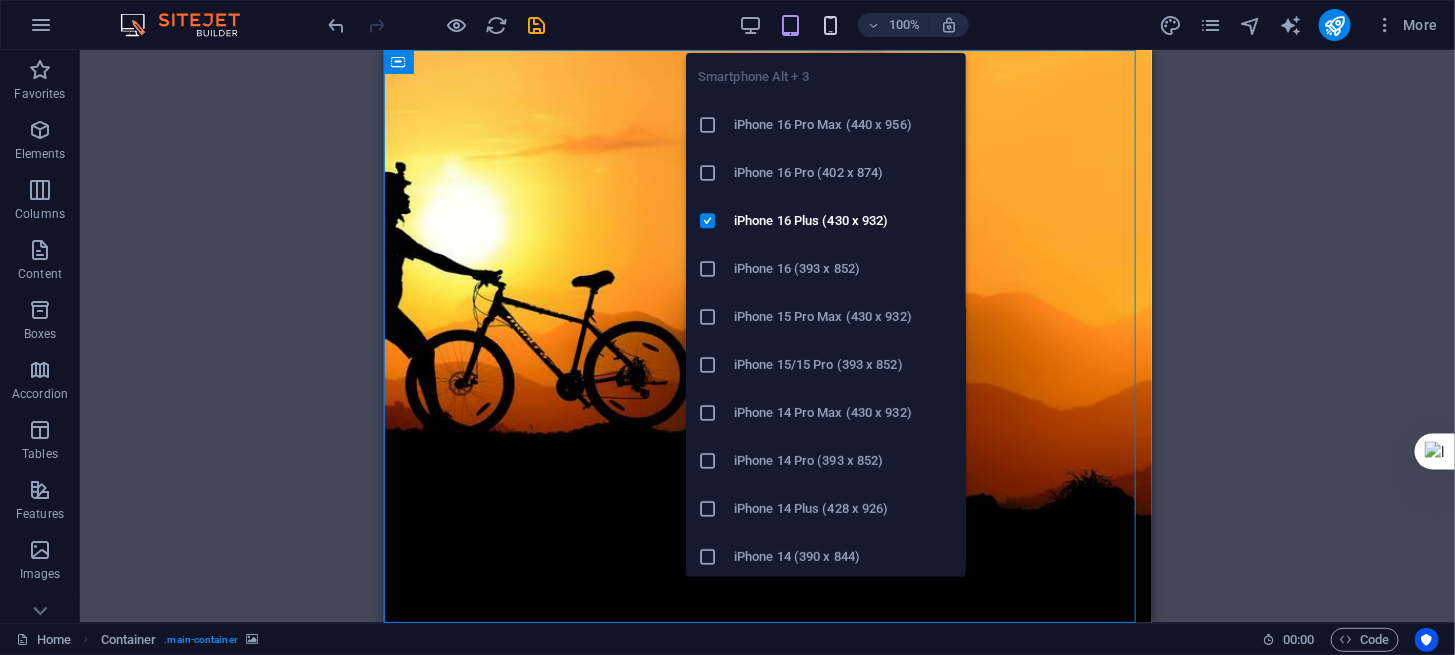 click at bounding box center (830, 25) 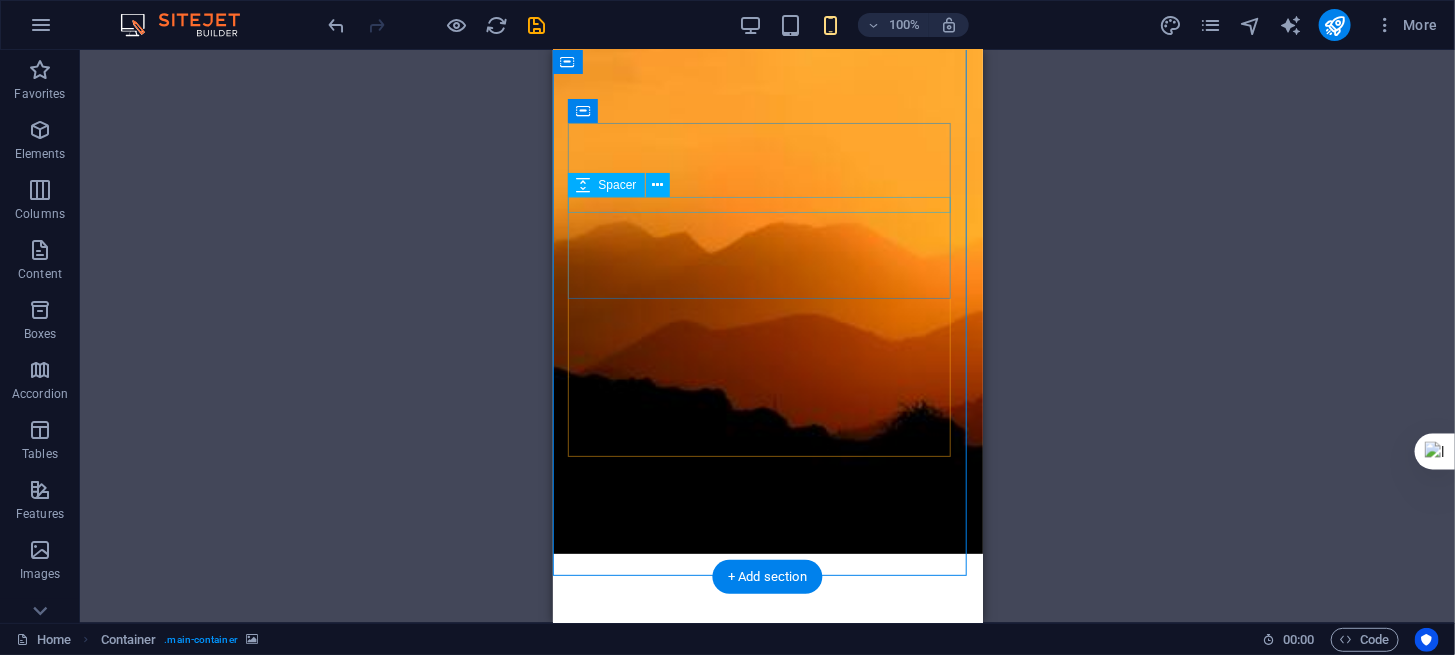 scroll, scrollTop: 0, scrollLeft: 0, axis: both 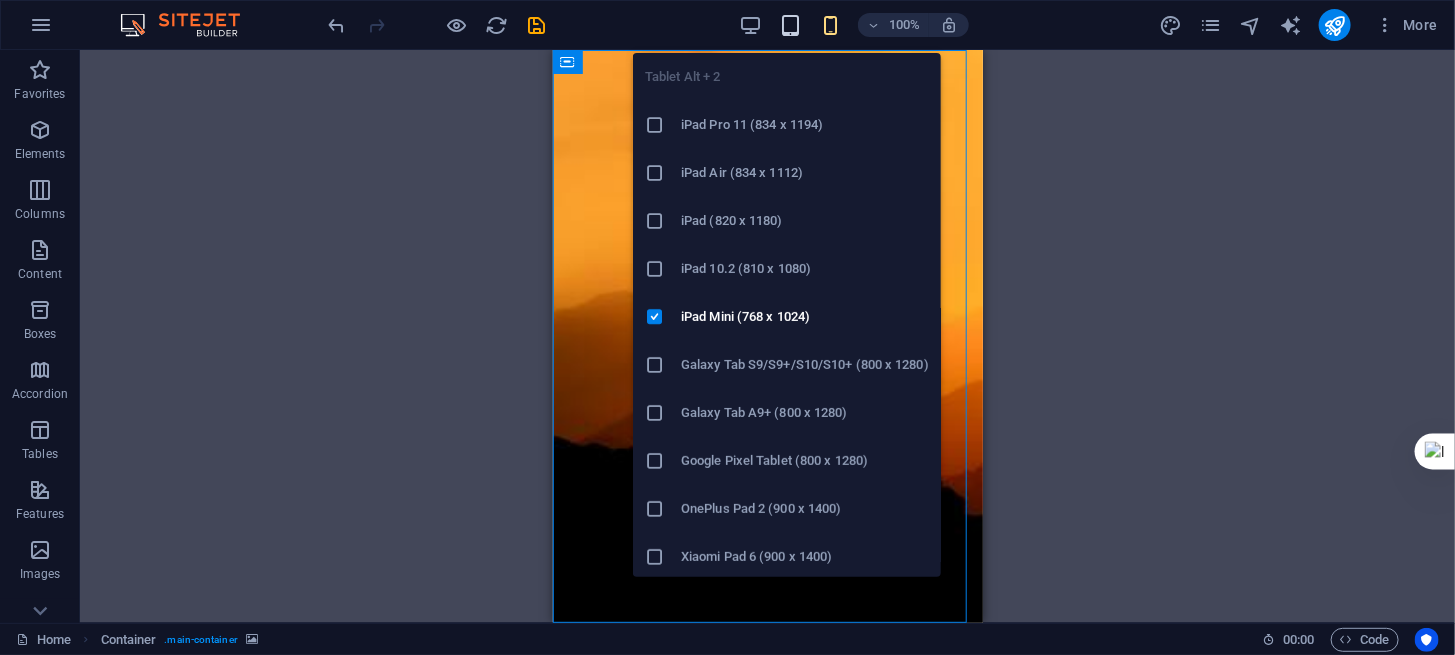 click at bounding box center [790, 25] 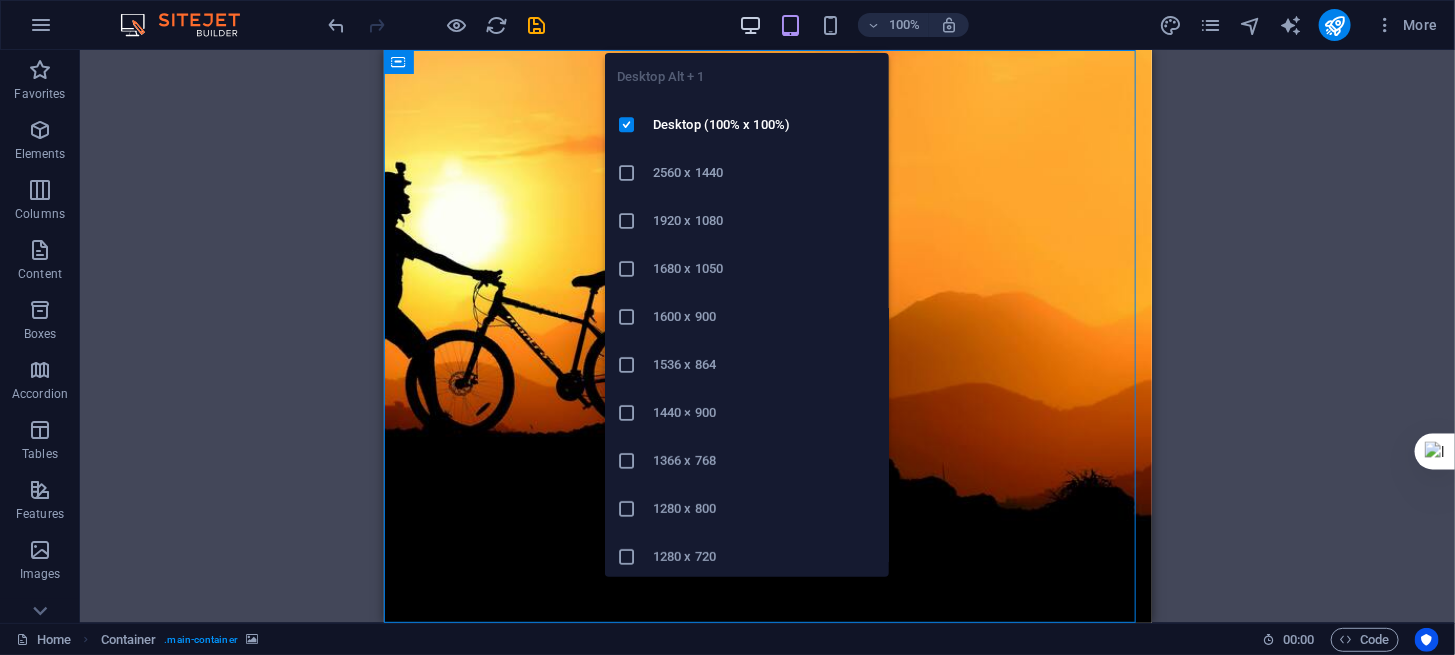 click at bounding box center (750, 25) 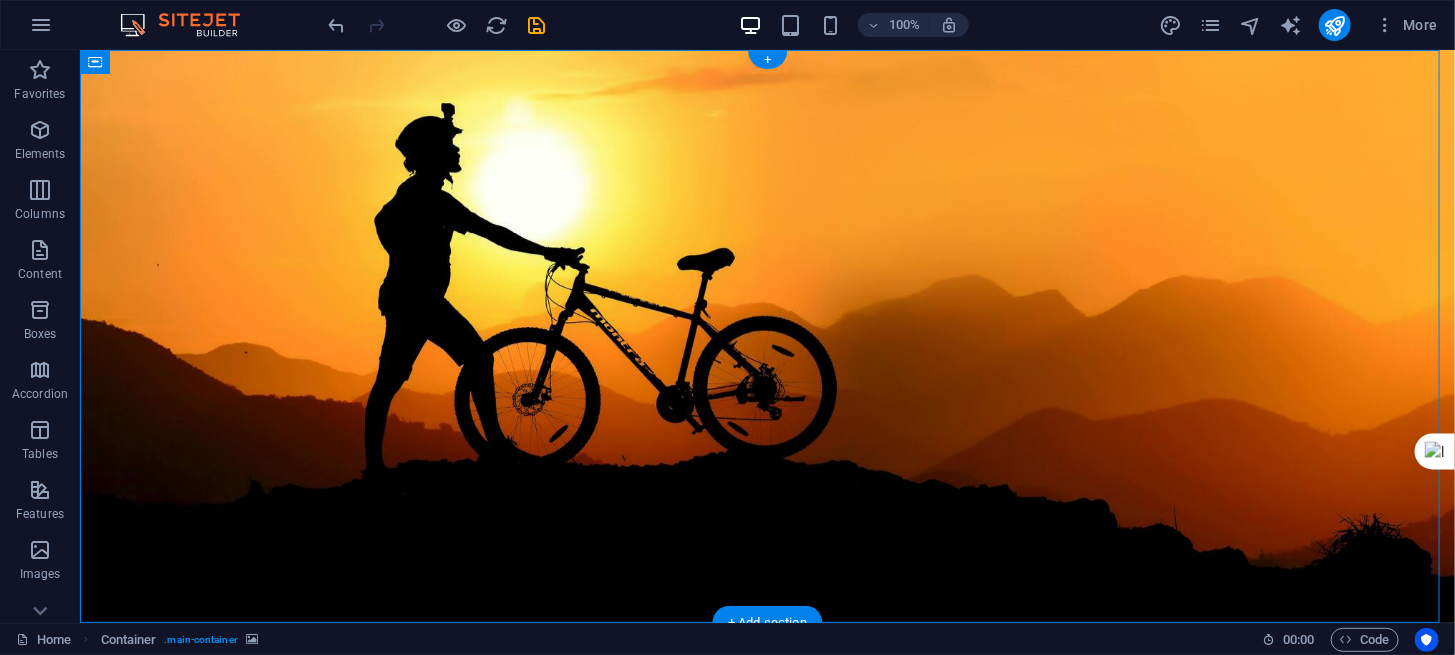 click at bounding box center (766, 335) 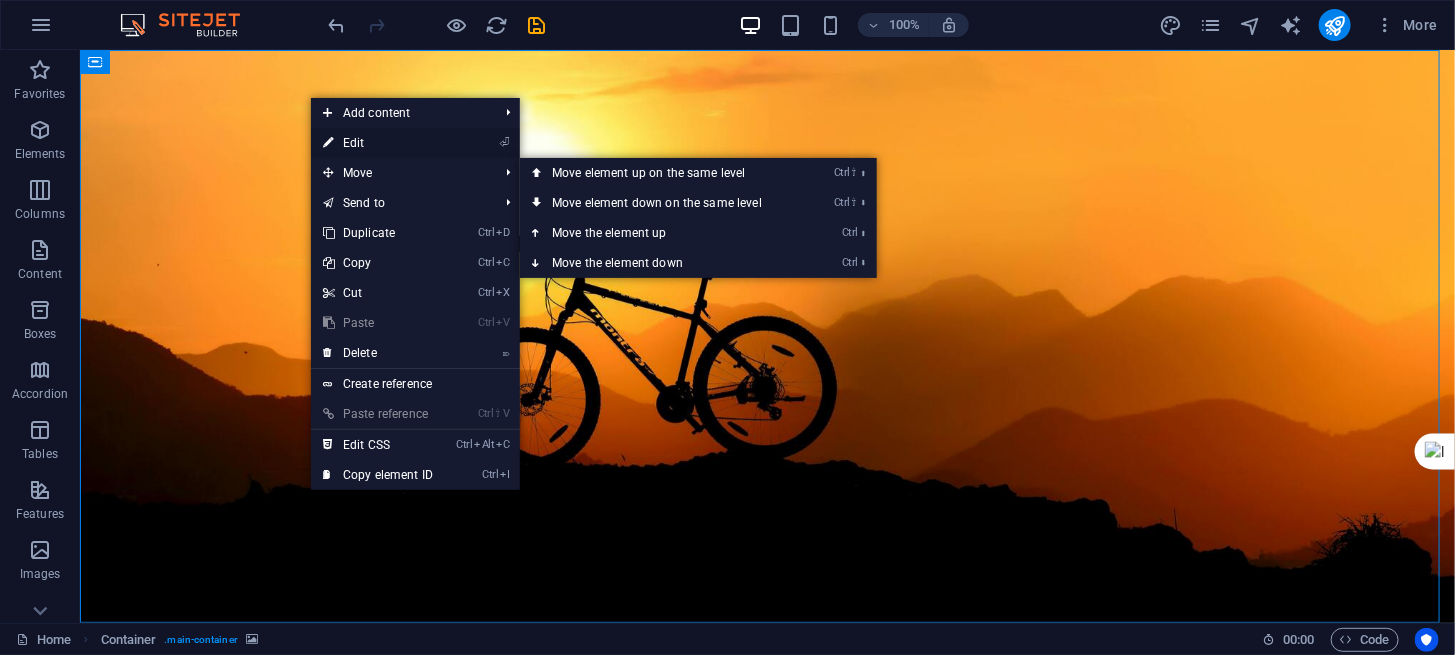 click on "⏎  Edit" at bounding box center [378, 143] 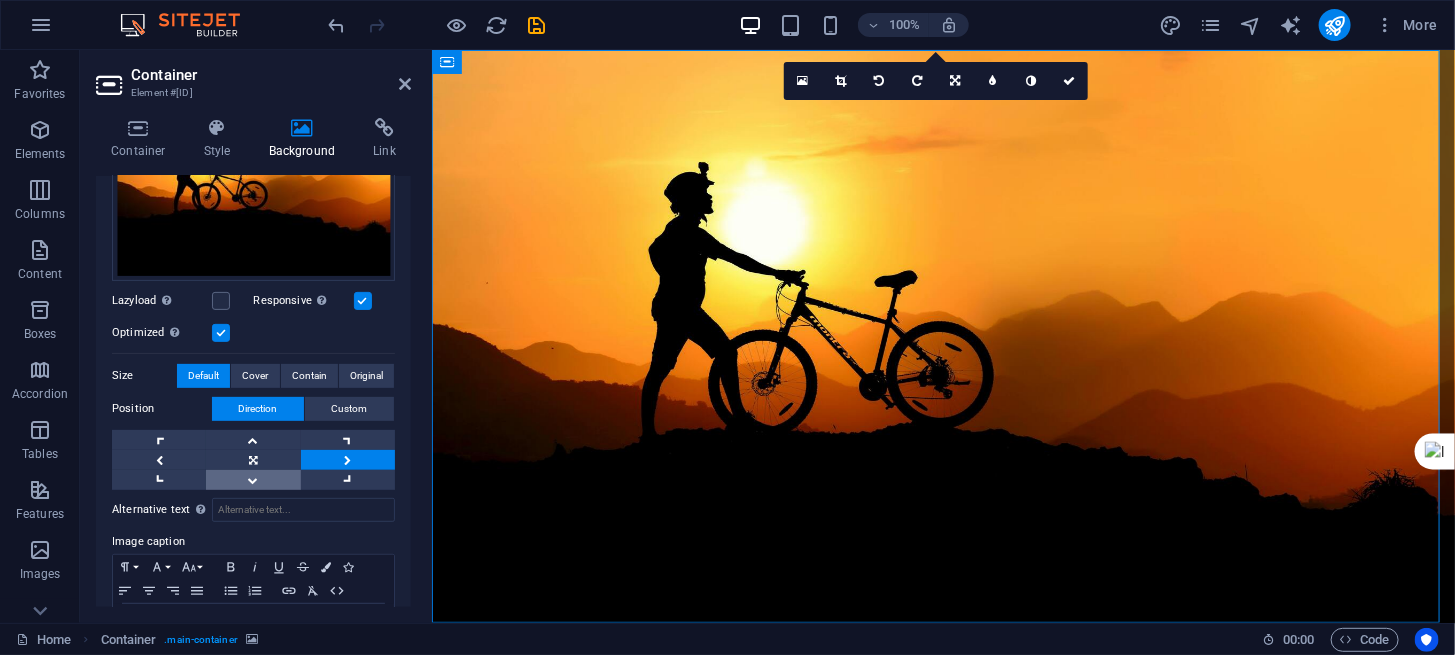 scroll, scrollTop: 265, scrollLeft: 0, axis: vertical 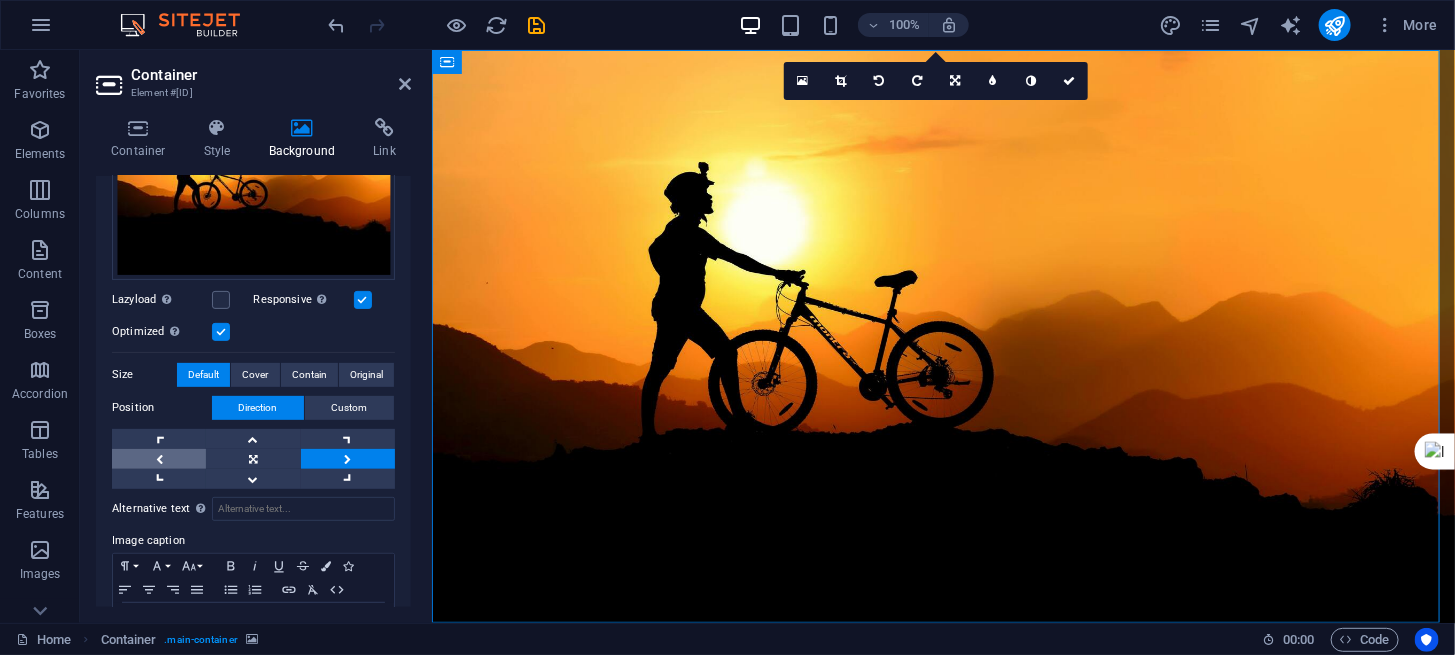click at bounding box center (159, 459) 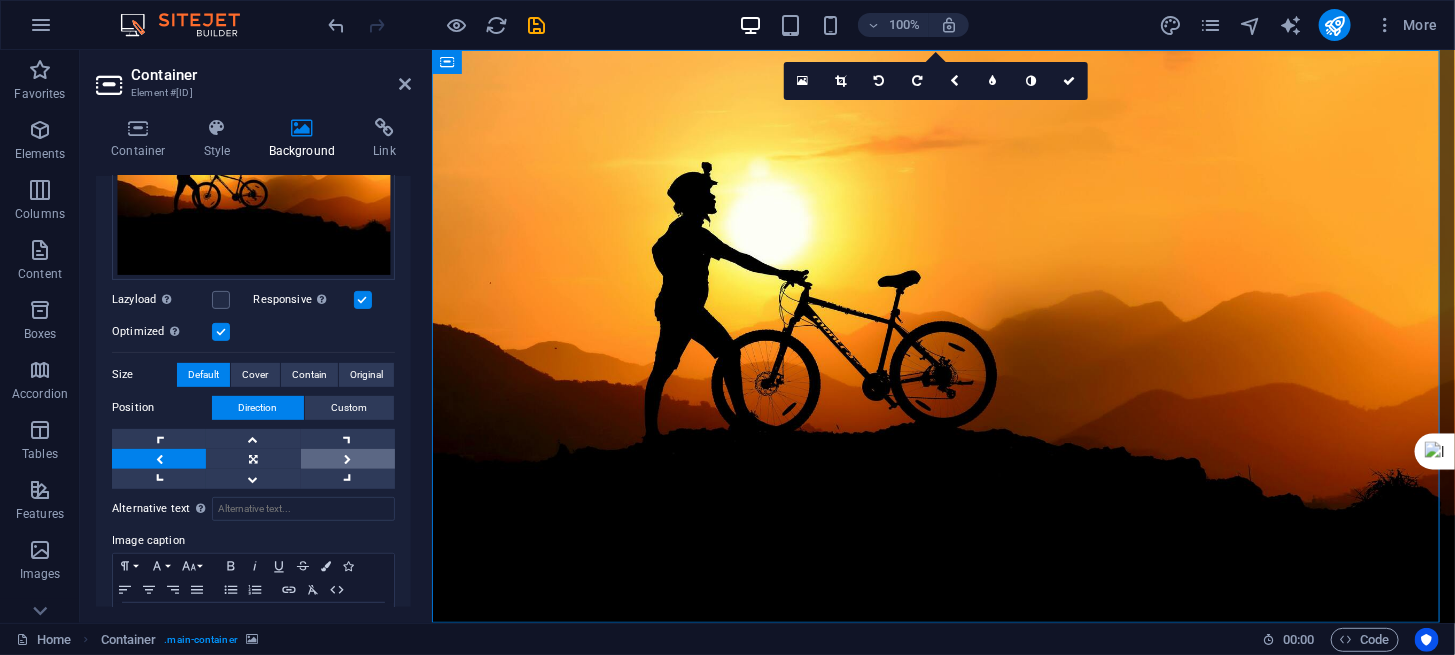 click at bounding box center (348, 459) 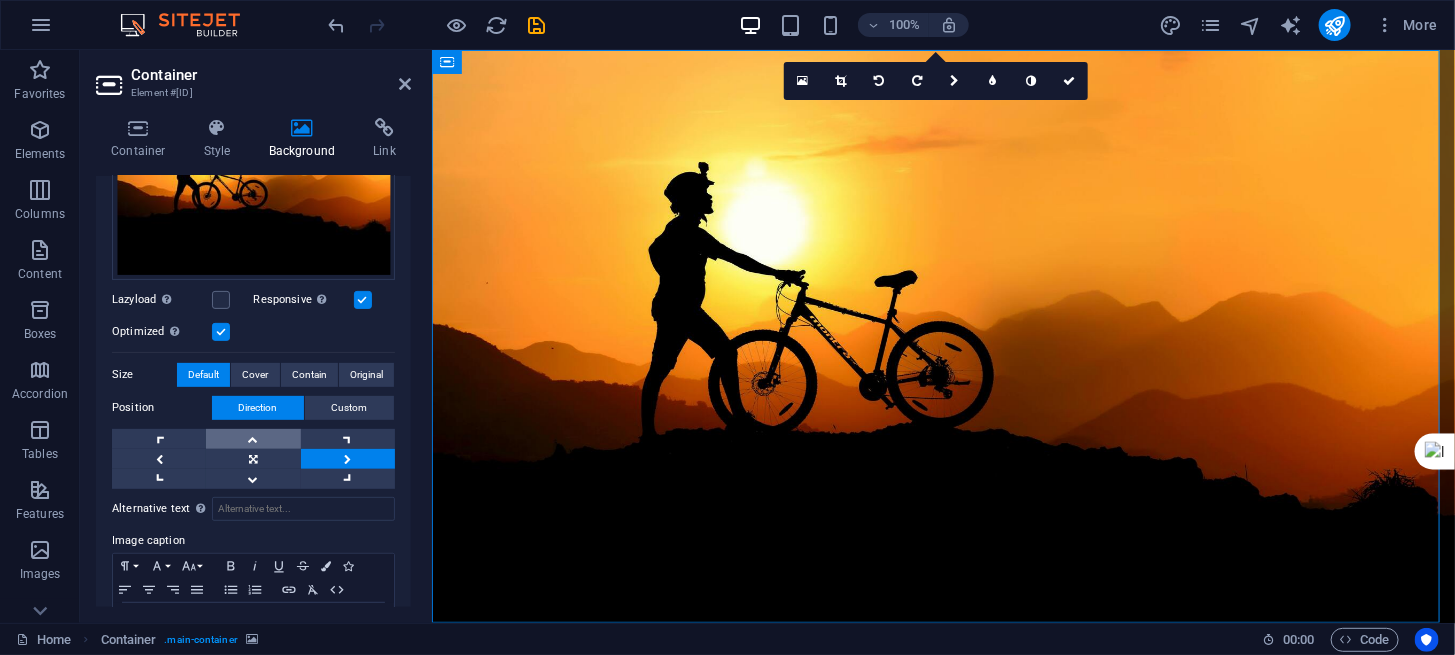 click at bounding box center (253, 439) 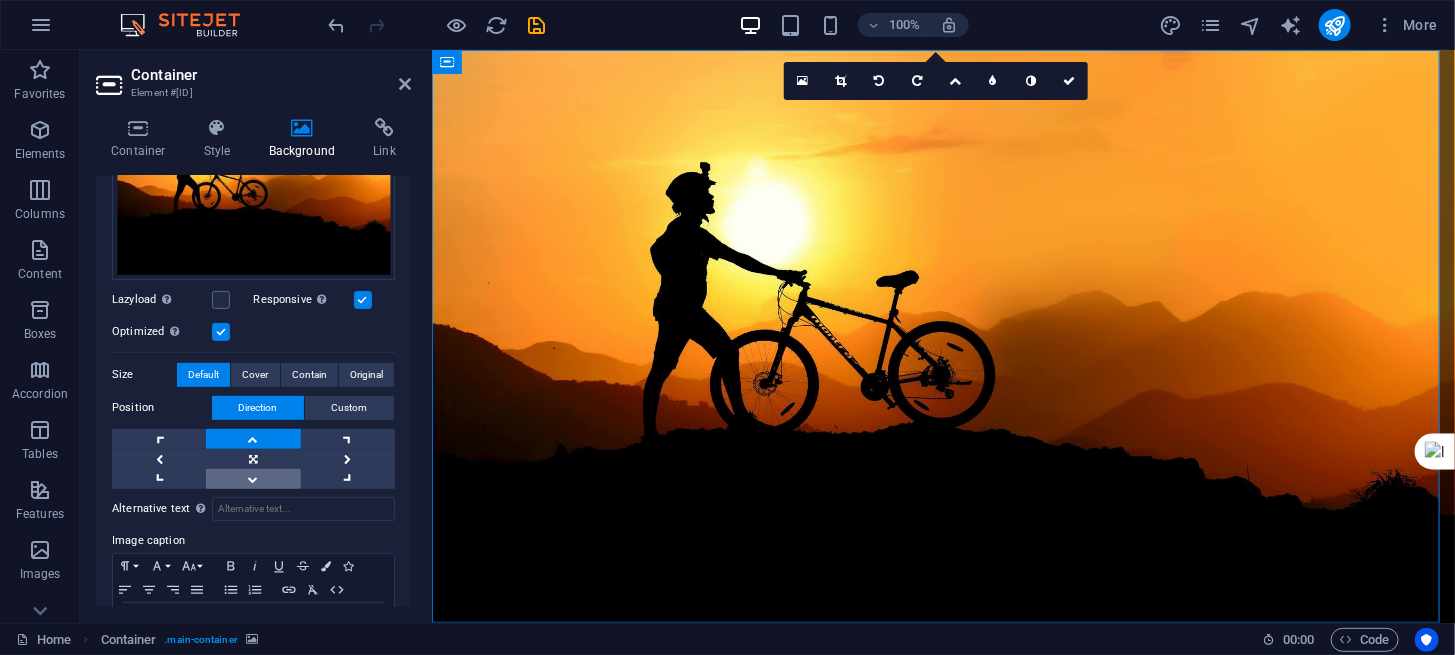 click at bounding box center (253, 479) 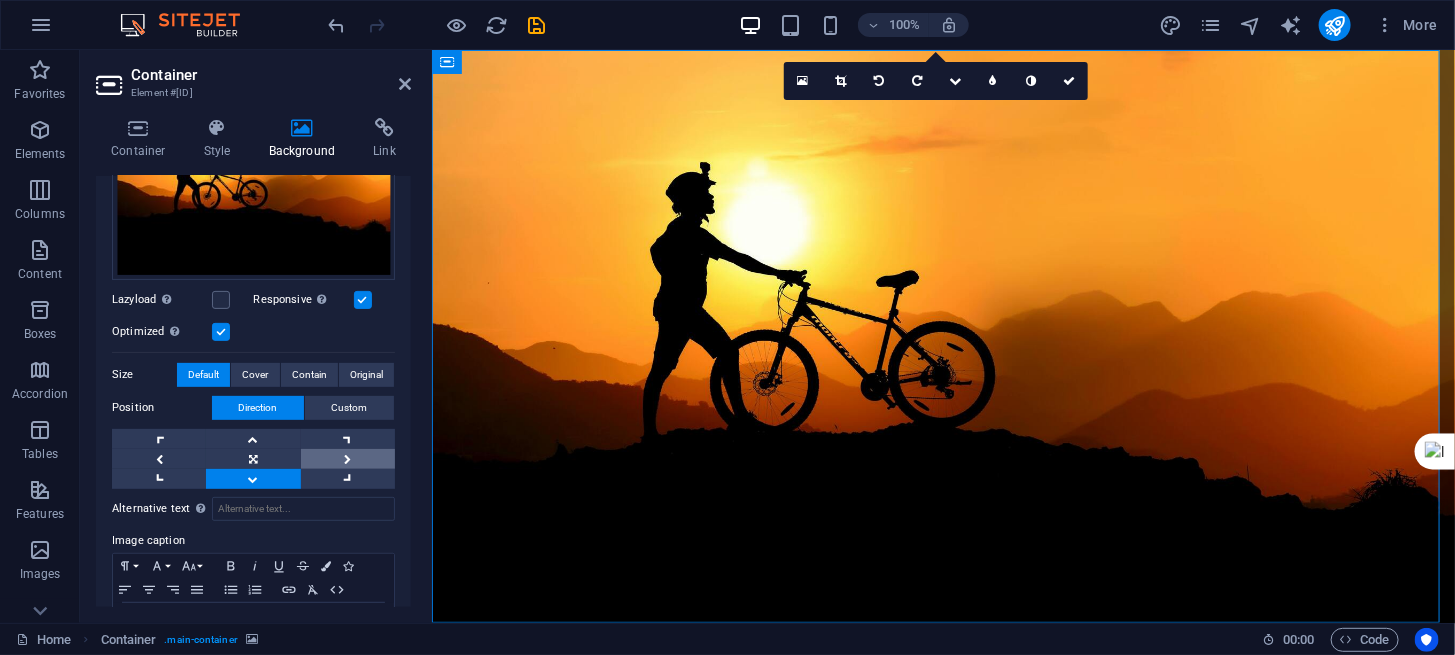click at bounding box center (348, 459) 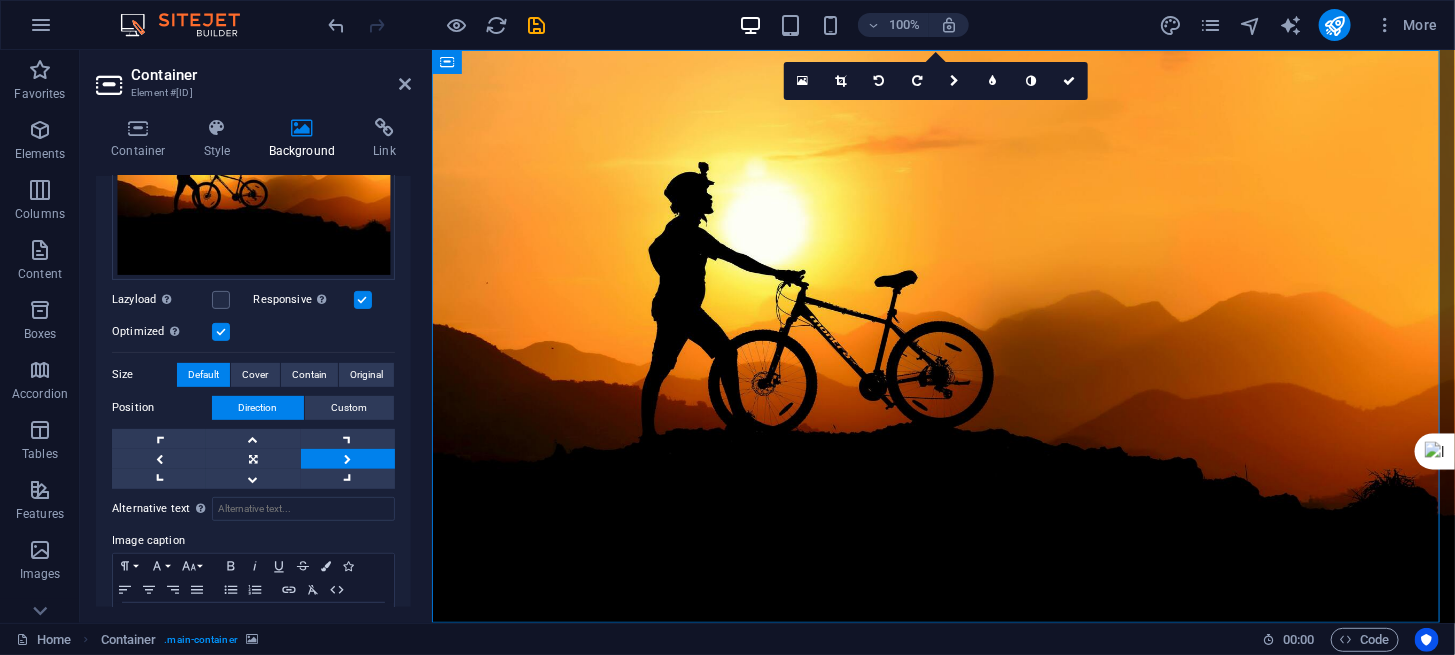 click at bounding box center (348, 459) 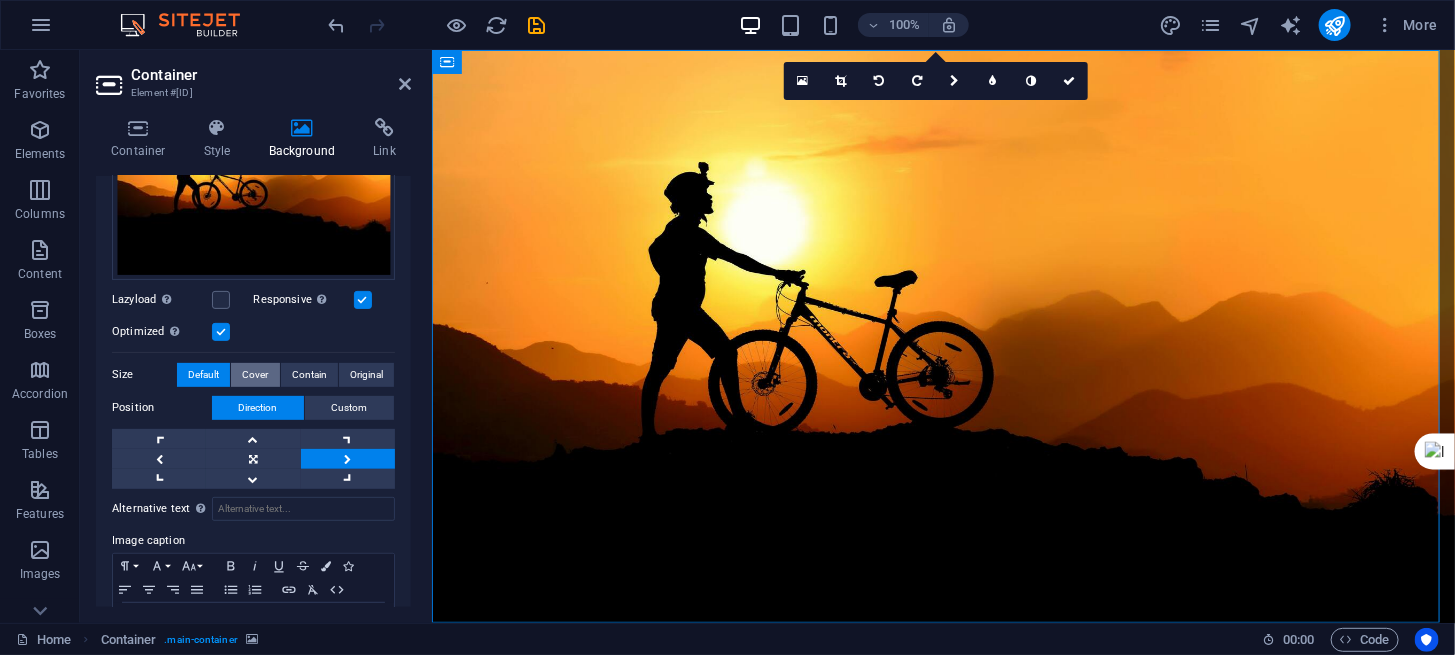 click on "Cover" at bounding box center [255, 375] 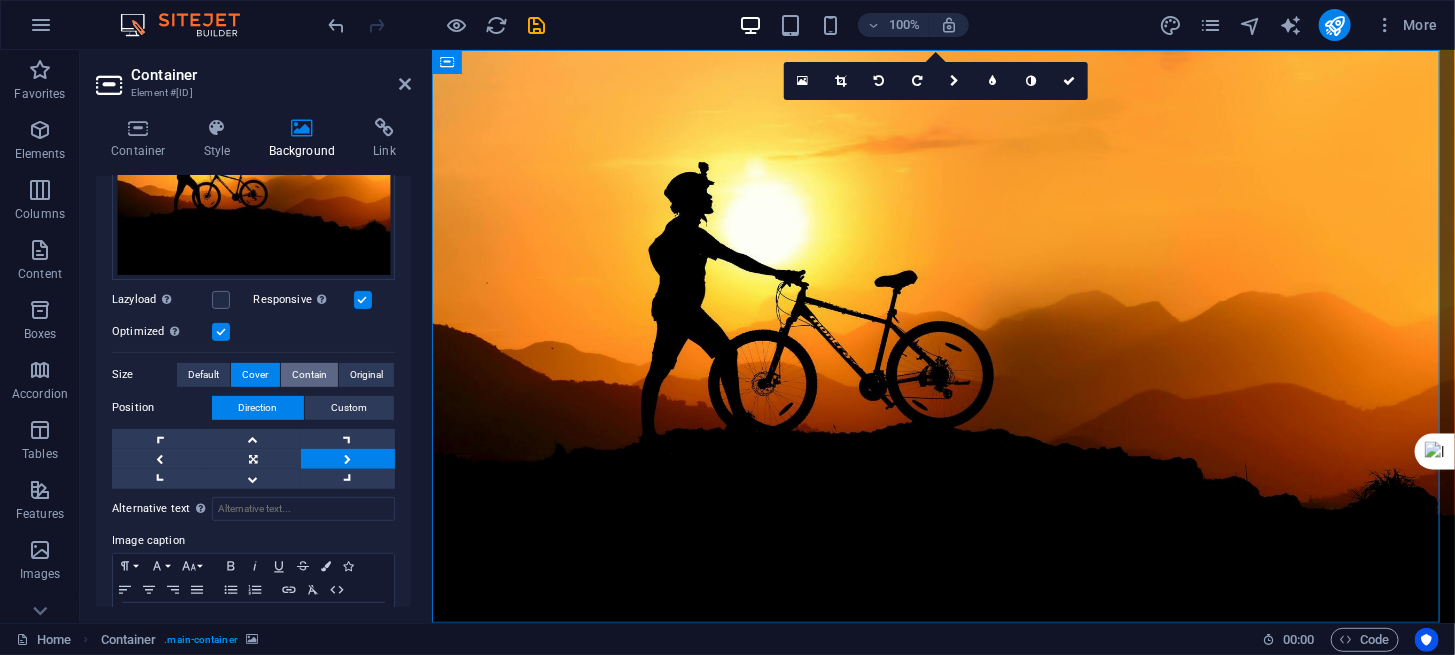 click on "Contain" at bounding box center (309, 375) 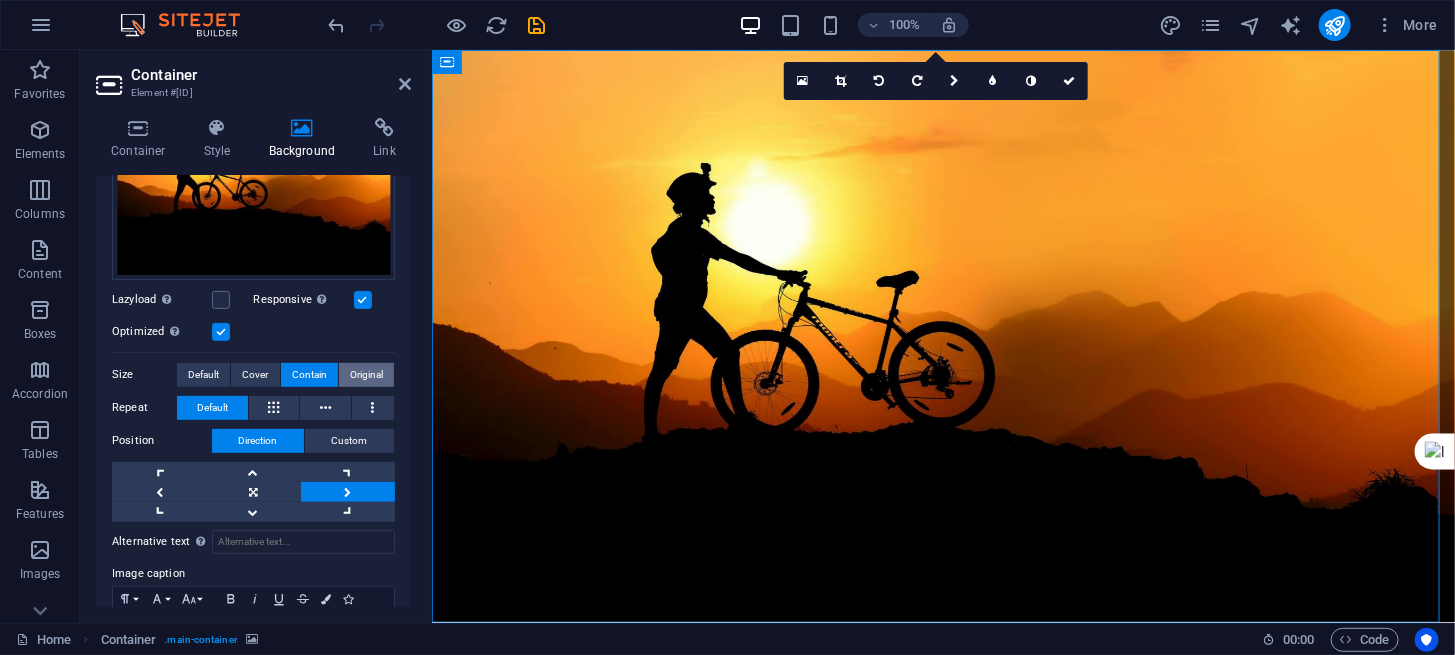 click on "Original" at bounding box center [366, 375] 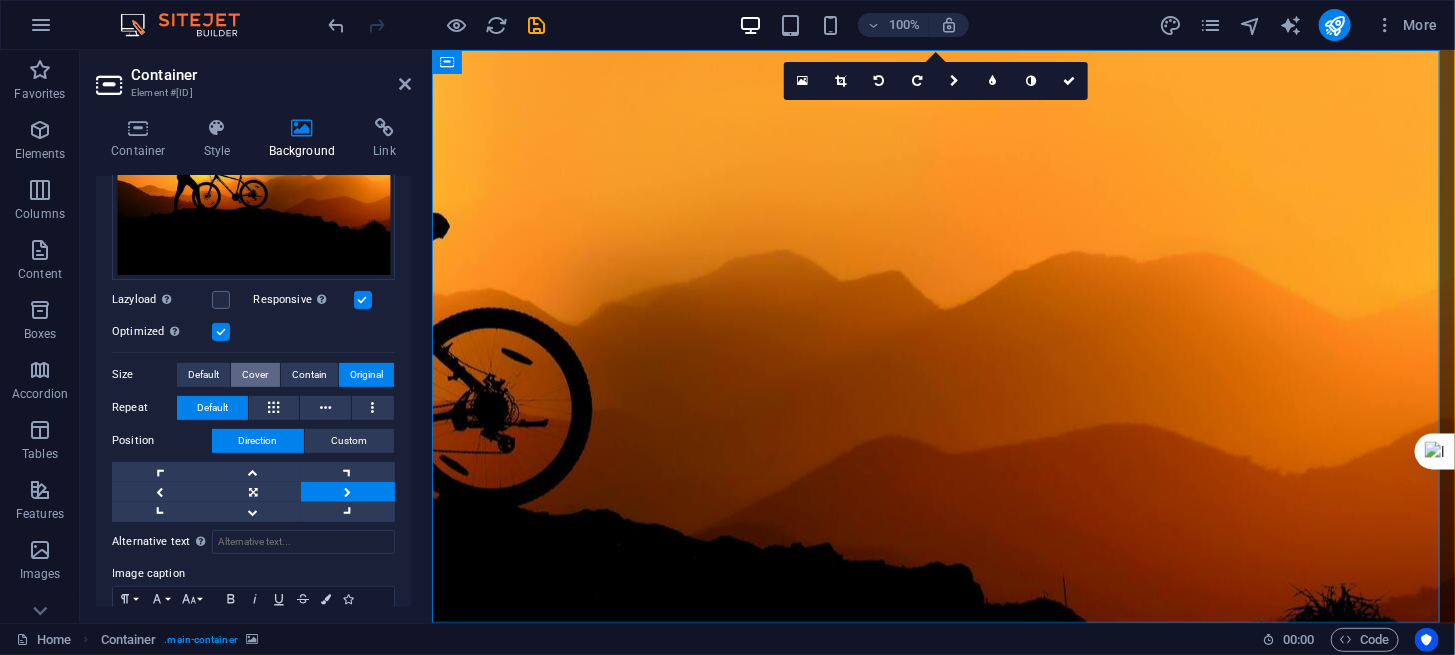 click on "Cover" at bounding box center [255, 375] 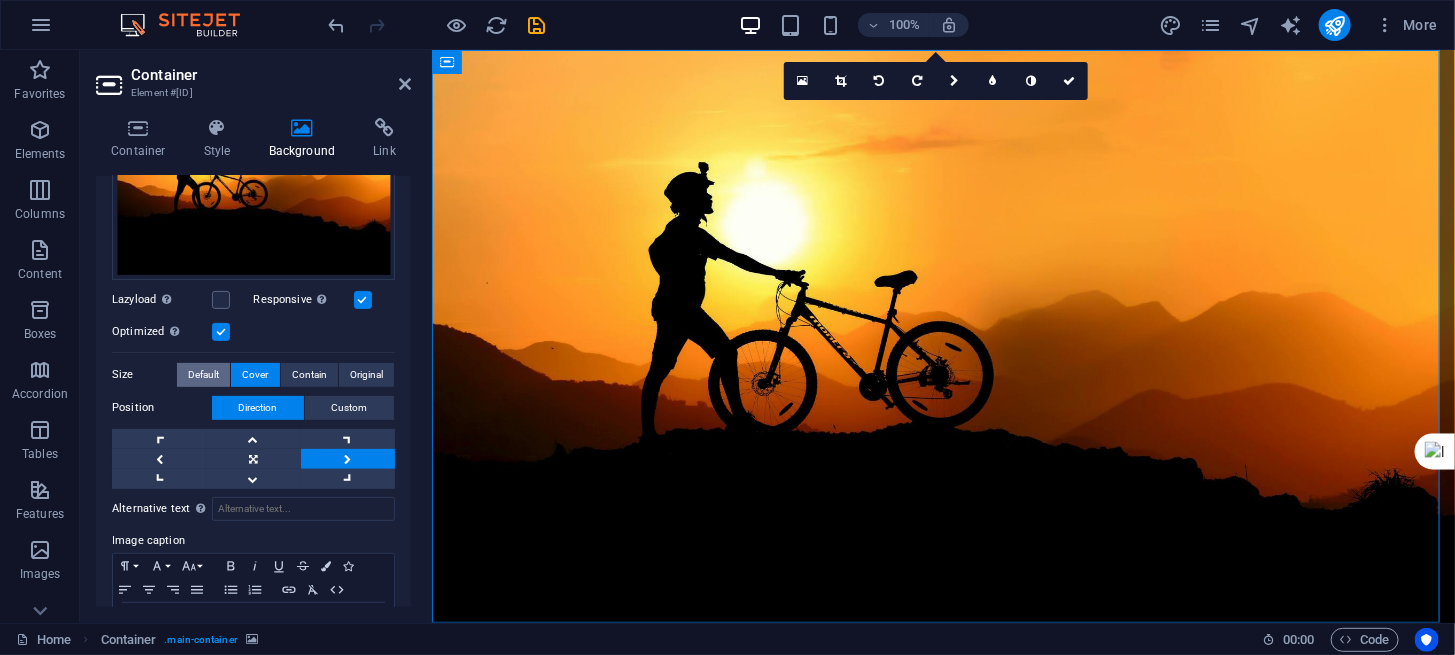 click on "Default" at bounding box center (203, 375) 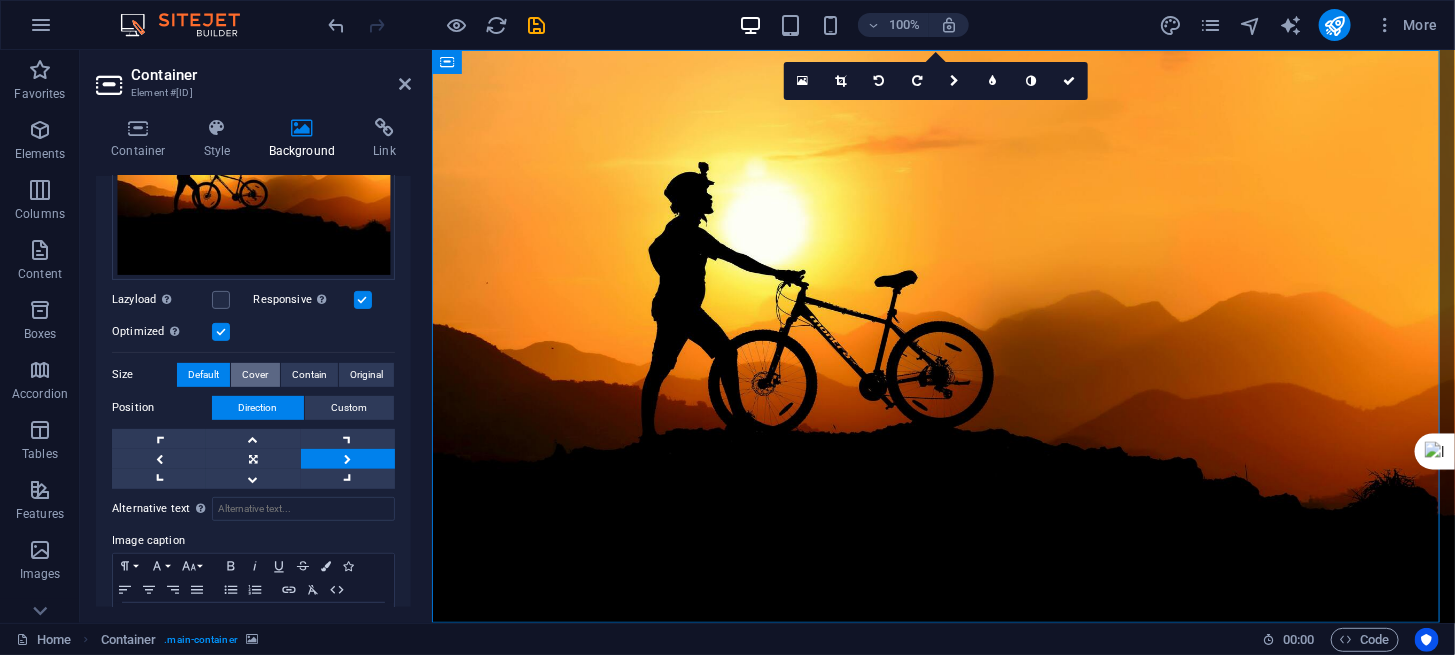 click on "Cover" at bounding box center (255, 375) 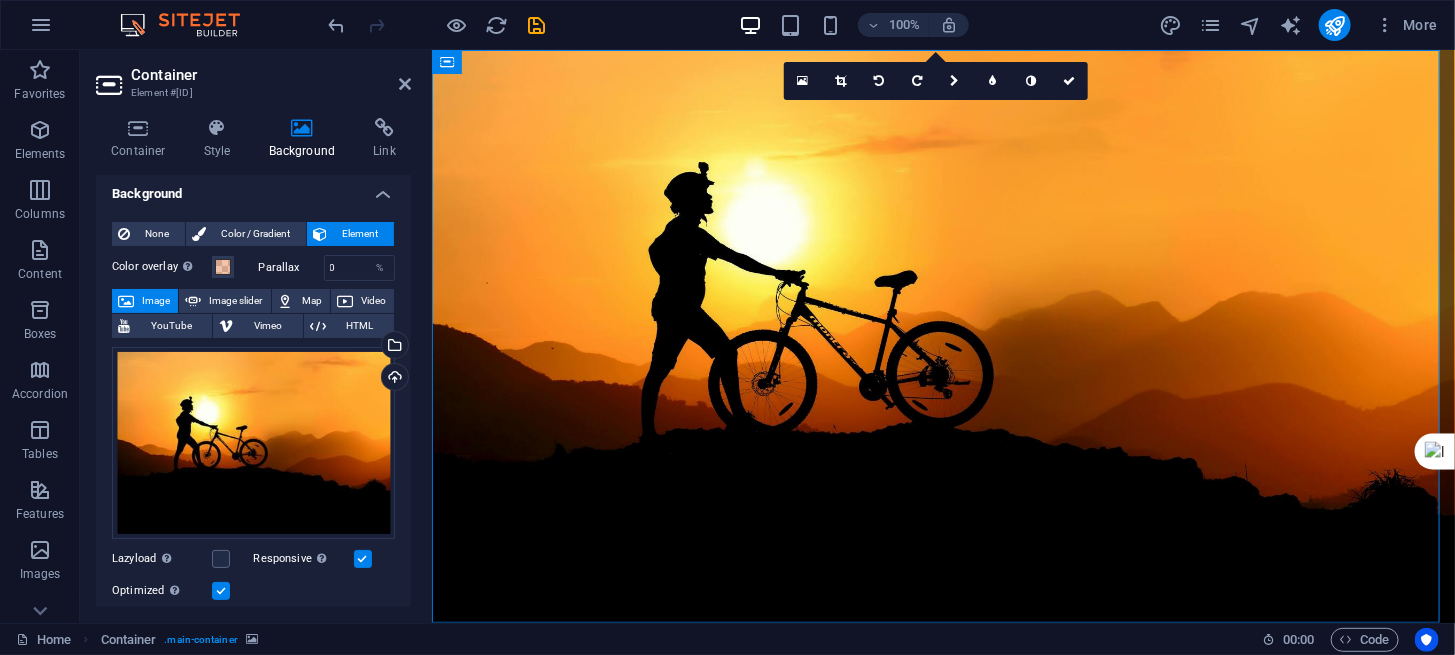 scroll, scrollTop: 0, scrollLeft: 0, axis: both 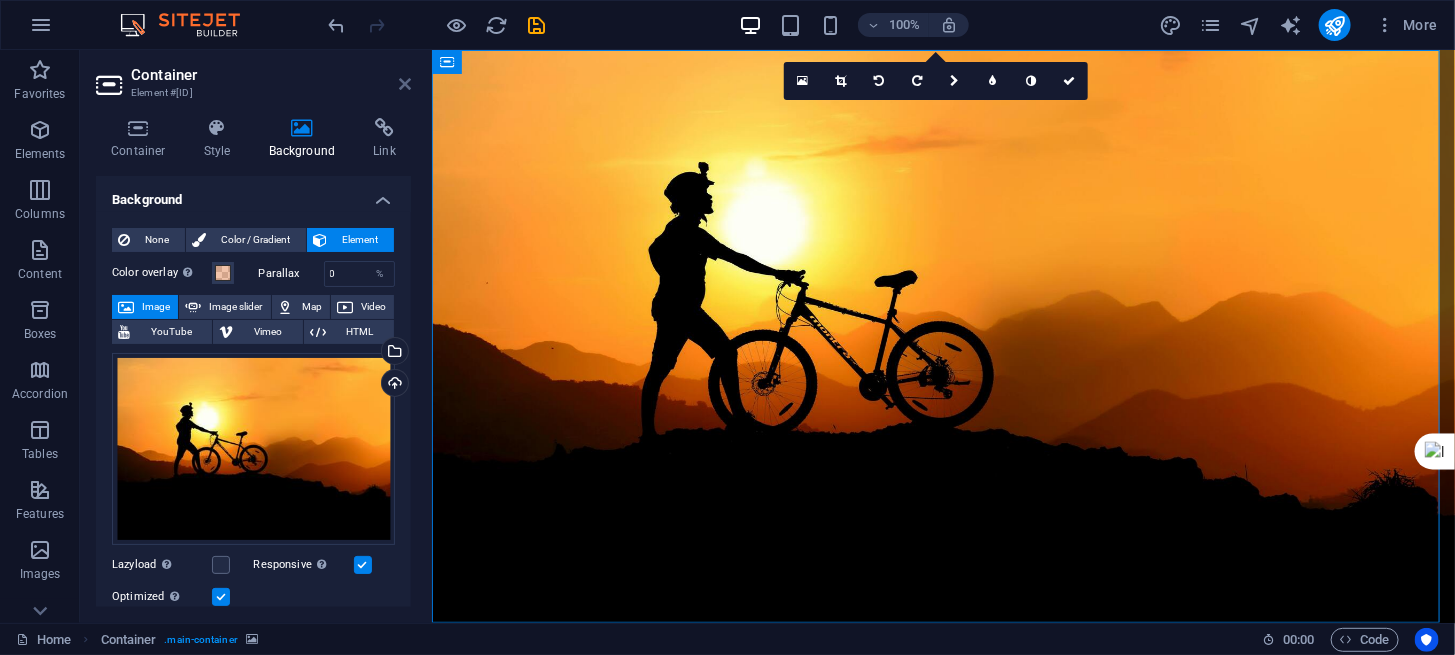 click at bounding box center [405, 84] 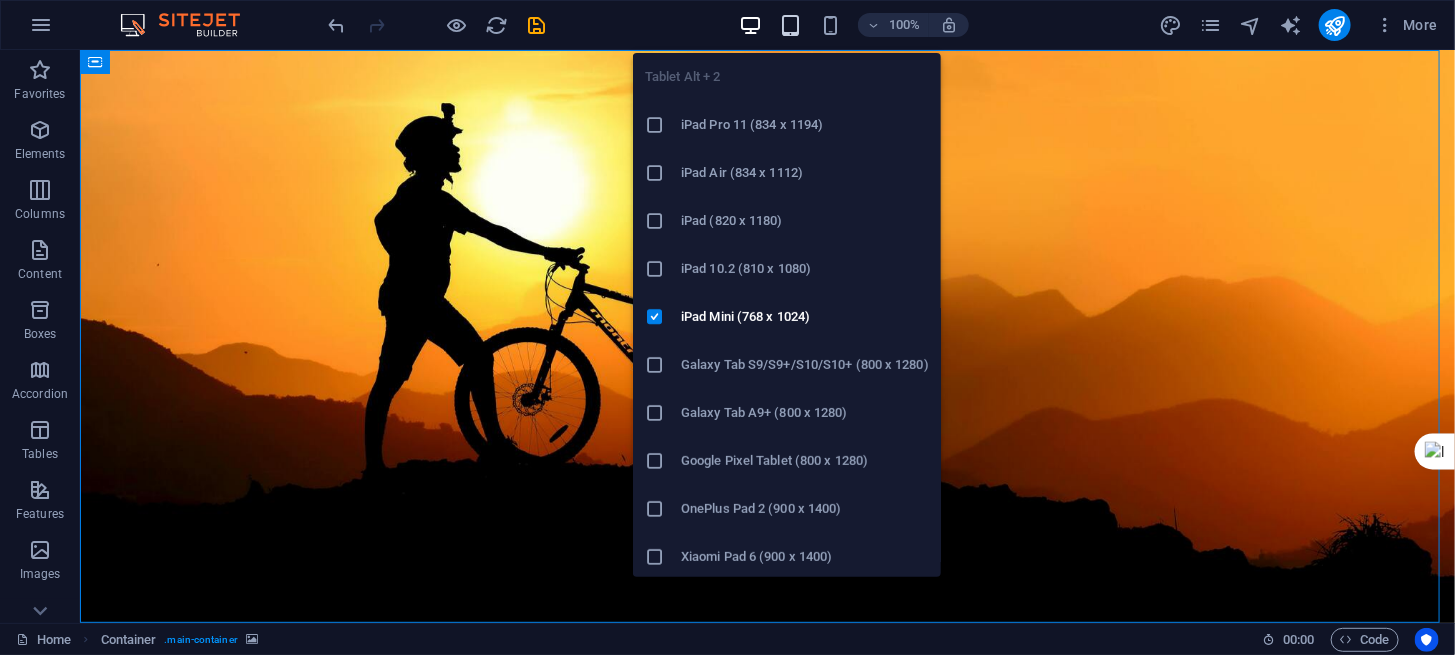 click at bounding box center (790, 25) 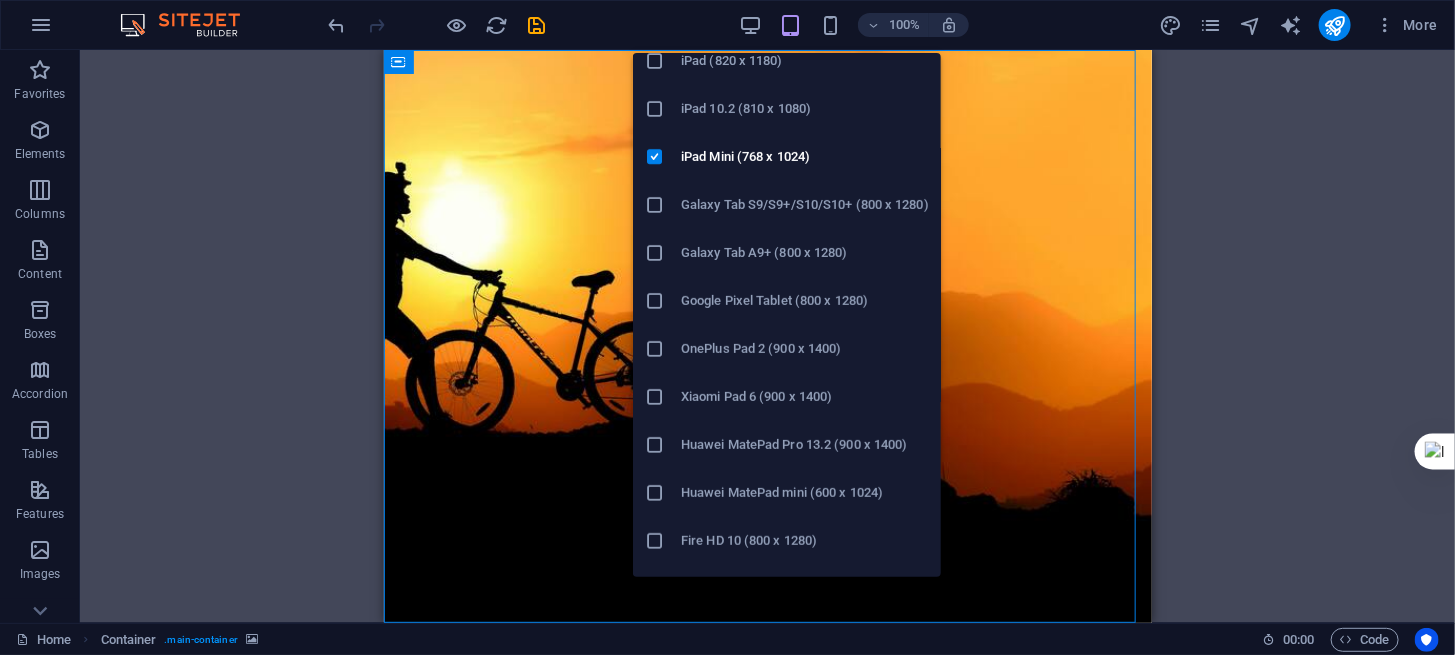 scroll, scrollTop: 0, scrollLeft: 0, axis: both 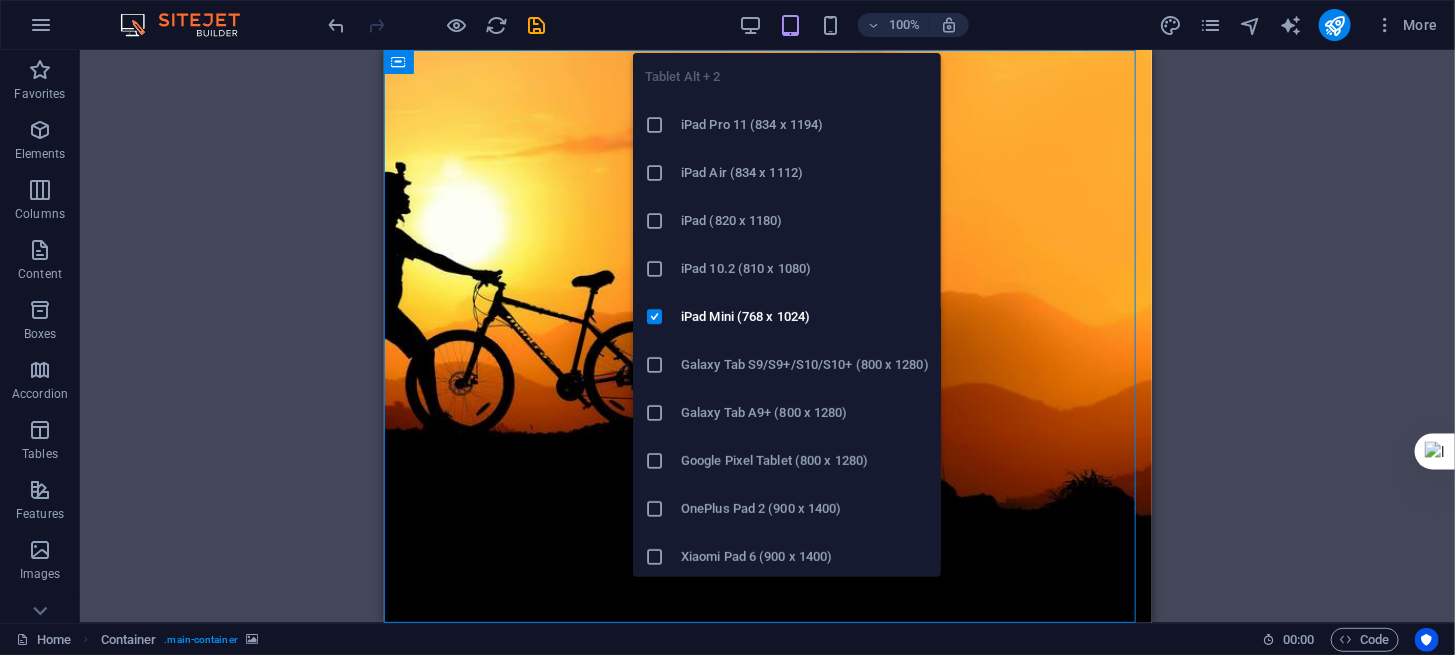 drag, startPoint x: 659, startPoint y: 410, endPoint x: 291, endPoint y: 361, distance: 371.2479 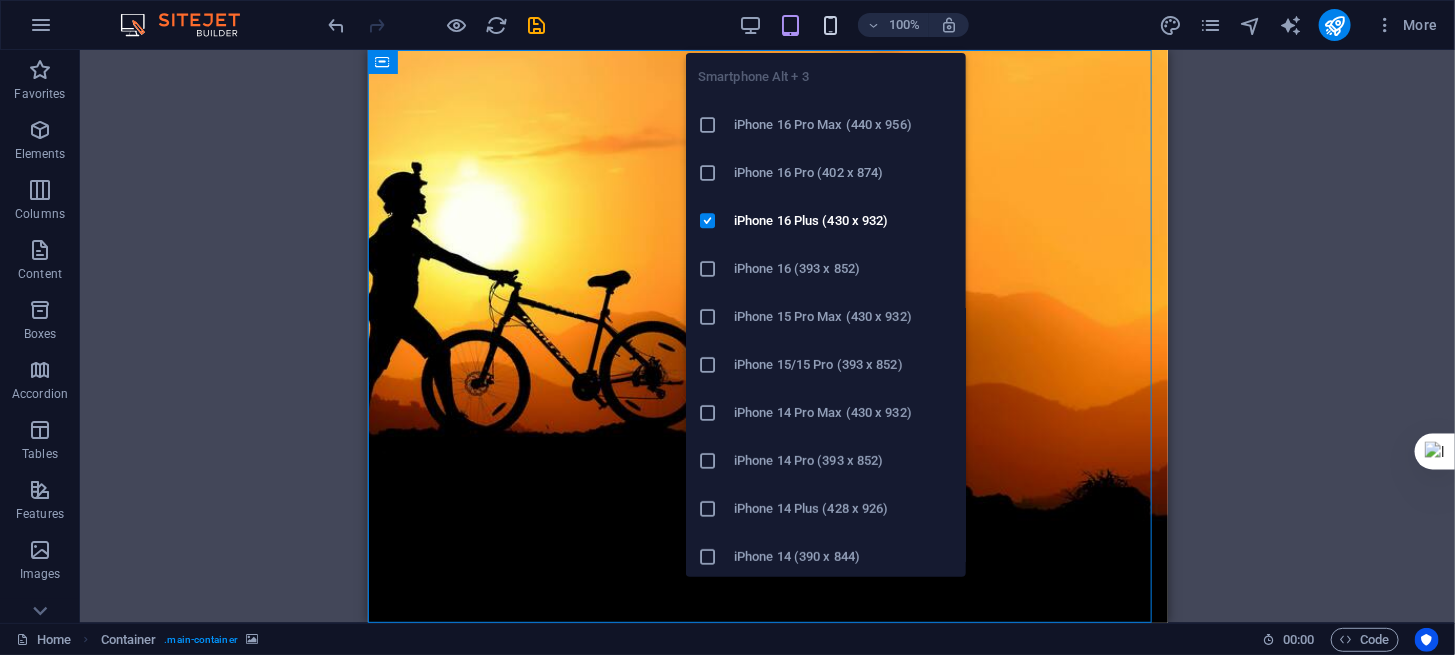 click at bounding box center (830, 25) 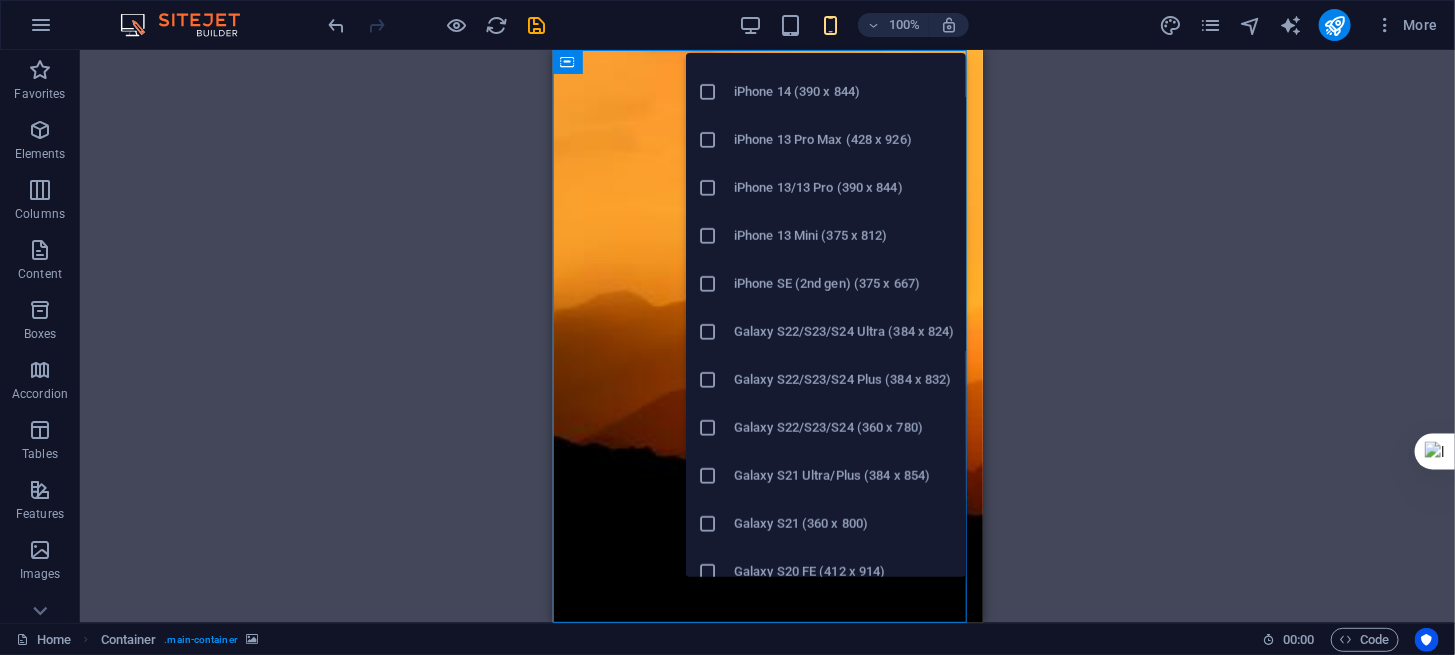 scroll, scrollTop: 466, scrollLeft: 0, axis: vertical 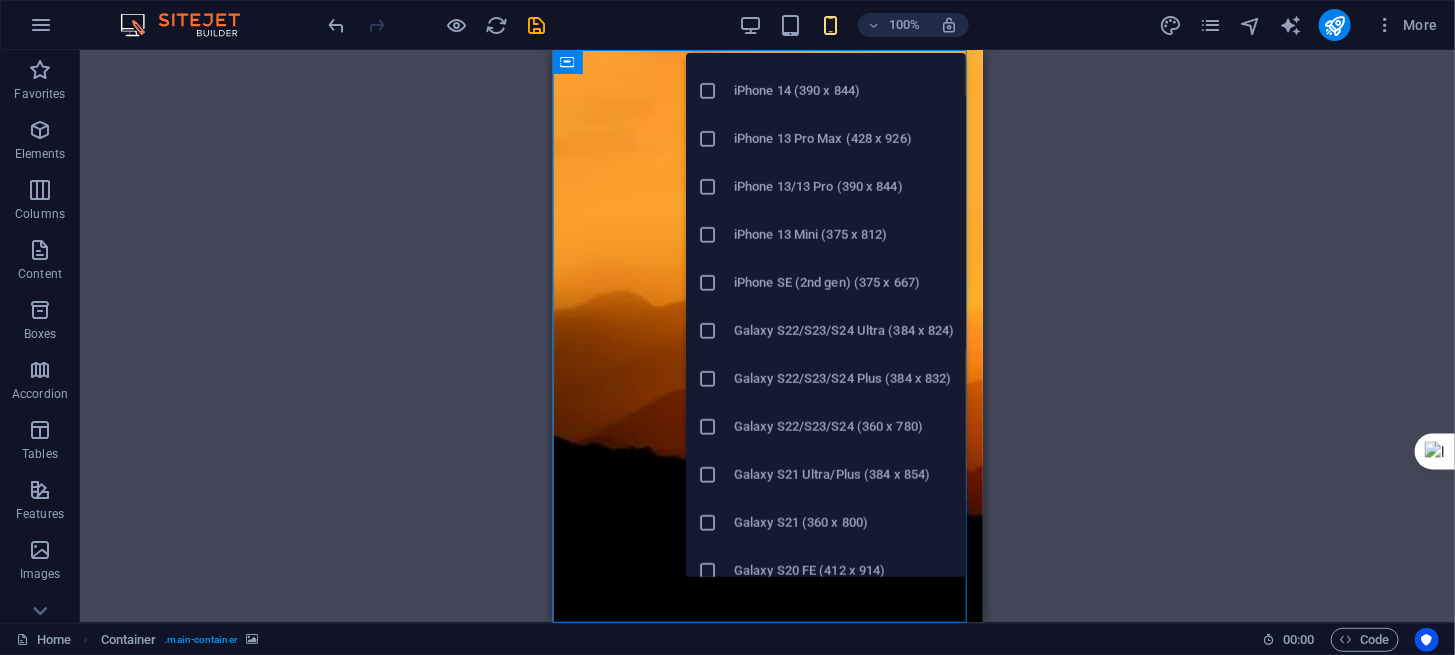 click on "Galaxy S21 Ultra/Plus (384 x 854)" at bounding box center [844, 475] 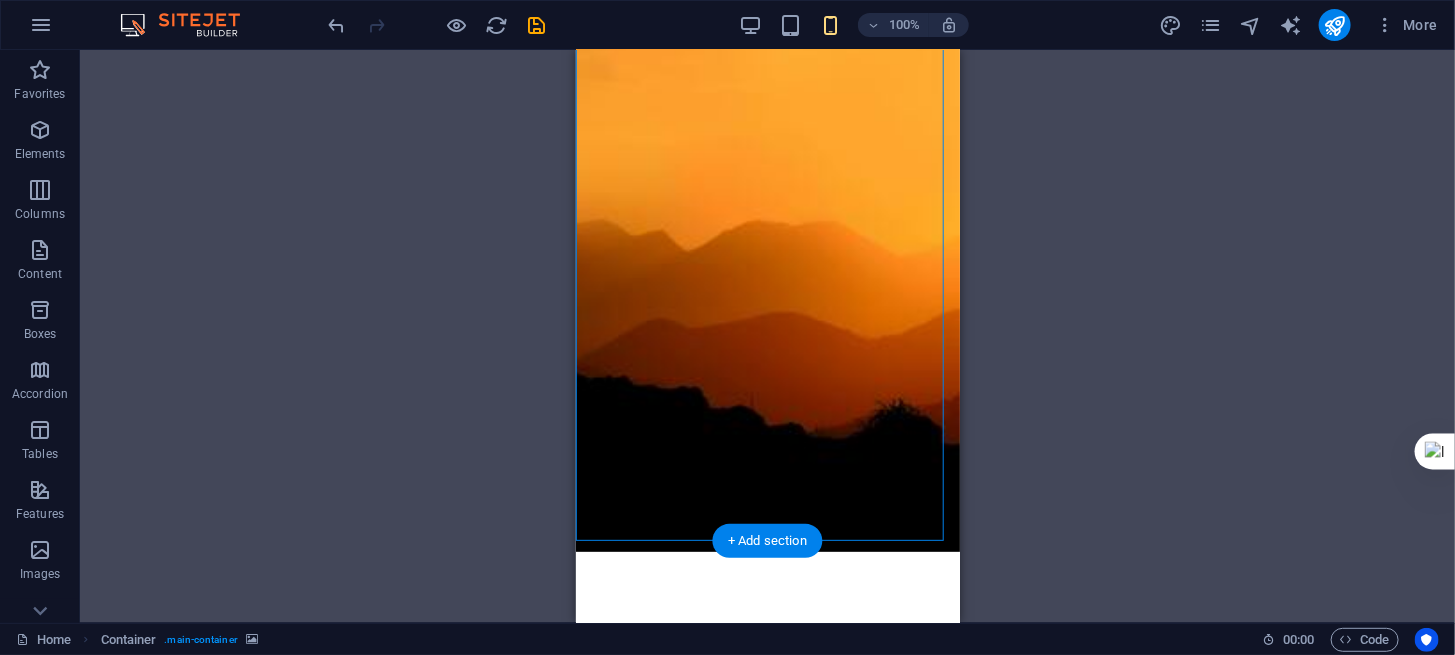 scroll, scrollTop: 0, scrollLeft: 0, axis: both 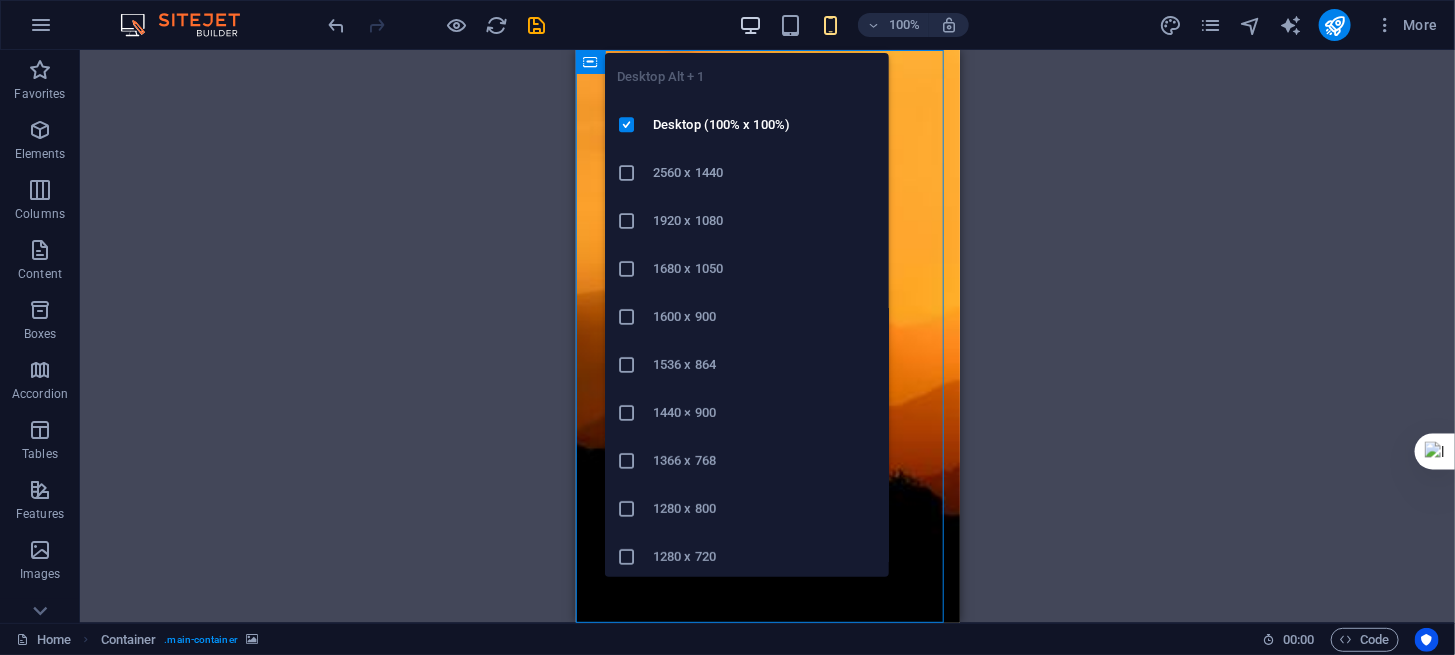 click at bounding box center [750, 25] 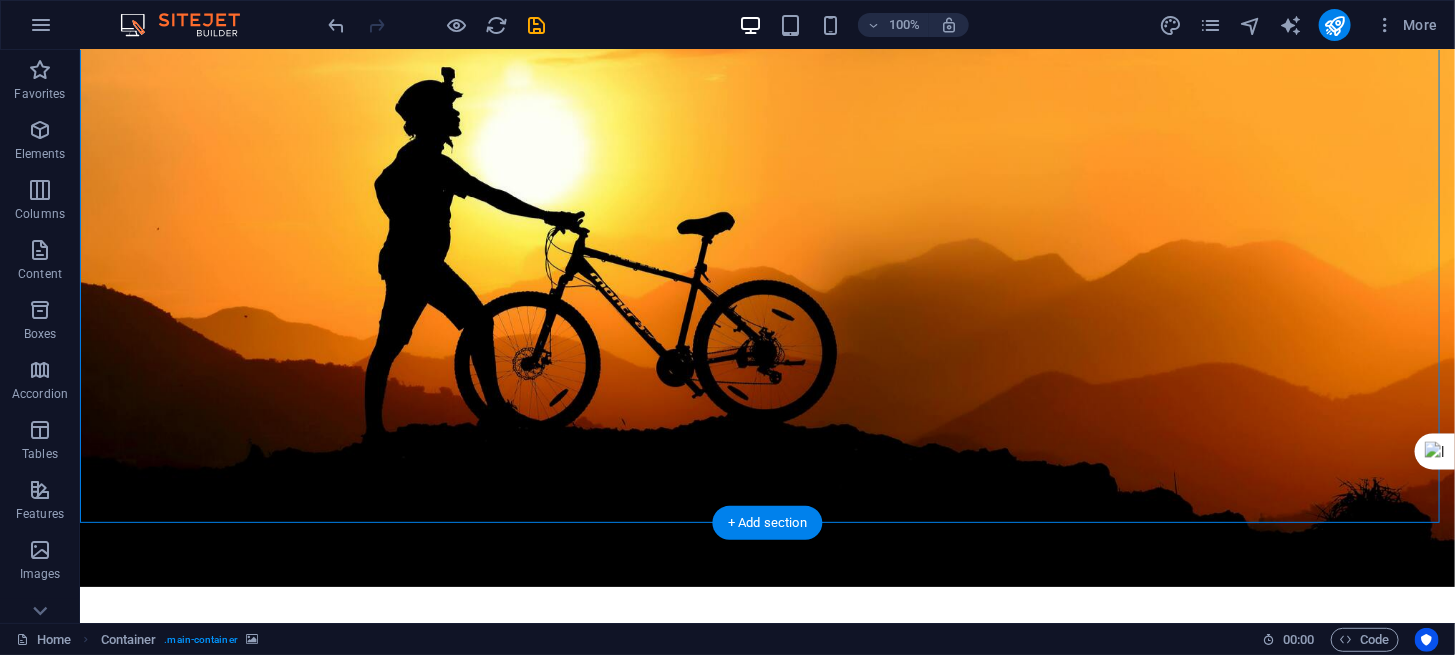 scroll, scrollTop: 100, scrollLeft: 0, axis: vertical 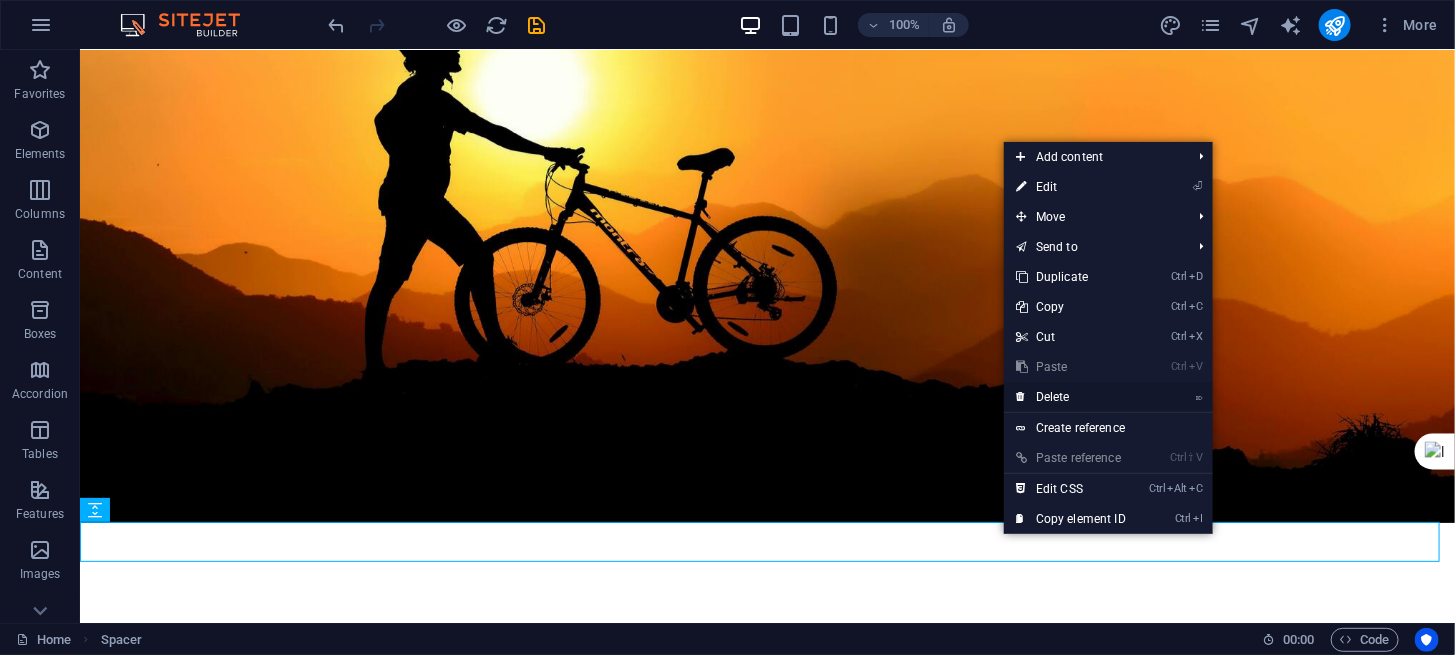 click on "⌦  Delete" at bounding box center [1071, 397] 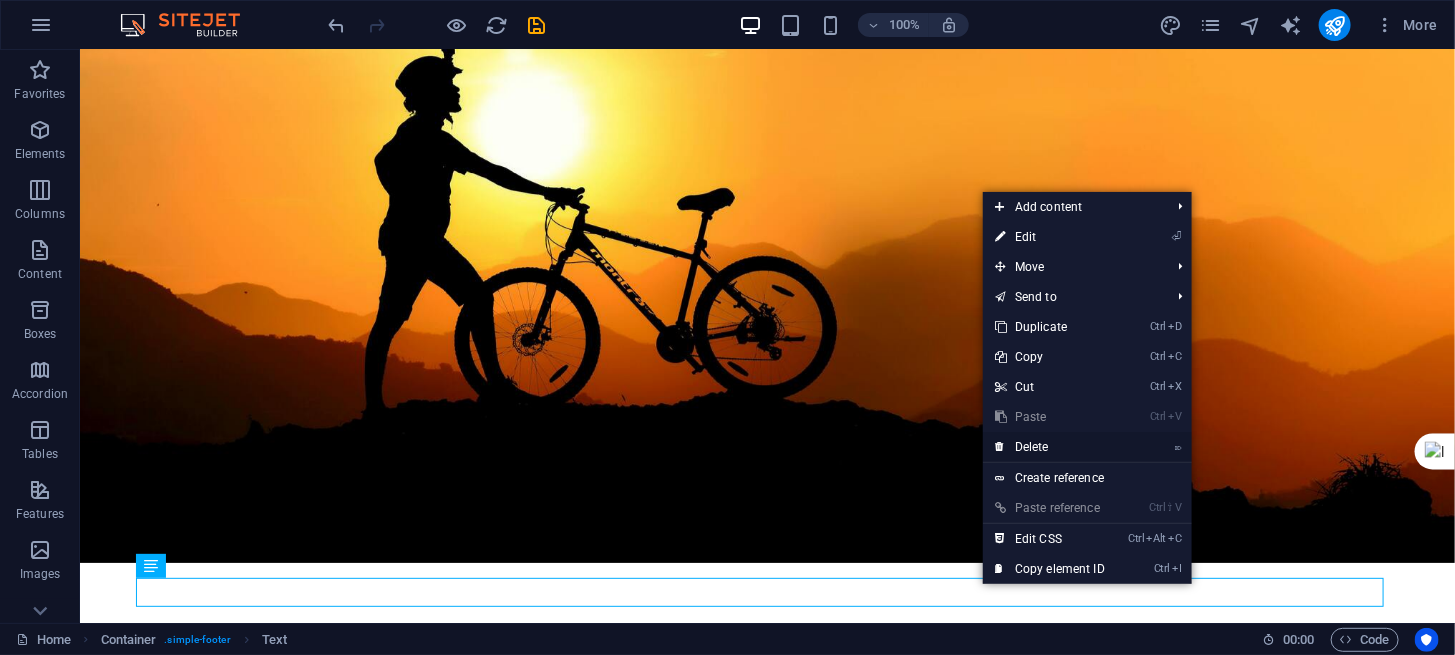 click on "⌦  Delete" at bounding box center (1050, 447) 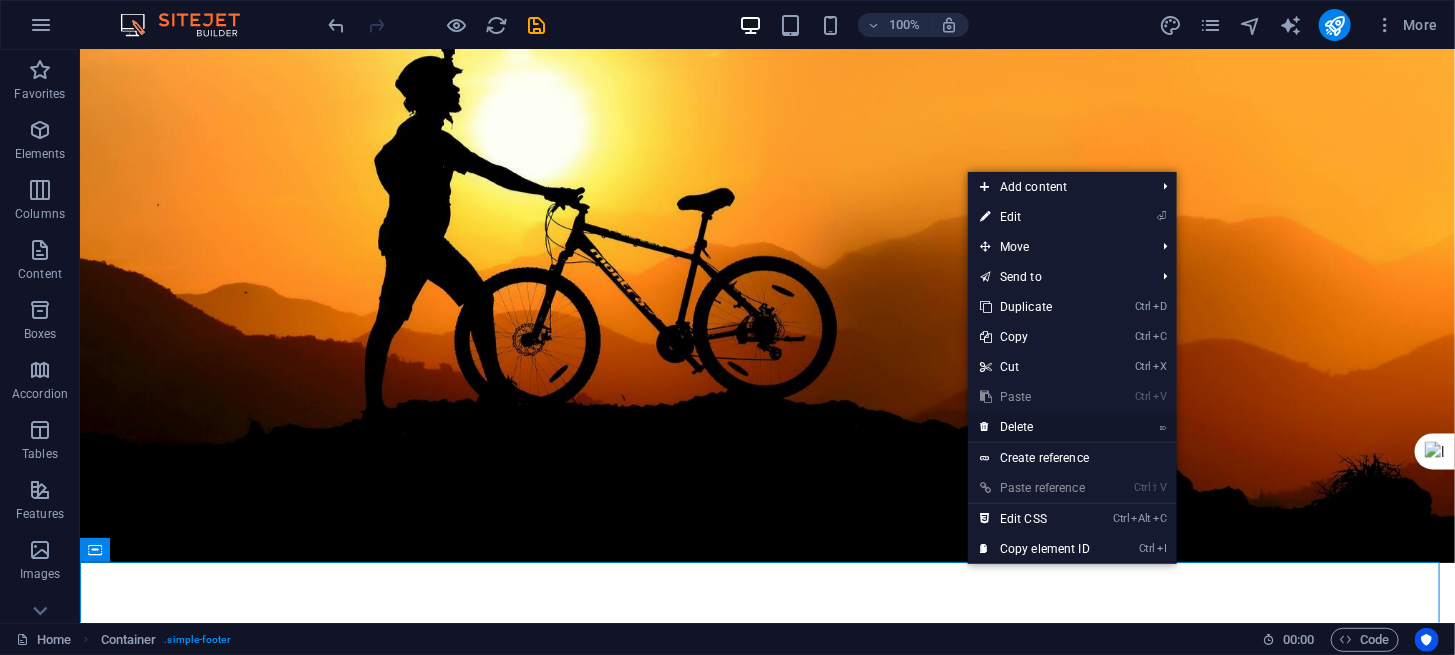 click on "⌦  Delete" at bounding box center (1035, 427) 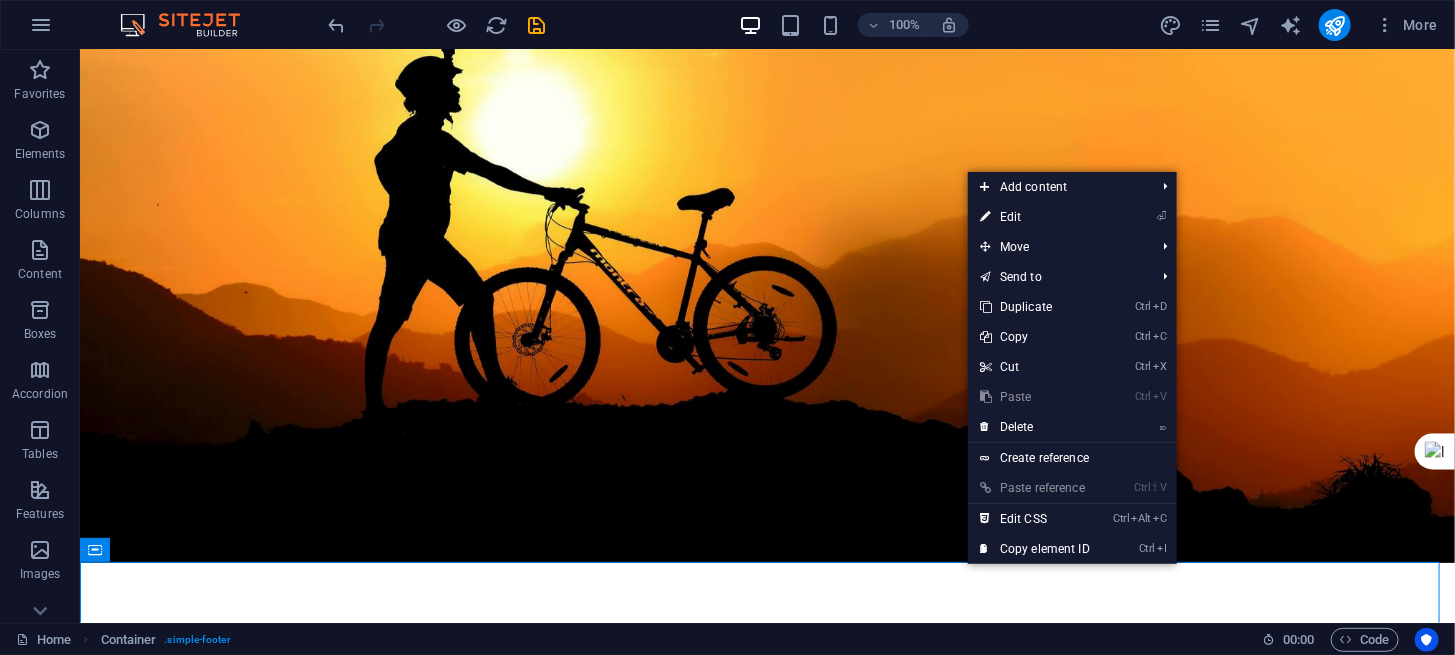 scroll, scrollTop: 0, scrollLeft: 0, axis: both 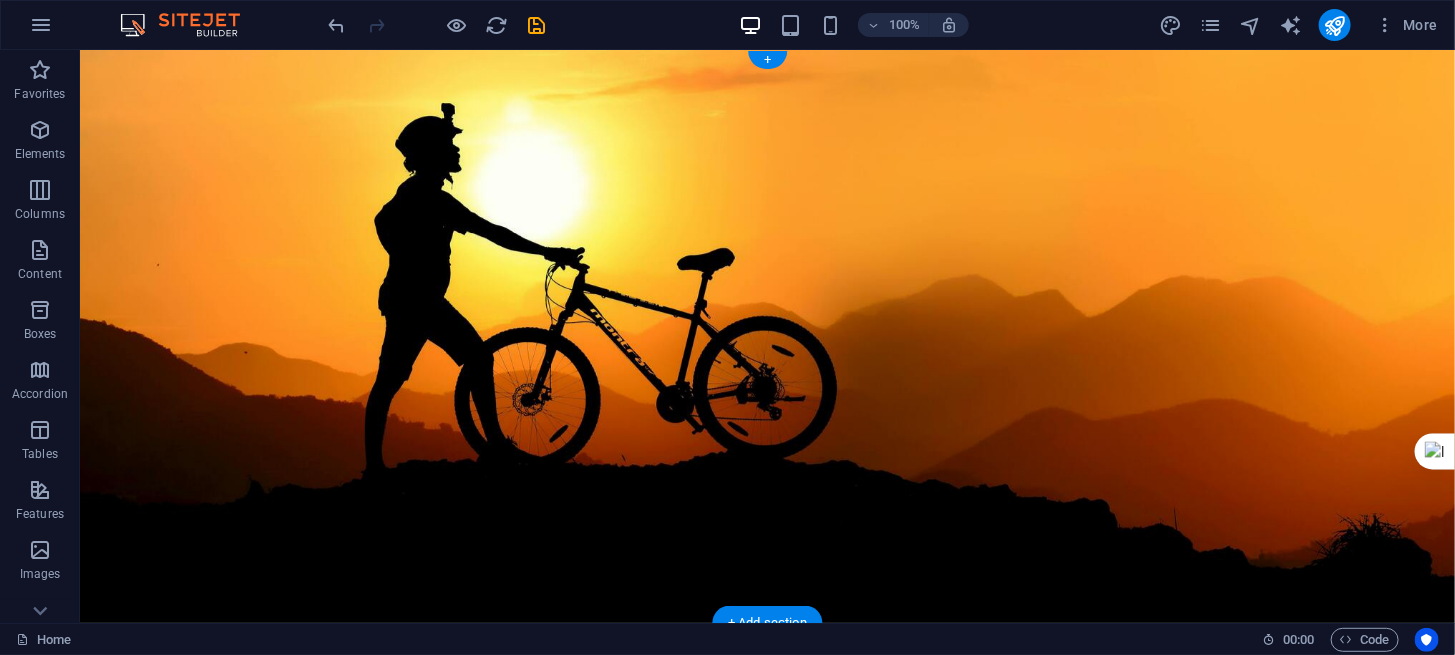 click at bounding box center (766, 335) 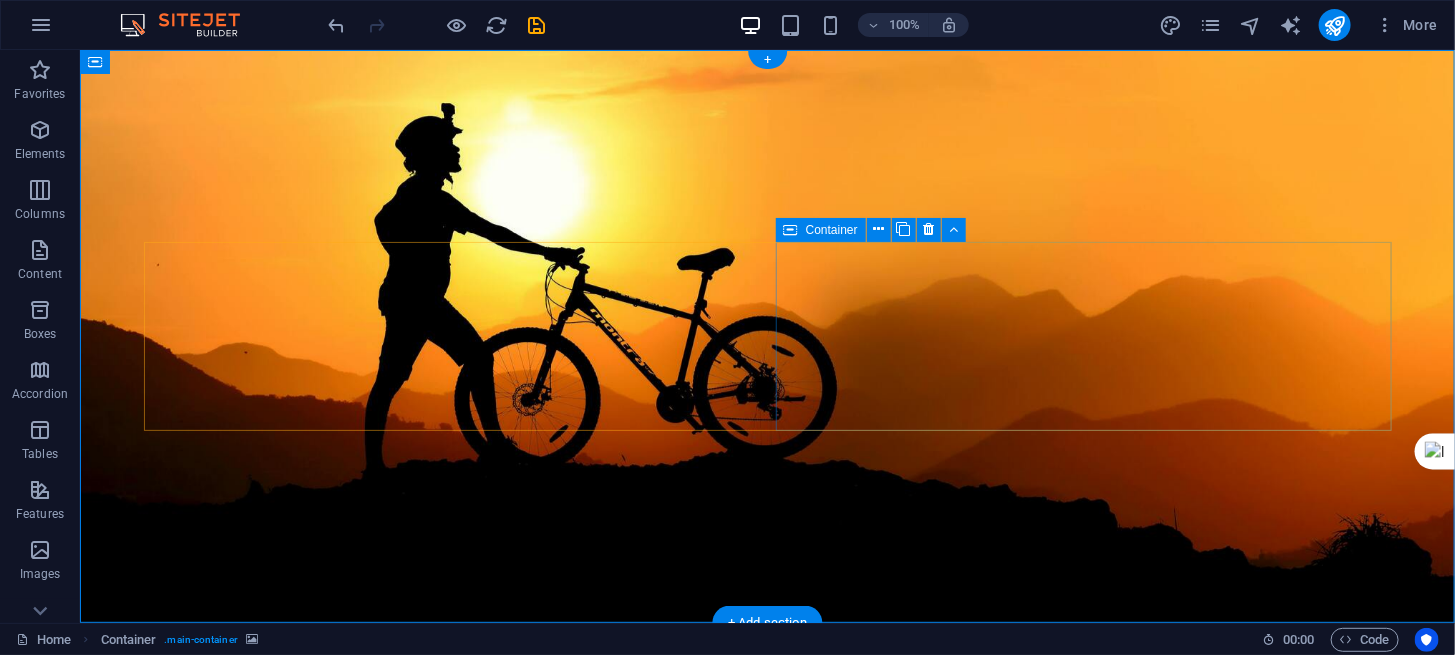 click on "Drop content here or  Add elements  Paste clipboard" at bounding box center (767, 971) 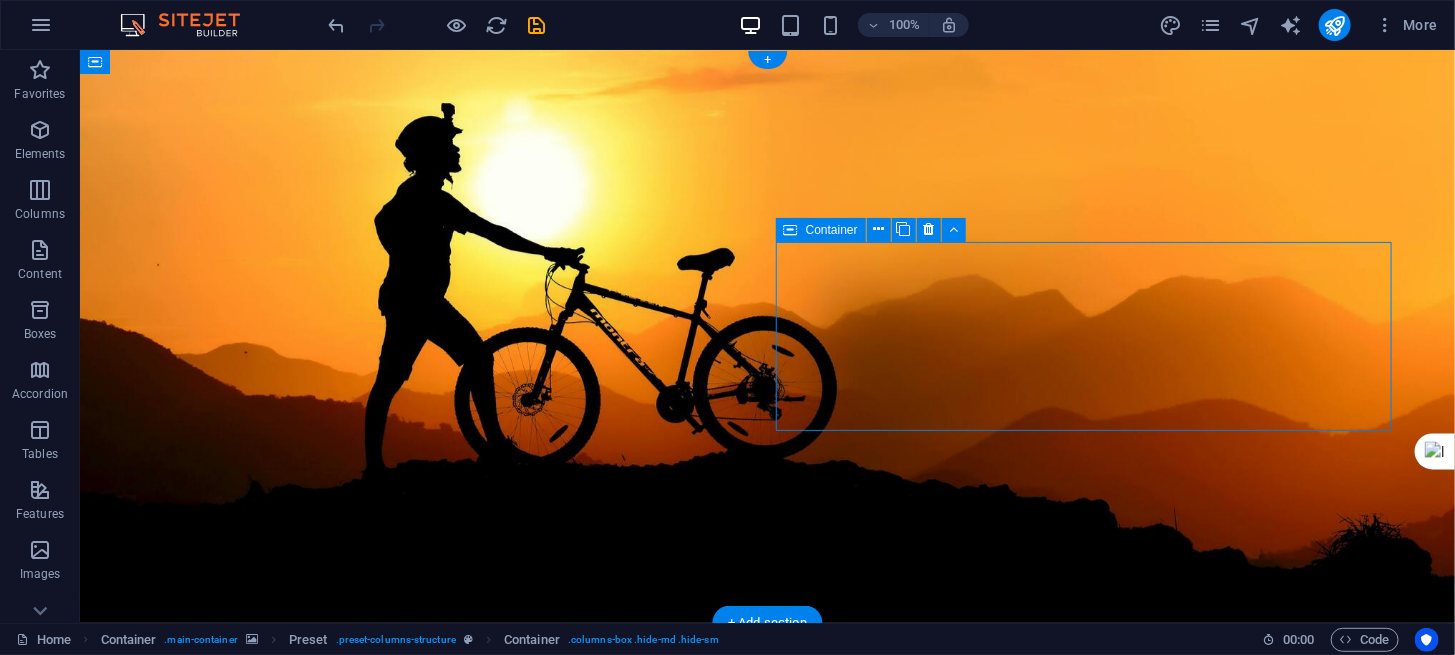 click on "Add elements" at bounding box center (707, 1001) 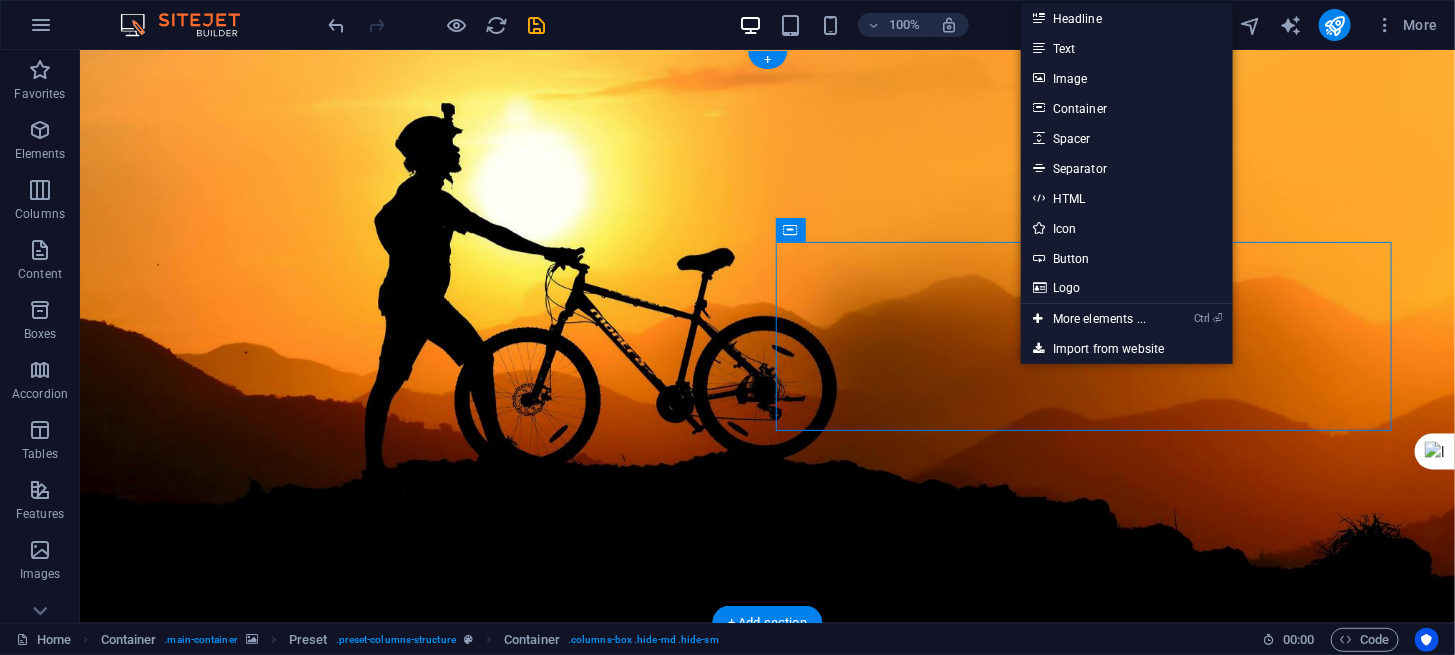 click at bounding box center (766, 335) 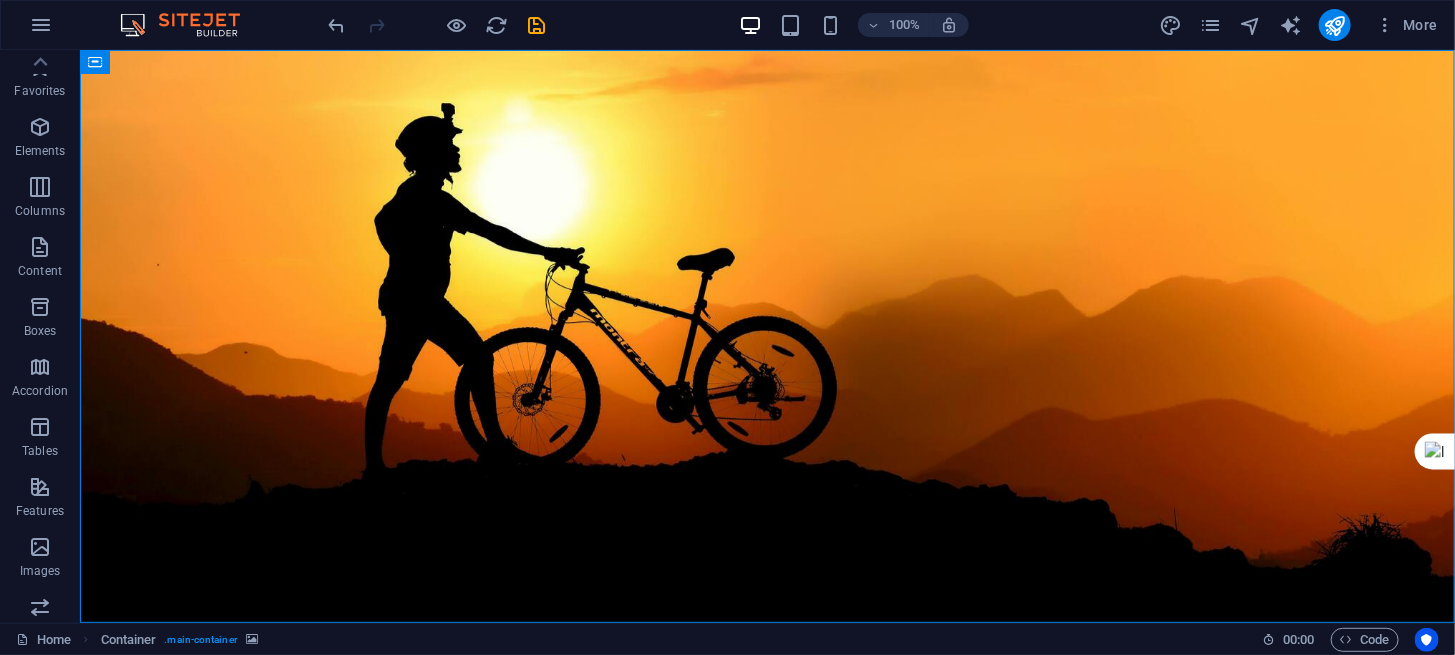 scroll, scrollTop: 0, scrollLeft: 0, axis: both 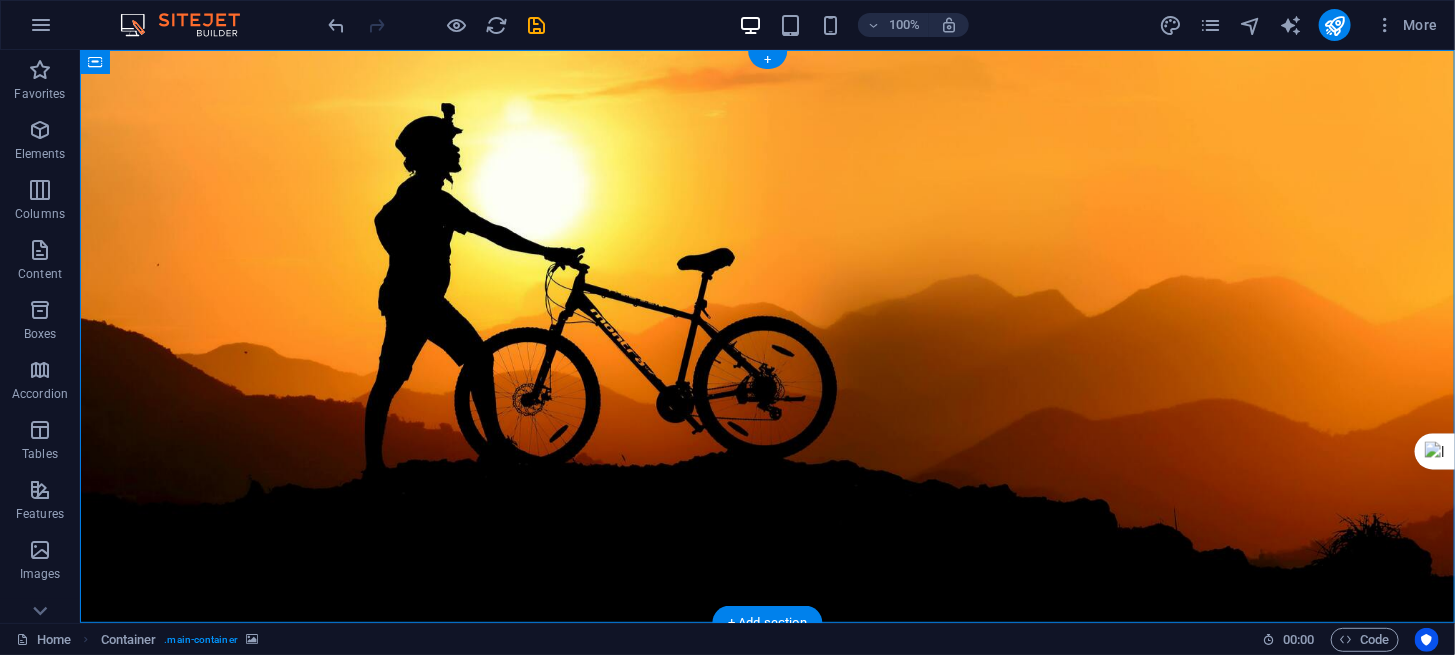 click at bounding box center (766, 335) 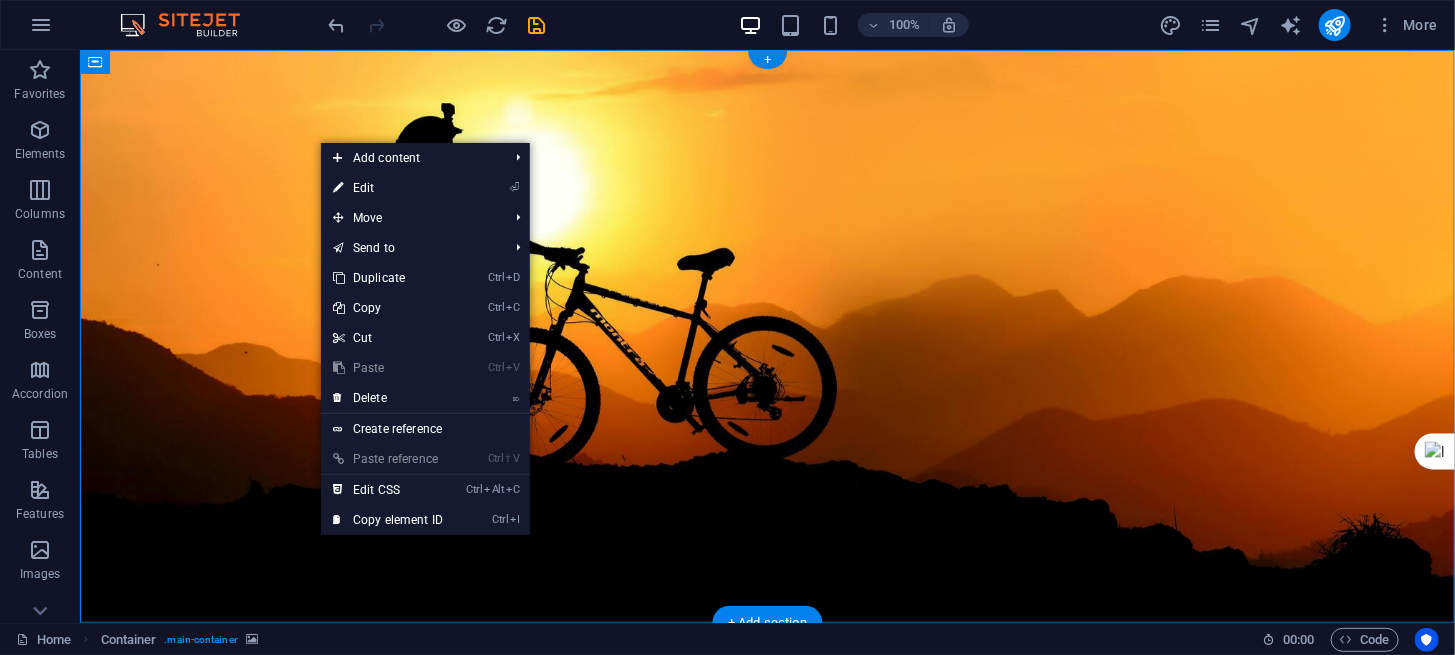 click at bounding box center [766, 335] 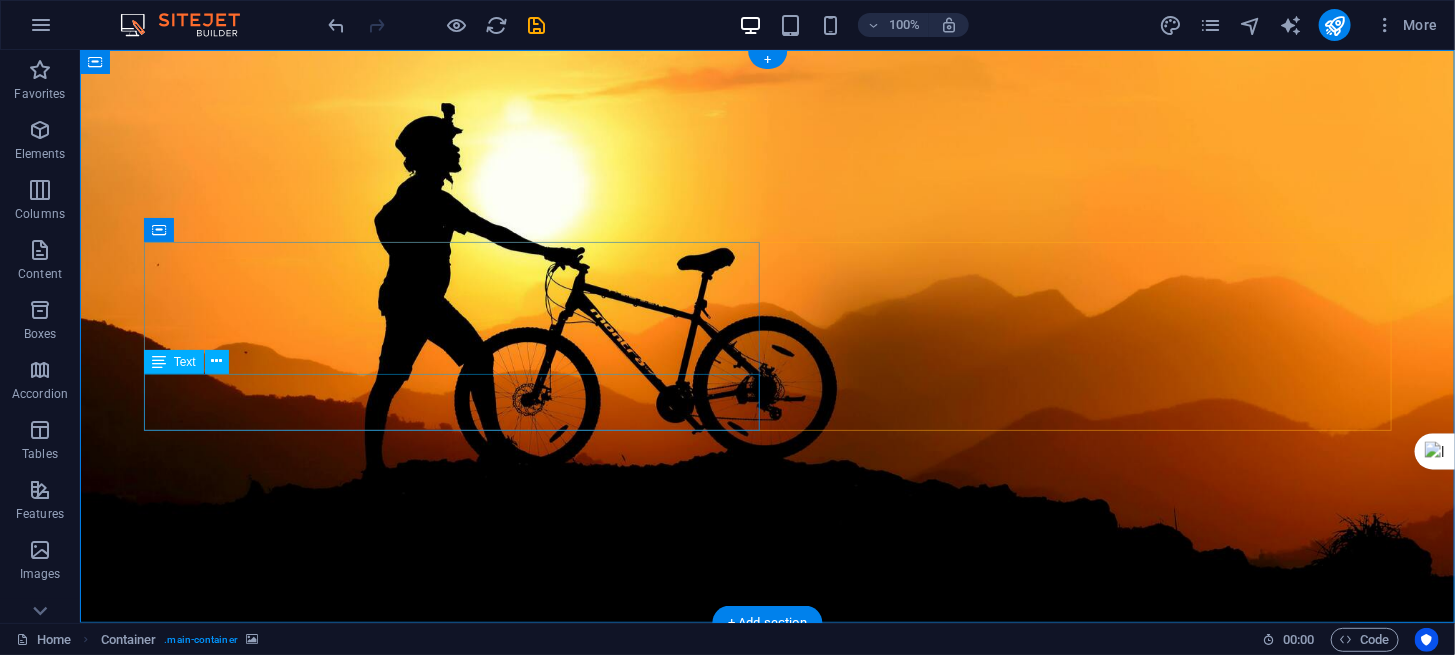 click on "The new website for Buffalo City Cycling. Your portal to cycling in East London and the Buffalo City District." at bounding box center [767, 863] 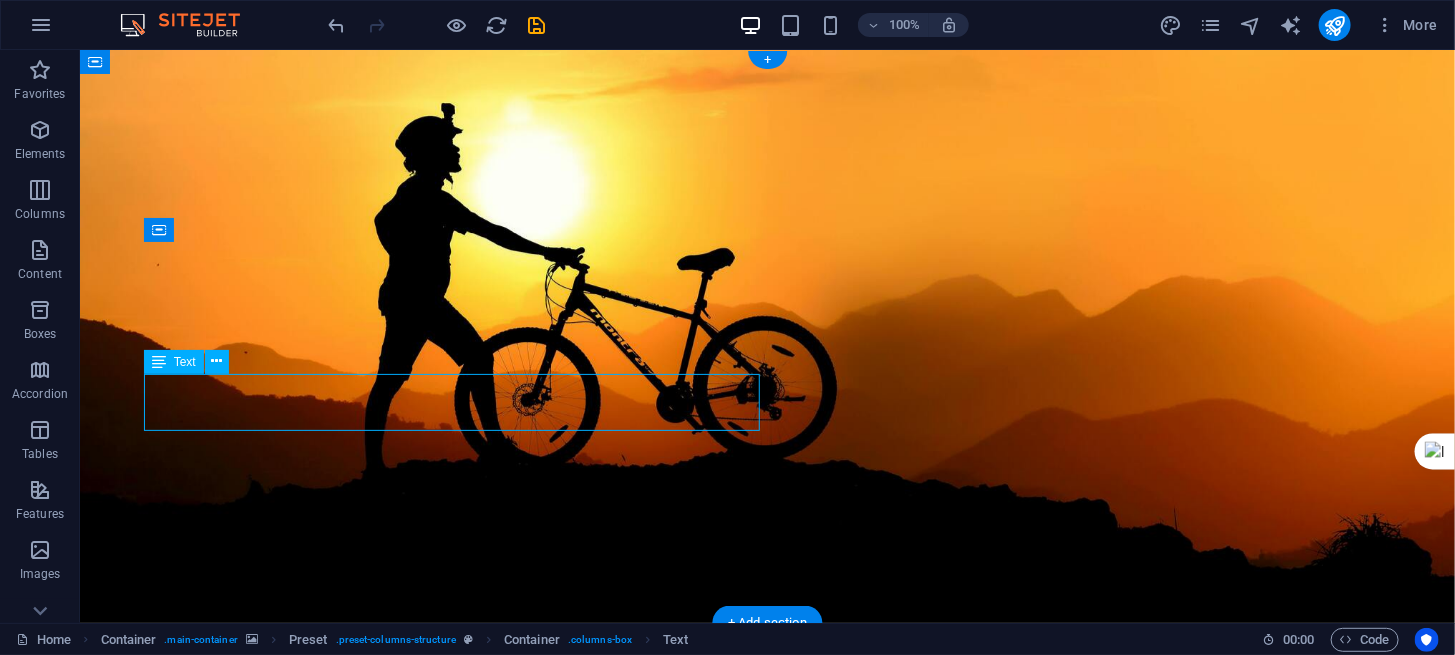 click on "The new website for Buffalo City Cycling. Your portal to cycling in East London and the Buffalo City District." at bounding box center [767, 863] 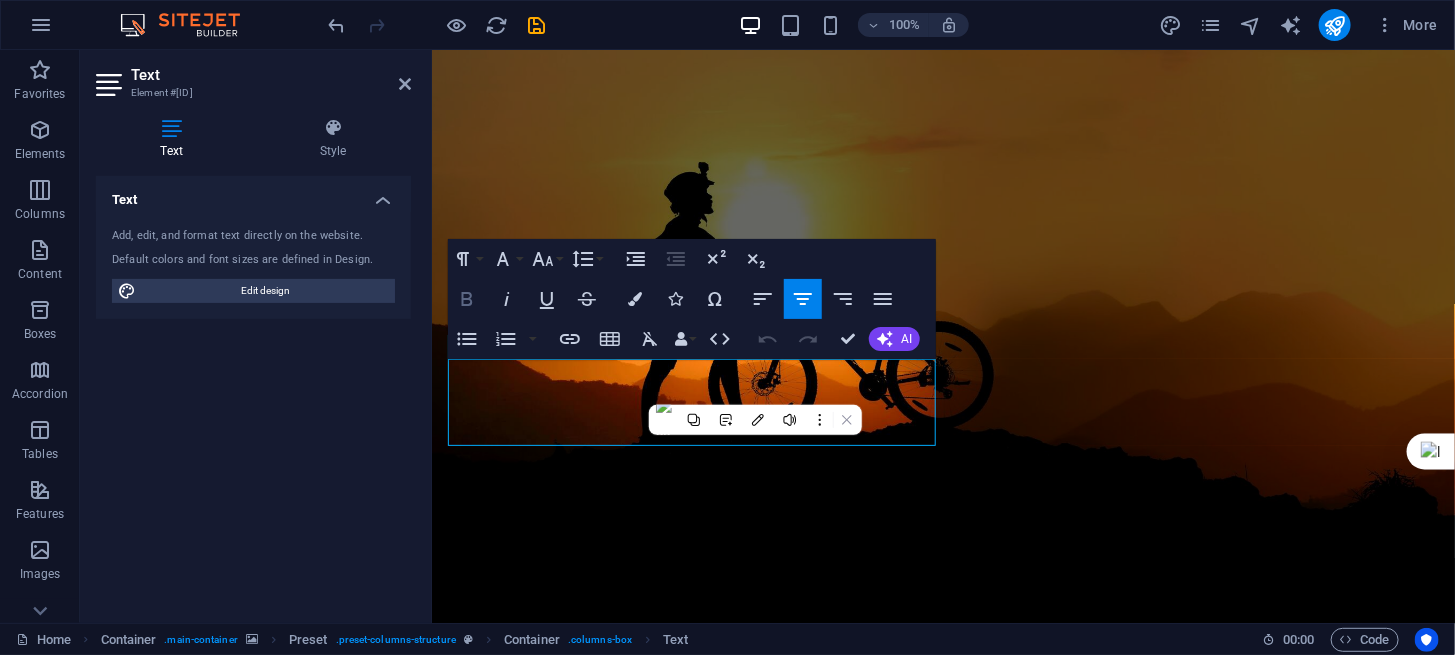 click 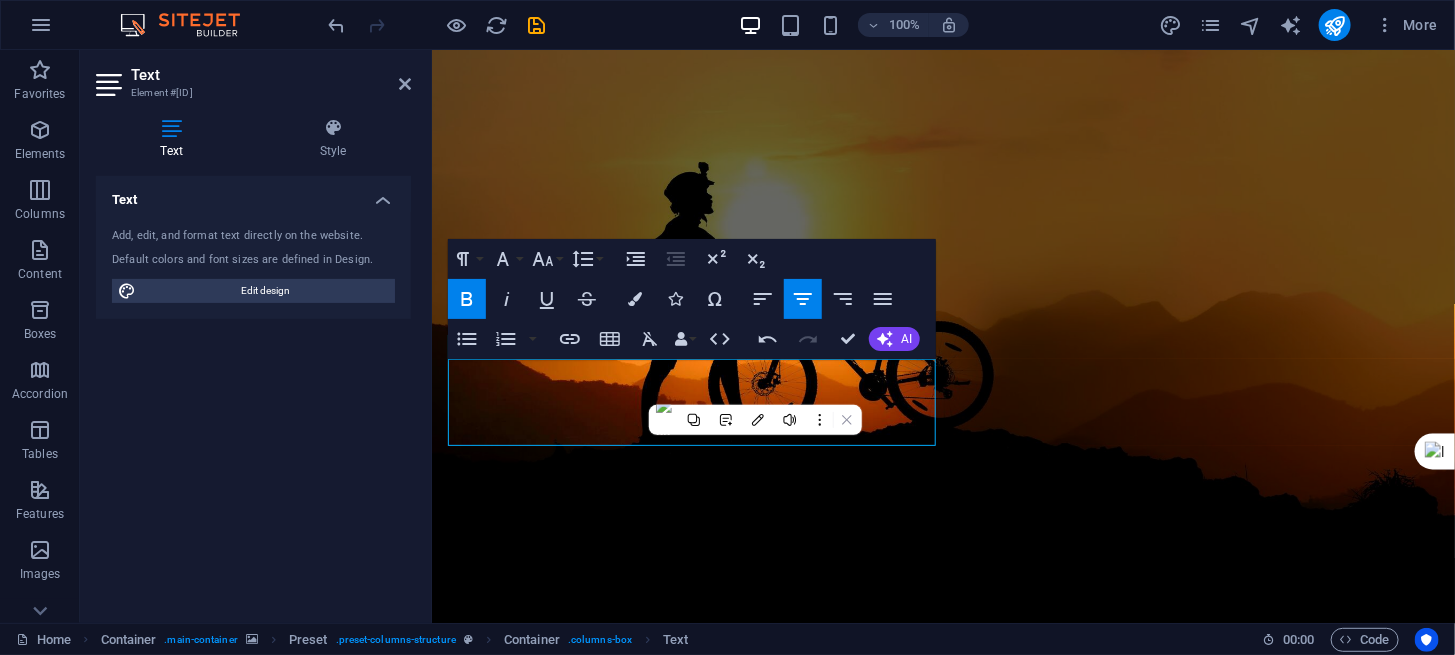 click at bounding box center (942, 335) 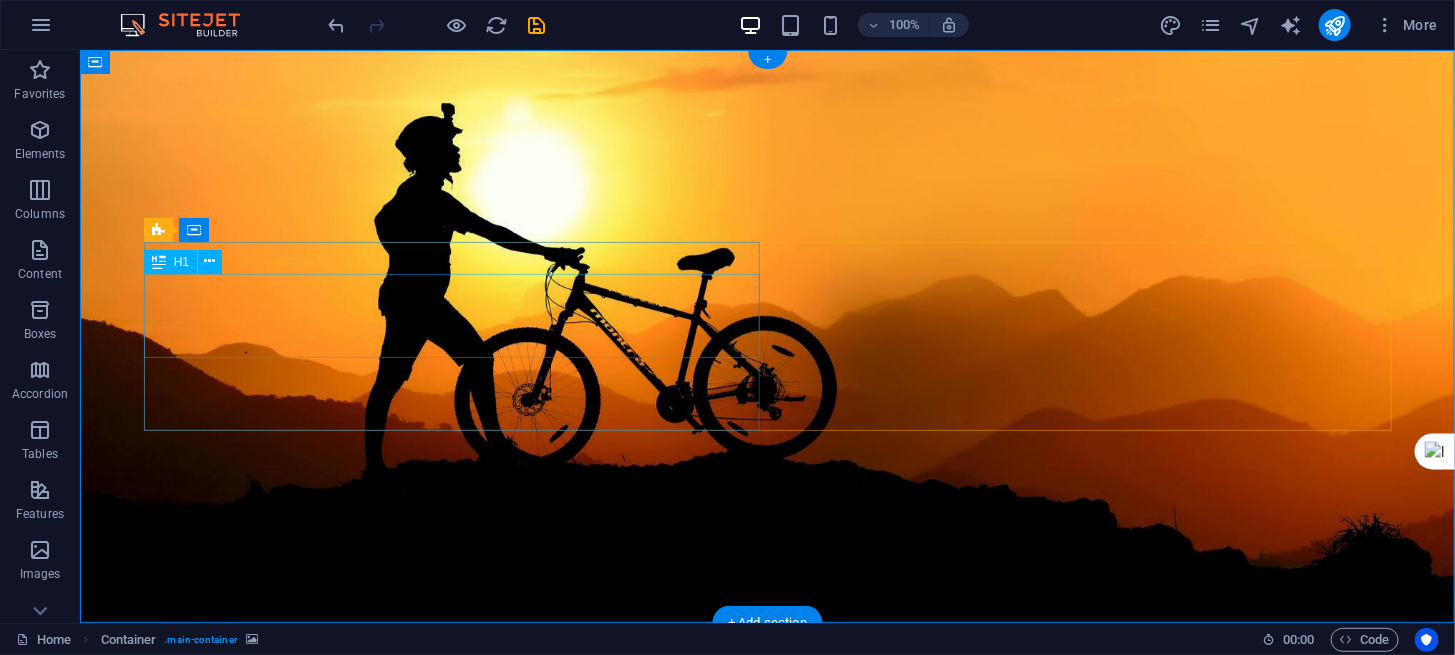 click on "COMING SOON" at bounding box center [767, 776] 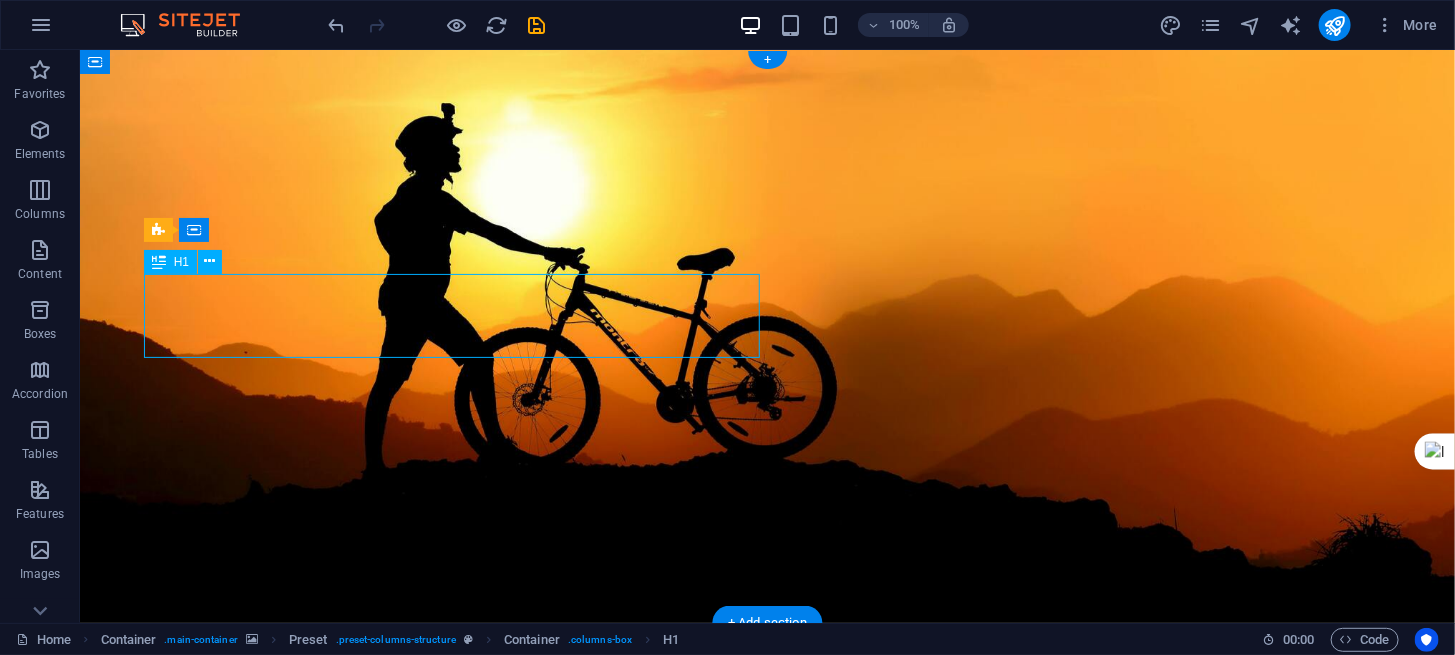 click on "COMING SOON" at bounding box center (767, 776) 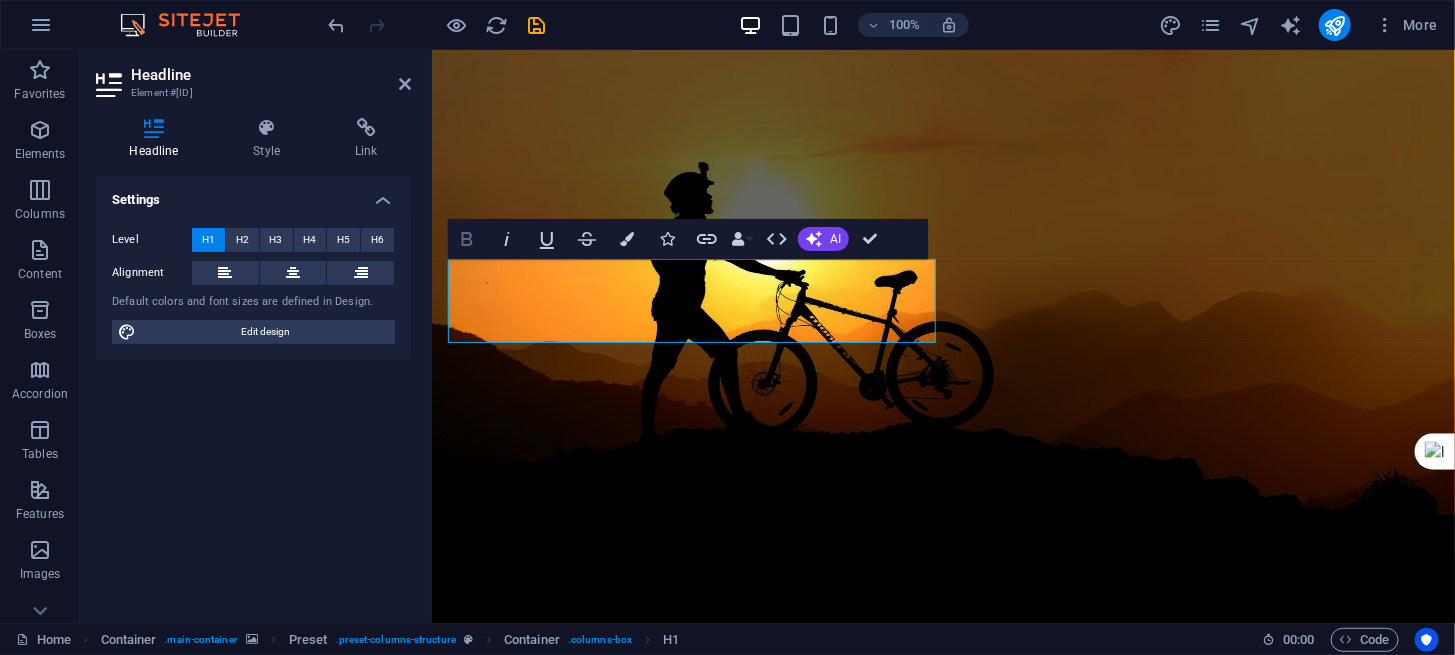 click 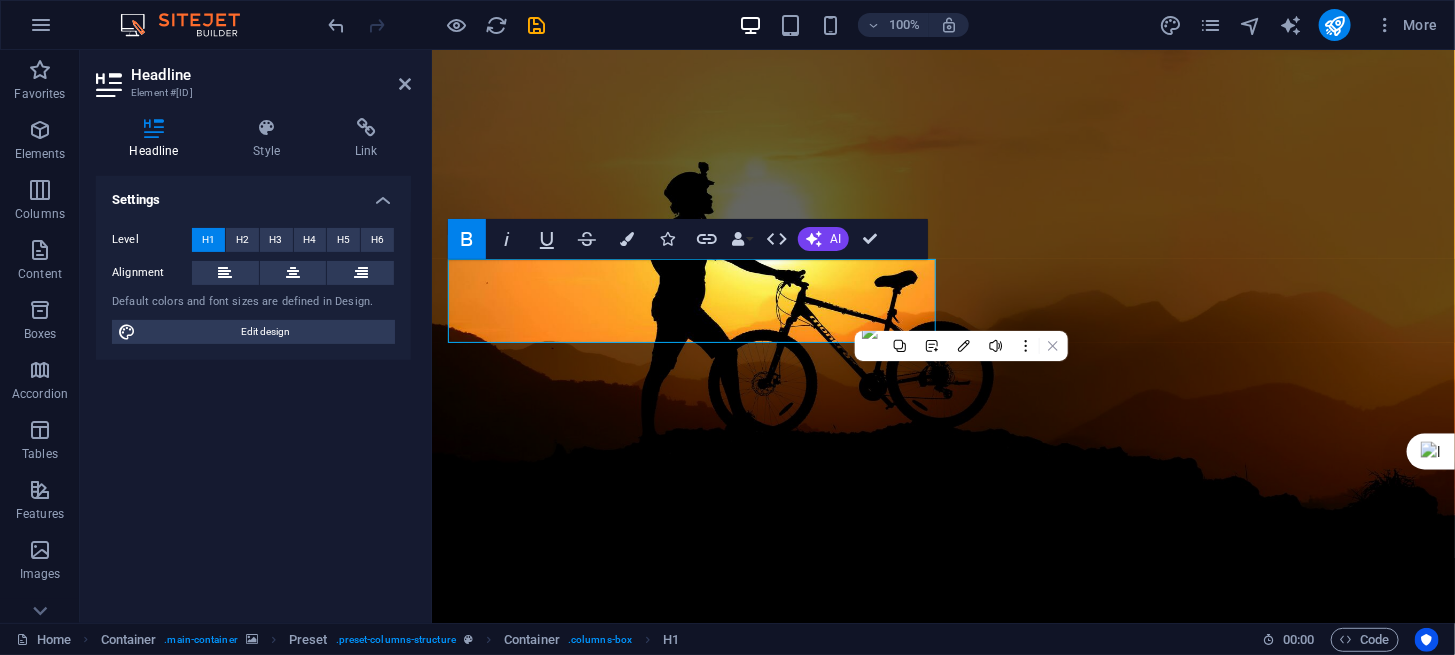 click at bounding box center [942, 335] 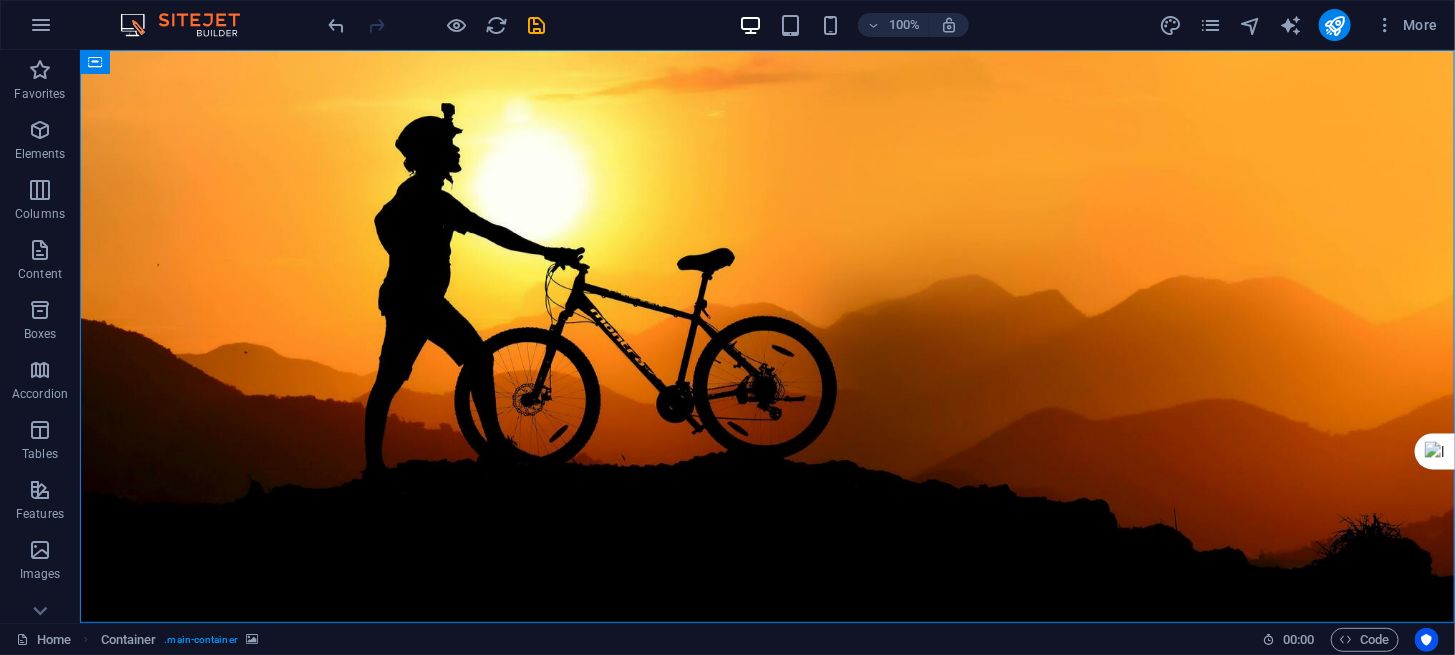 click at bounding box center (766, 335) 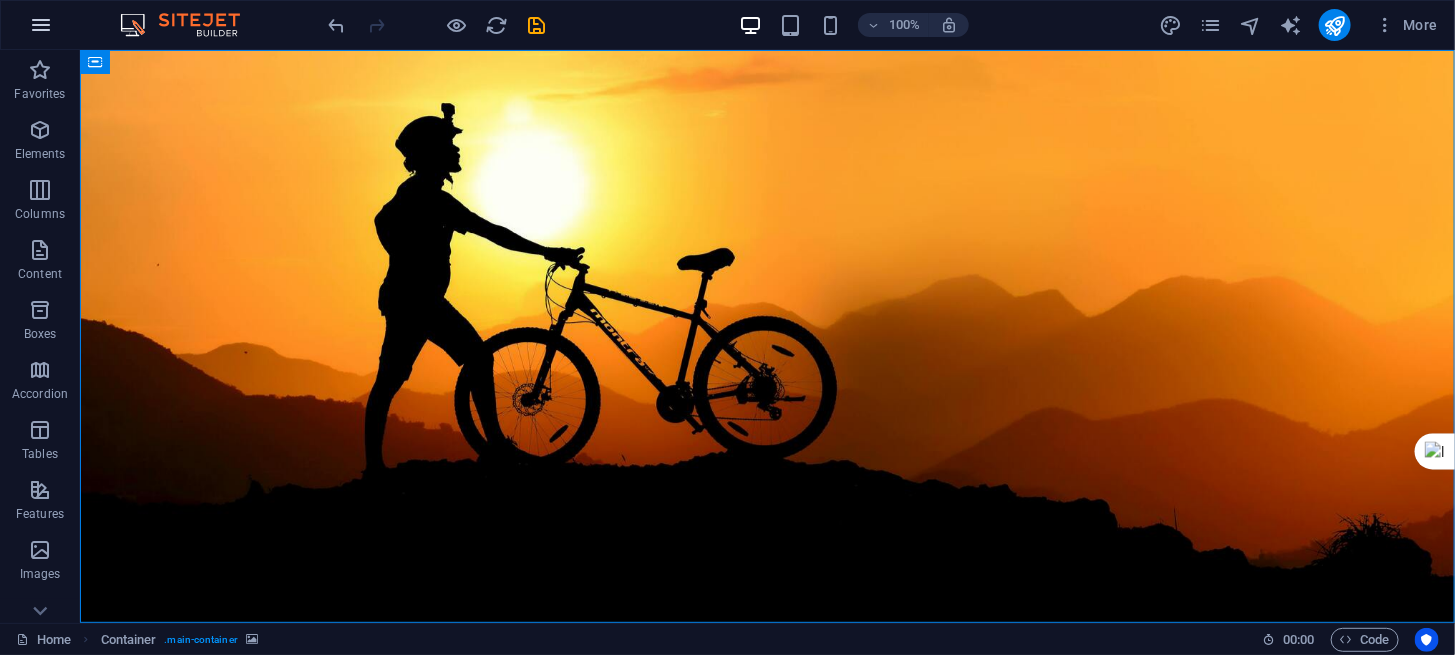 click at bounding box center (41, 25) 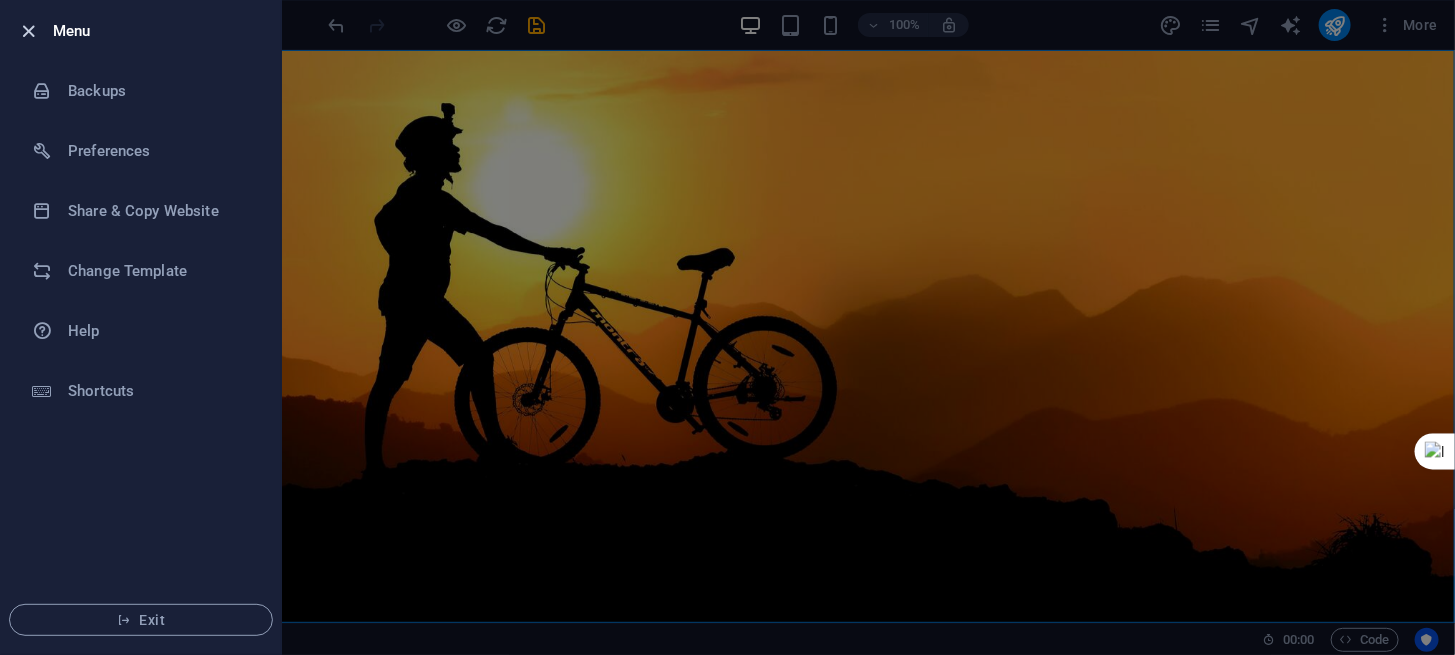 click at bounding box center [29, 31] 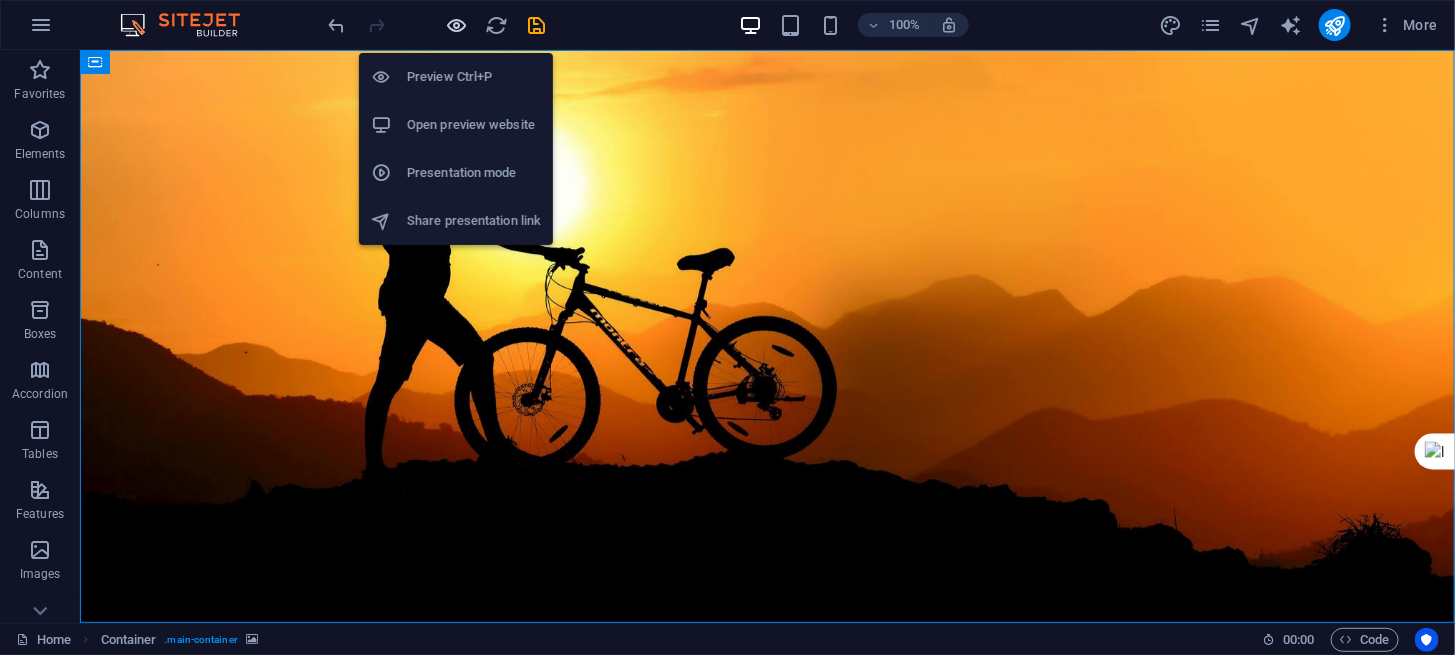 click at bounding box center (457, 25) 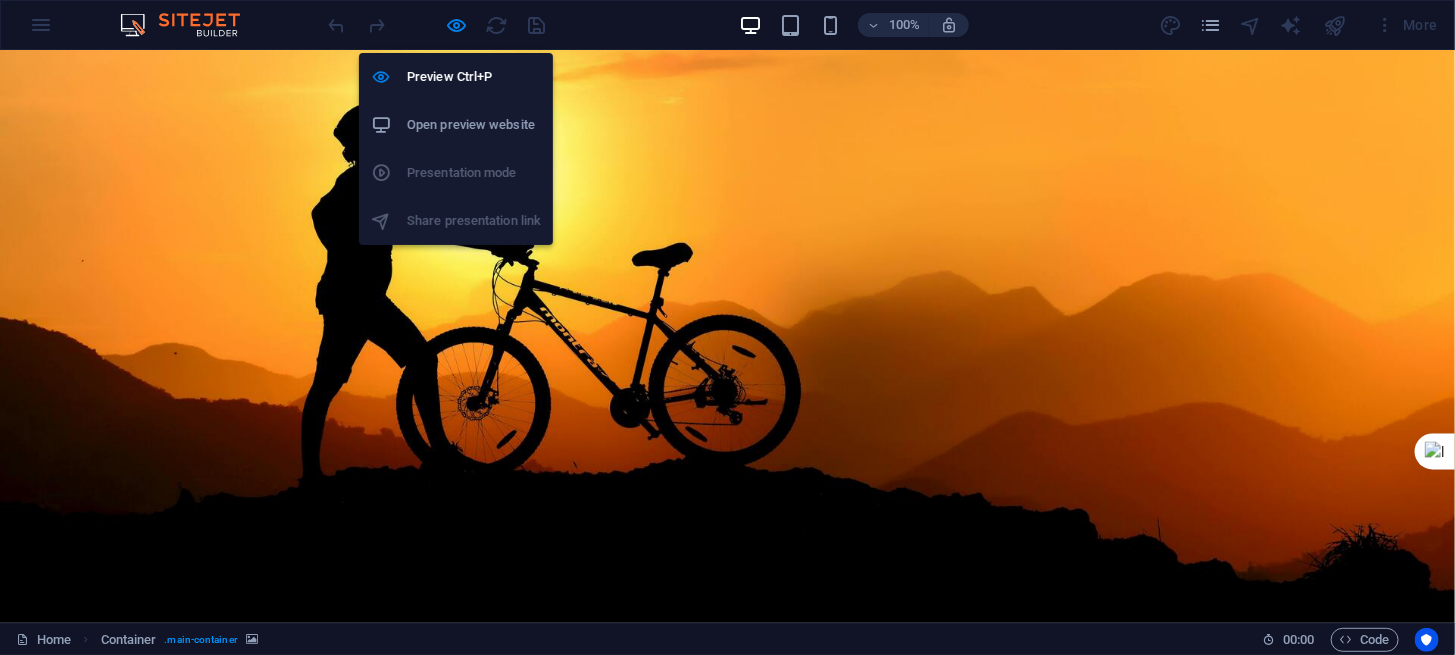 click on "Open preview website" at bounding box center (474, 125) 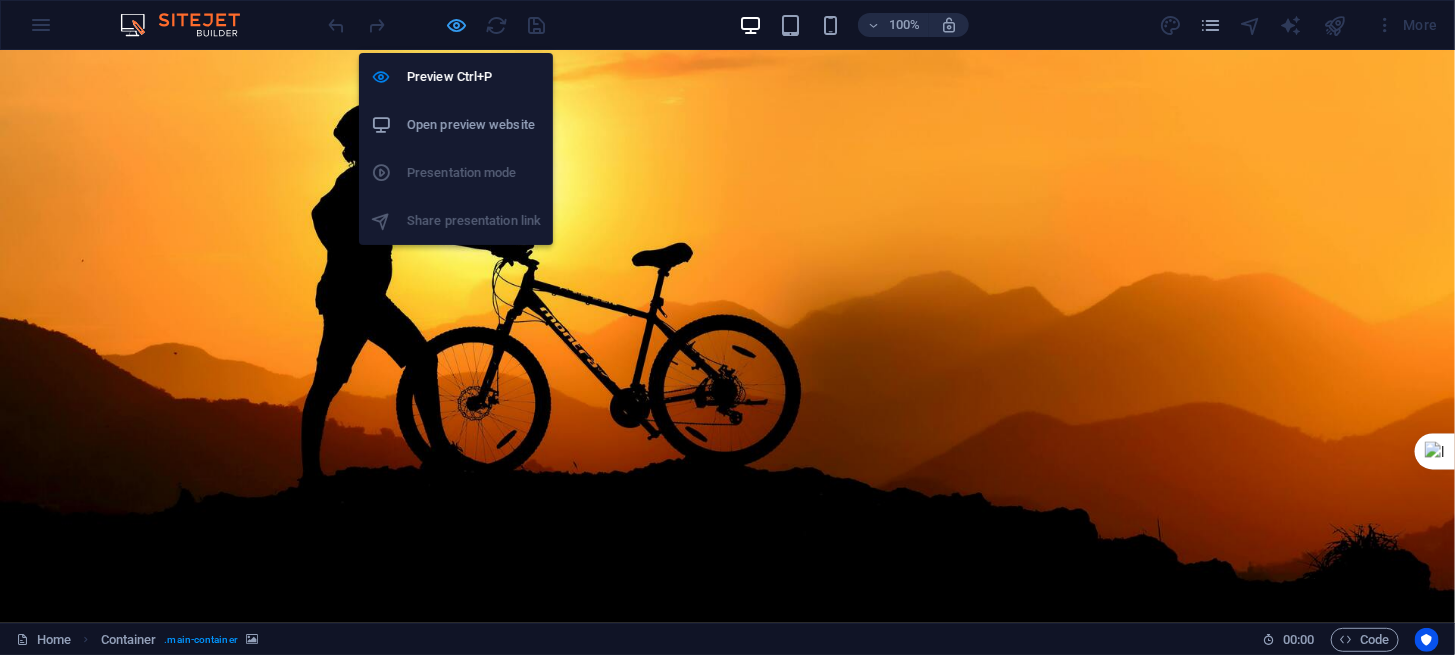 click at bounding box center [457, 25] 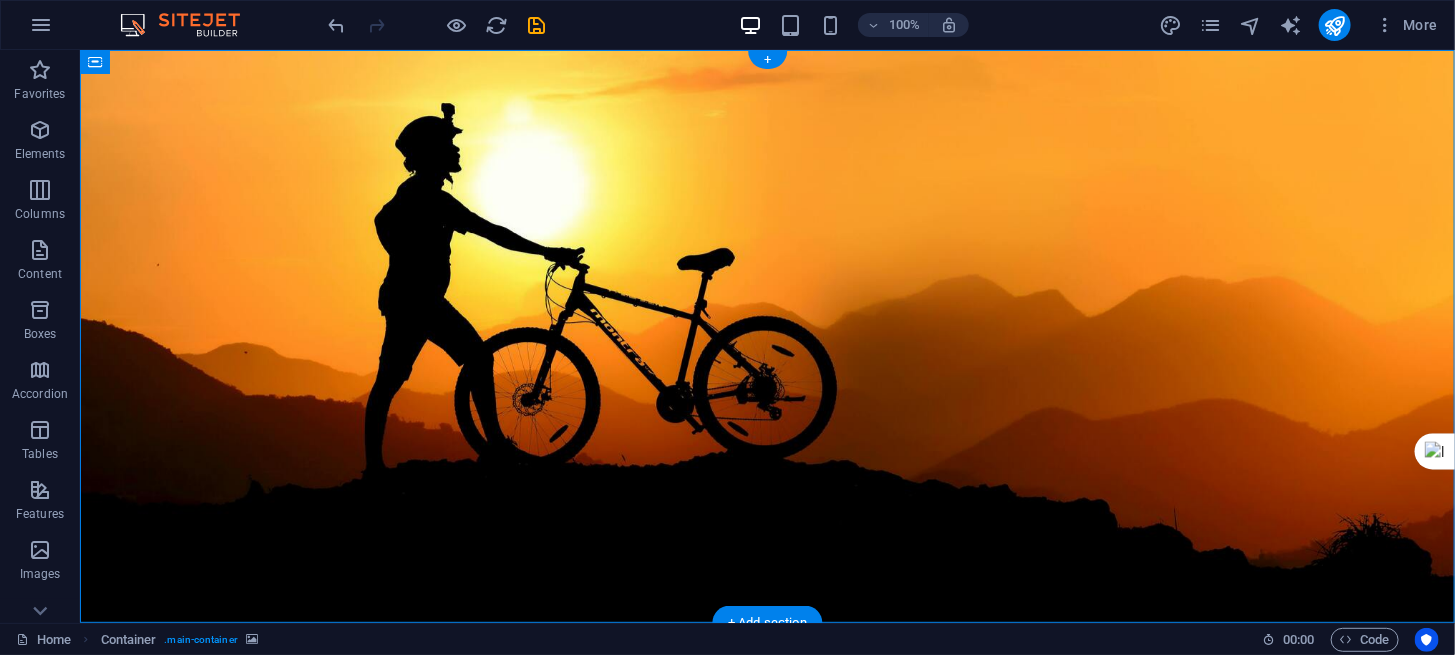 click at bounding box center (766, 335) 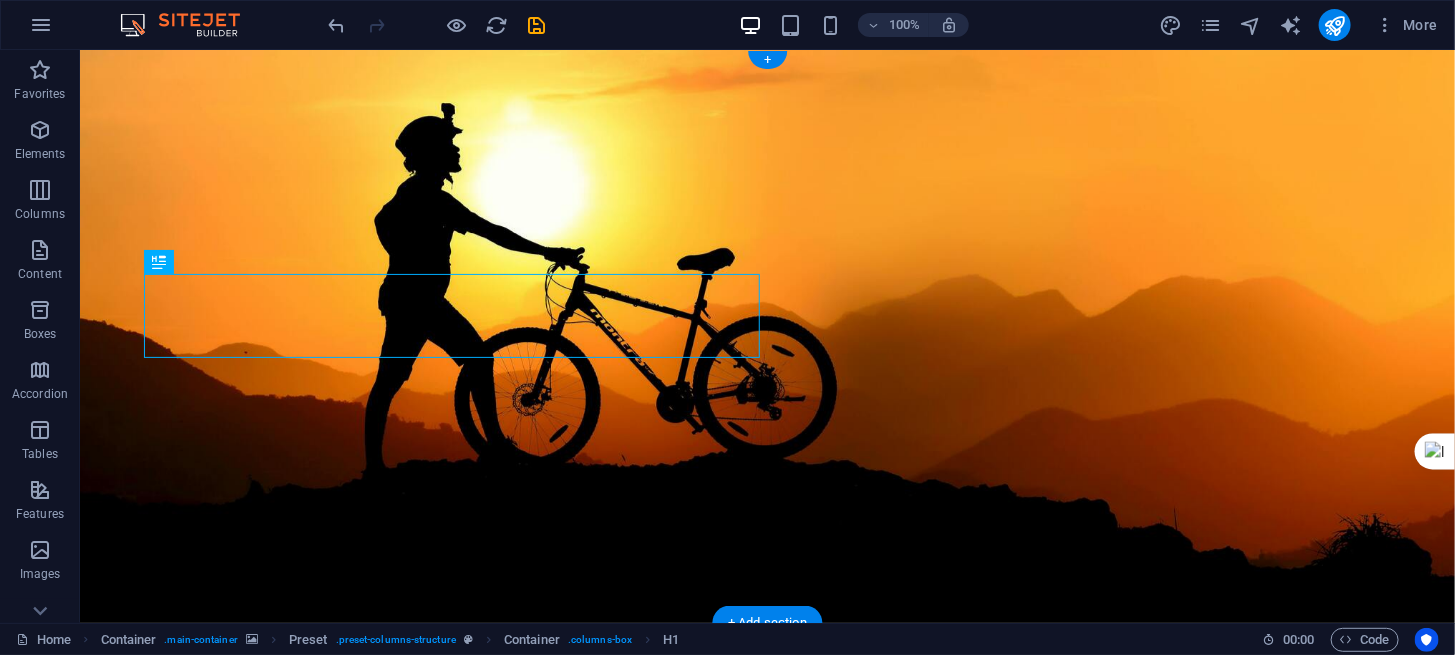 drag, startPoint x: 631, startPoint y: 310, endPoint x: 877, endPoint y: 297, distance: 246.34326 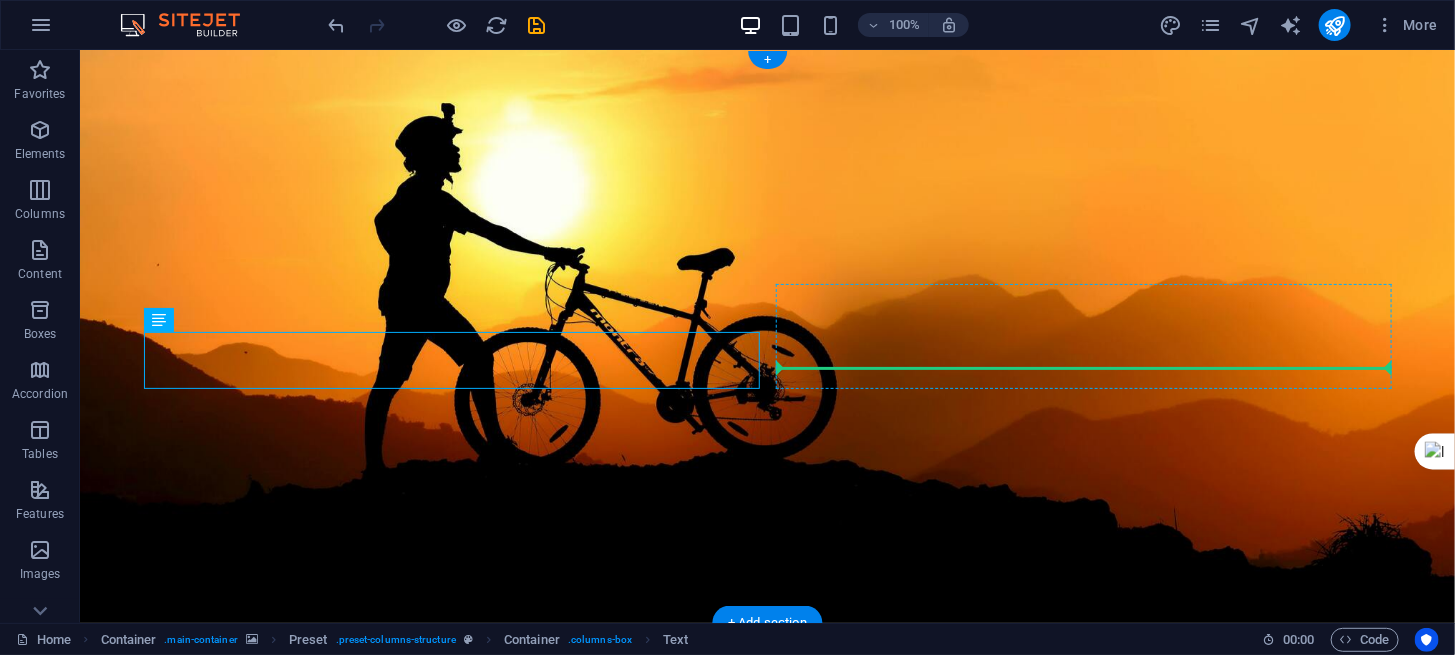 drag, startPoint x: 639, startPoint y: 355, endPoint x: 839, endPoint y: 359, distance: 200.04 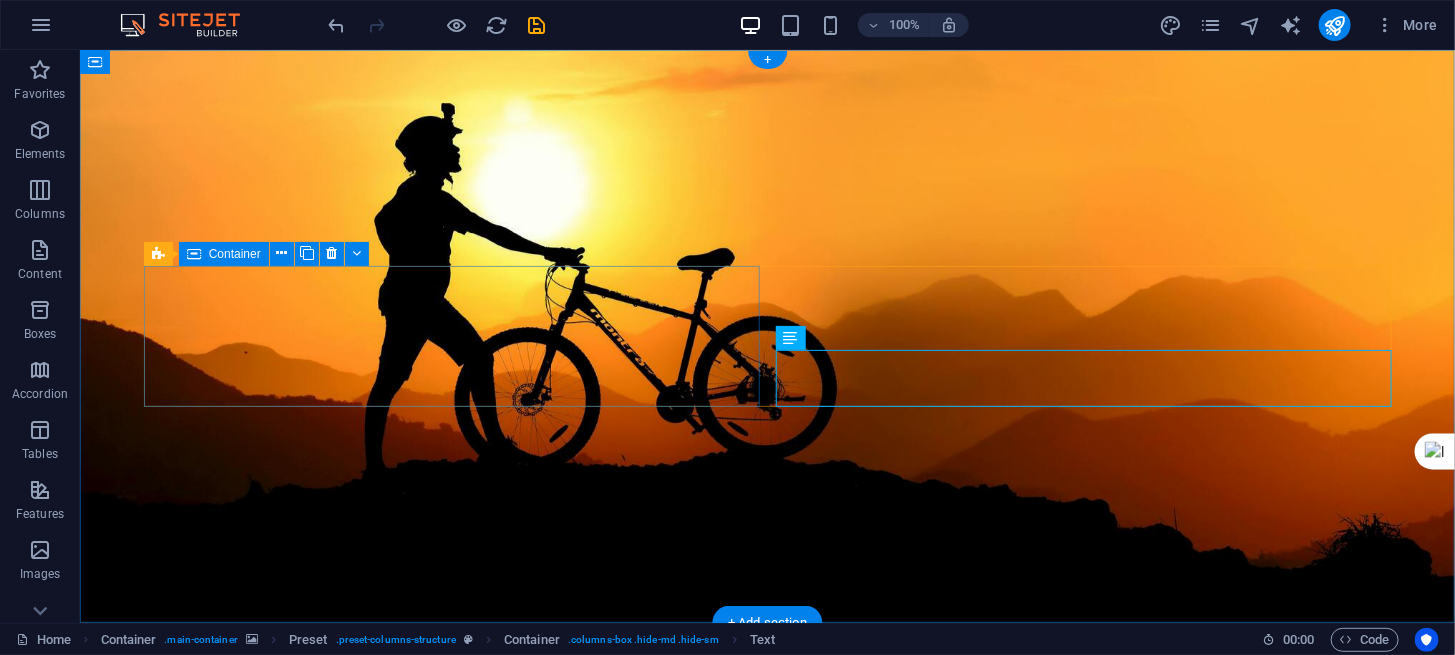 click at bounding box center (767, 726) 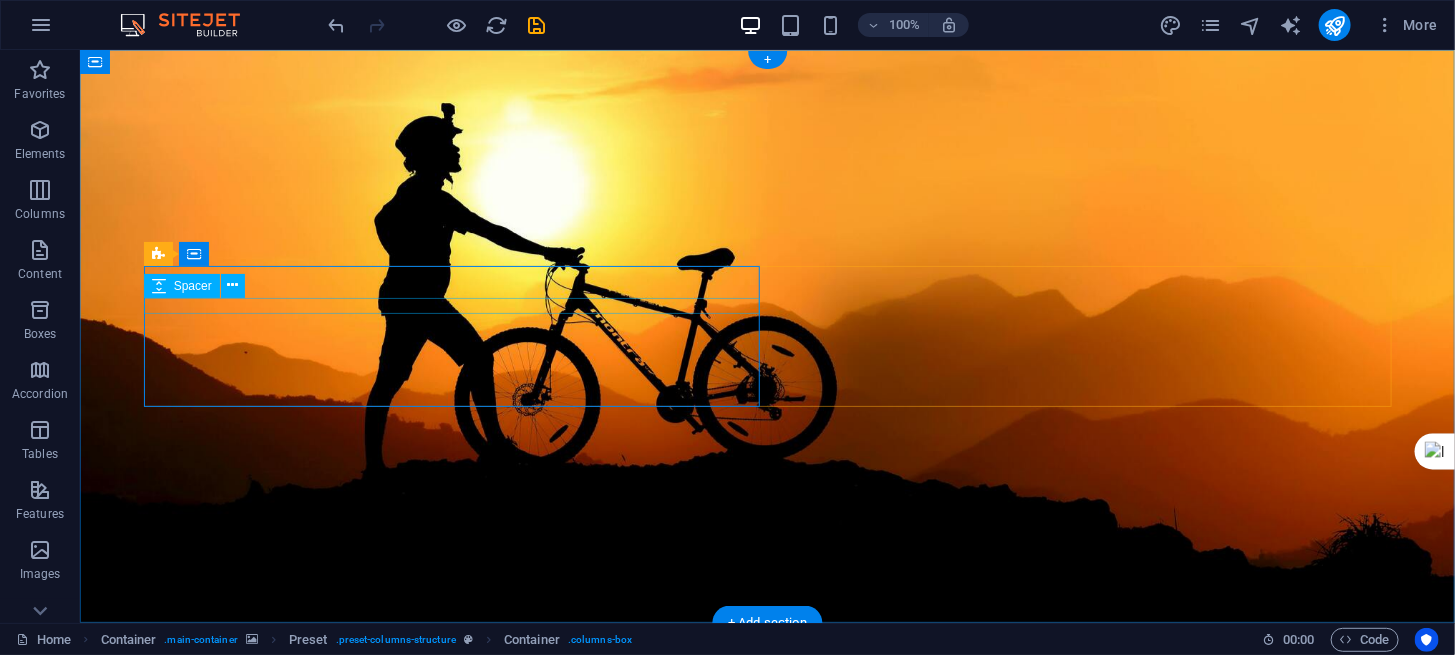 click at bounding box center (767, 718) 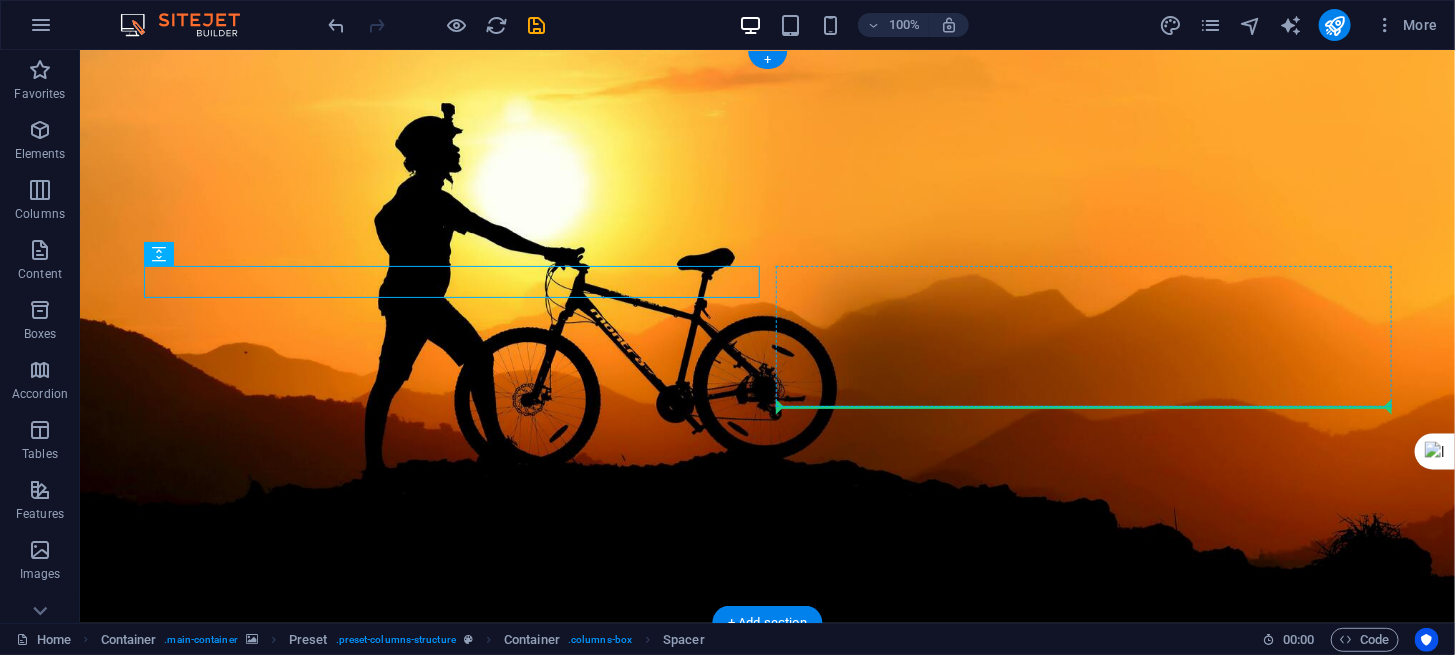 drag, startPoint x: 680, startPoint y: 282, endPoint x: 859, endPoint y: 405, distance: 217.18655 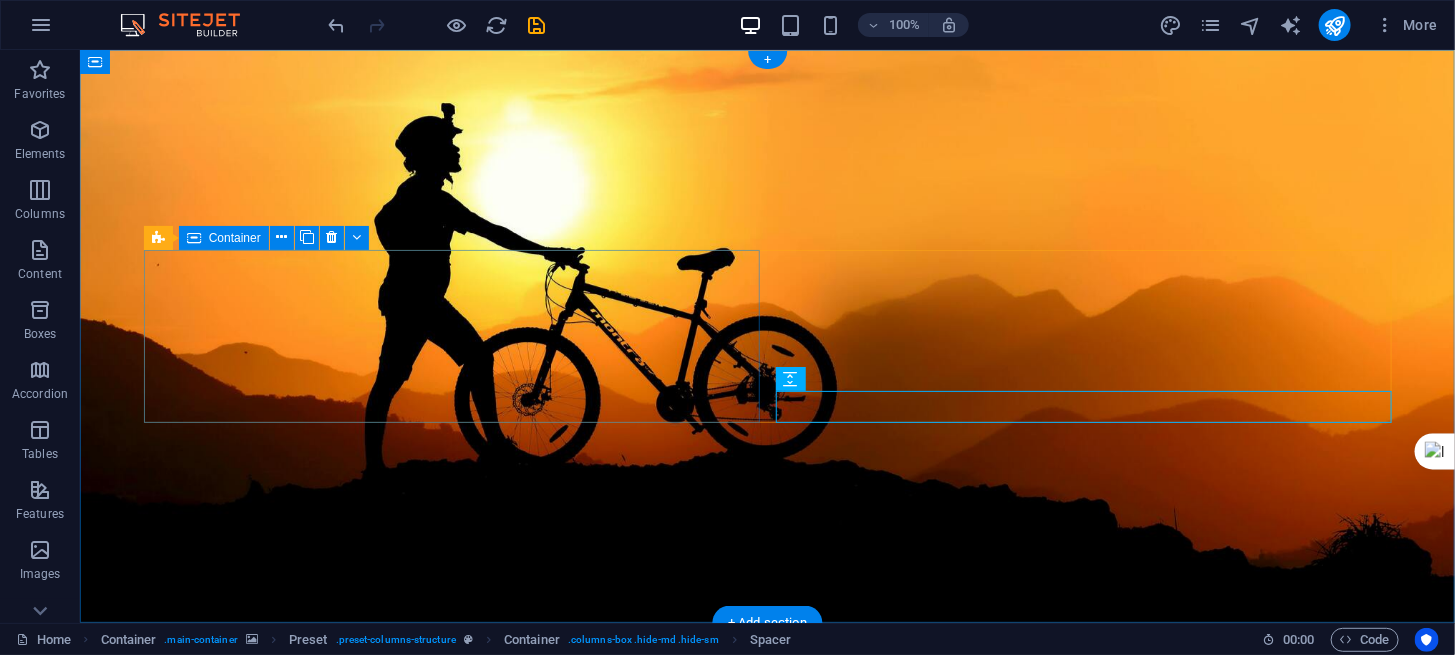 click at bounding box center (767, 710) 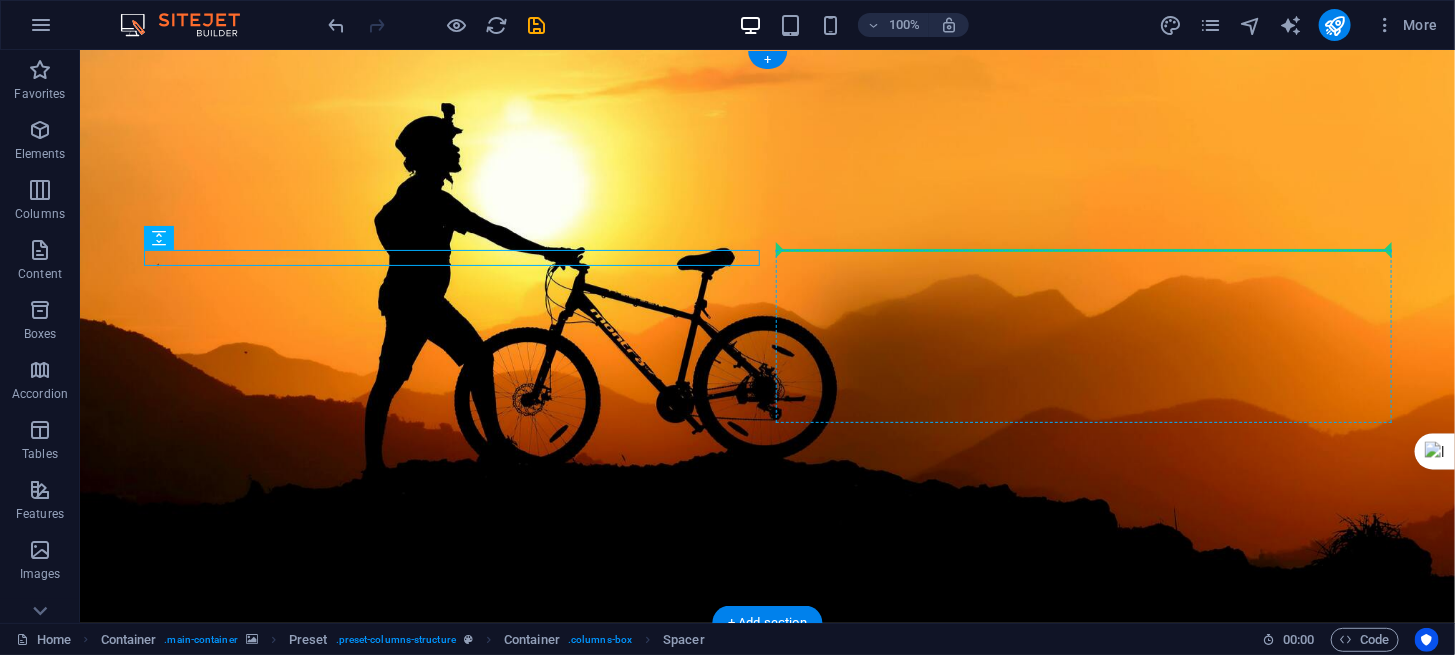 drag, startPoint x: 618, startPoint y: 257, endPoint x: 881, endPoint y: 262, distance: 263.04752 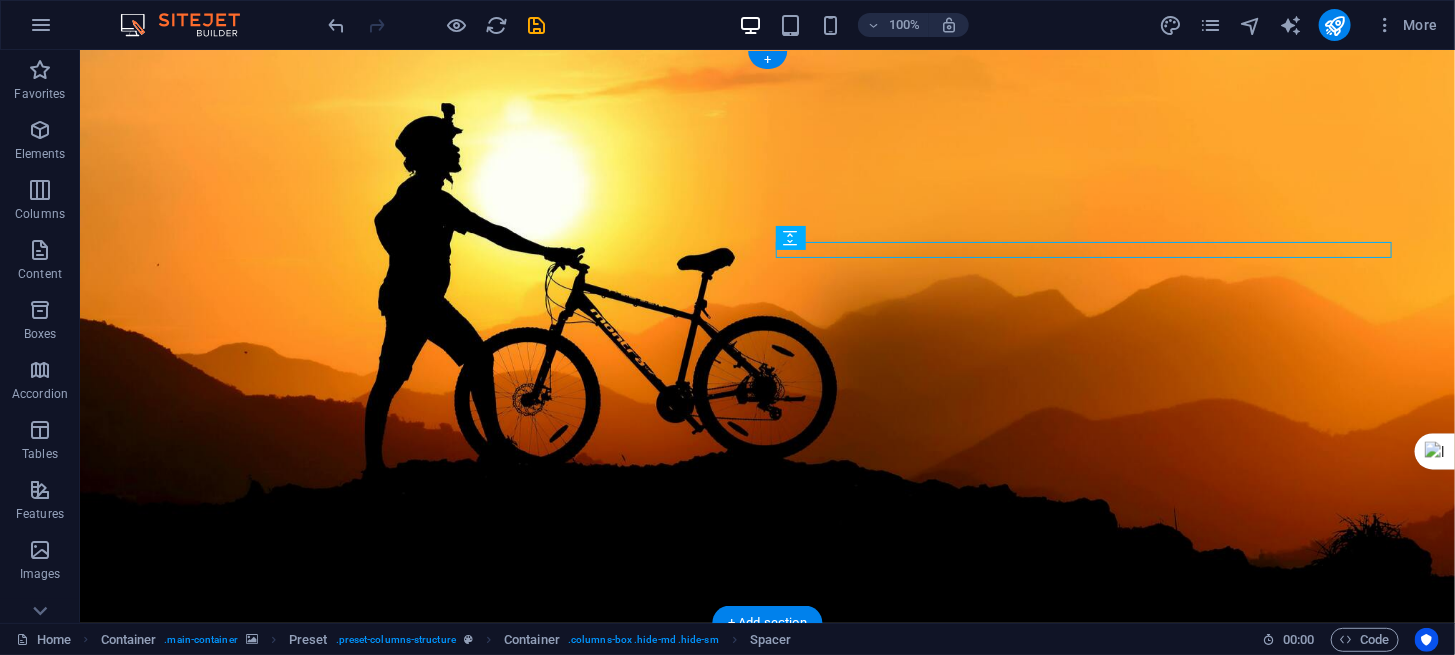 click at bounding box center (766, 335) 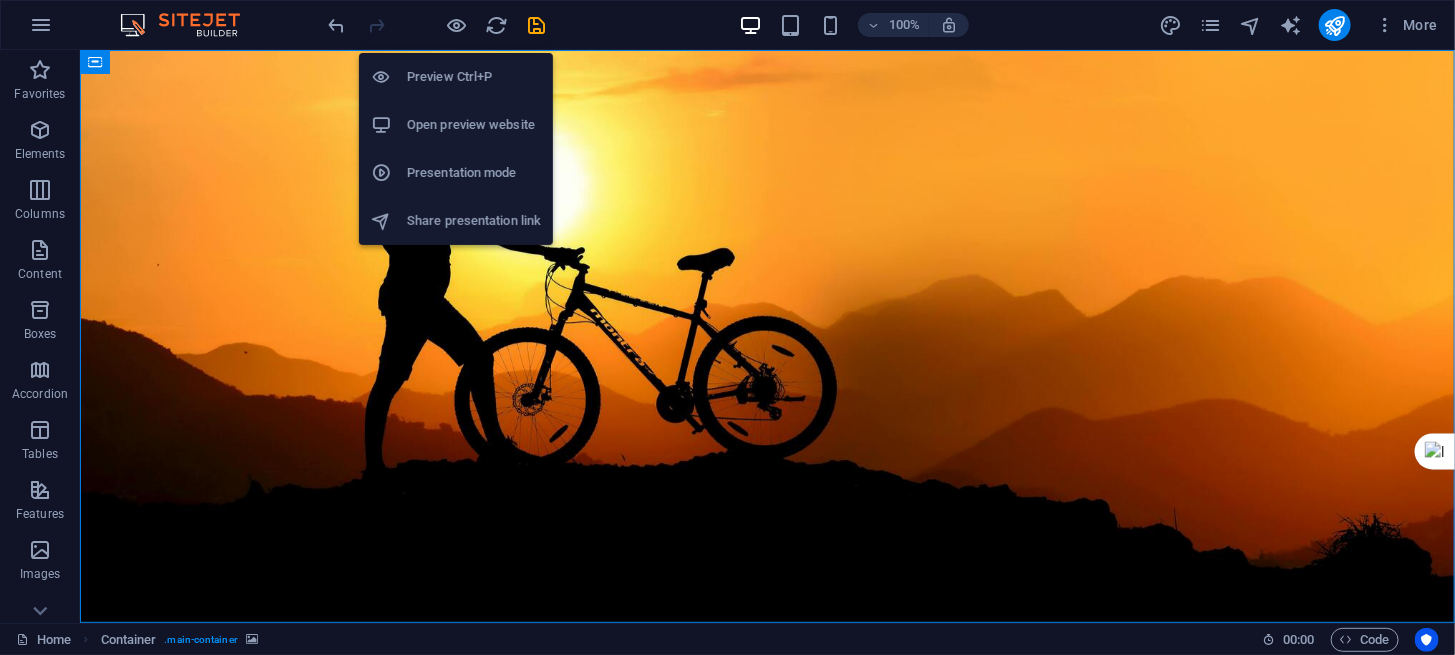 click on "Open preview website" at bounding box center [474, 125] 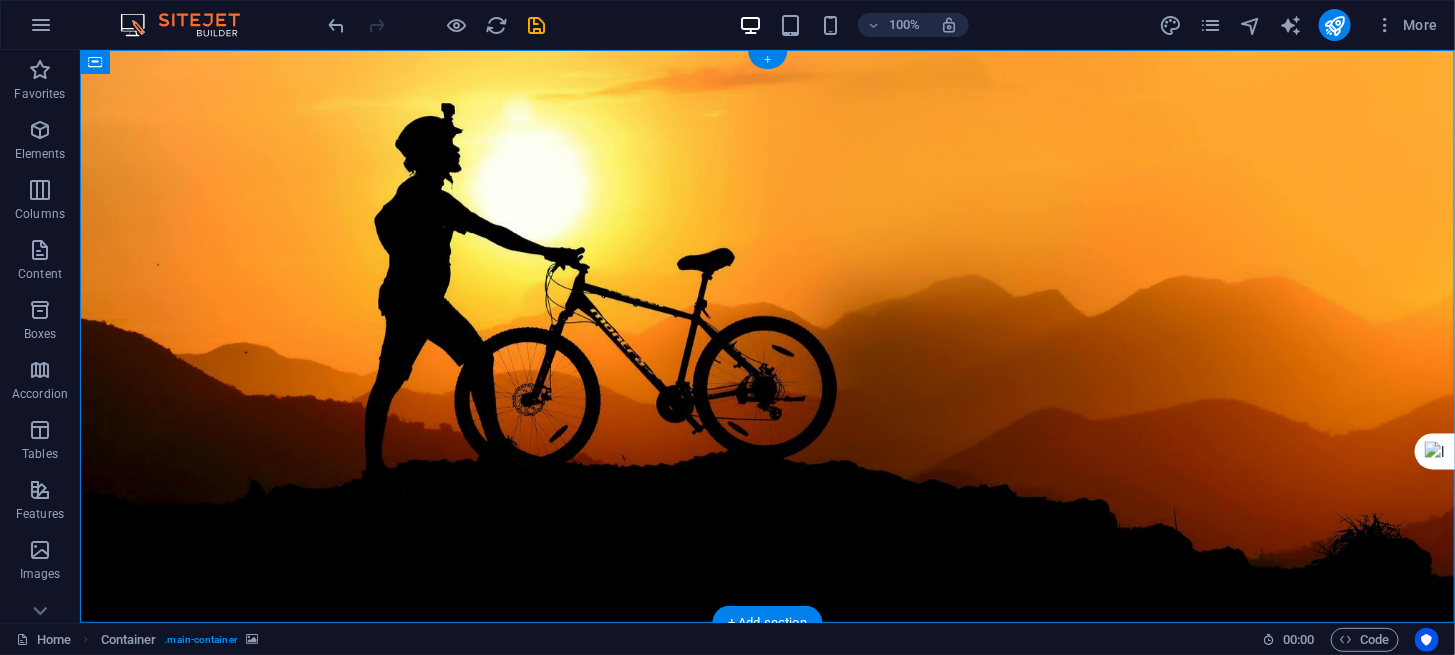 click on "+" at bounding box center [767, 60] 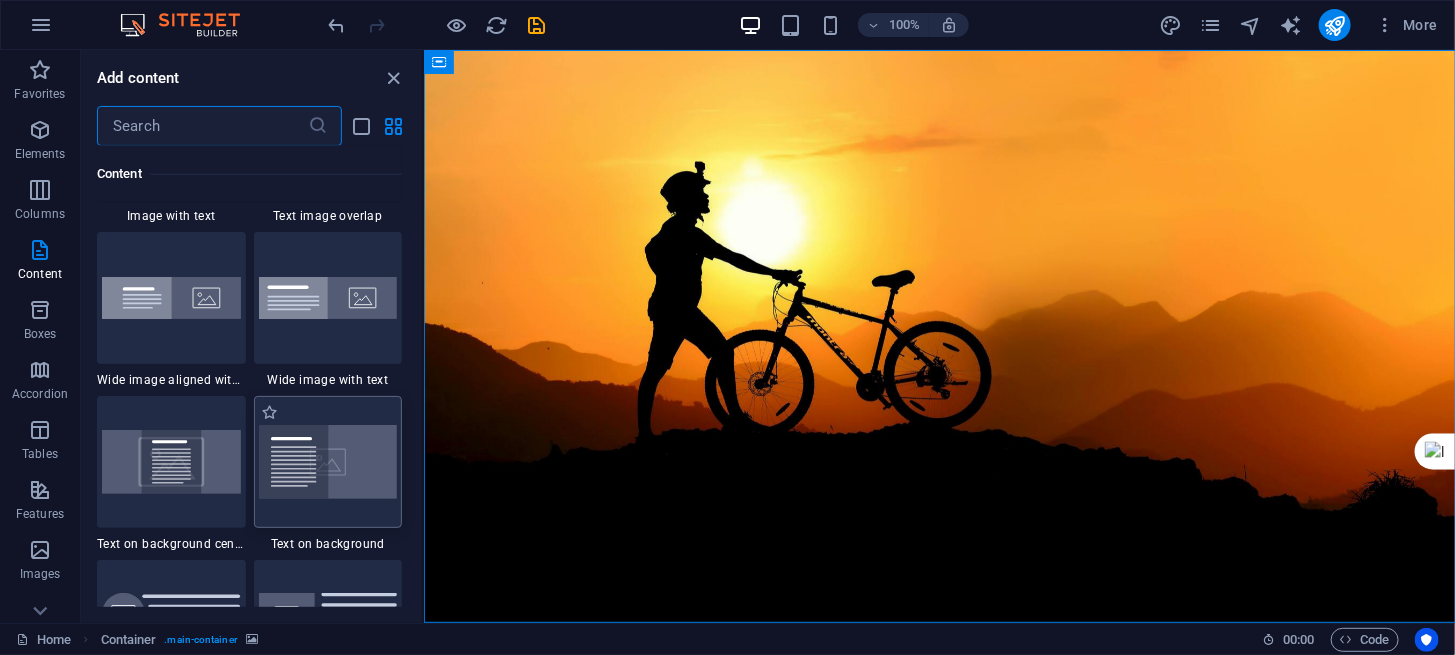 scroll, scrollTop: 3963, scrollLeft: 0, axis: vertical 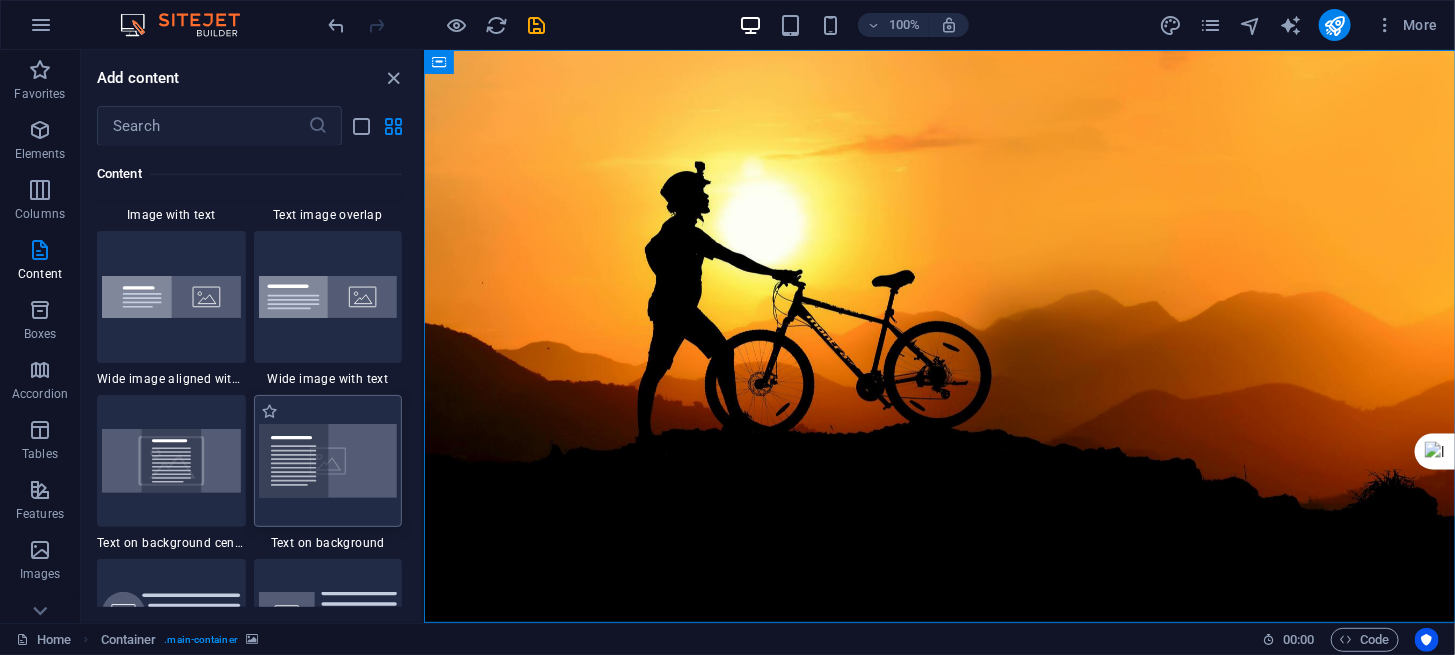 click at bounding box center [328, 461] 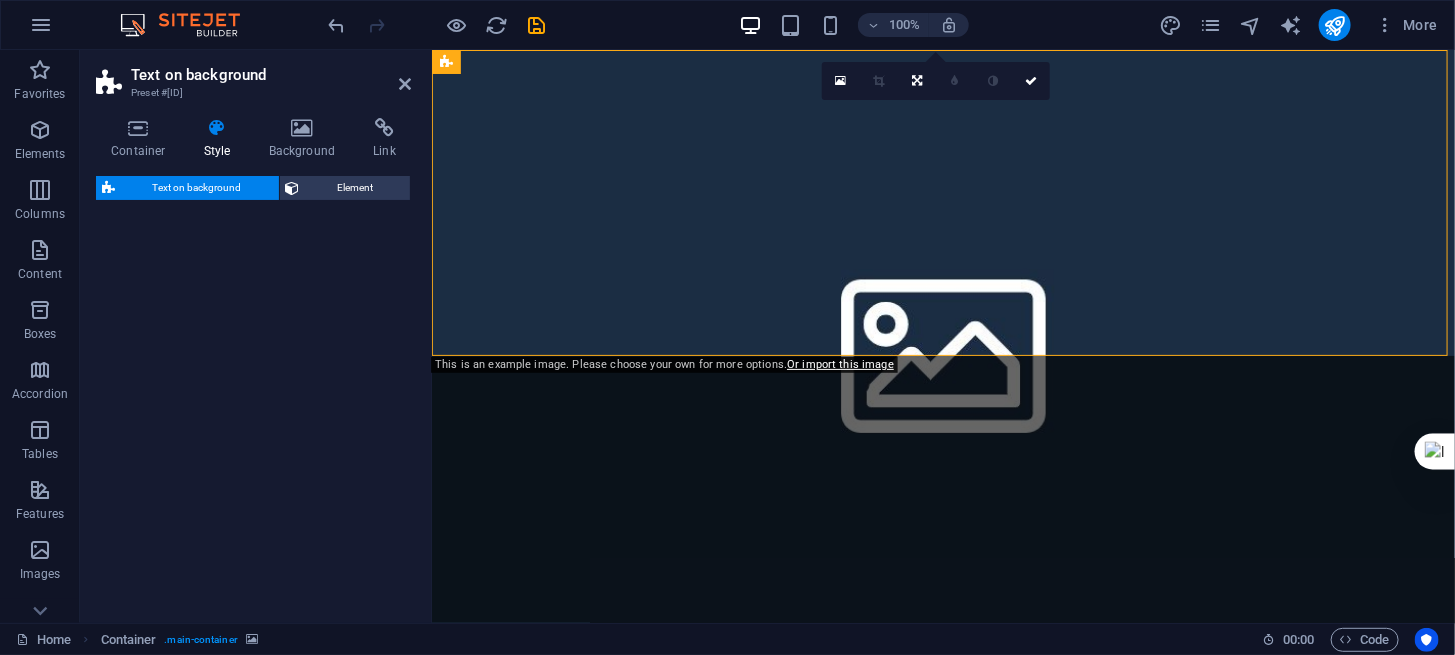 select on "%" 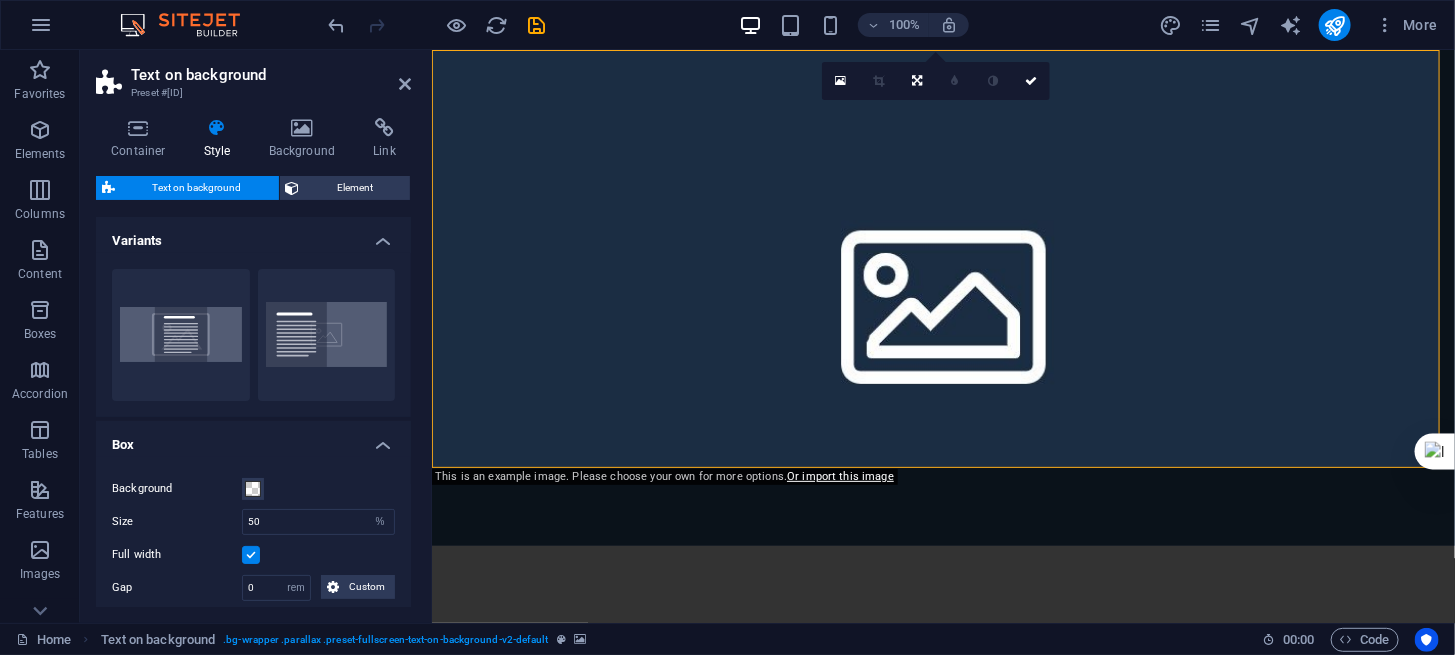 click at bounding box center [942, 297] 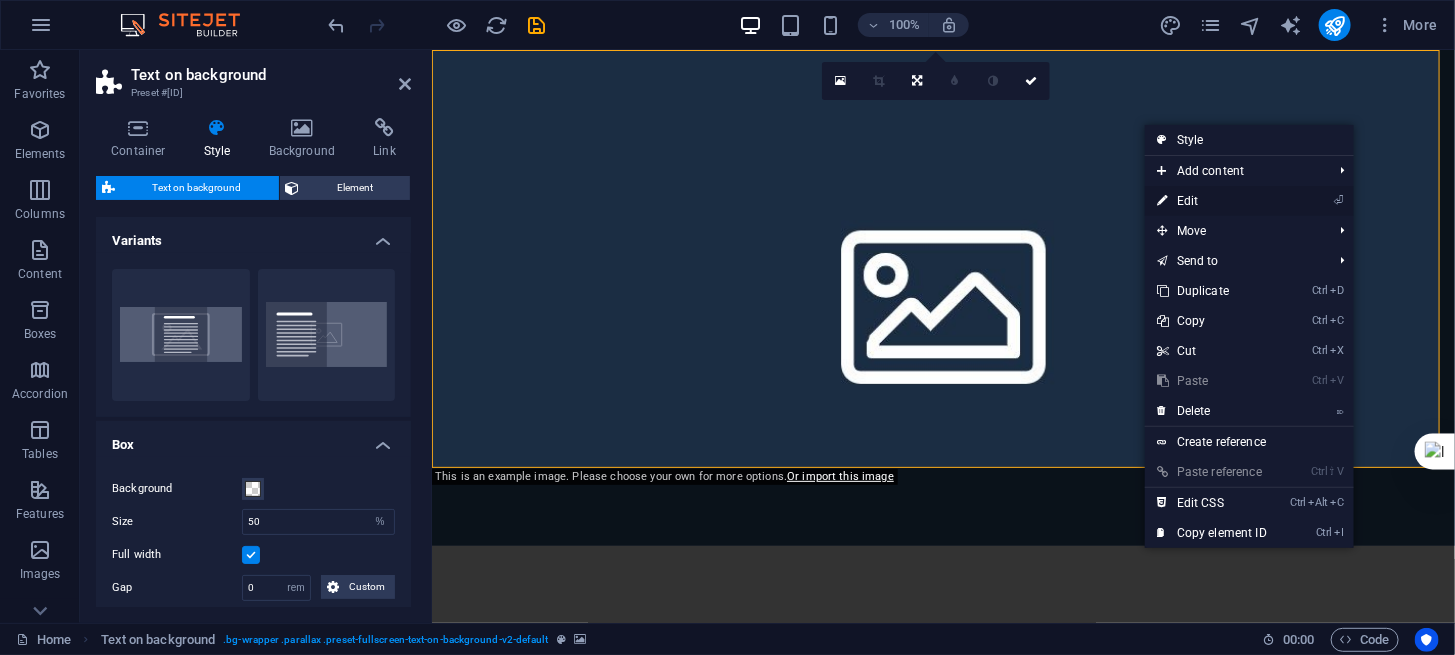 click on "⏎  Edit" at bounding box center (1212, 201) 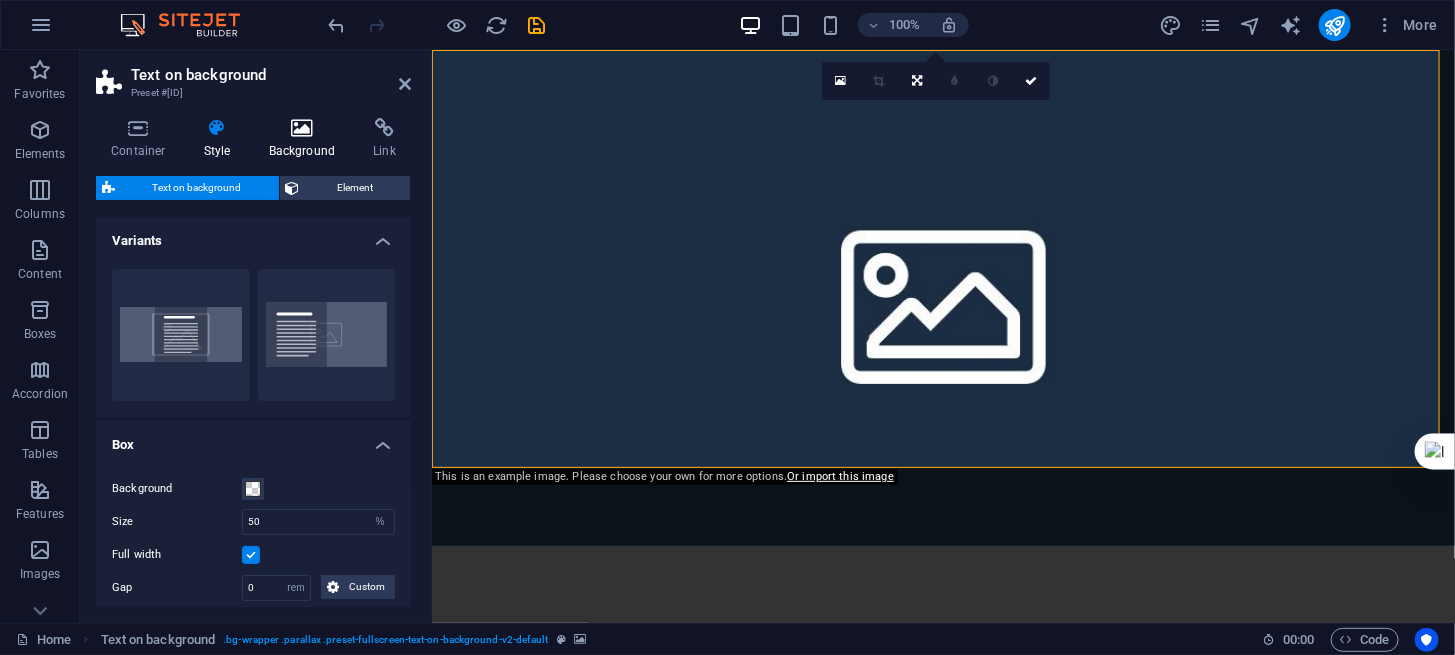 click at bounding box center (302, 128) 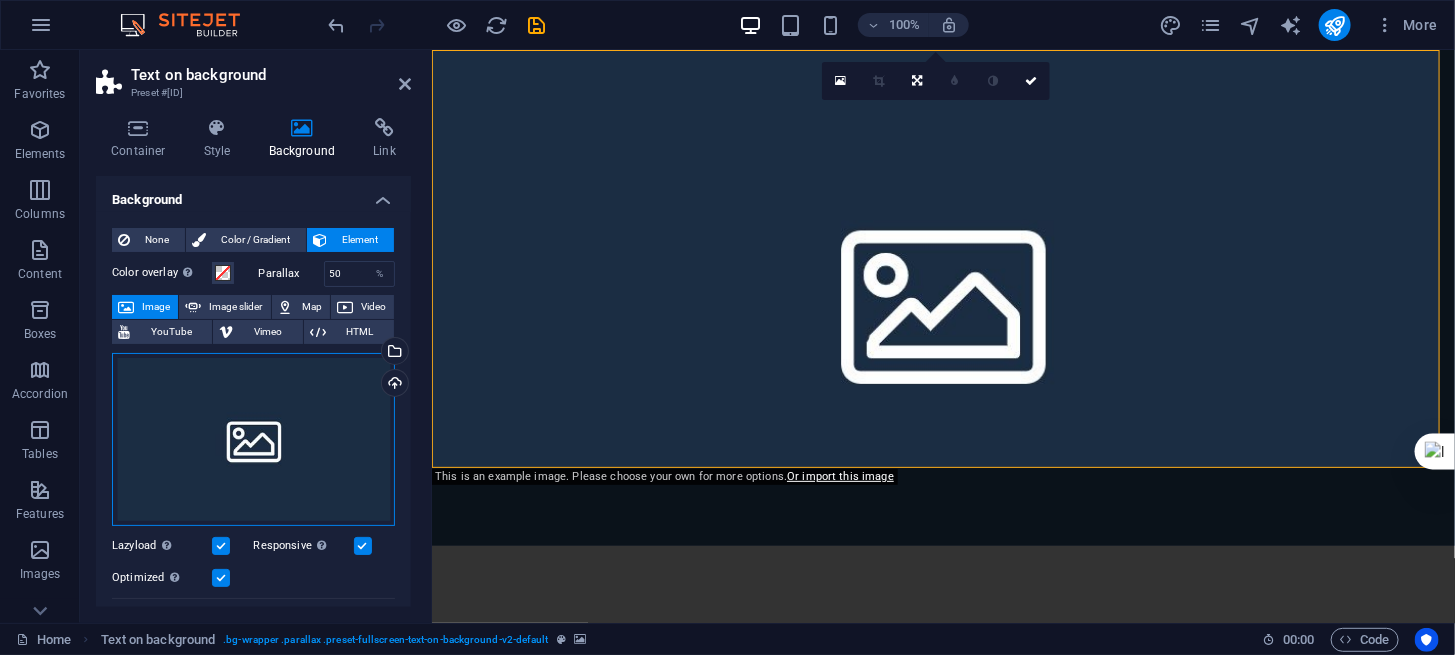 click on "Drag files here, click to choose files or select files from Files or our free stock photos & videos" at bounding box center [253, 440] 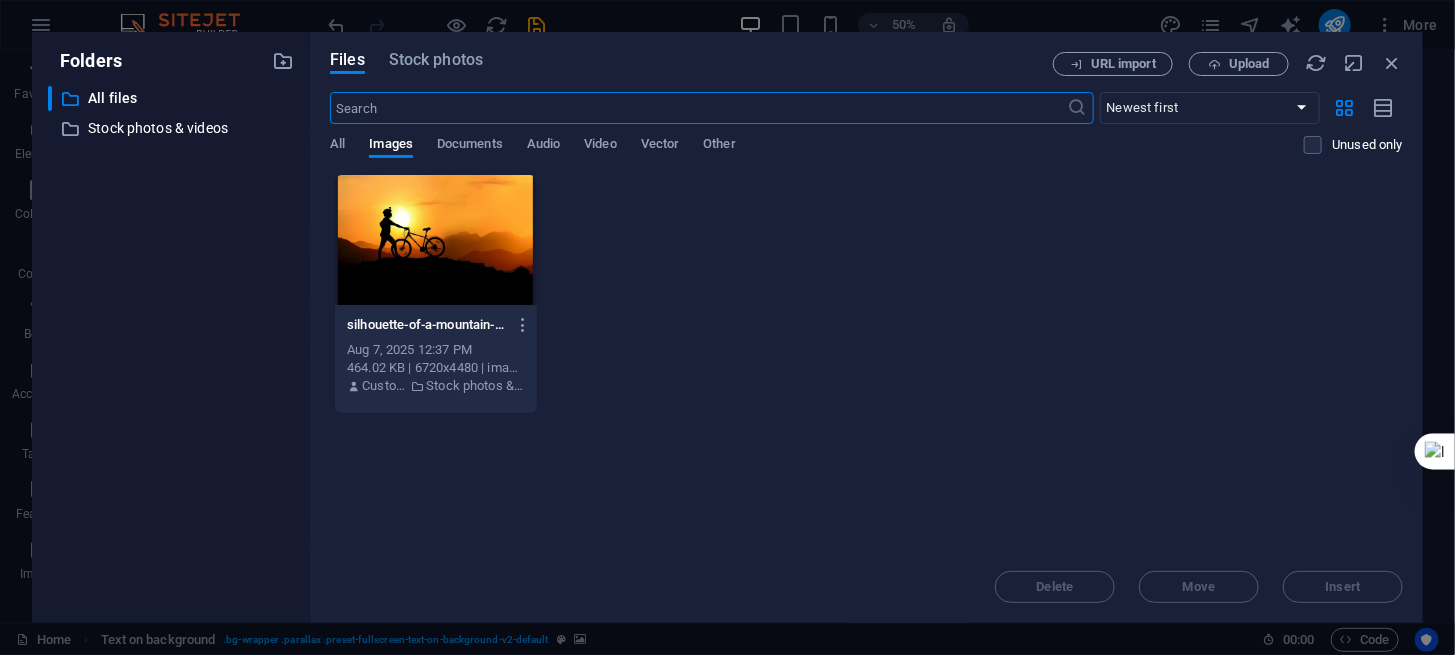 click at bounding box center (435, 240) 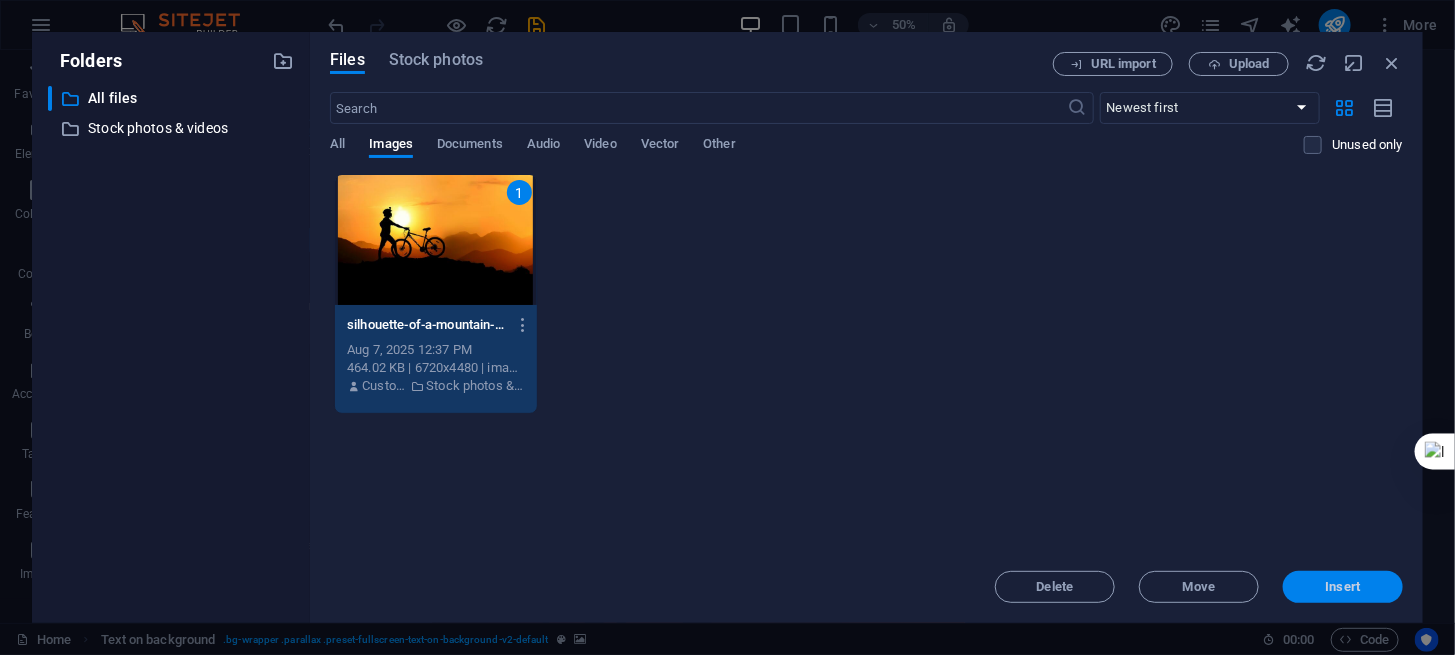 click on "Insert" at bounding box center [1343, 587] 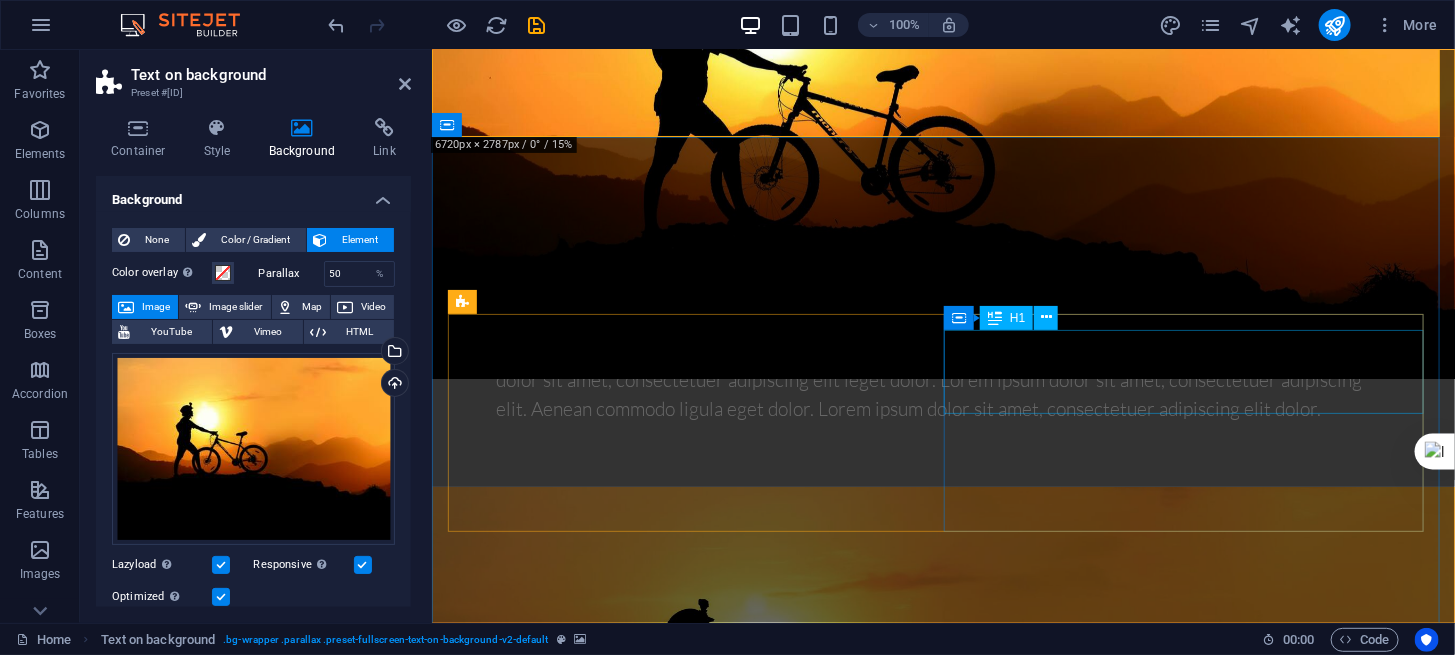click on "COMING SOON" at bounding box center [942, 1347] 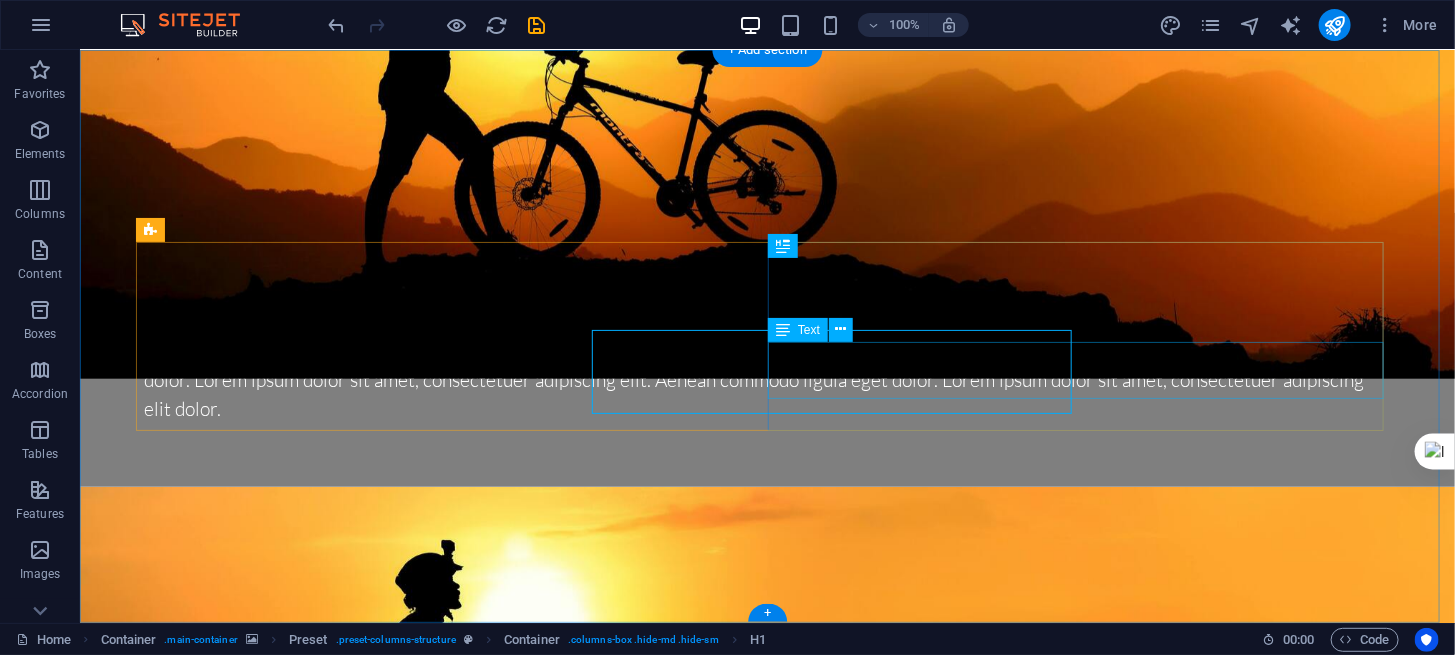 scroll, scrollTop: 331, scrollLeft: 0, axis: vertical 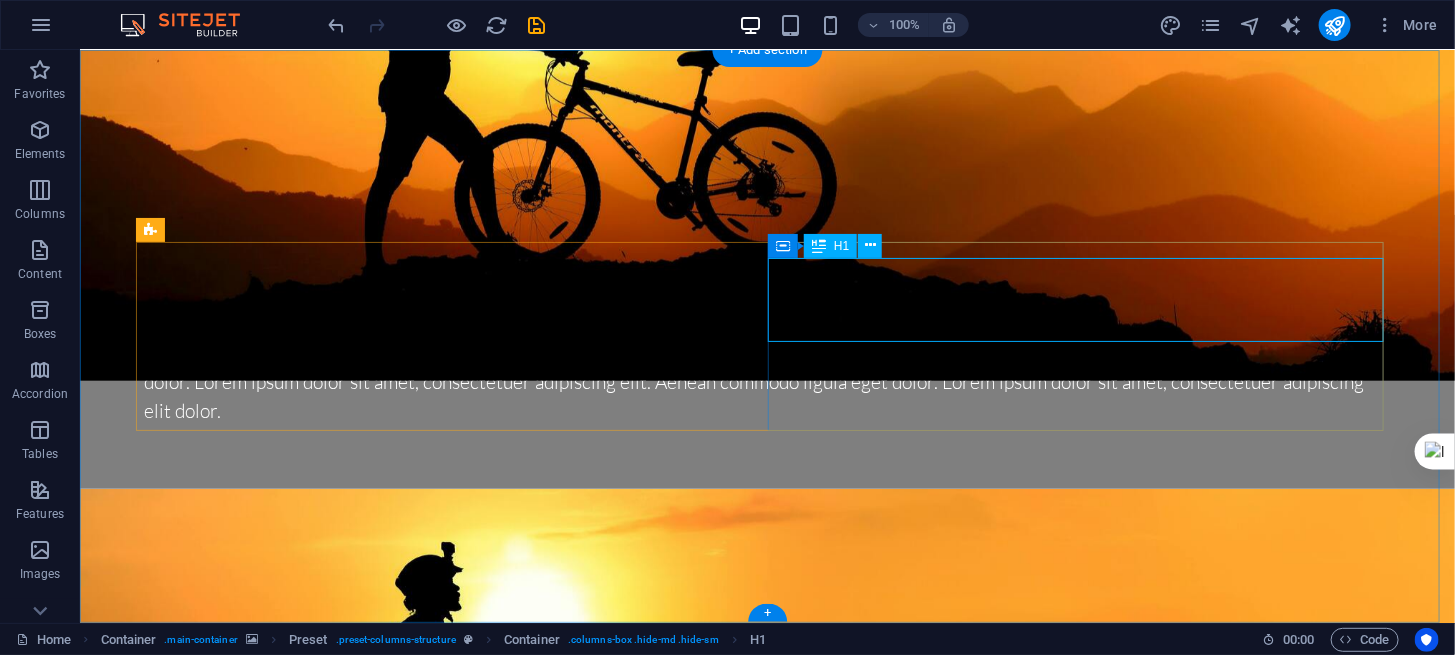 click on "COMING SOON" at bounding box center [767, 1349] 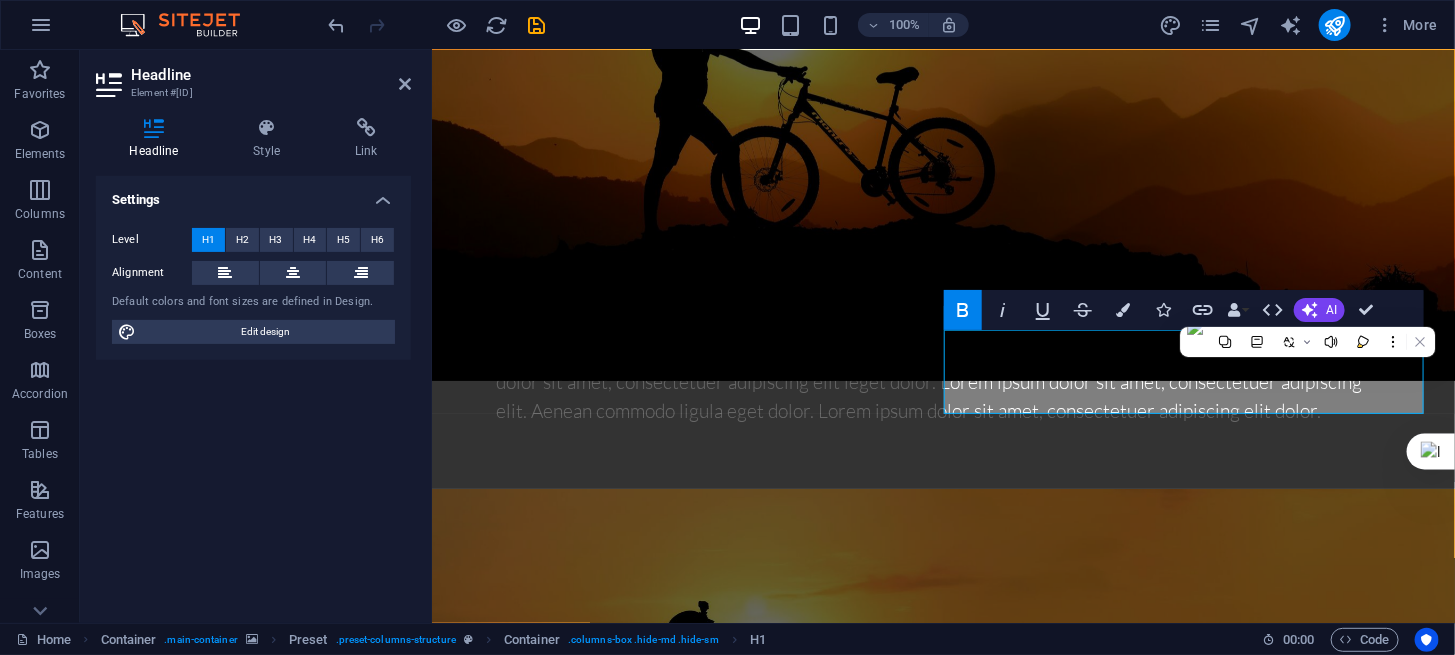 click at bounding box center [942, 774] 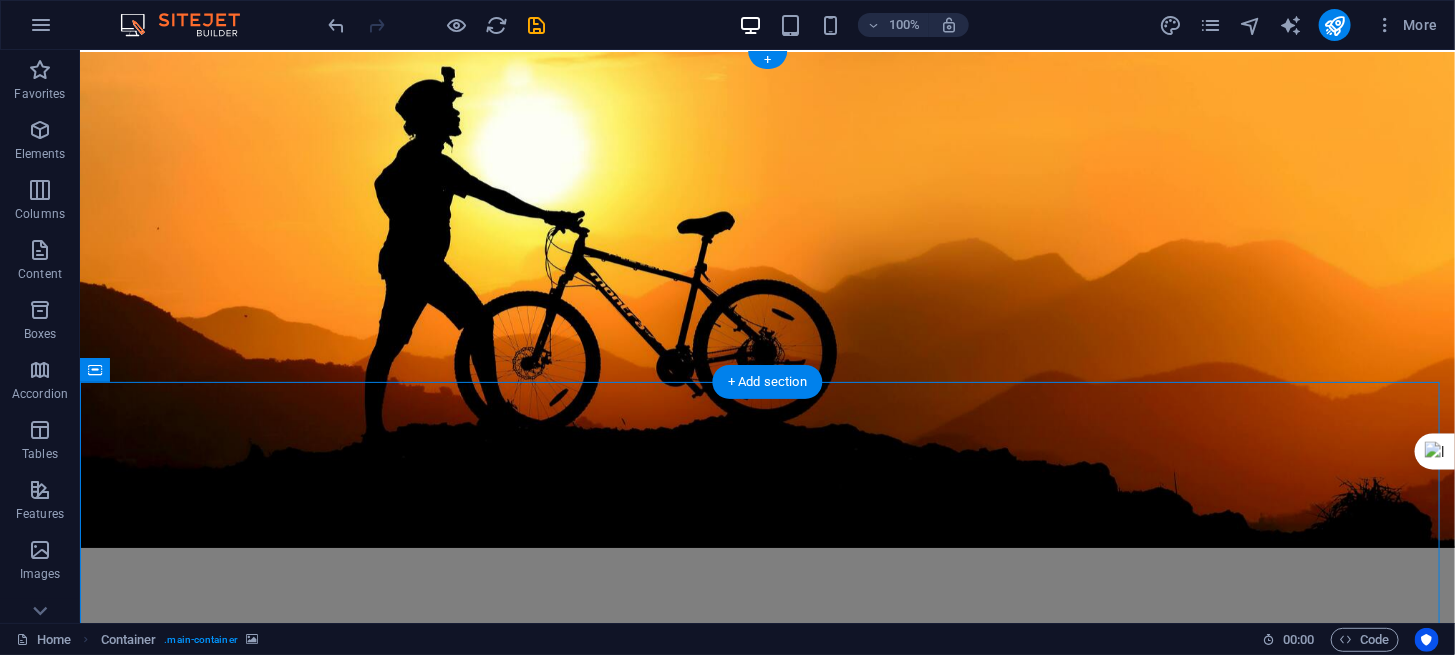 scroll, scrollTop: 0, scrollLeft: 0, axis: both 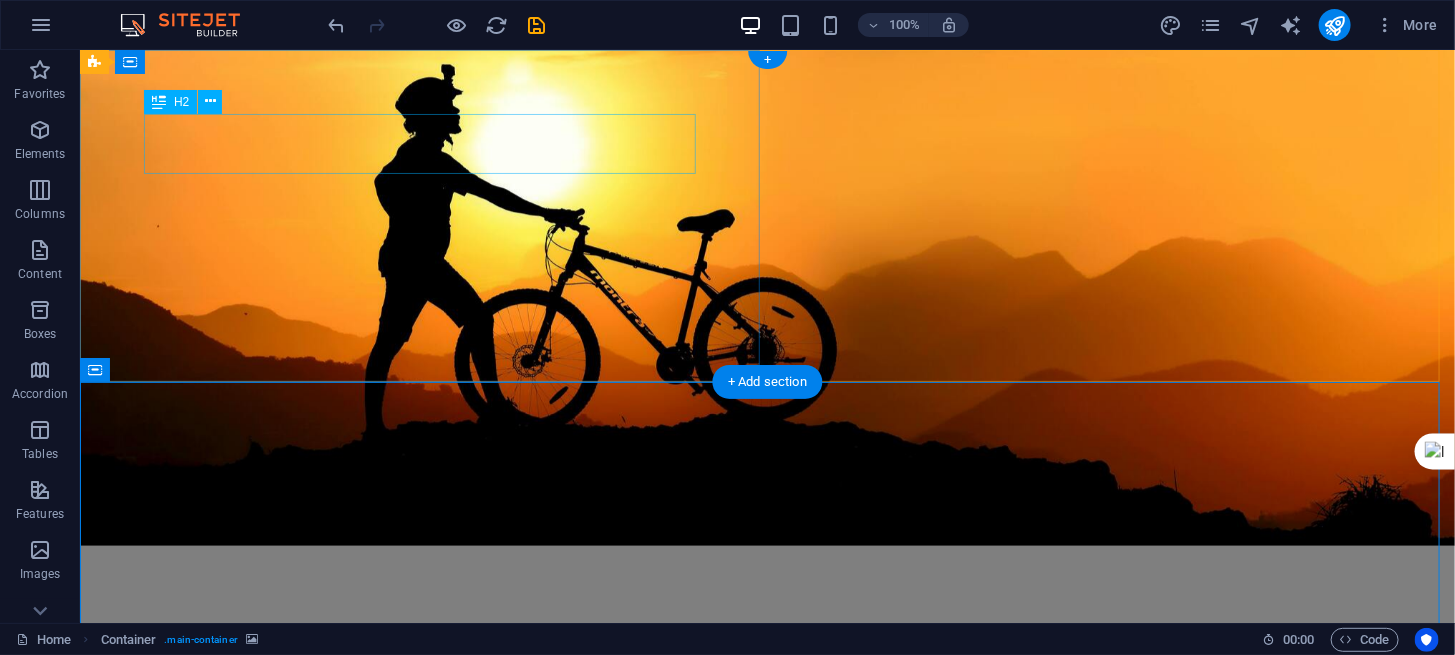 click on "Headline" at bounding box center [766, 639] 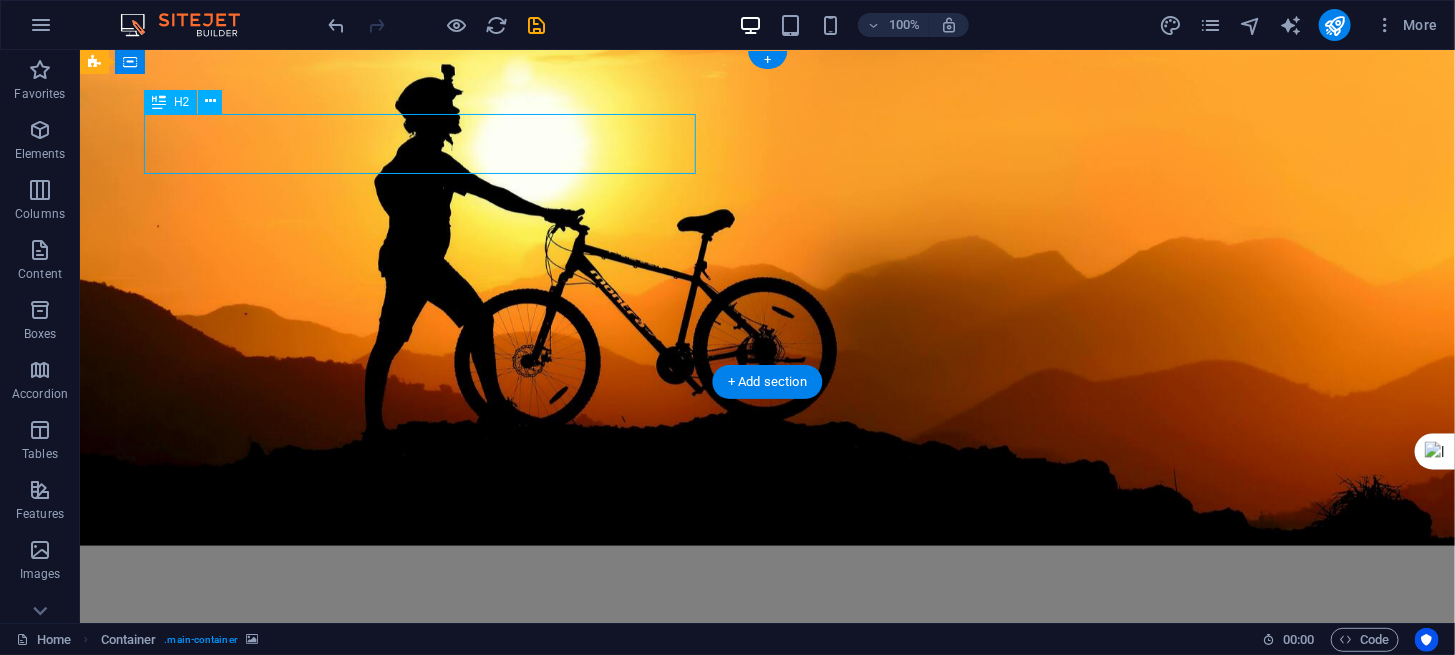 click on "Headline" at bounding box center [766, 639] 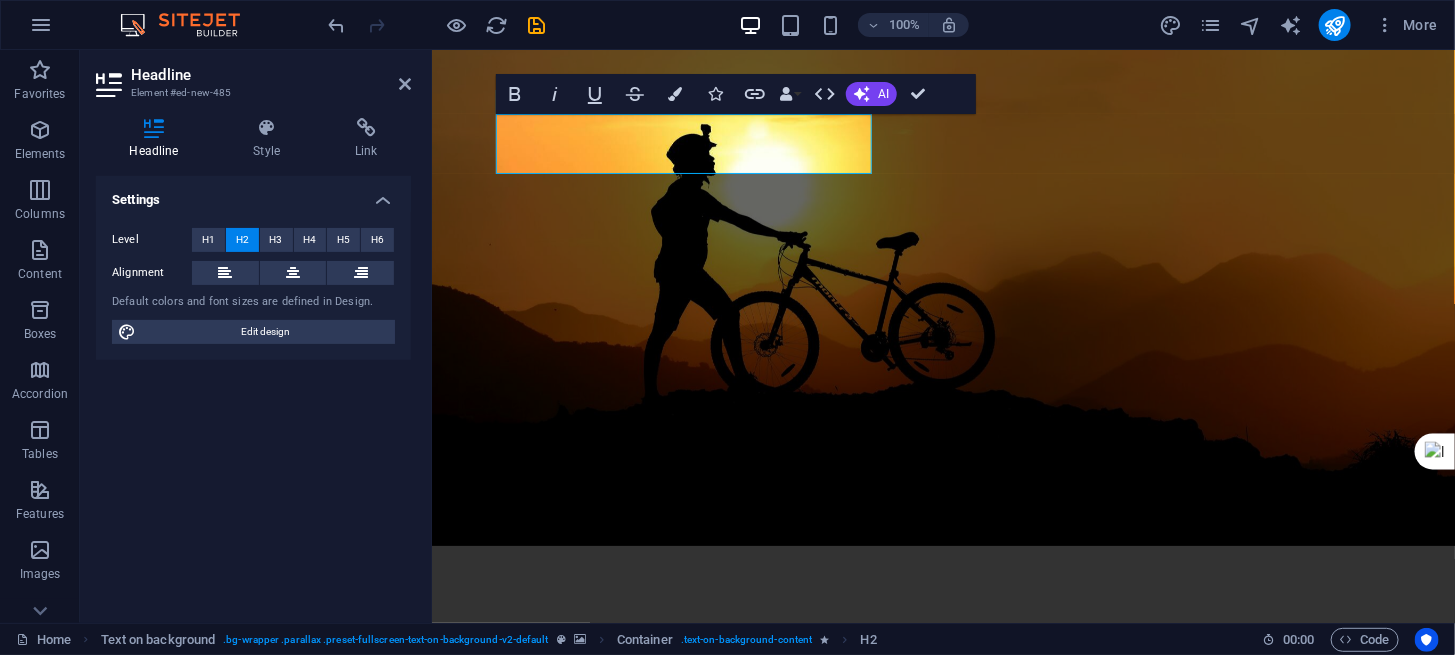 click at bounding box center [942, 1105] 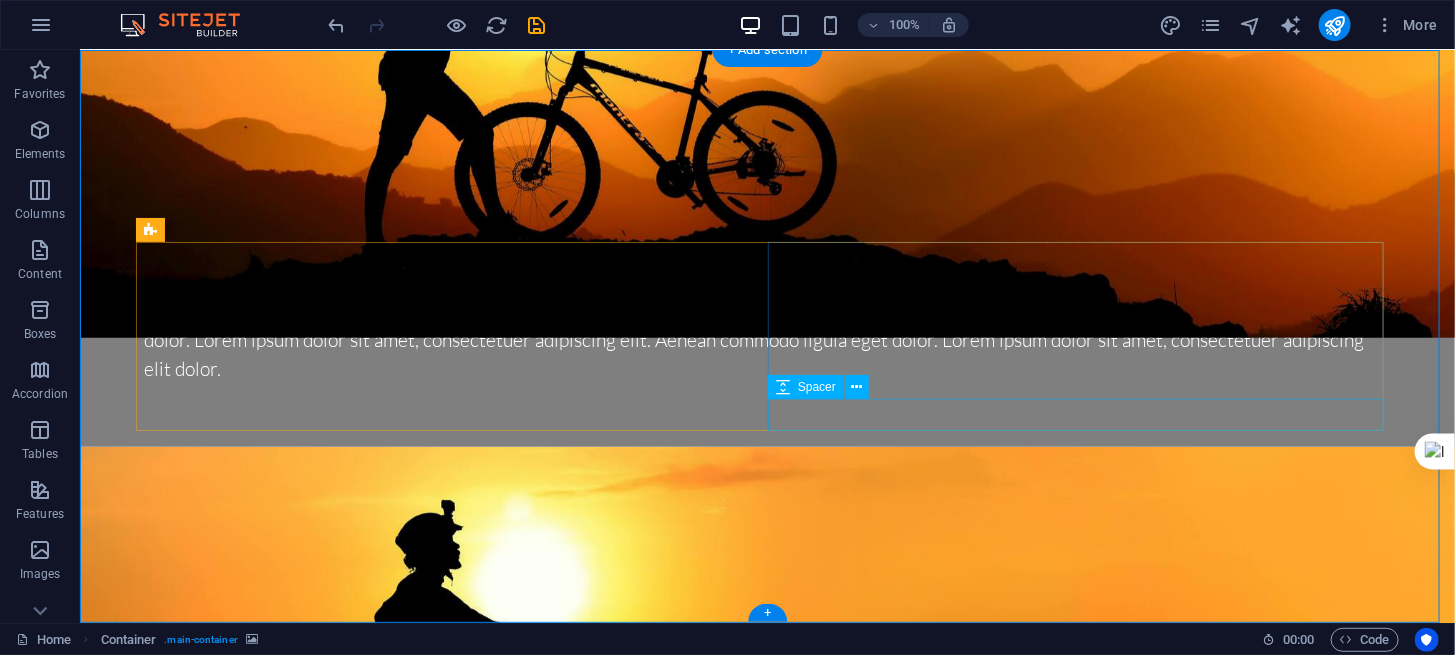 scroll, scrollTop: 331, scrollLeft: 0, axis: vertical 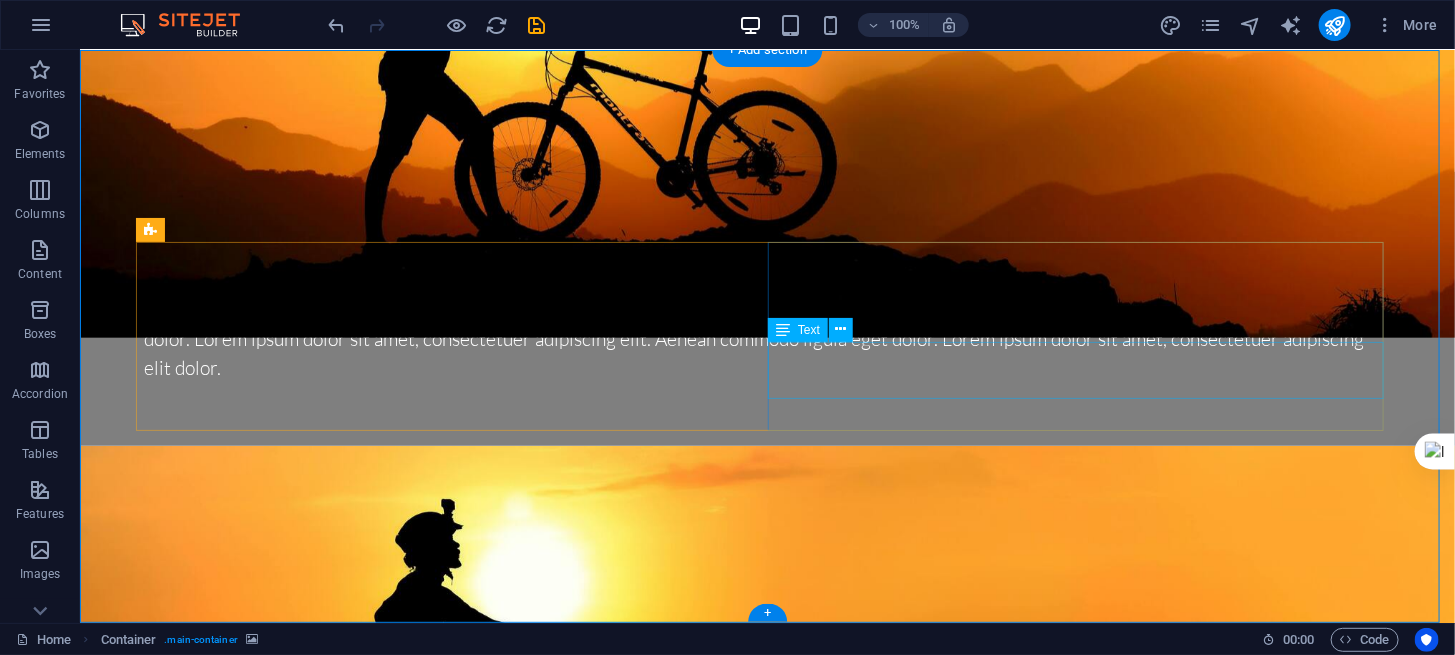 click on "The new website for Buffalo City Cycling. Your portal to cycling in East London and the Buffalo City District." at bounding box center [767, 1377] 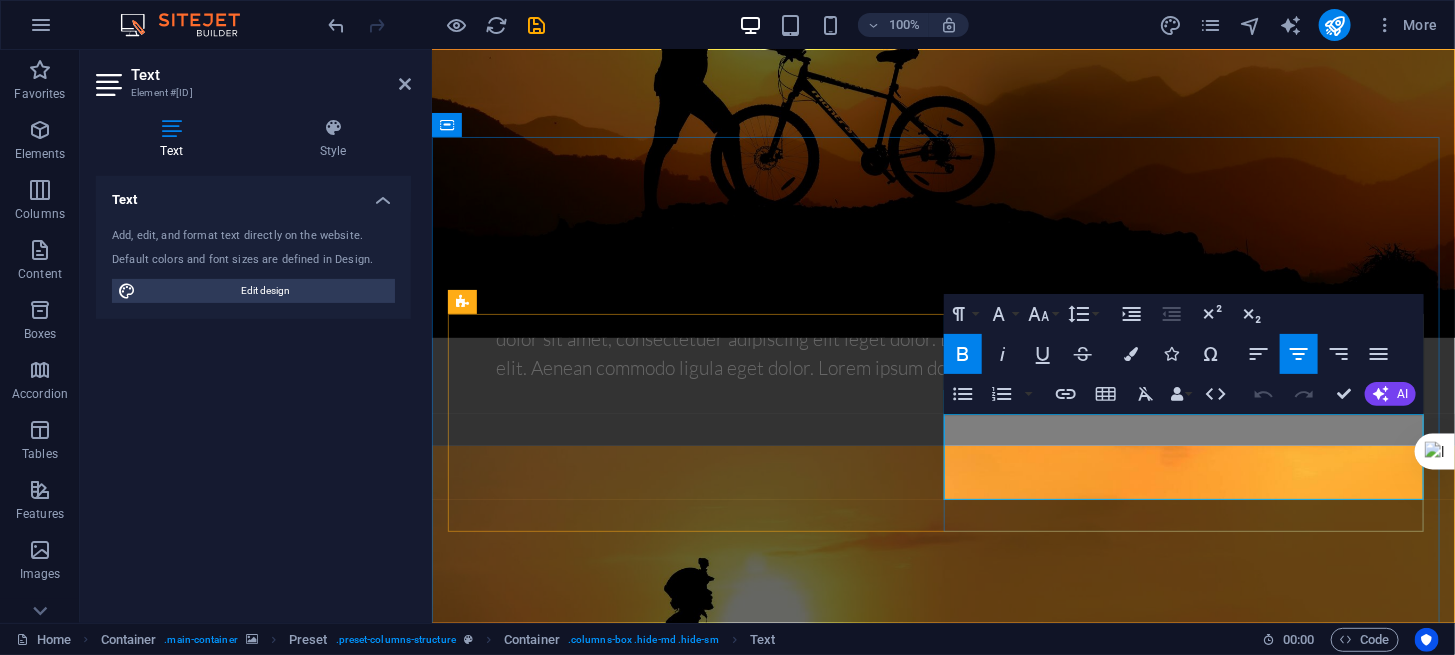 drag, startPoint x: 1013, startPoint y: 420, endPoint x: 1232, endPoint y: 486, distance: 228.7291 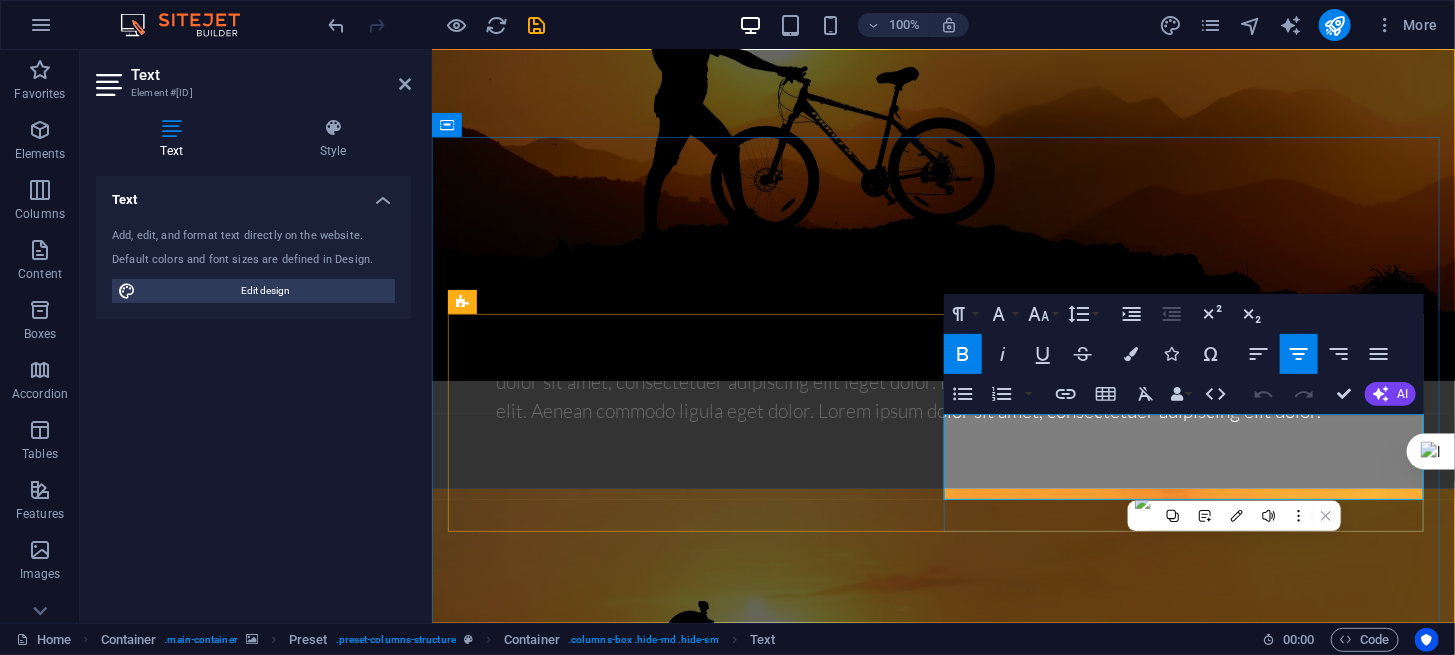 copy on "The new website for Buffalo City Cycling. Your portal to cycling in East London and the Buffalo City District." 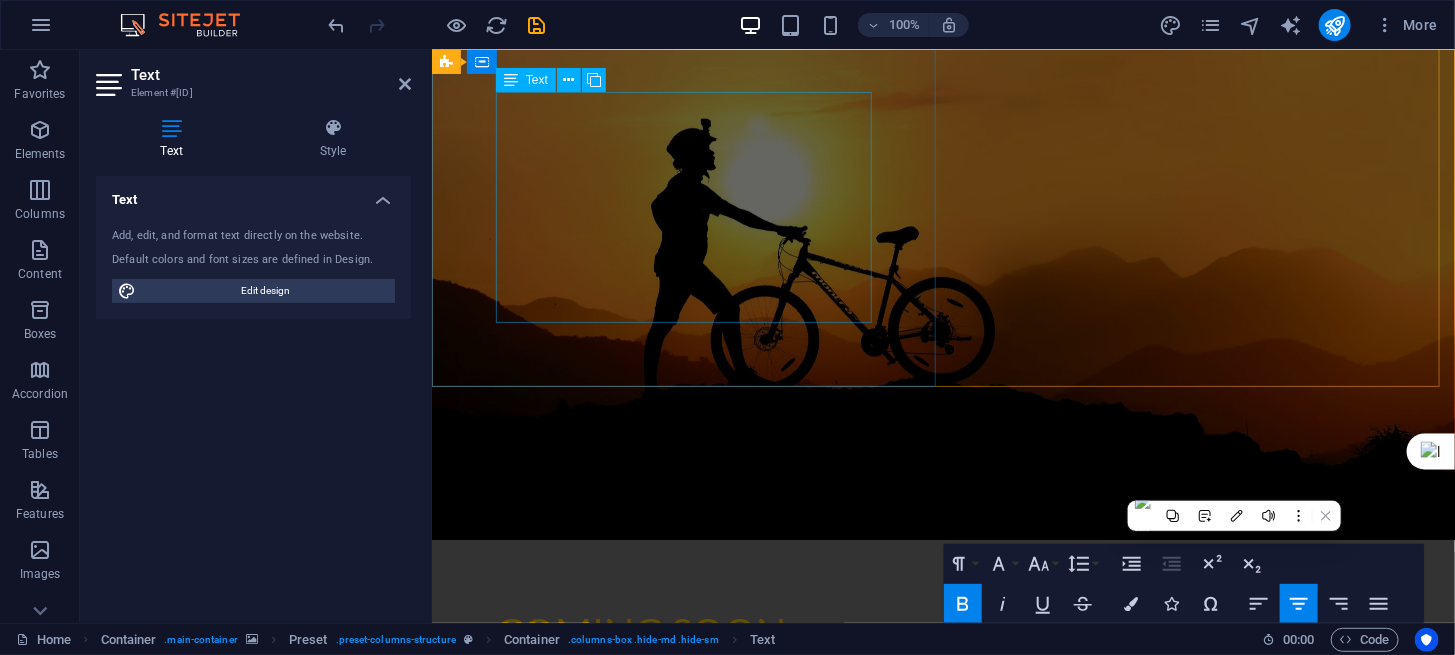 scroll, scrollTop: 0, scrollLeft: 0, axis: both 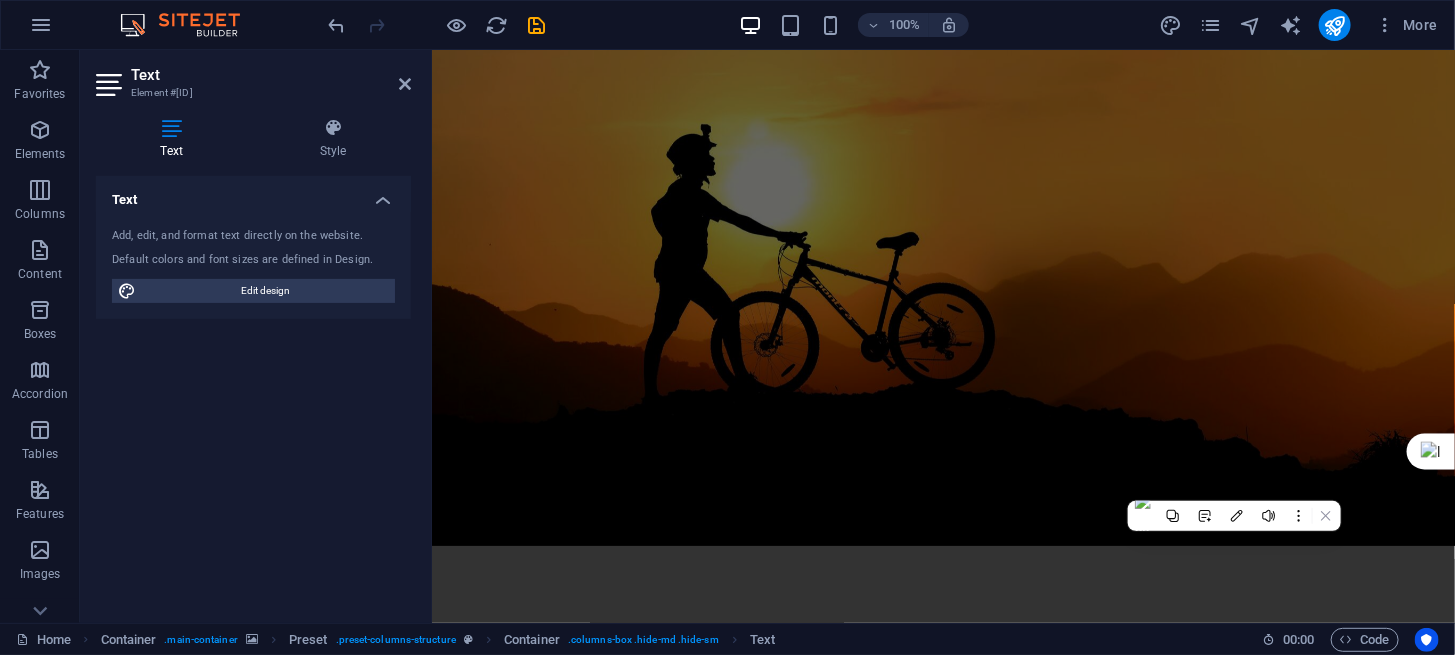 click at bounding box center (942, 297) 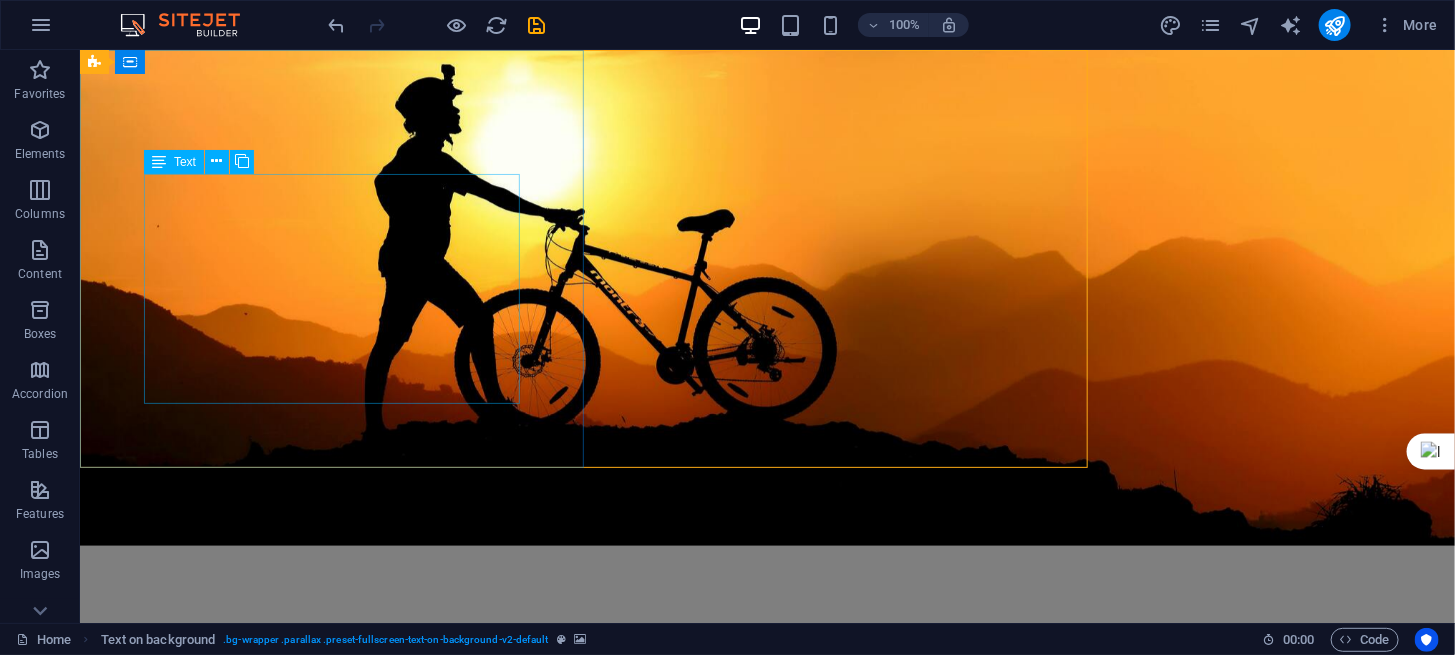 click on "Lorem ipsum dolor sit amet, consectetuer adipiscing elit. Aenean commodo ligula eget dolor. Lorem ipsum dolor sit amet, consectetuer adipiscing elit leget dolor. Lorem ipsum dolor sit amet, consectetuer adipiscing elit. Aenean commodo ligula eget dolor. Lorem ipsum dolor sit amet, consectetuer adipiscing elit dolor." at bounding box center (766, 712) 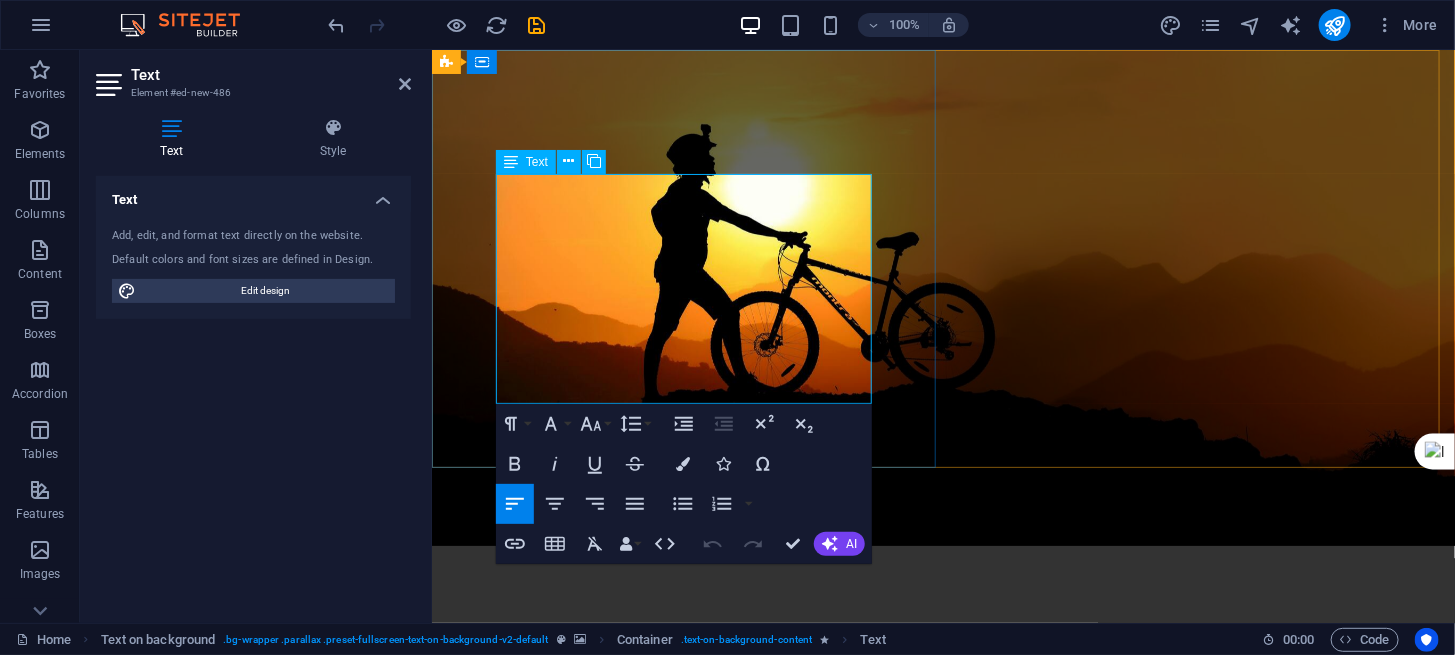 drag, startPoint x: 498, startPoint y: 189, endPoint x: 599, endPoint y: 400, distance: 233.92734 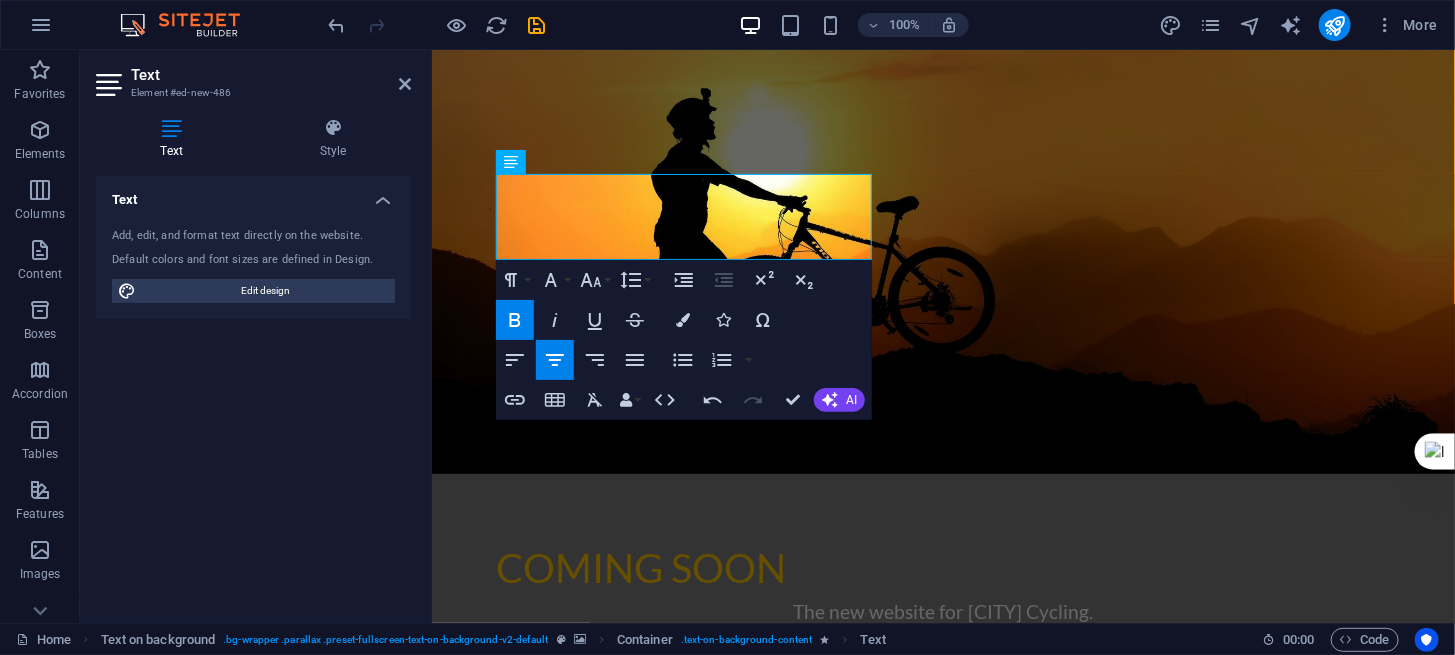 click at bounding box center (942, 261) 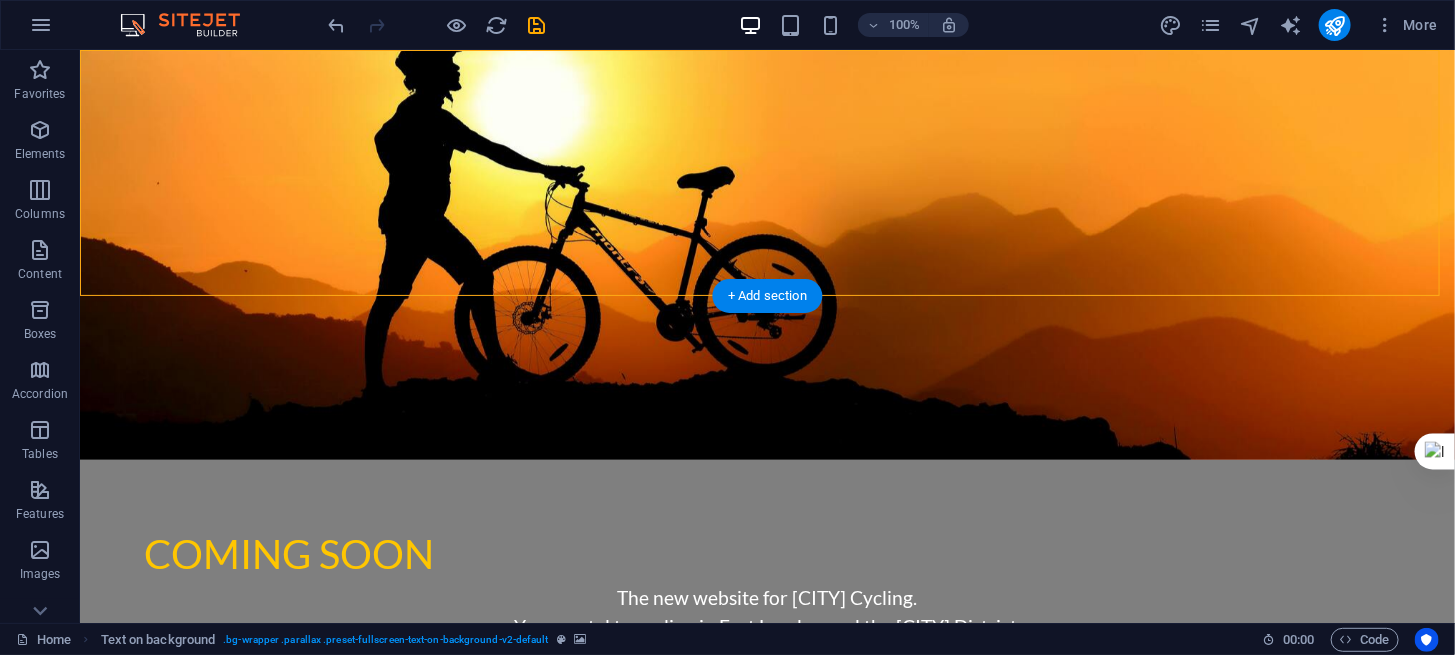 click at bounding box center [766, 991] 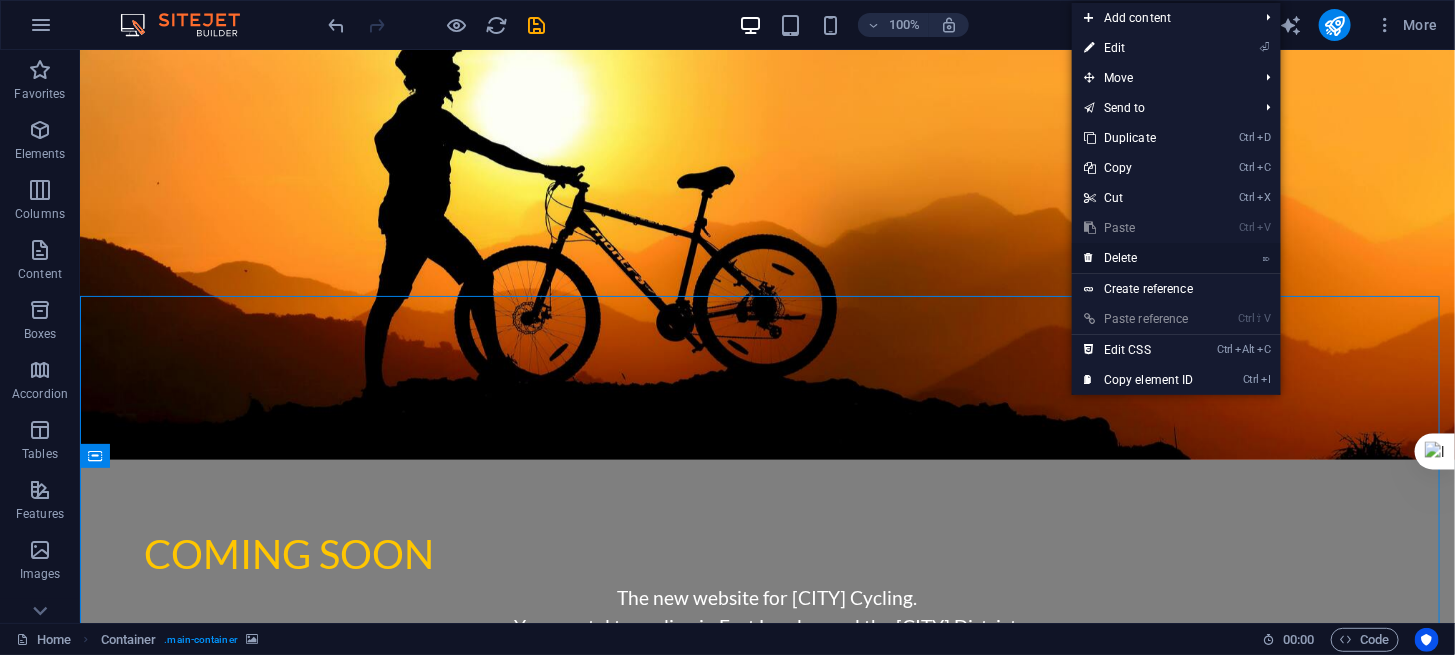 click on "⌦  Delete" at bounding box center [1139, 258] 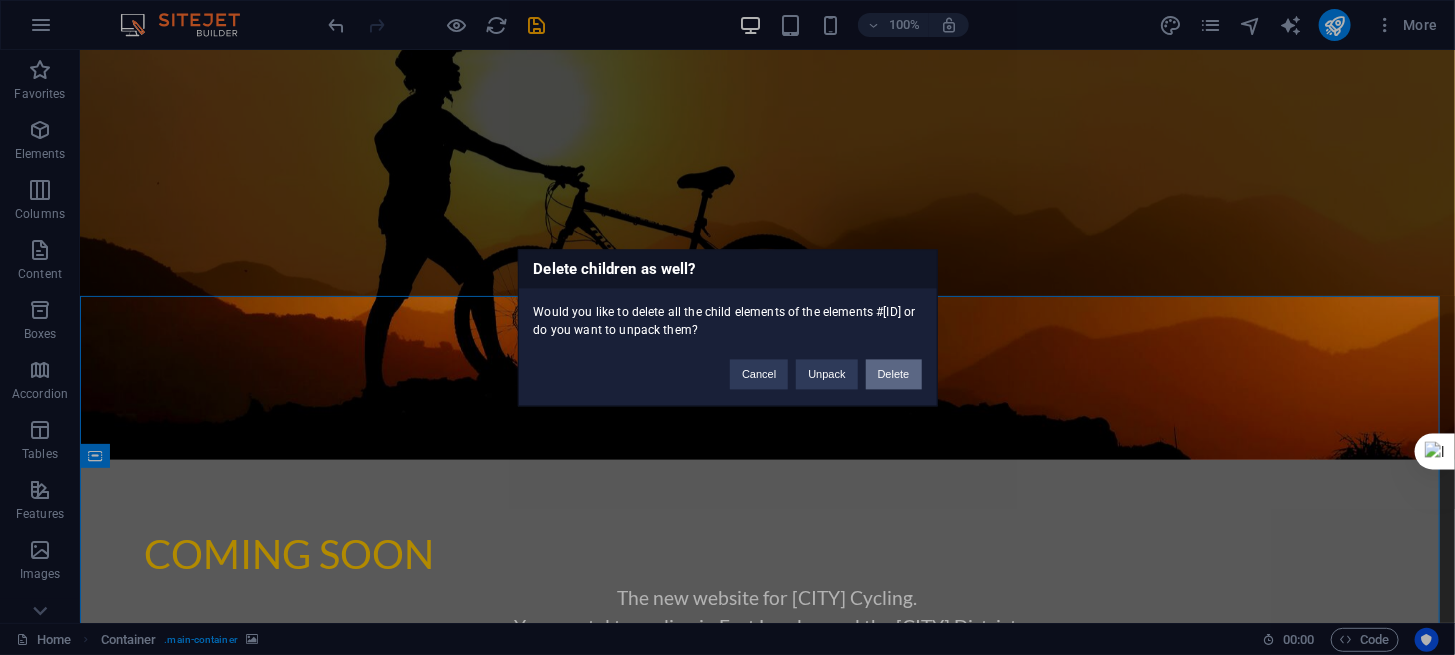 click on "Delete" at bounding box center (894, 374) 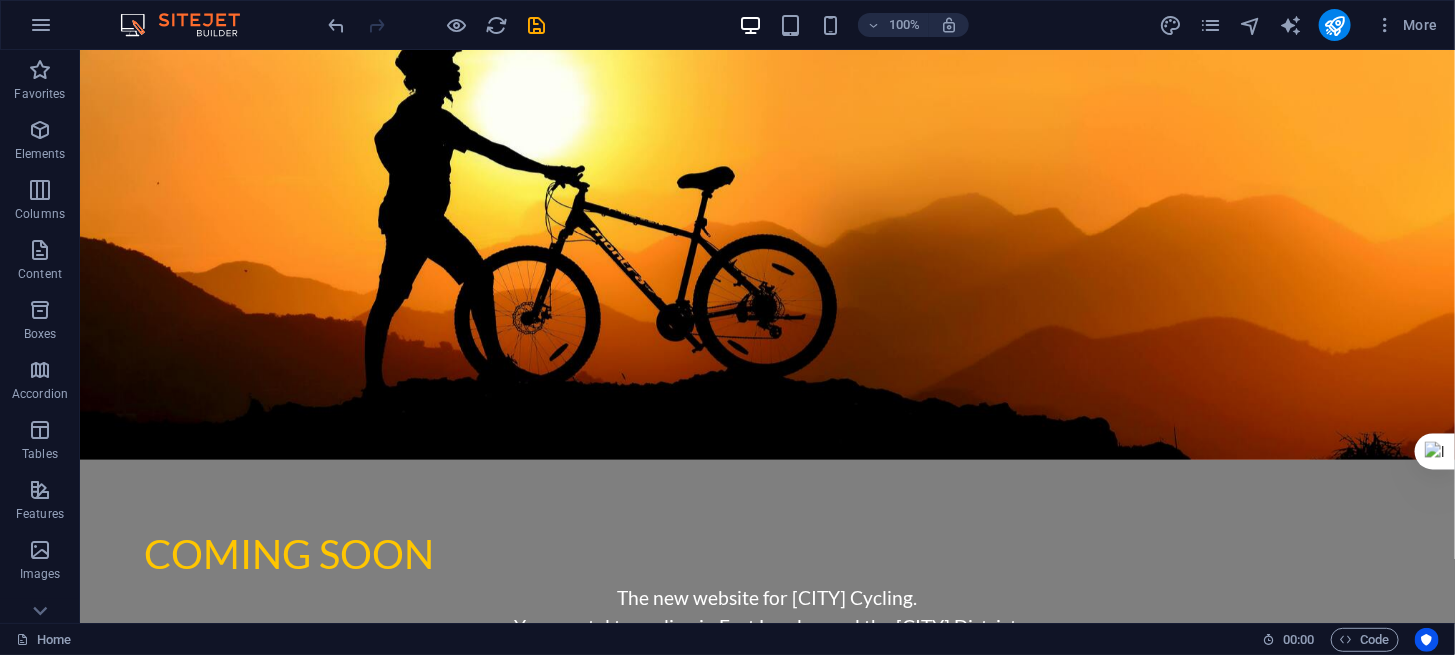 click at bounding box center [766, 254] 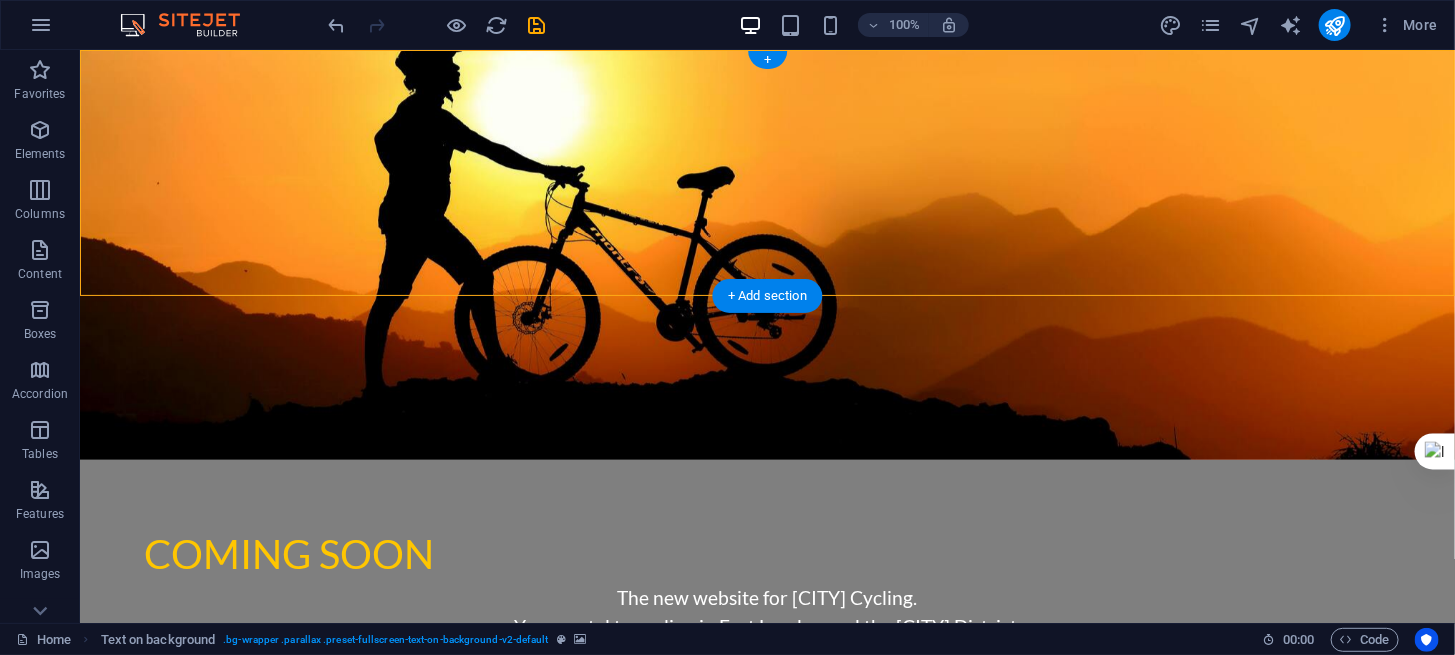click at bounding box center [766, 254] 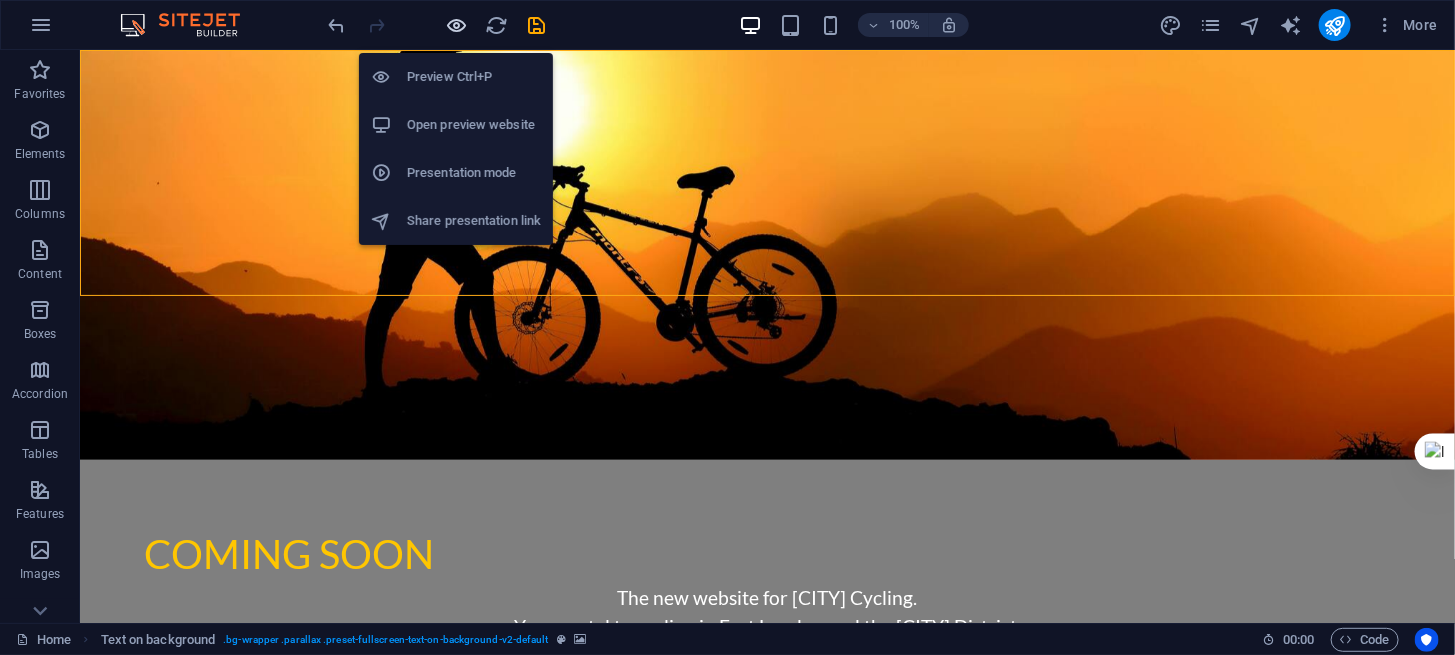 click at bounding box center (457, 25) 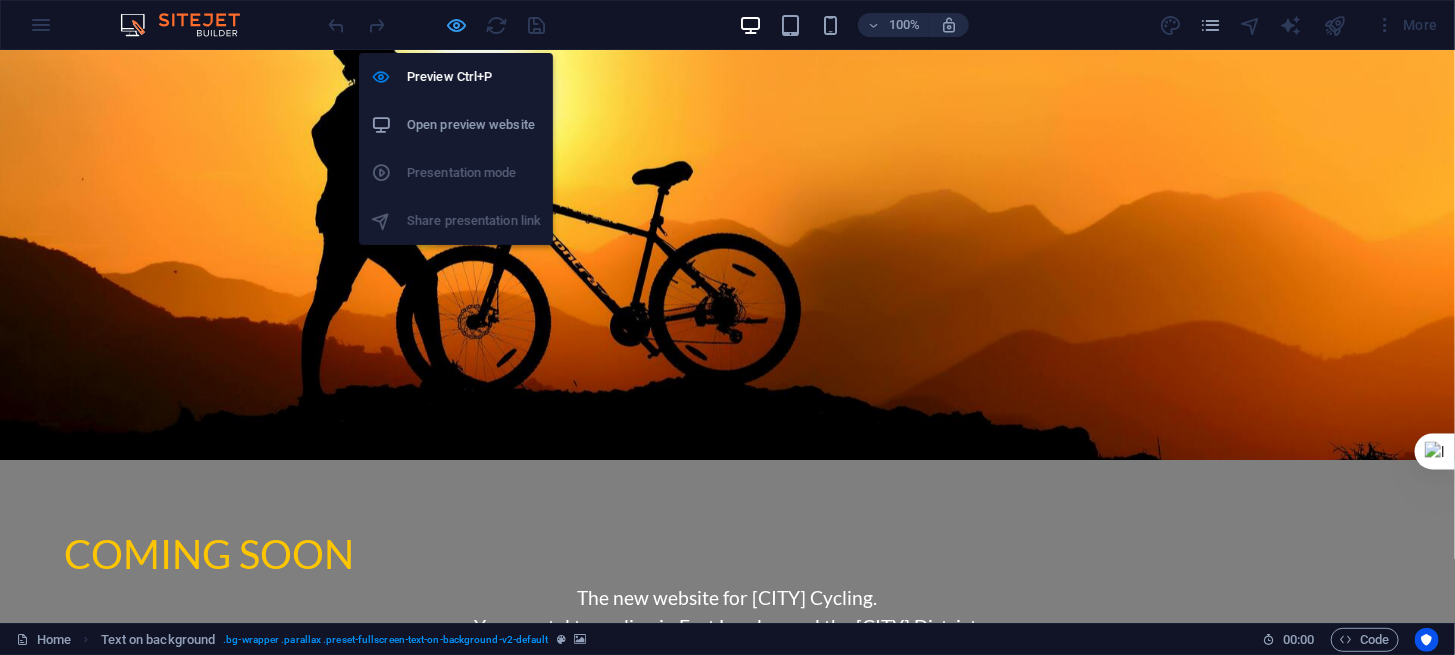 click at bounding box center [457, 25] 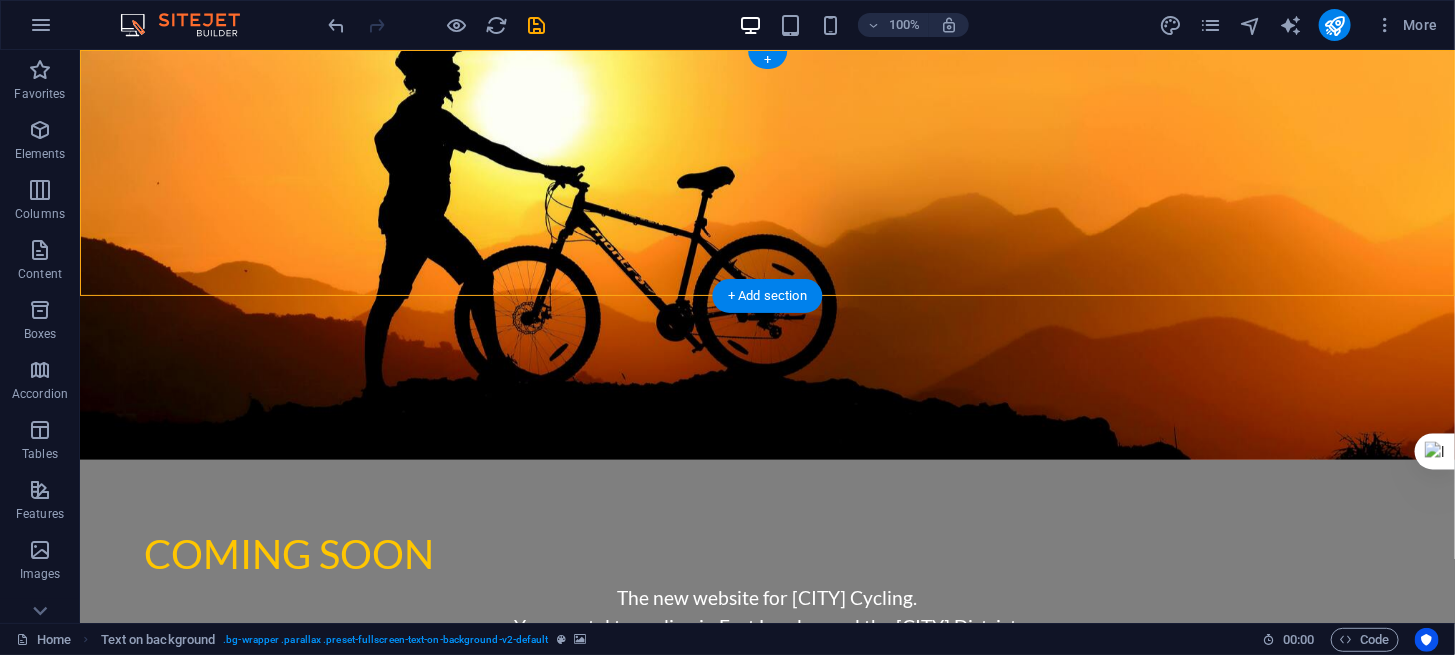 click at bounding box center [766, 254] 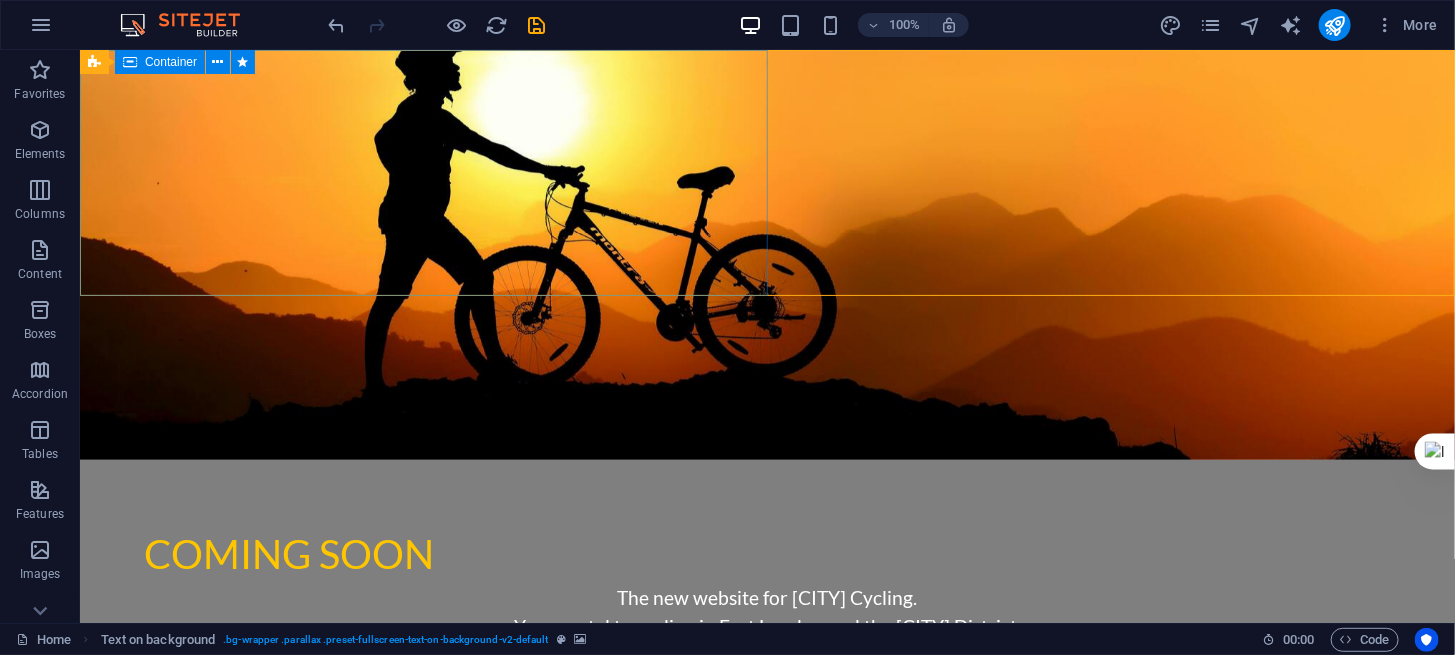 click on "Container" at bounding box center [171, 62] 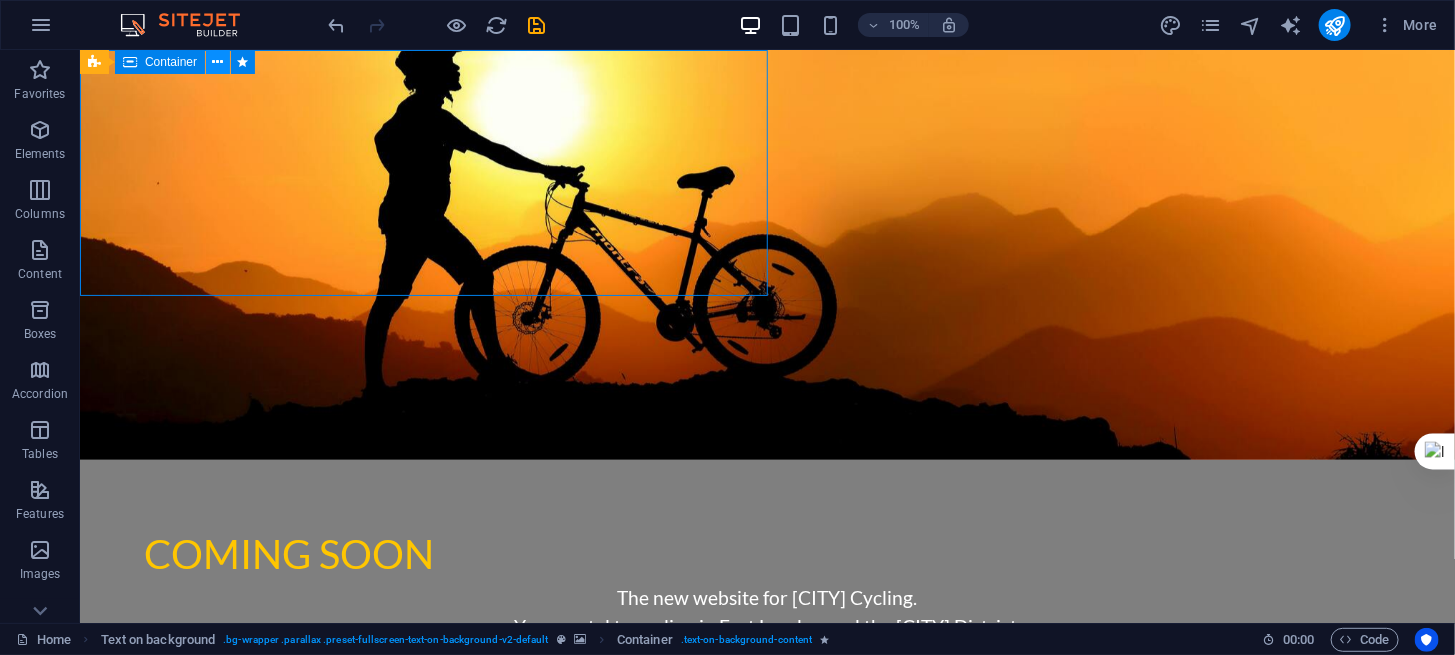 click at bounding box center [218, 62] 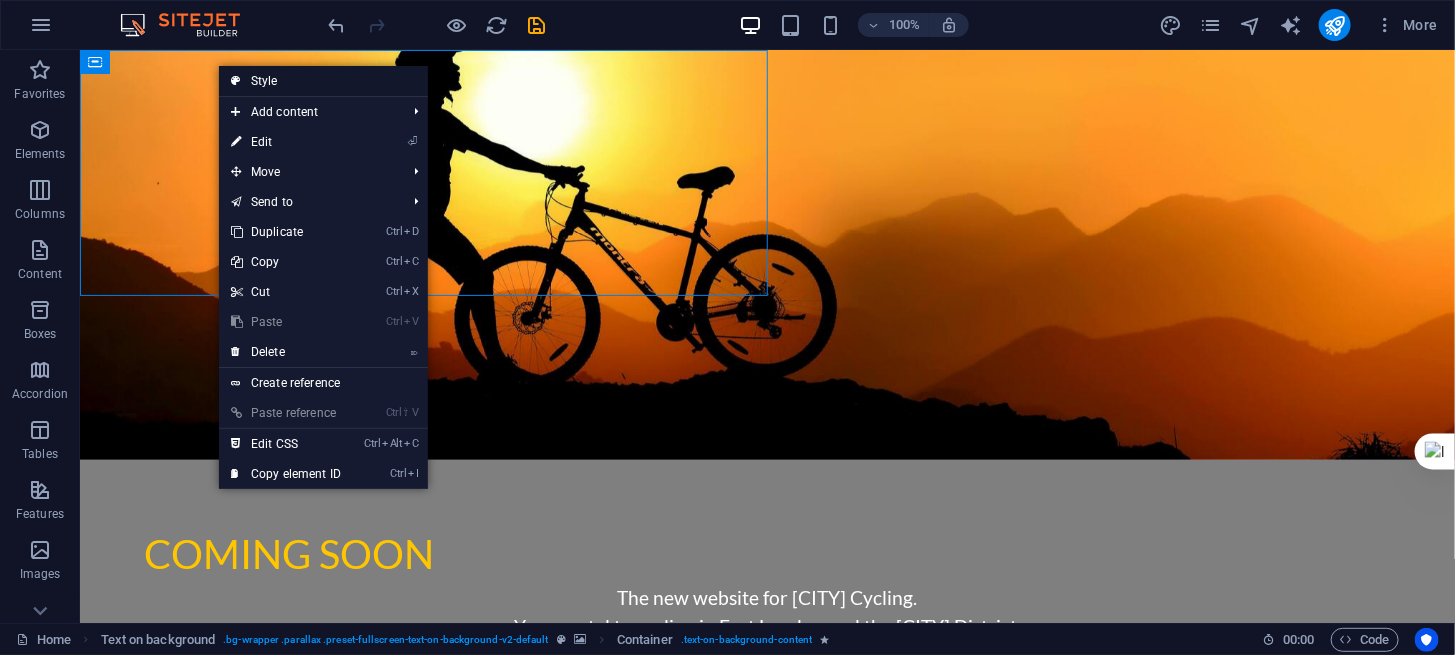 click on "Style" at bounding box center [323, 81] 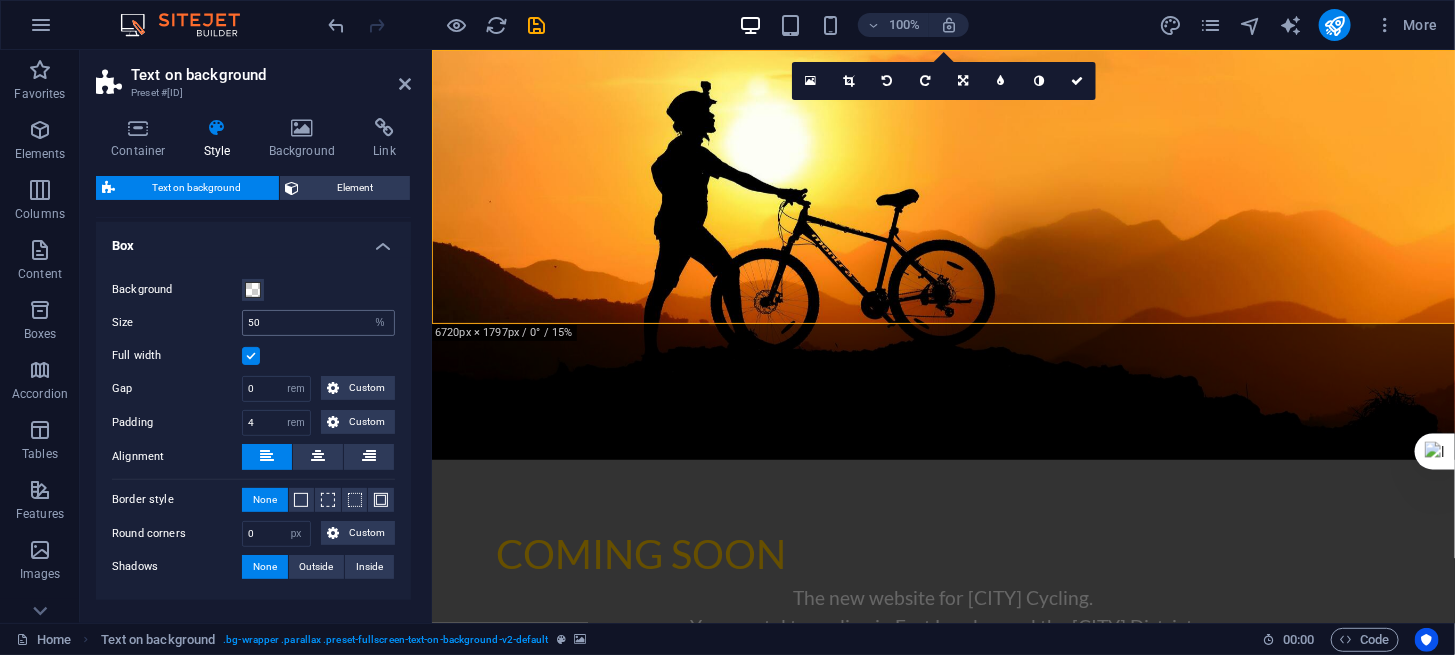 scroll, scrollTop: 270, scrollLeft: 0, axis: vertical 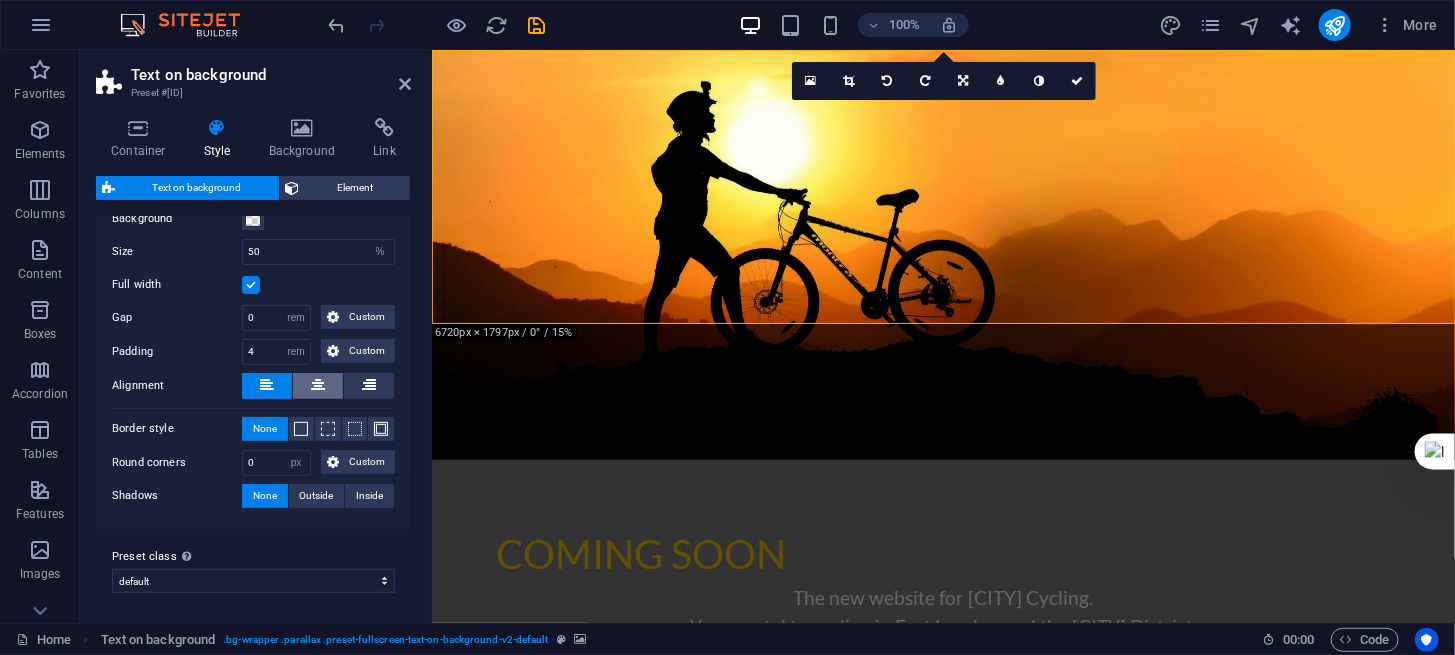 click at bounding box center (318, 385) 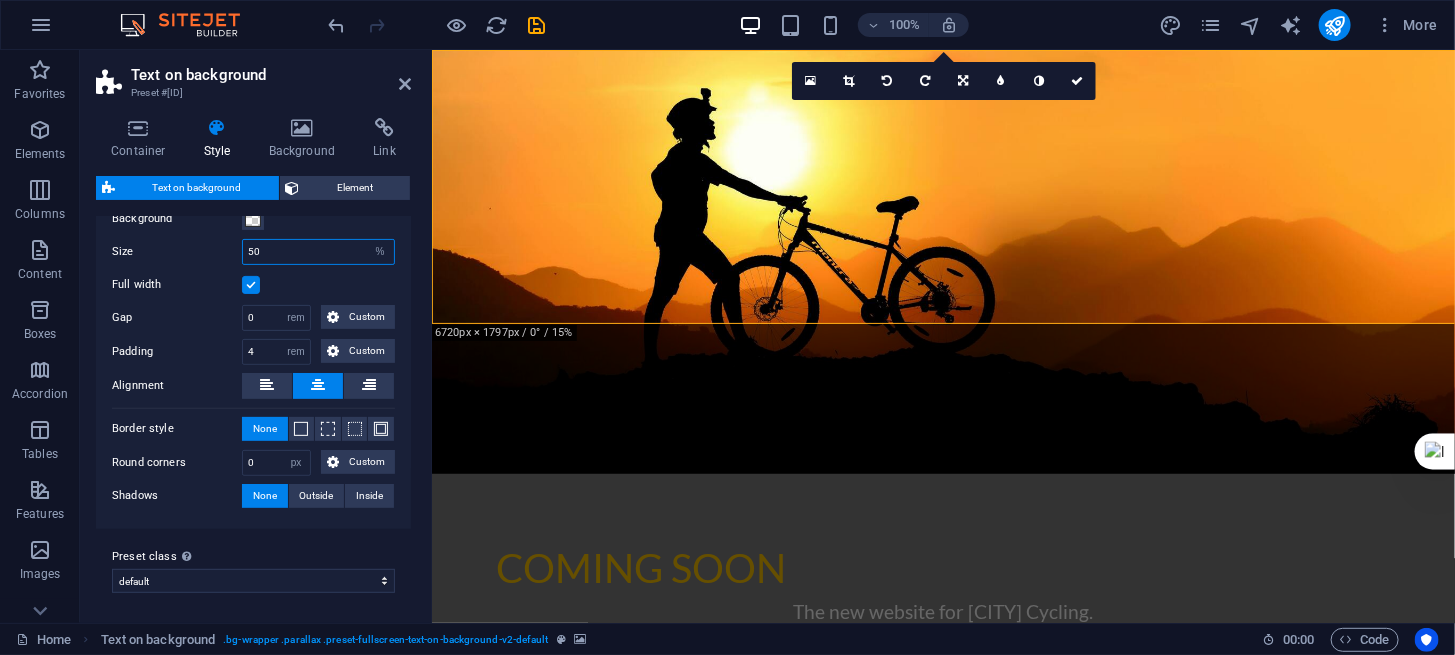 drag, startPoint x: 294, startPoint y: 250, endPoint x: 235, endPoint y: 248, distance: 59.03389 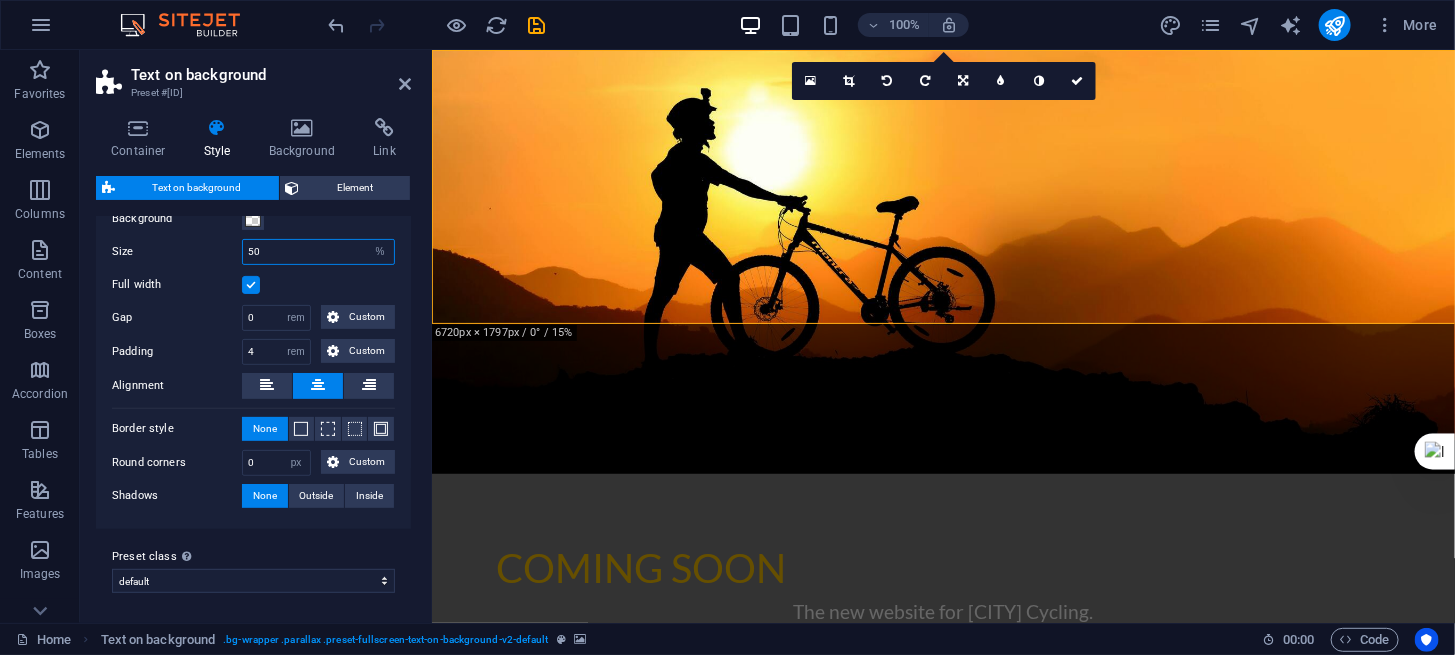 click on "Size 50 px rem % vh vw" at bounding box center (253, 252) 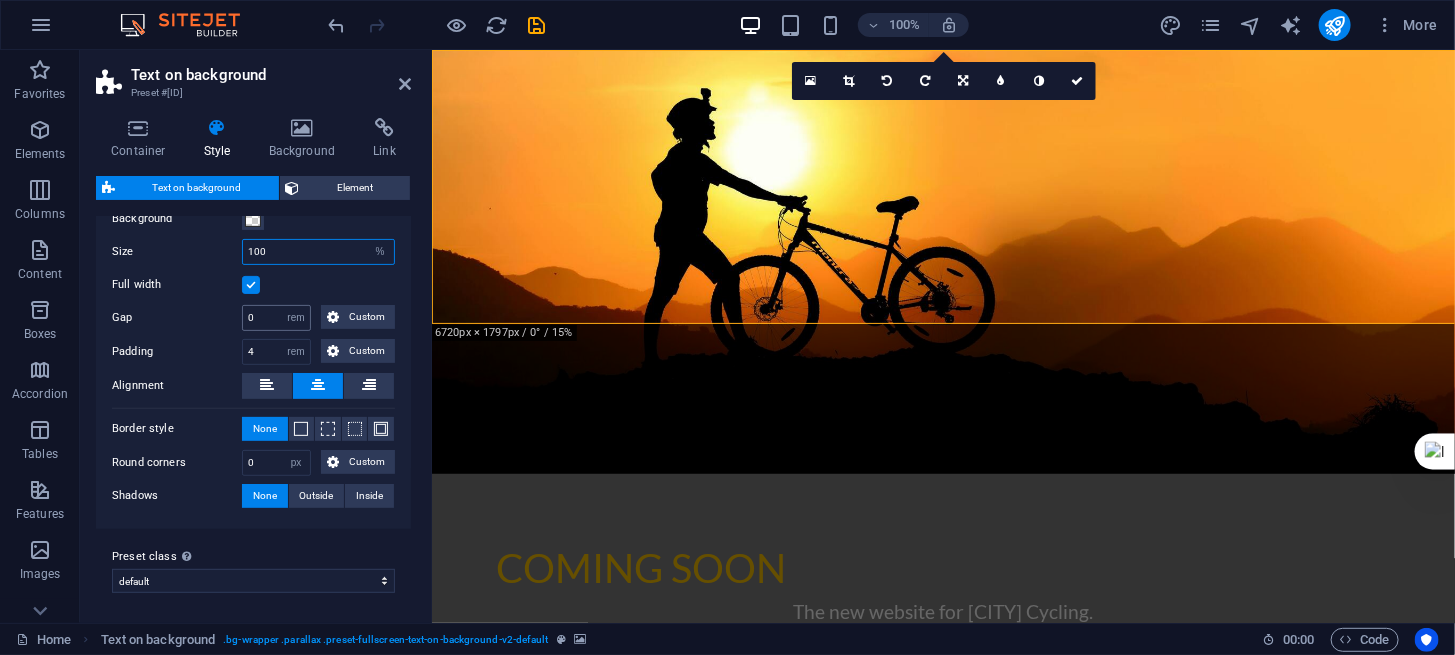 type on "100" 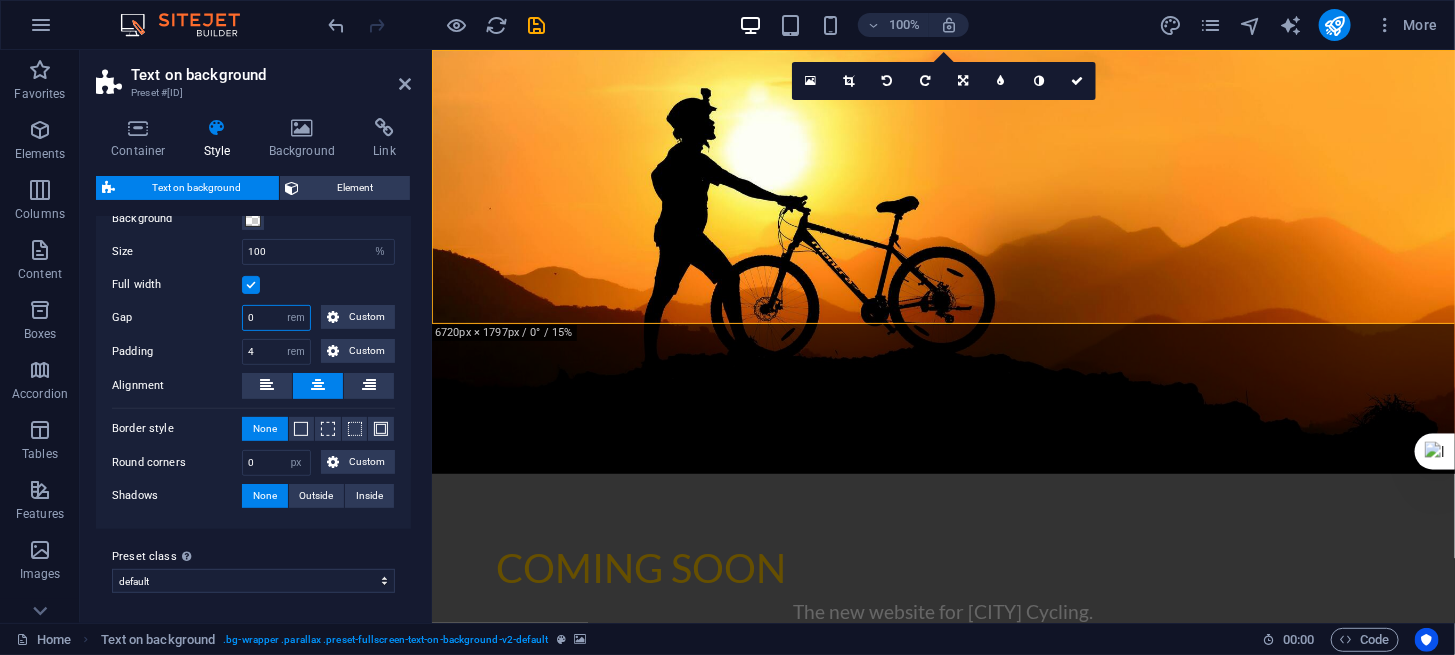 click on "0" at bounding box center (276, 318) 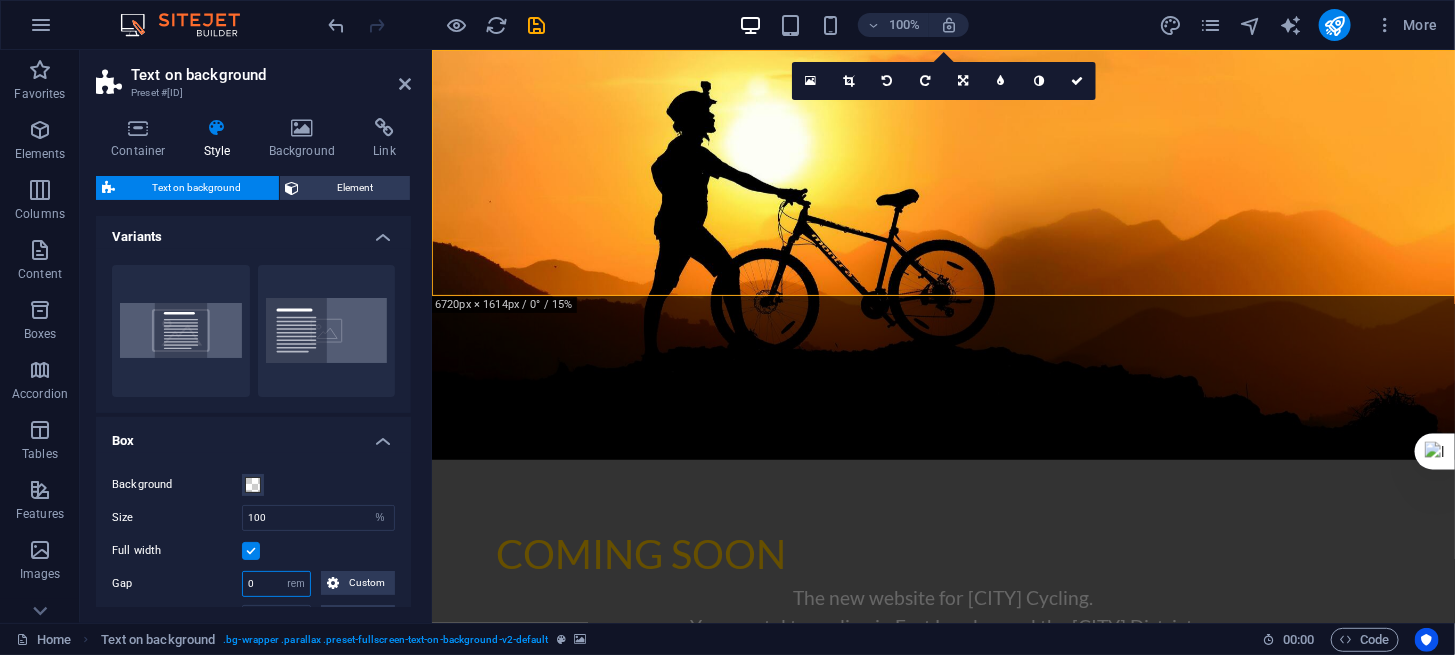 scroll, scrollTop: 0, scrollLeft: 0, axis: both 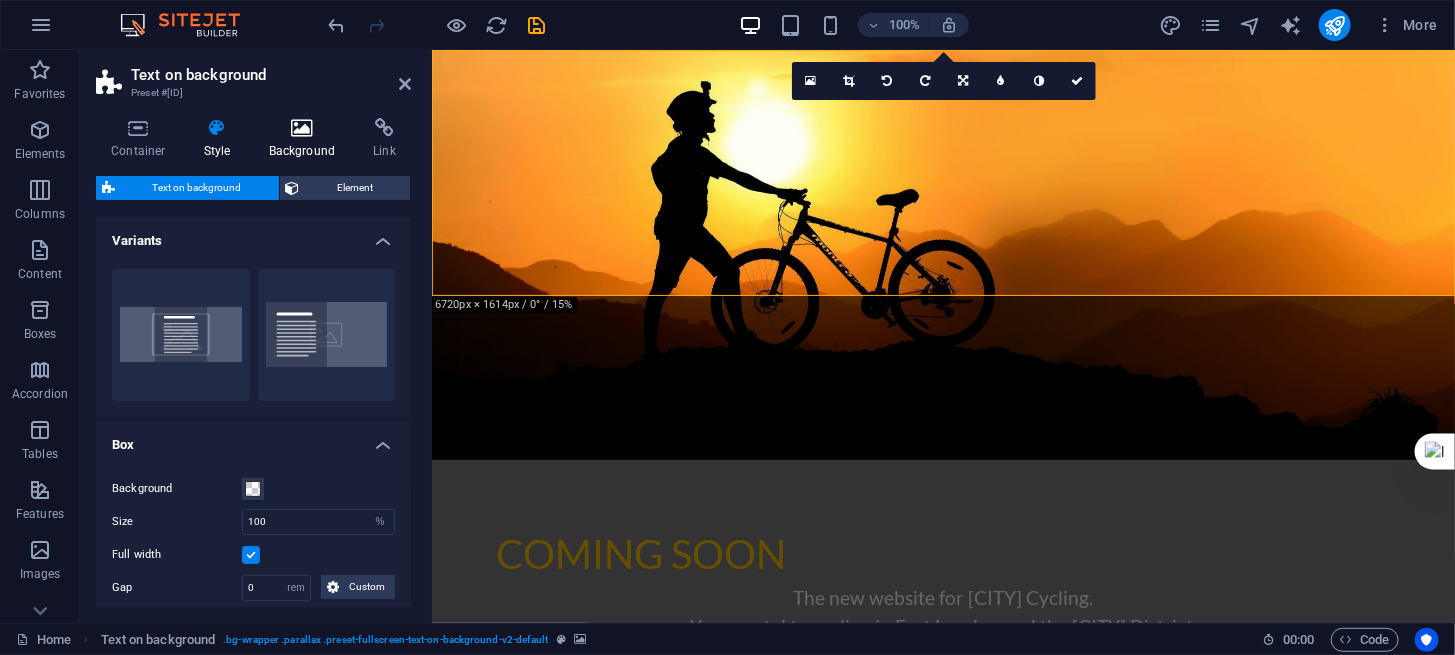 click at bounding box center [302, 128] 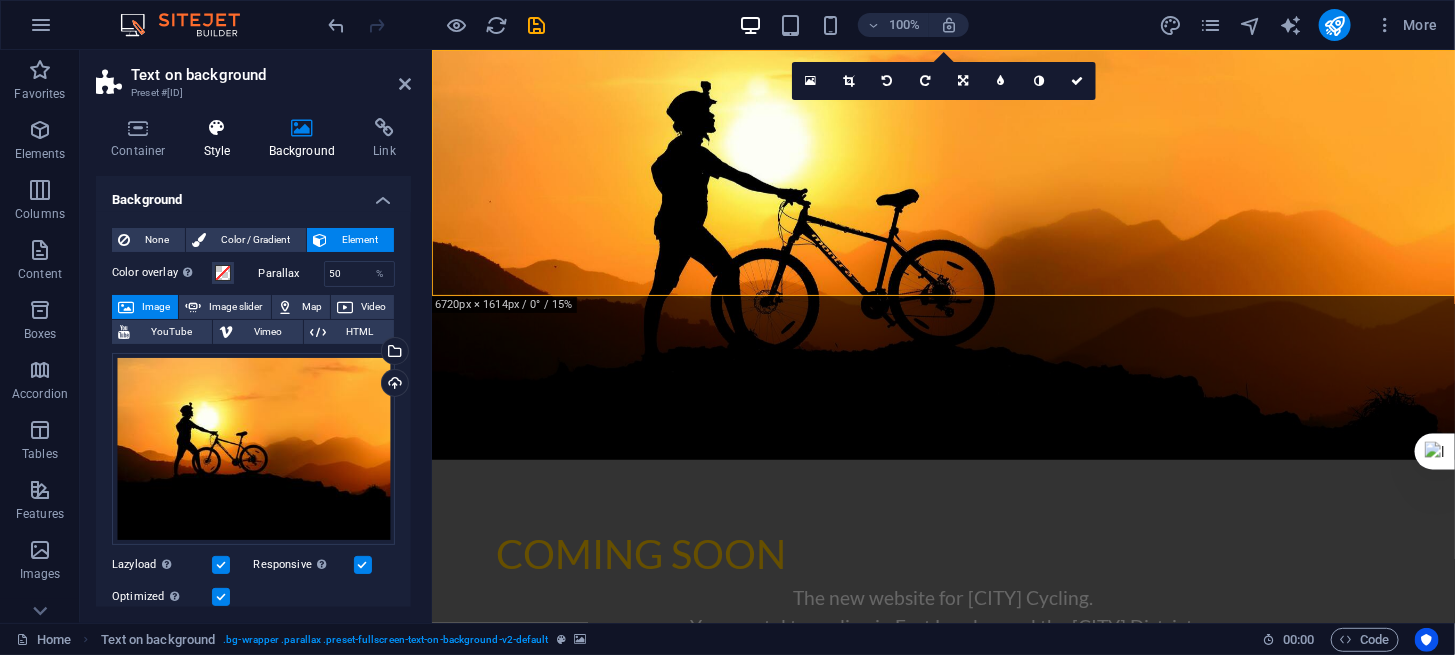 click on "Style" at bounding box center (221, 139) 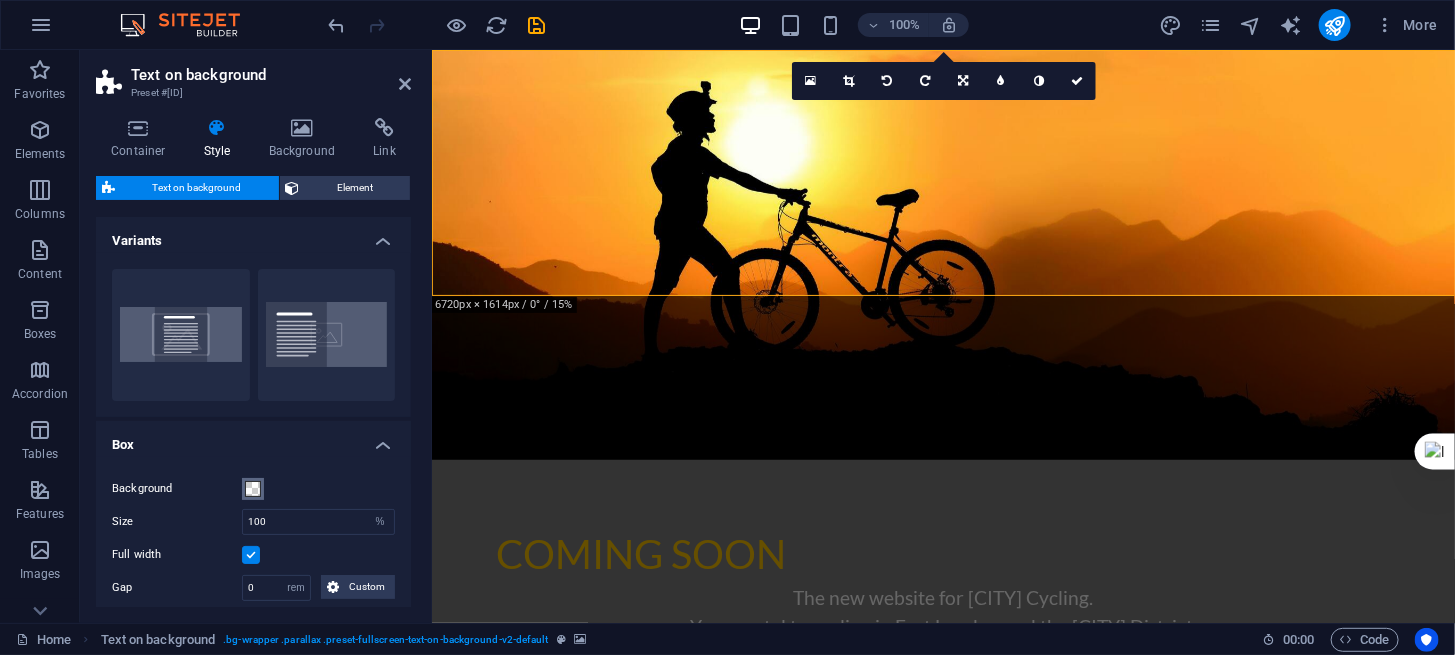 click at bounding box center [253, 489] 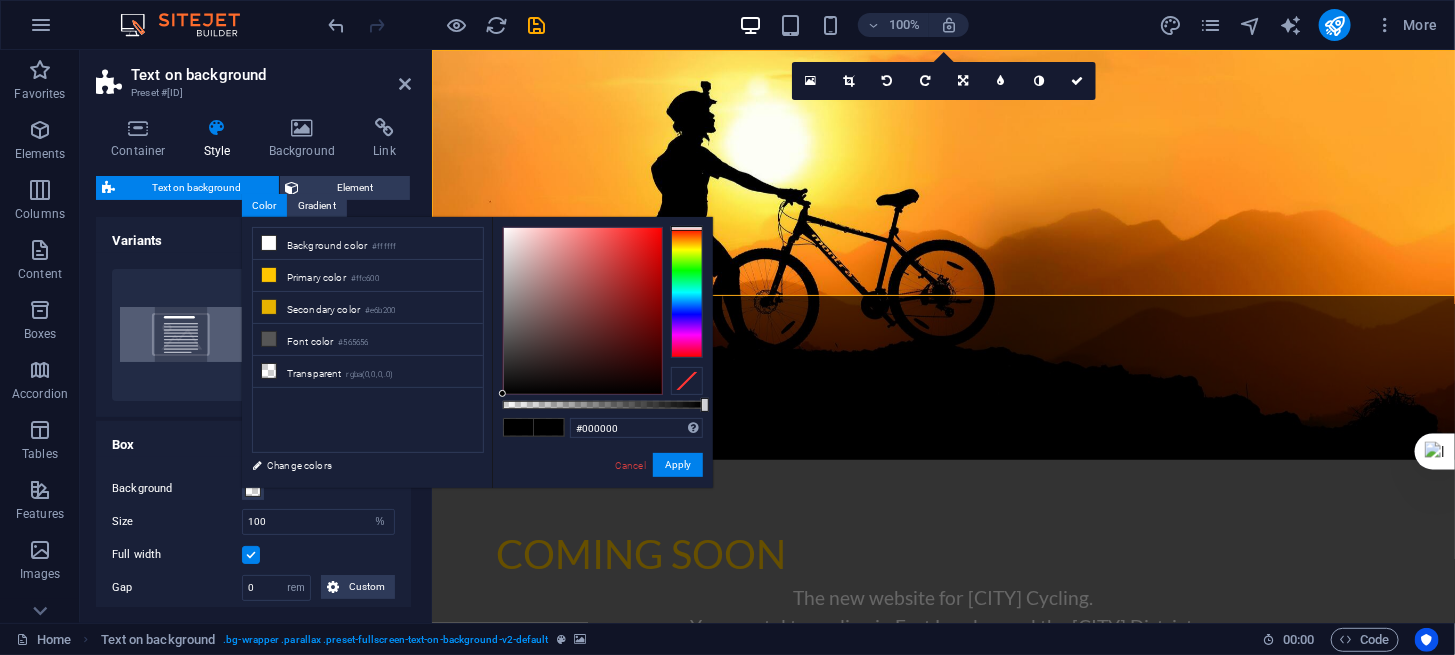 click on "Box" at bounding box center [253, 439] 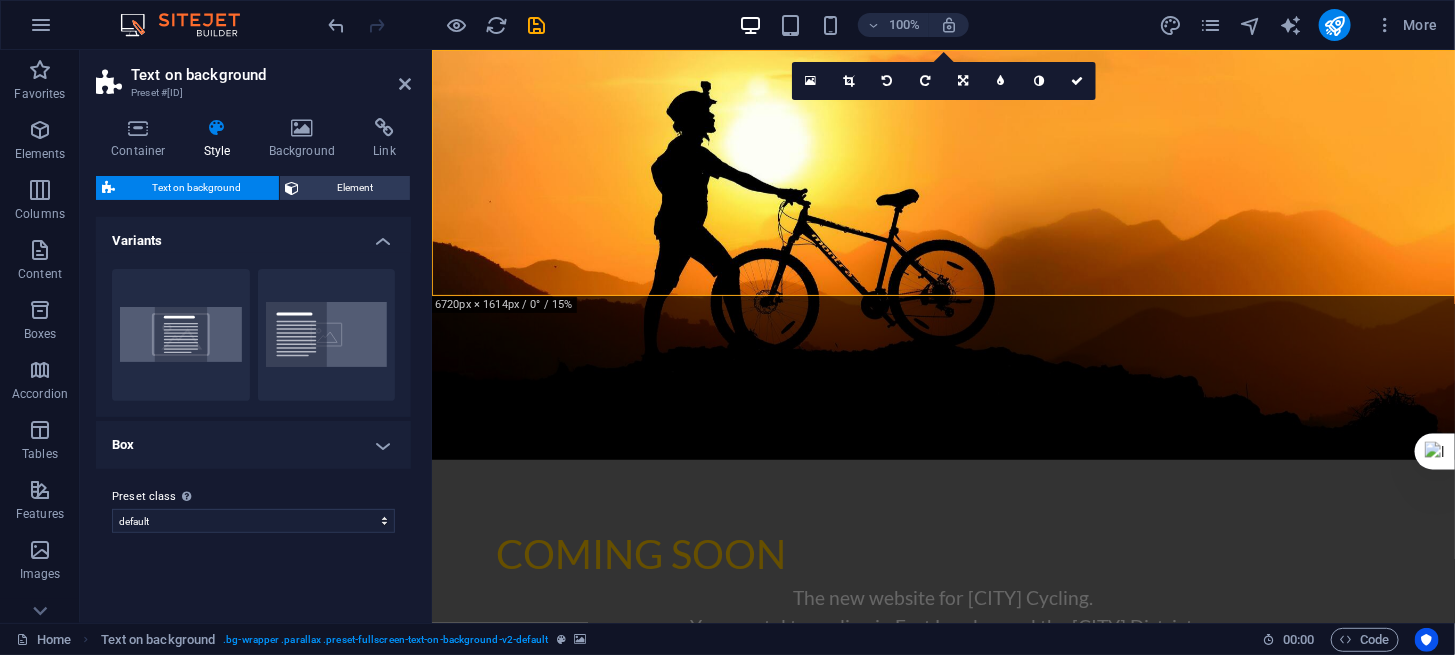 click on "Box" at bounding box center [253, 445] 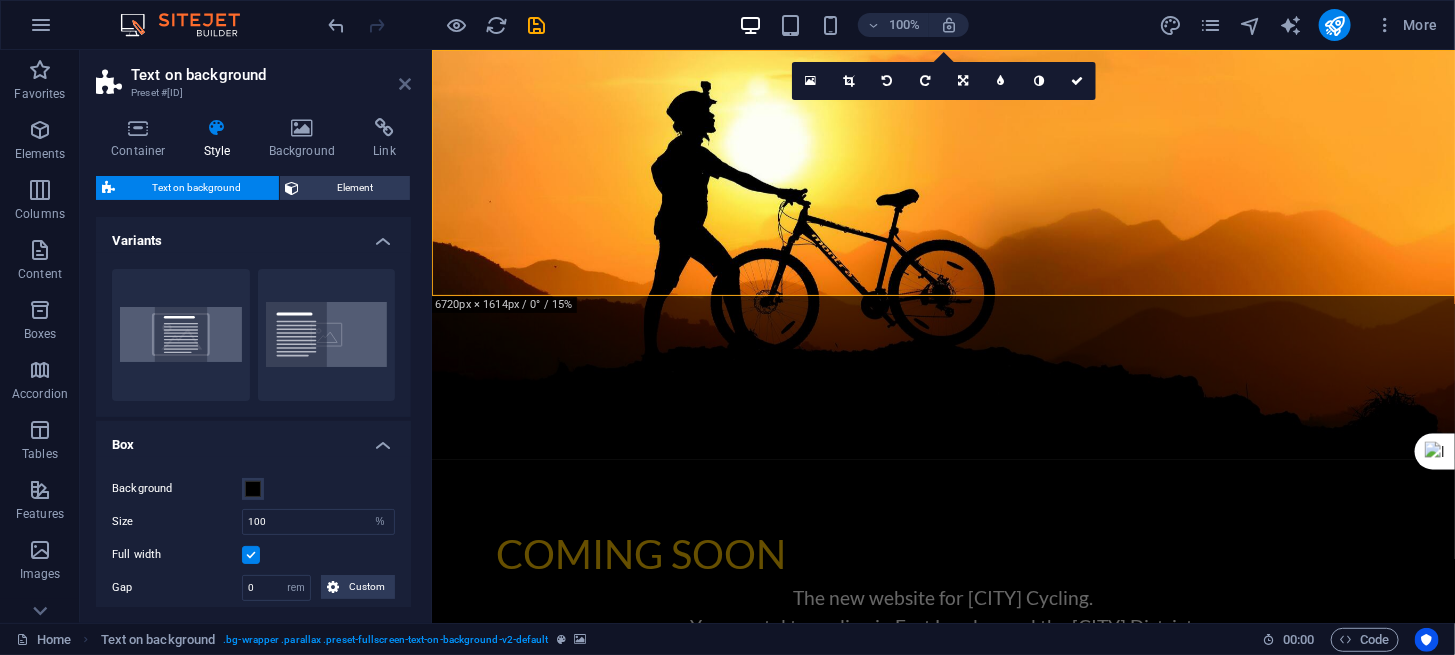 click at bounding box center (405, 84) 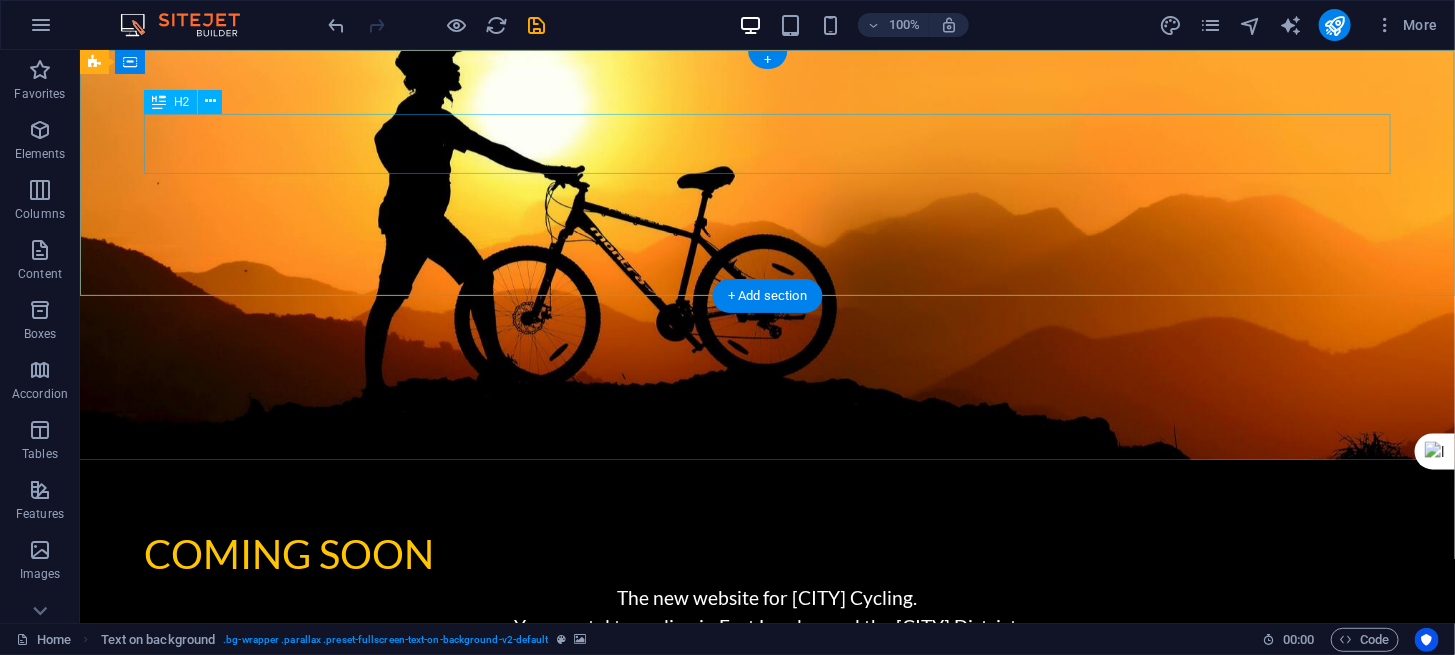 click on "COMING SOON" at bounding box center [766, 553] 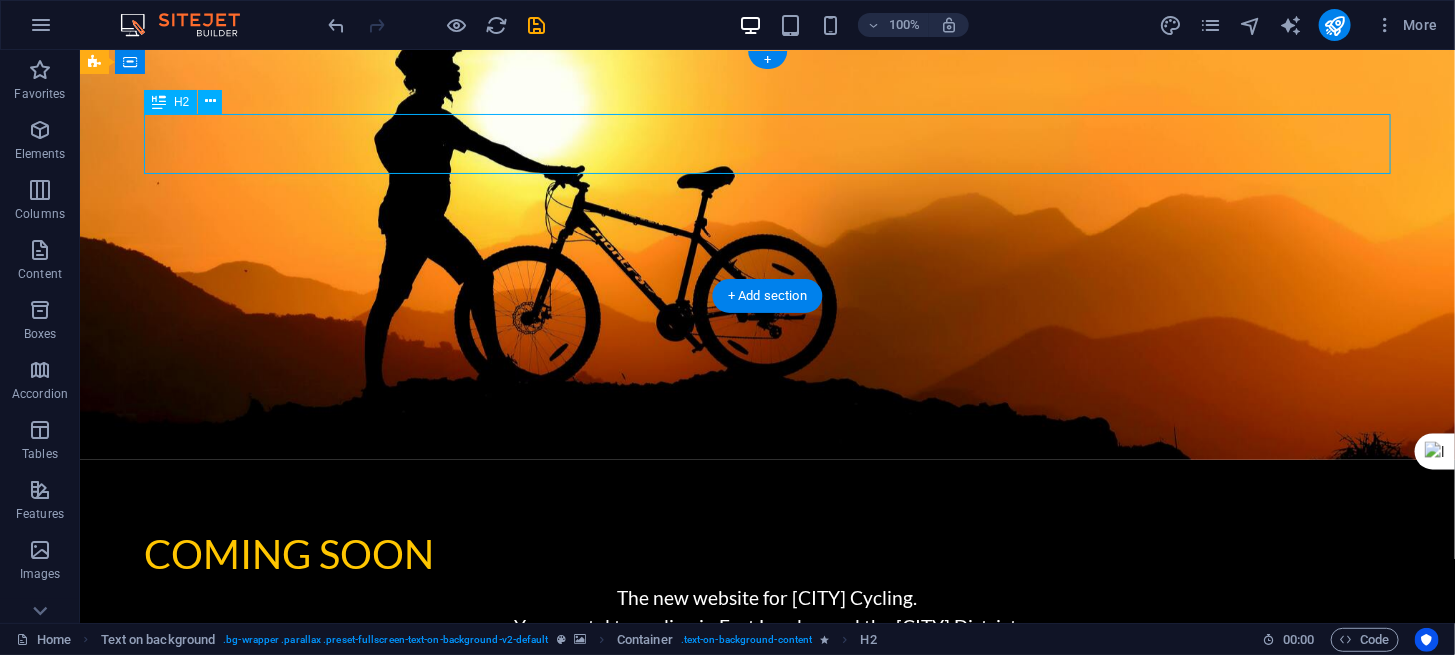 click on "COMING SOON" at bounding box center (766, 553) 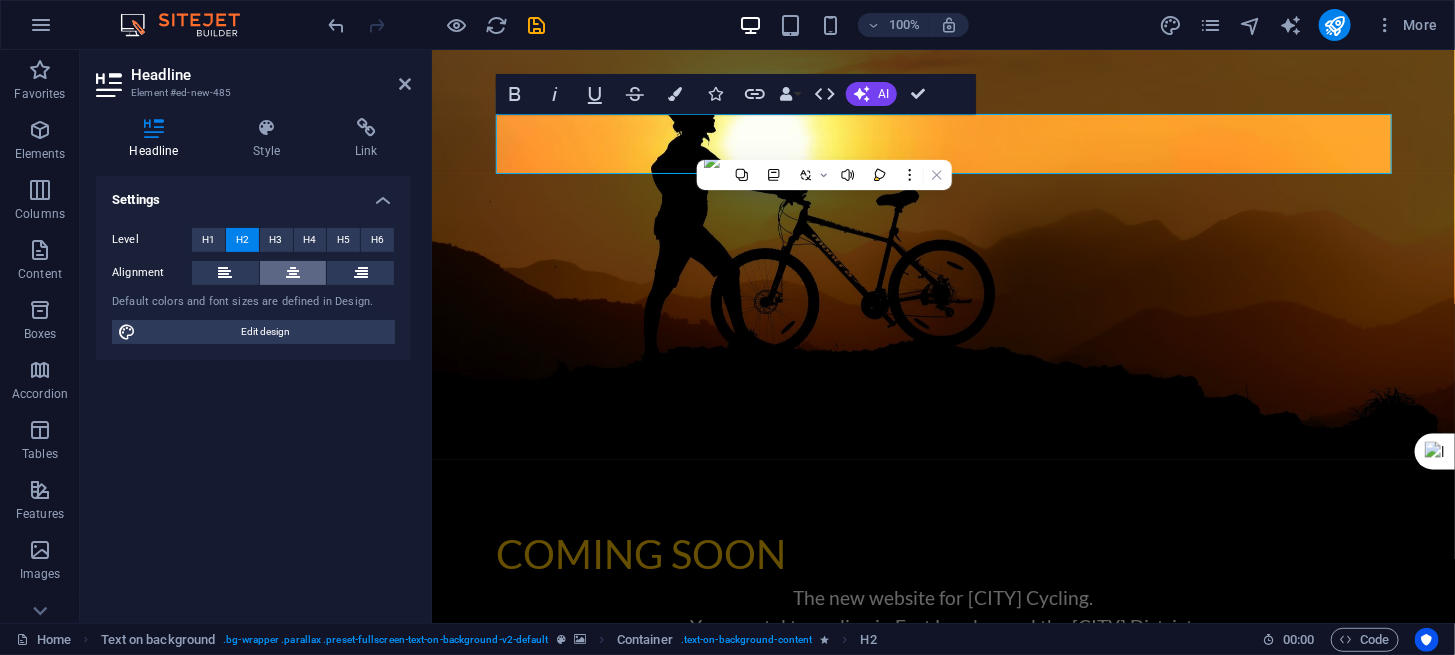 click at bounding box center [293, 273] 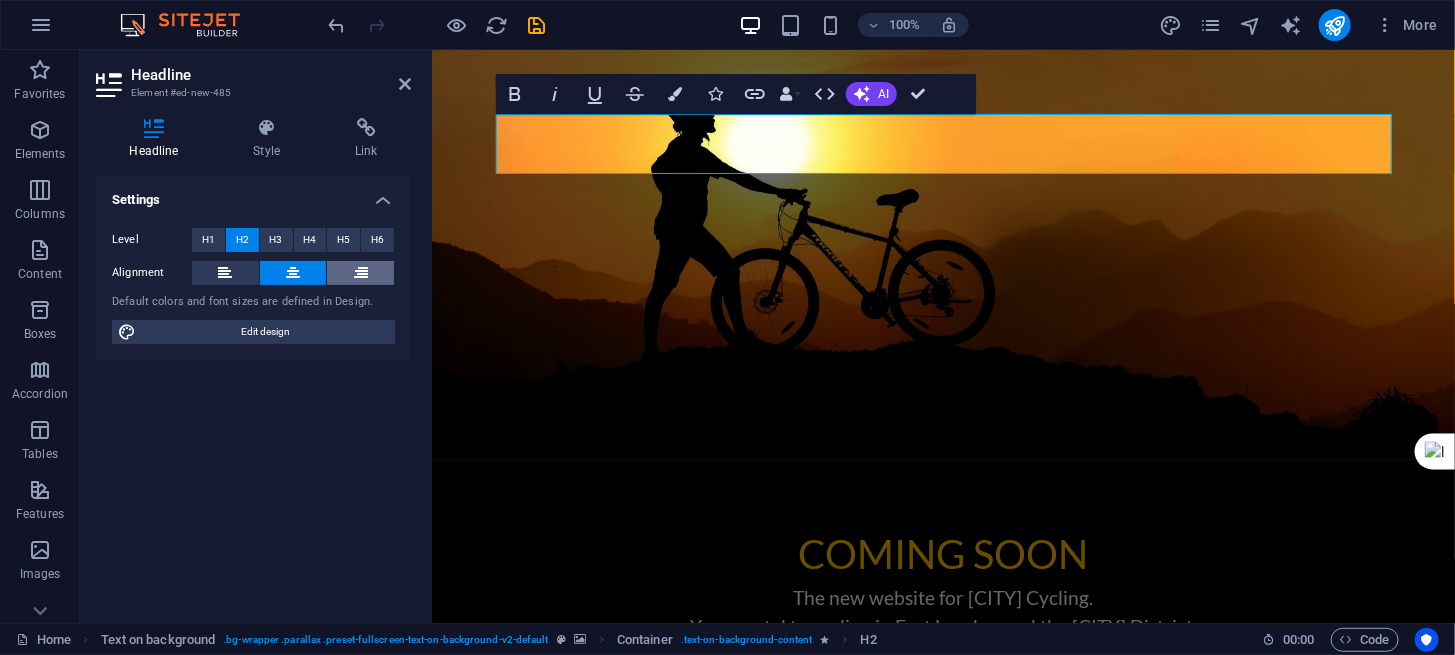 click at bounding box center (361, 273) 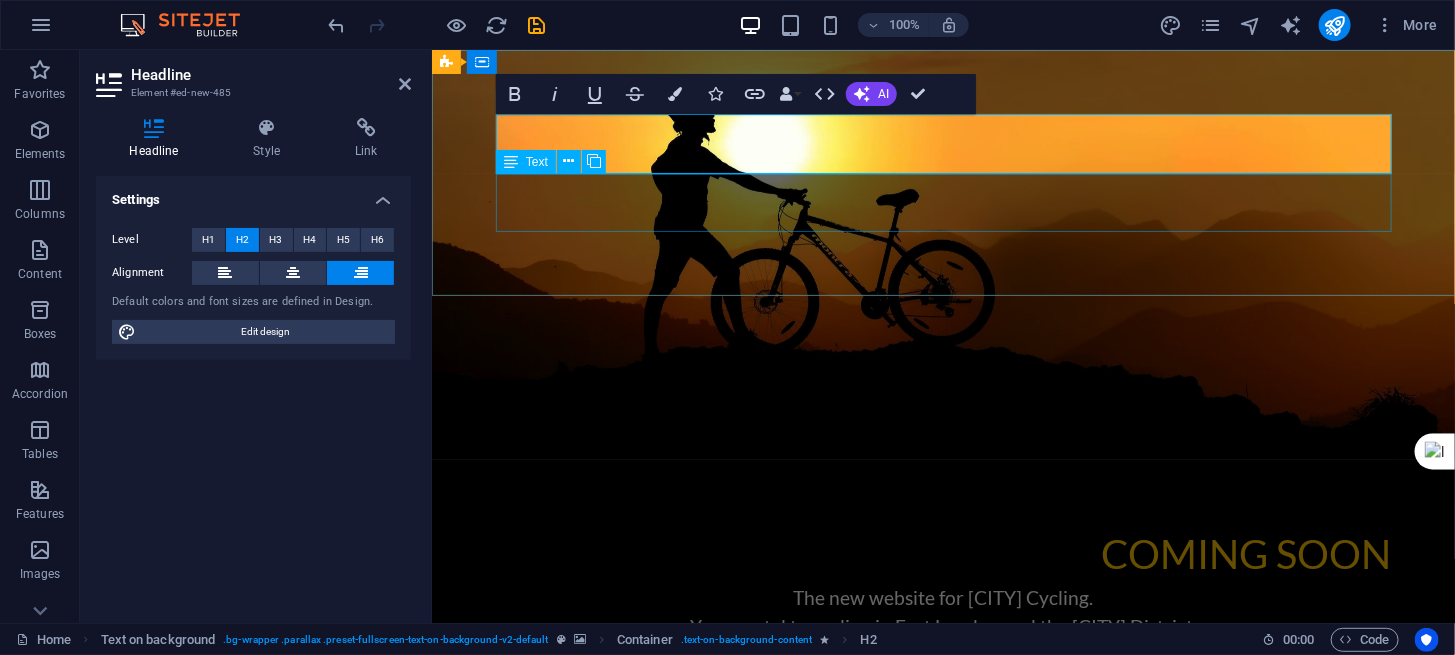 click on "The new website for Buffalo City Cycling. Your portal to cycling in East London and the Buffalo City District." at bounding box center (942, 612) 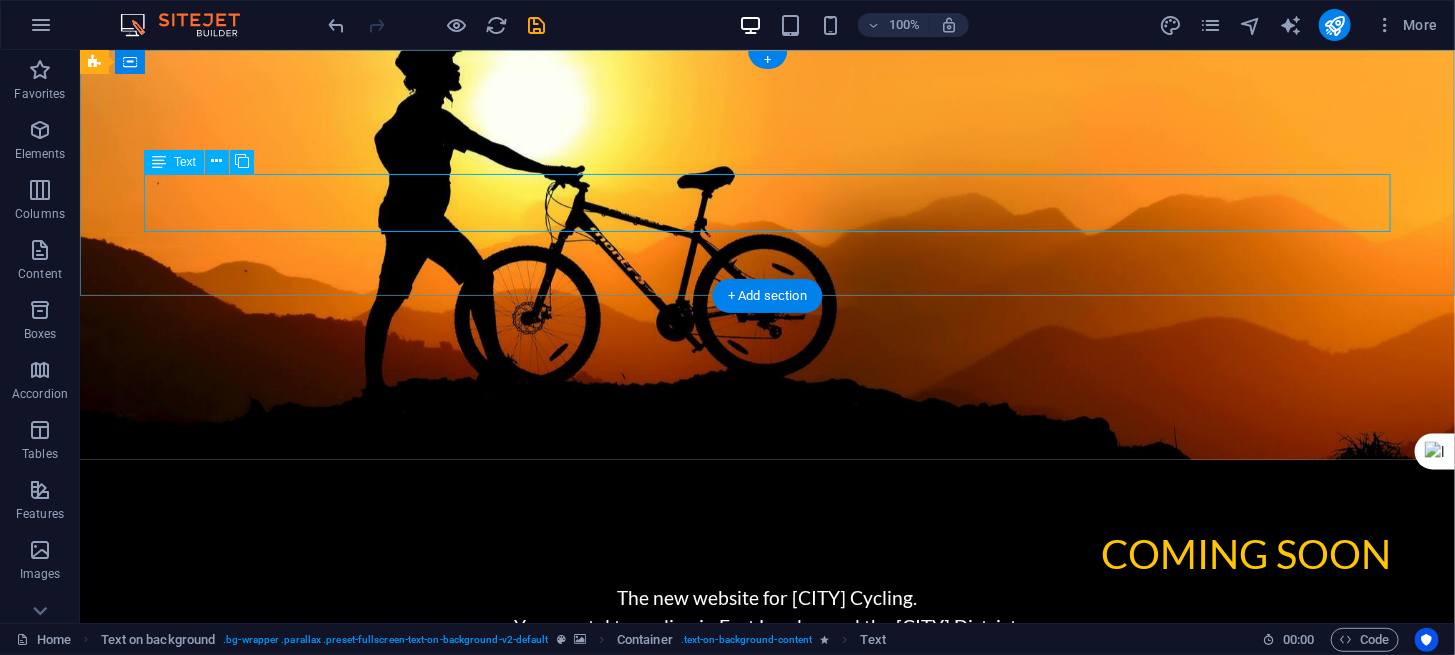 click on "The new website for Buffalo City Cycling. Your portal to cycling in East London and the Buffalo City District." at bounding box center (766, 612) 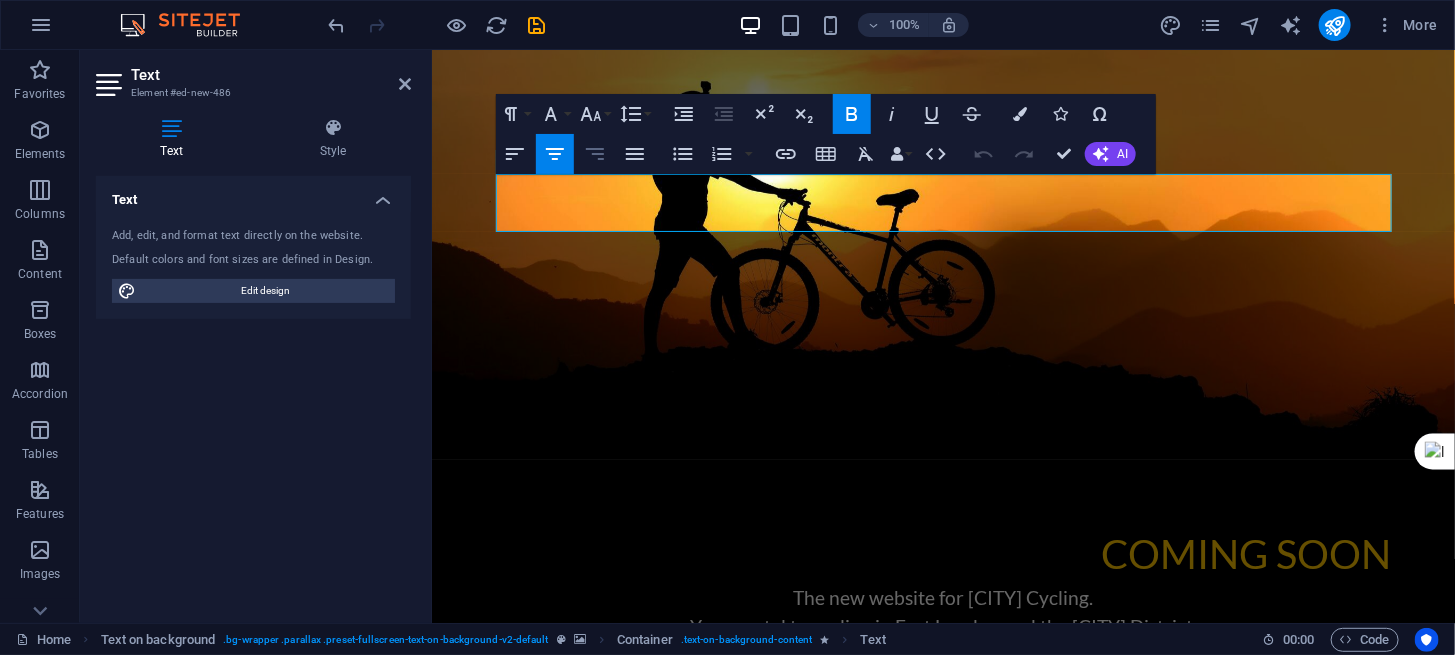 click 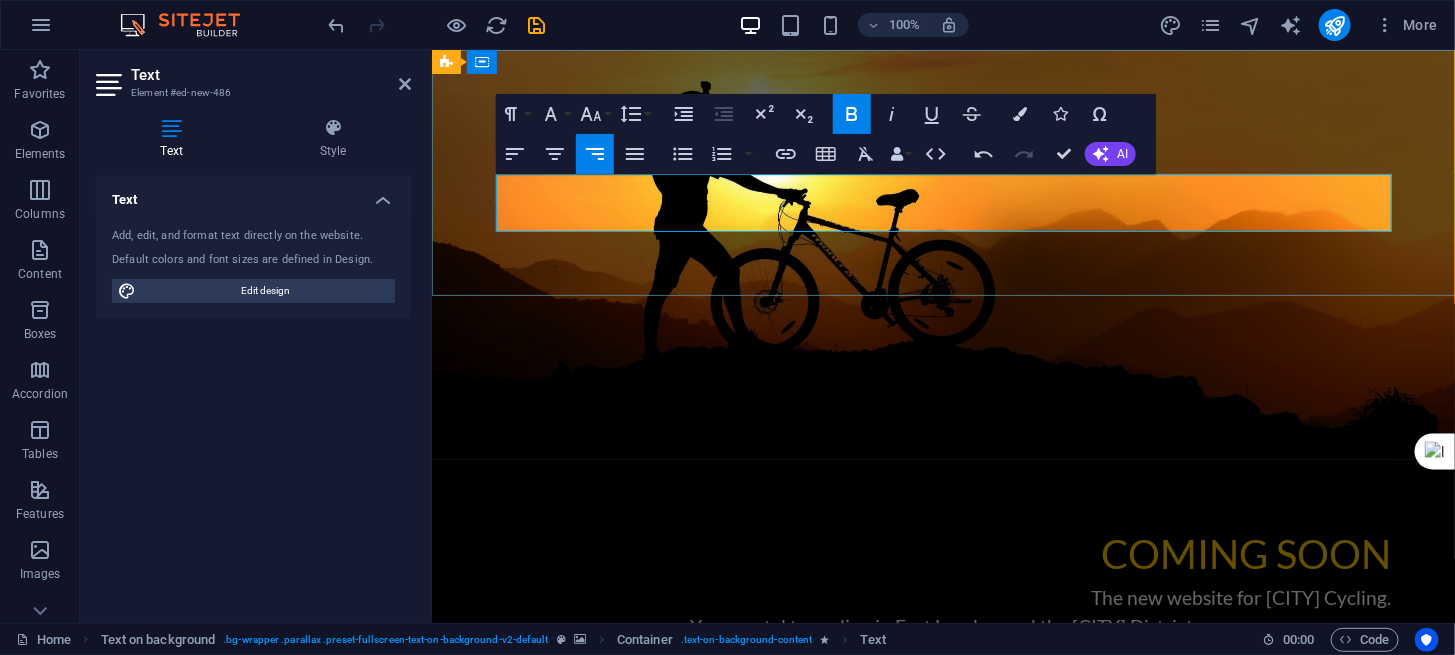 click on "Your portal to cycling in East London and the Buffalo City District." at bounding box center (942, 626) 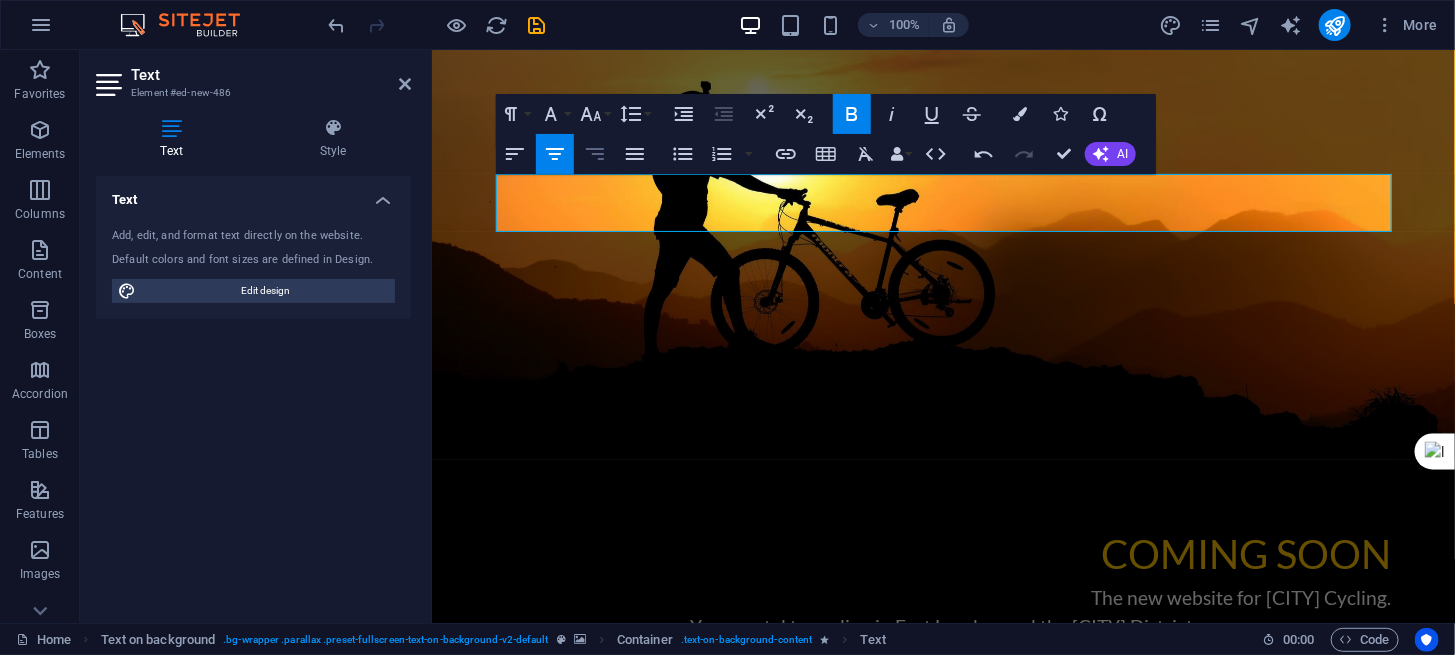 click 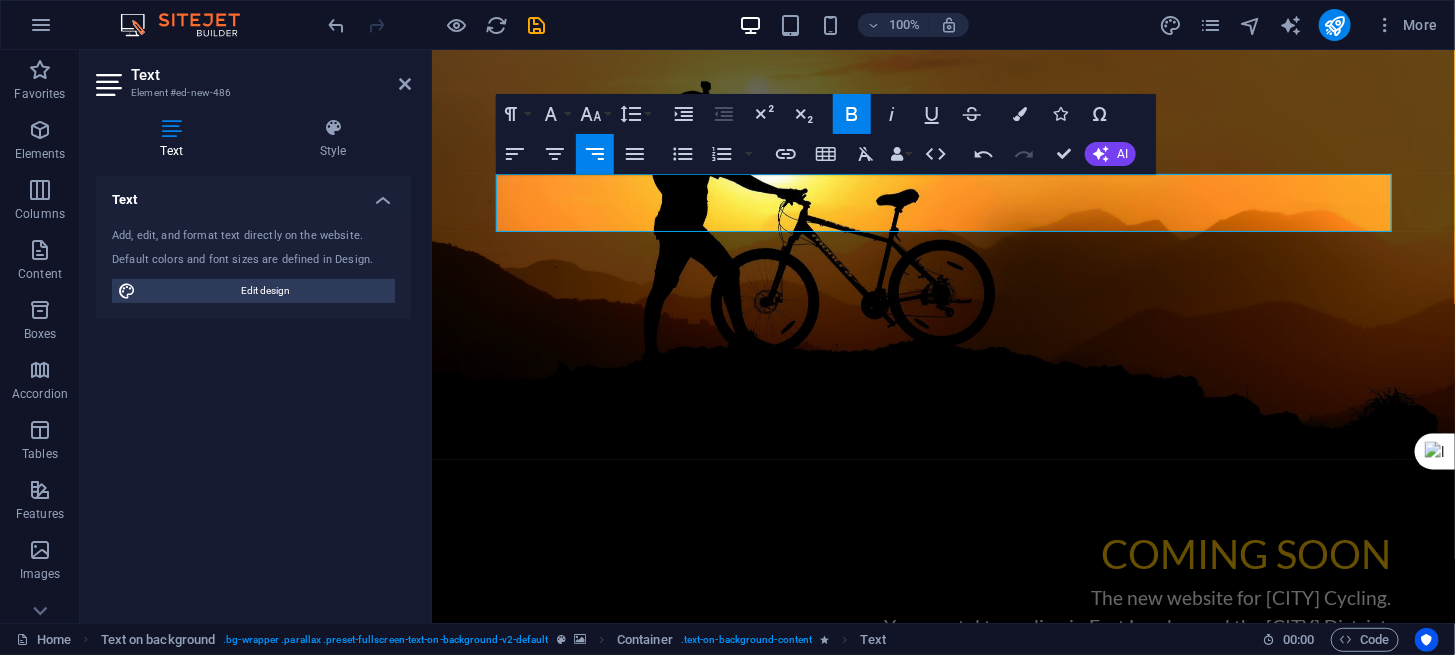 click on "Skip to main content
COMING SOON The new website for Buffalo City Cycling. Your portal to cycling in East London and the Buffalo City District." at bounding box center (942, 377) 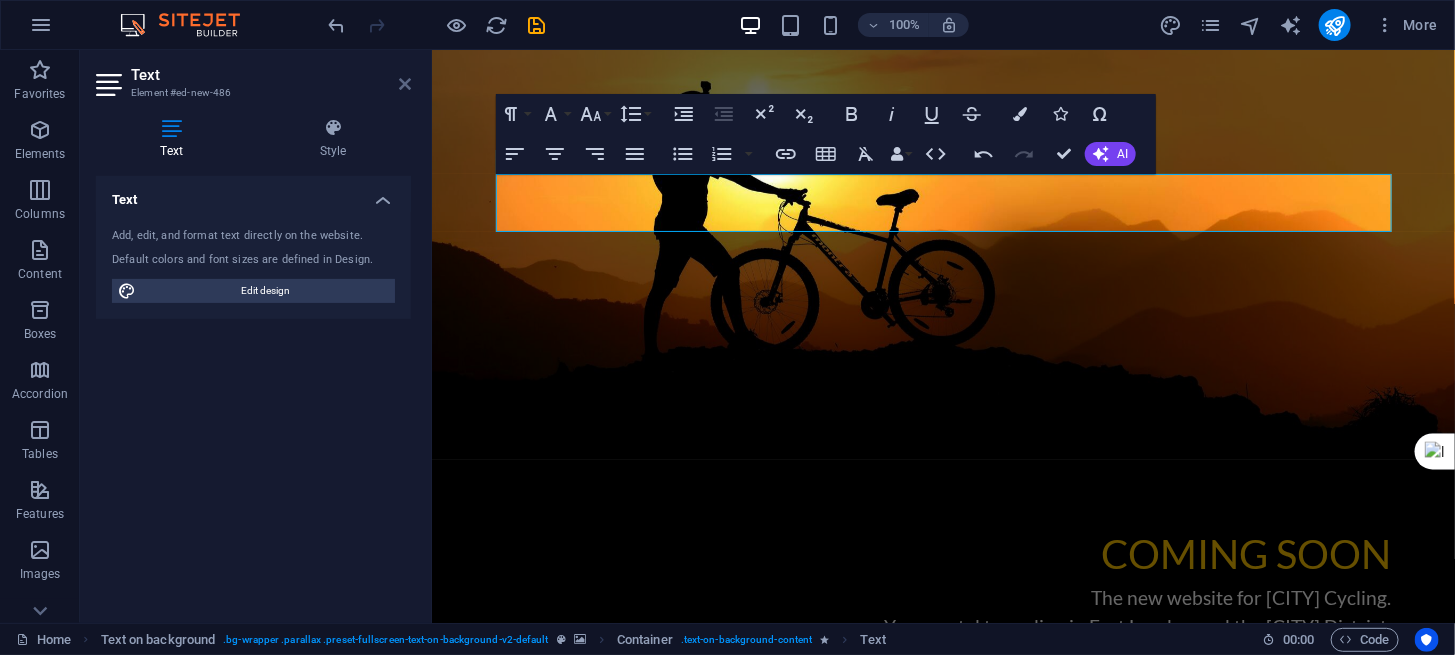 click at bounding box center (405, 84) 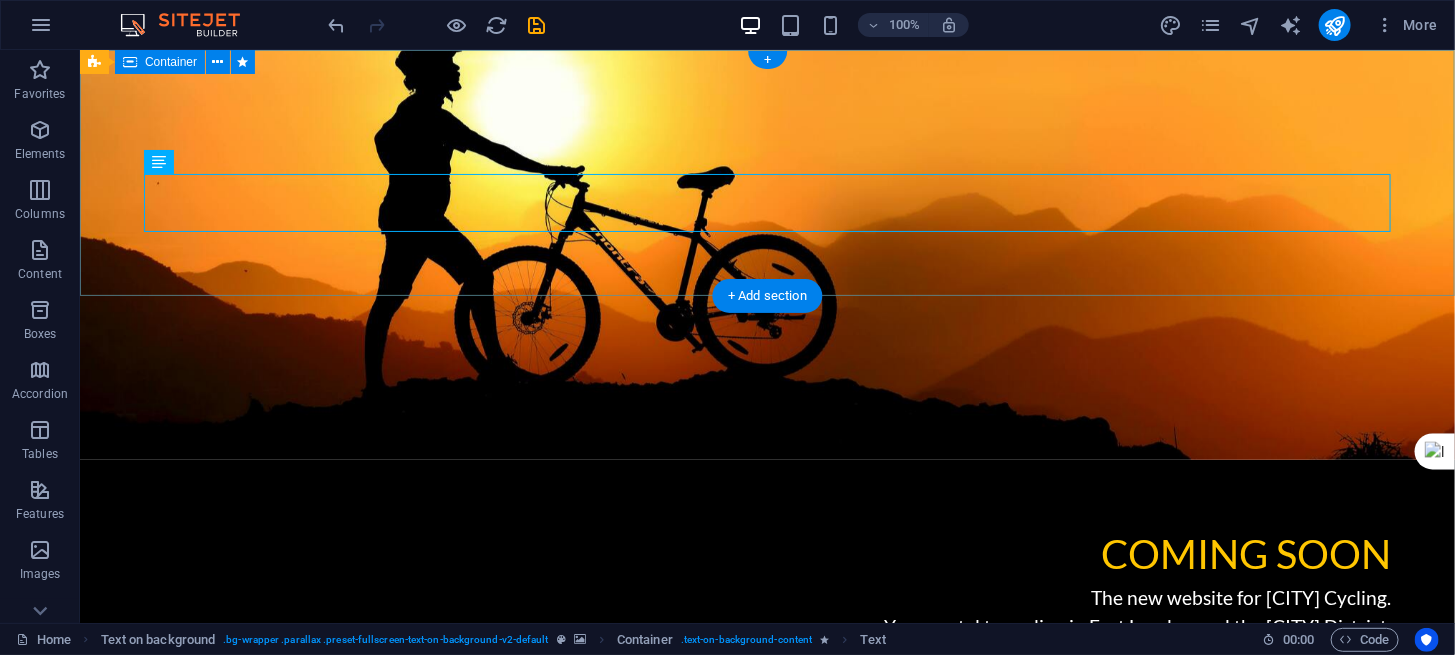 click on "COMING SOON The new website for Buffalo City Cycling. Your portal to cycling in East London and the Buffalo City District." at bounding box center [766, 582] 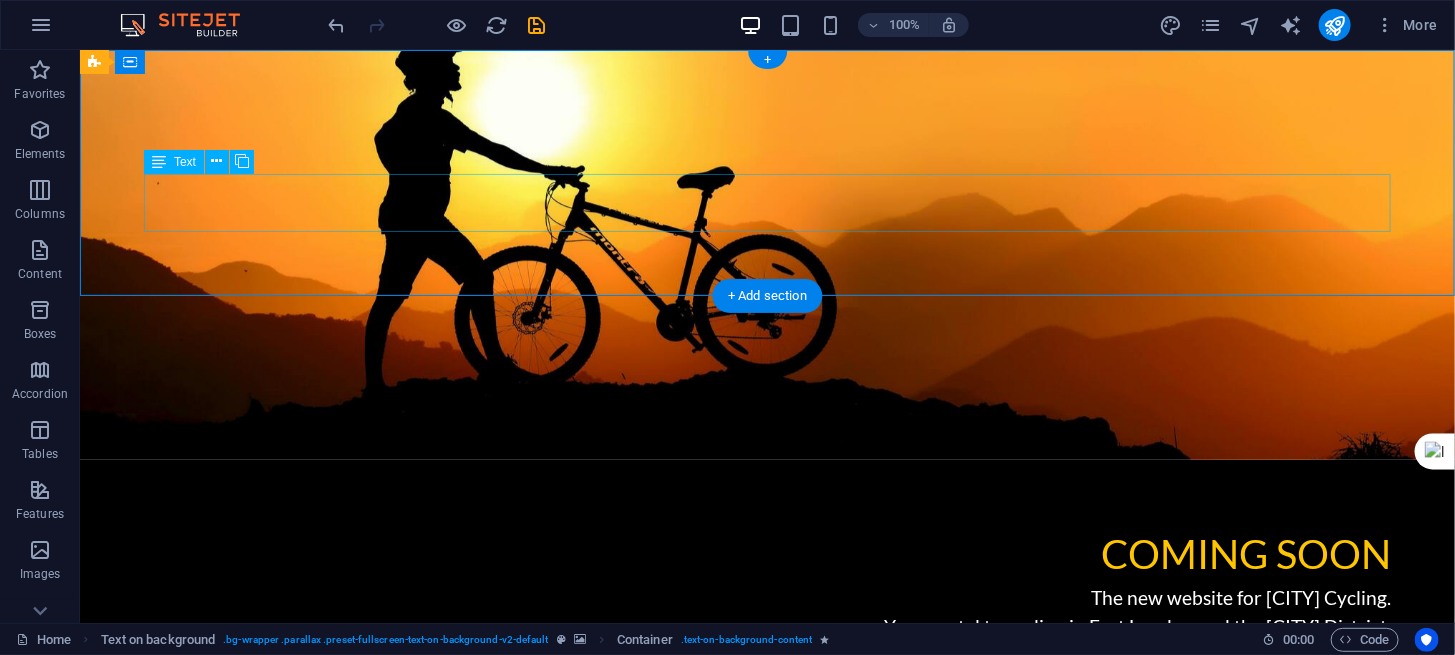 click on "The new website for Buffalo City Cycling. Your portal to cycling in East London and the Buffalo City District." at bounding box center [766, 612] 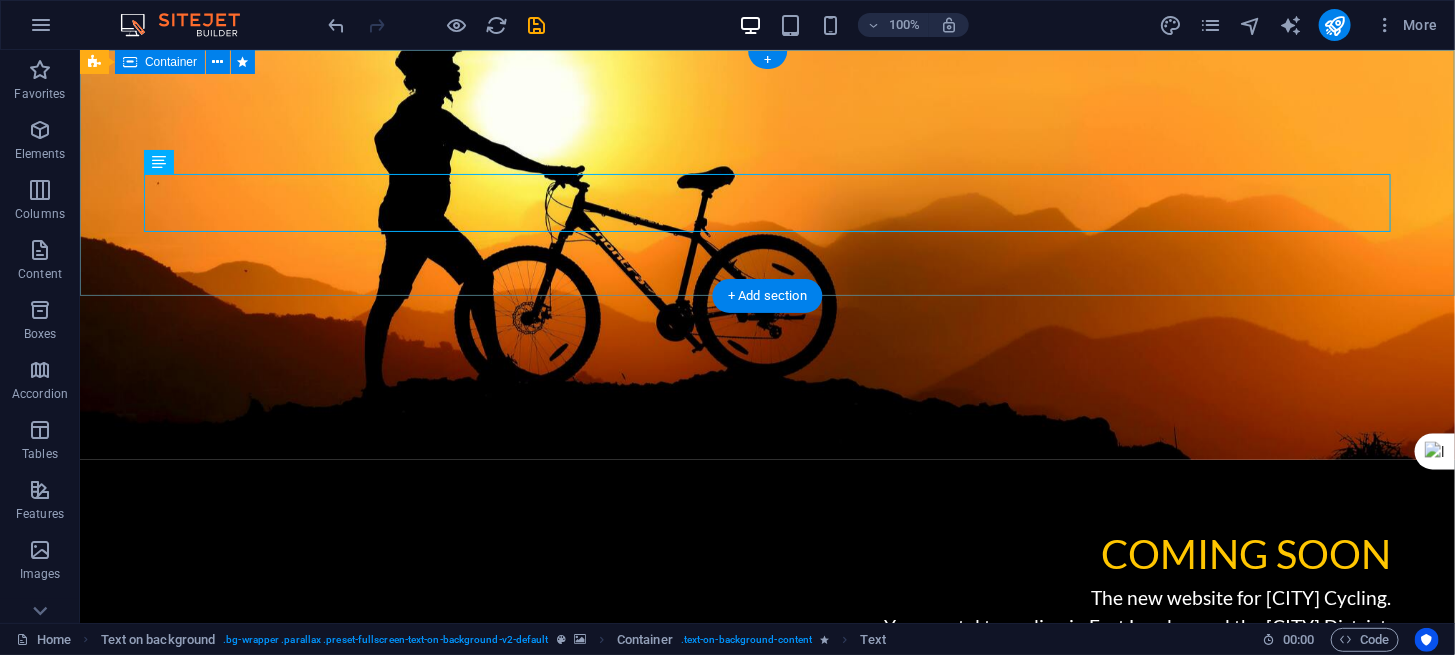 click on "COMING SOON The new website for Buffalo City Cycling. Your portal to cycling in East London and the Buffalo City District." at bounding box center (766, 582) 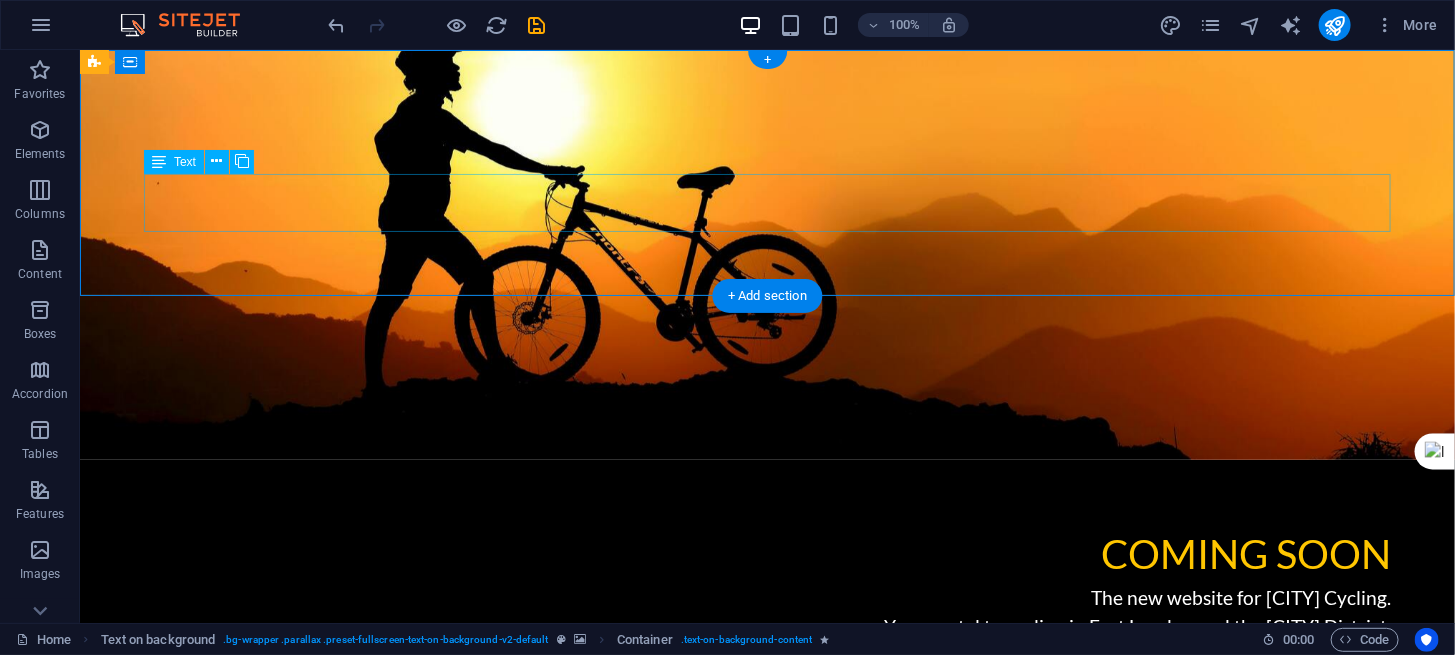 click on "The new website for Buffalo City Cycling. Your portal to cycling in East London and the Buffalo City District." at bounding box center (766, 612) 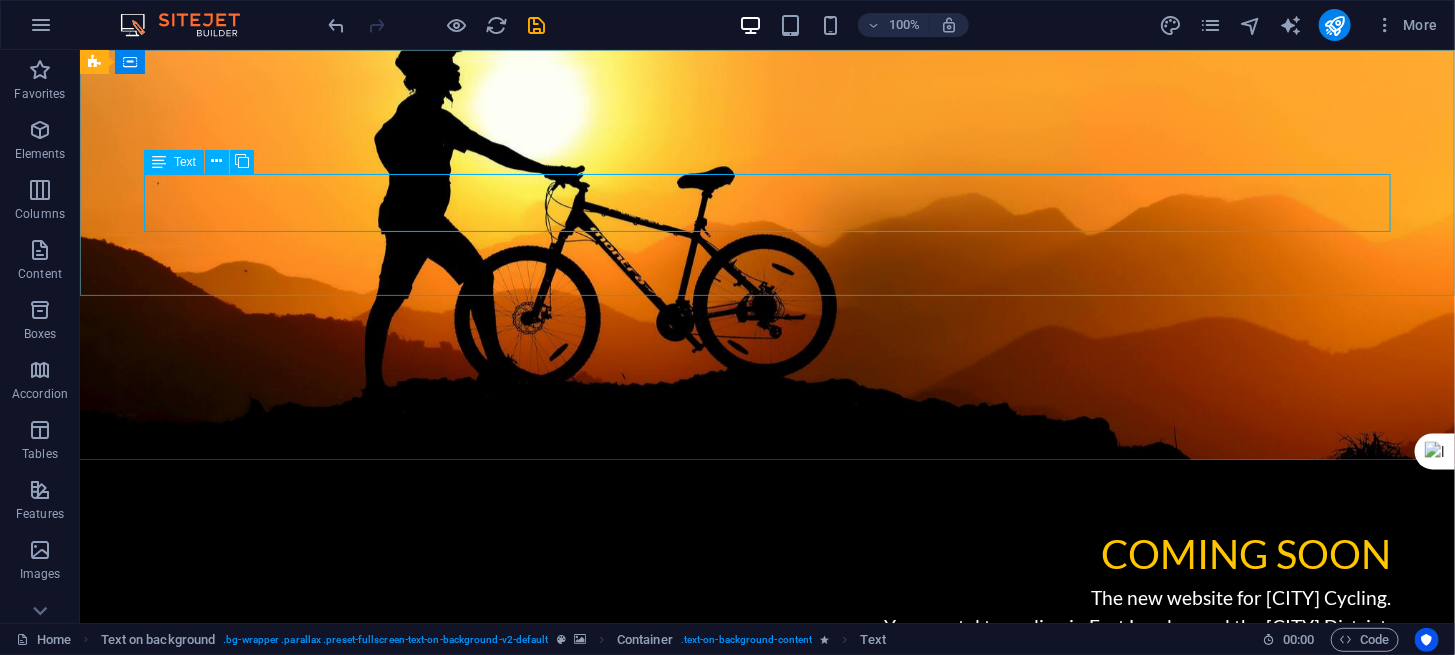 click on "Text" at bounding box center [185, 162] 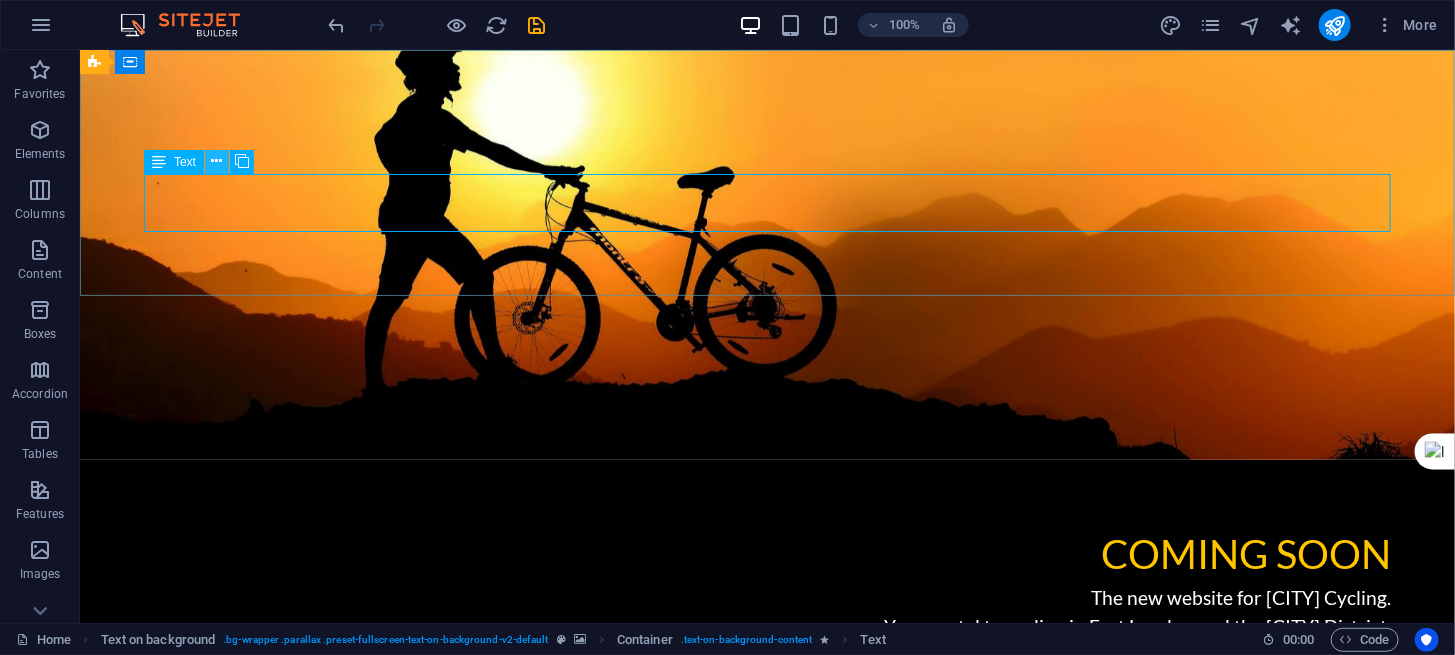 click at bounding box center (217, 161) 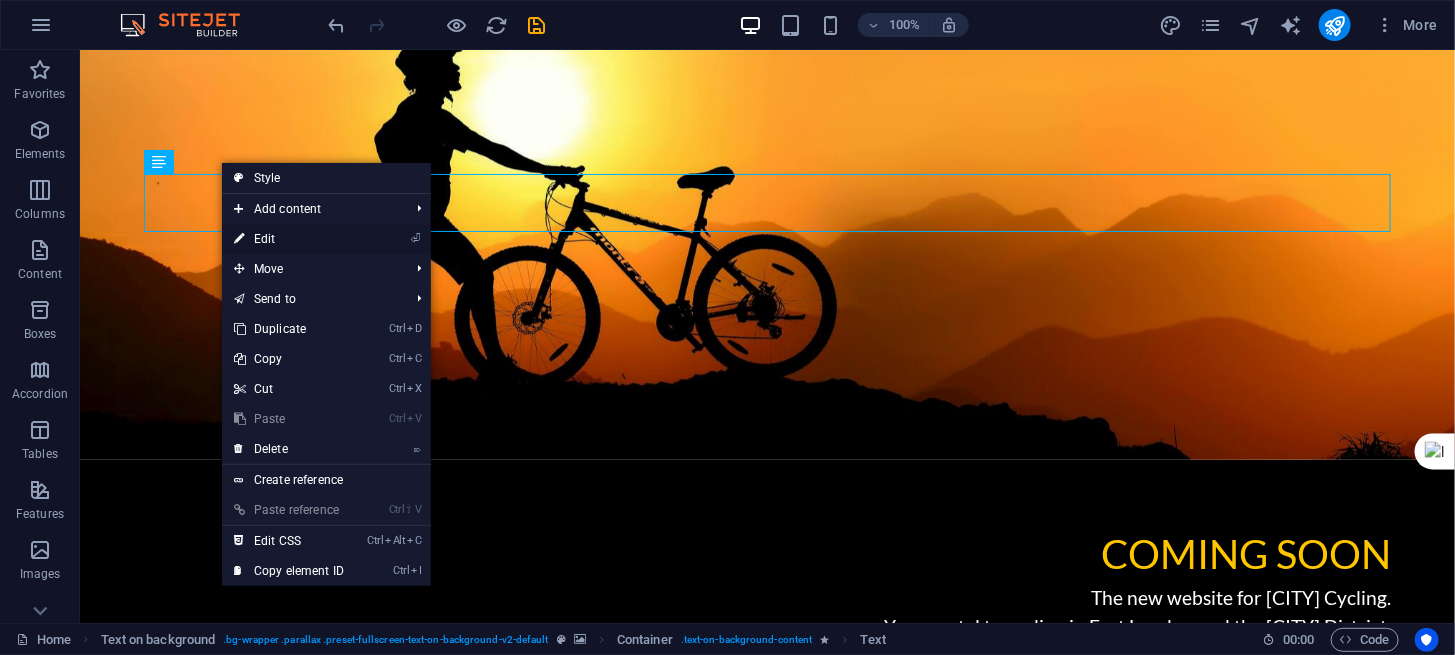 click on "⏎  Edit" at bounding box center (289, 239) 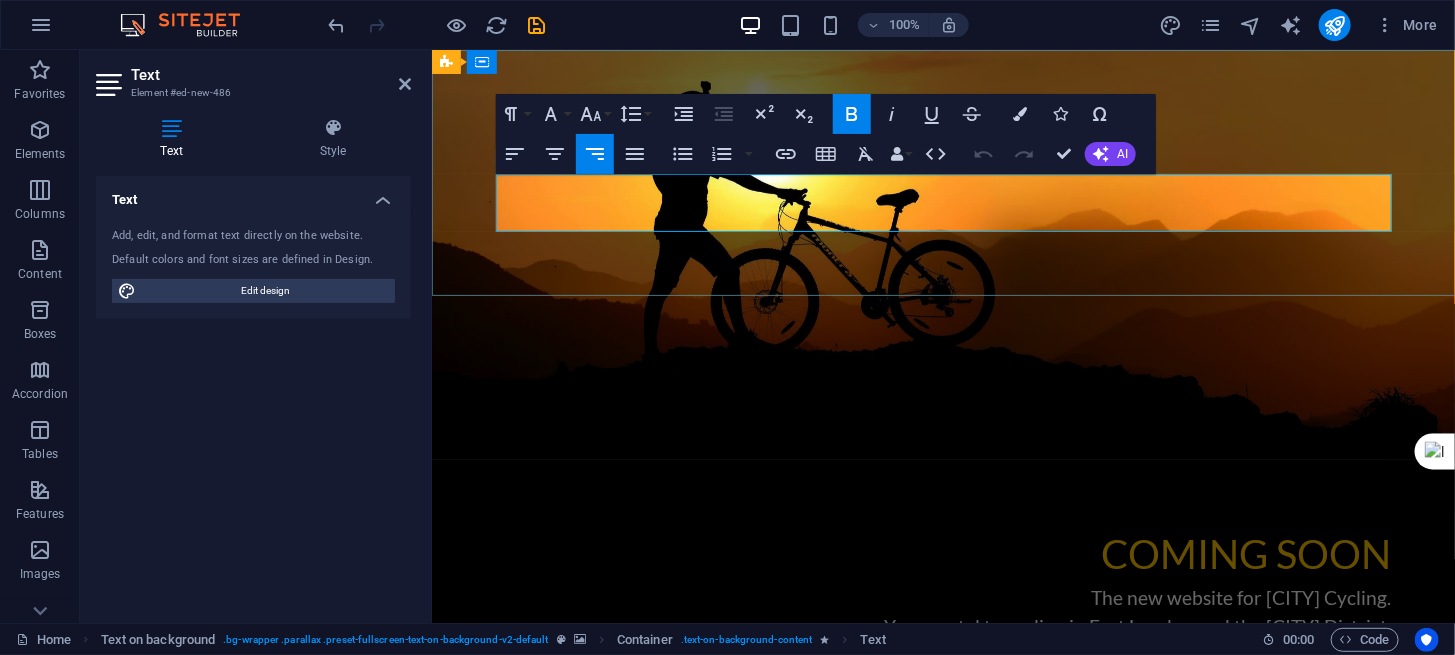 click on "Your portal to cycling in East London and the Buffalo City District." at bounding box center [942, 626] 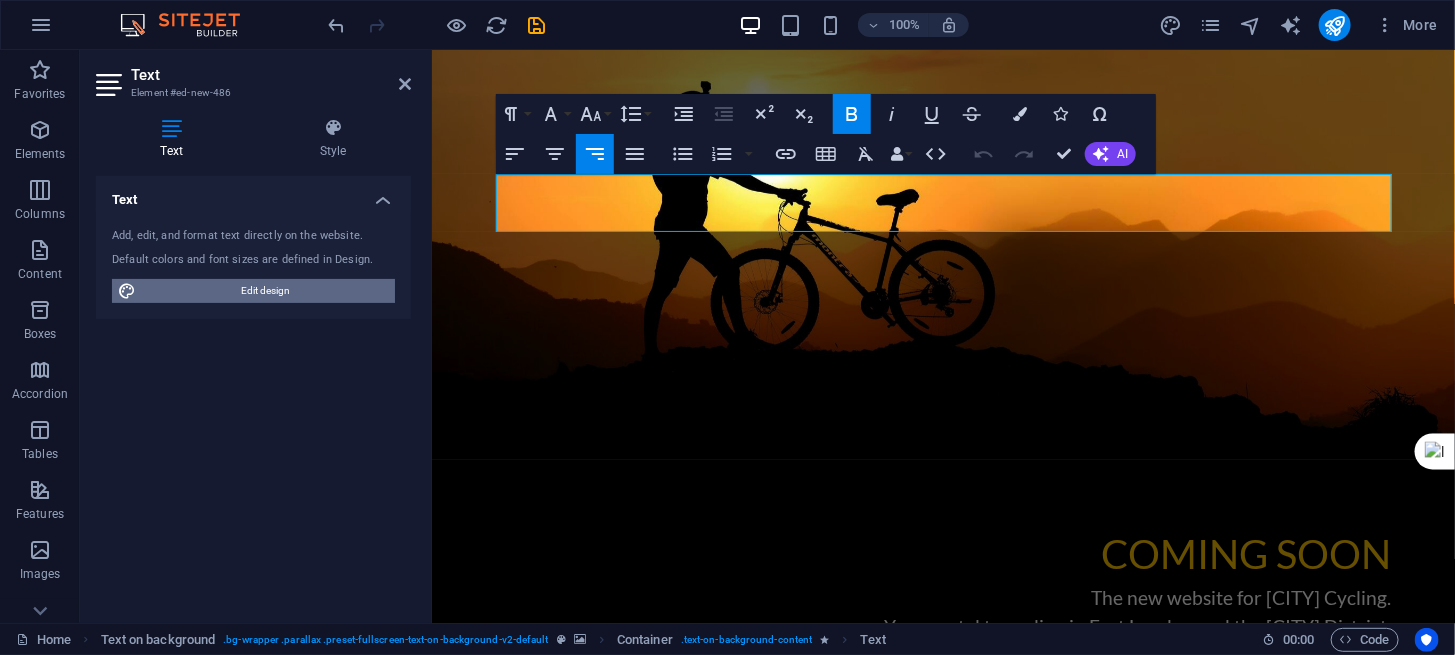 click on "Edit design" at bounding box center (265, 291) 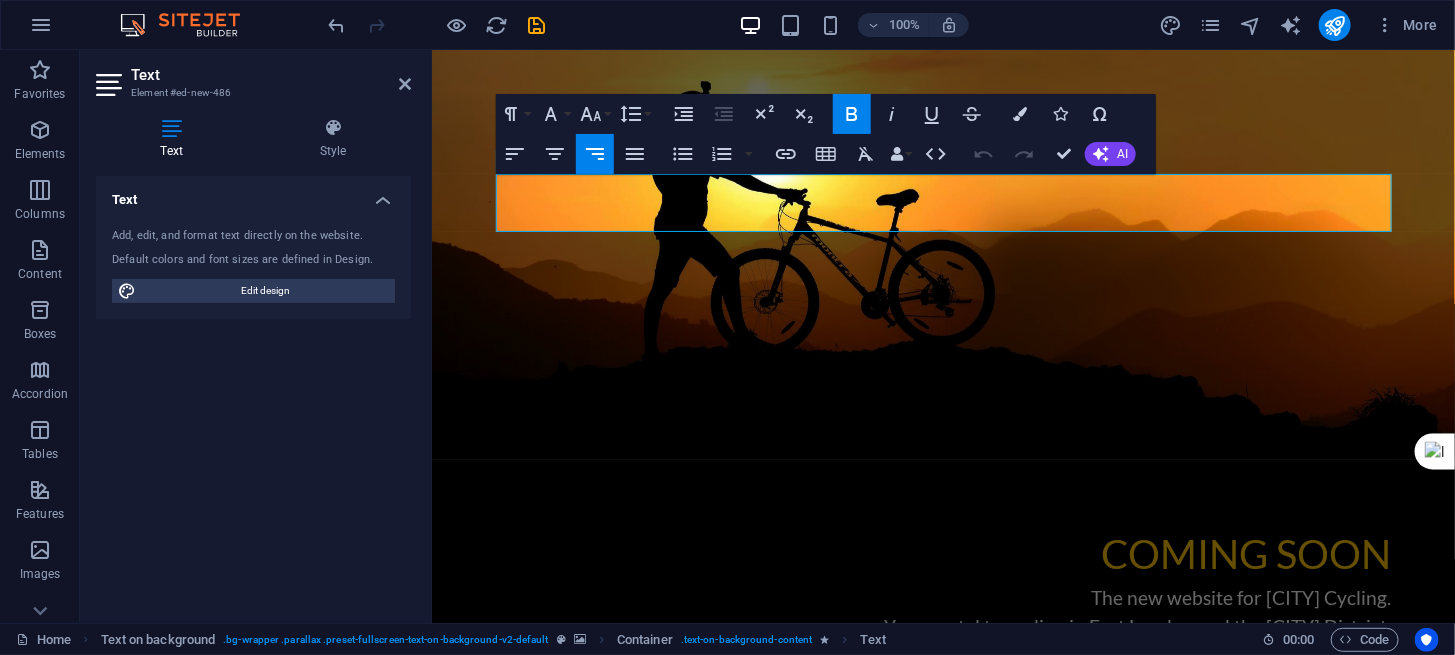 select on "rem" 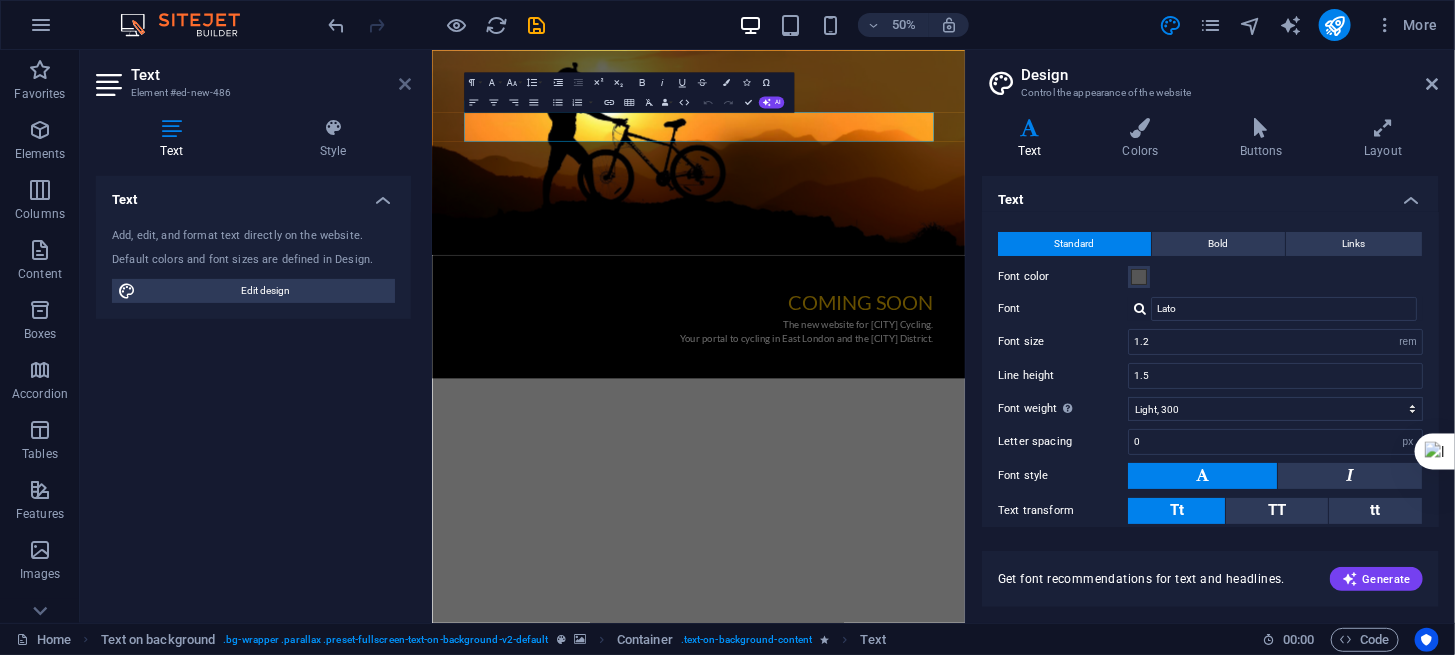 drag, startPoint x: 359, startPoint y: 37, endPoint x: 402, endPoint y: 83, distance: 62.968246 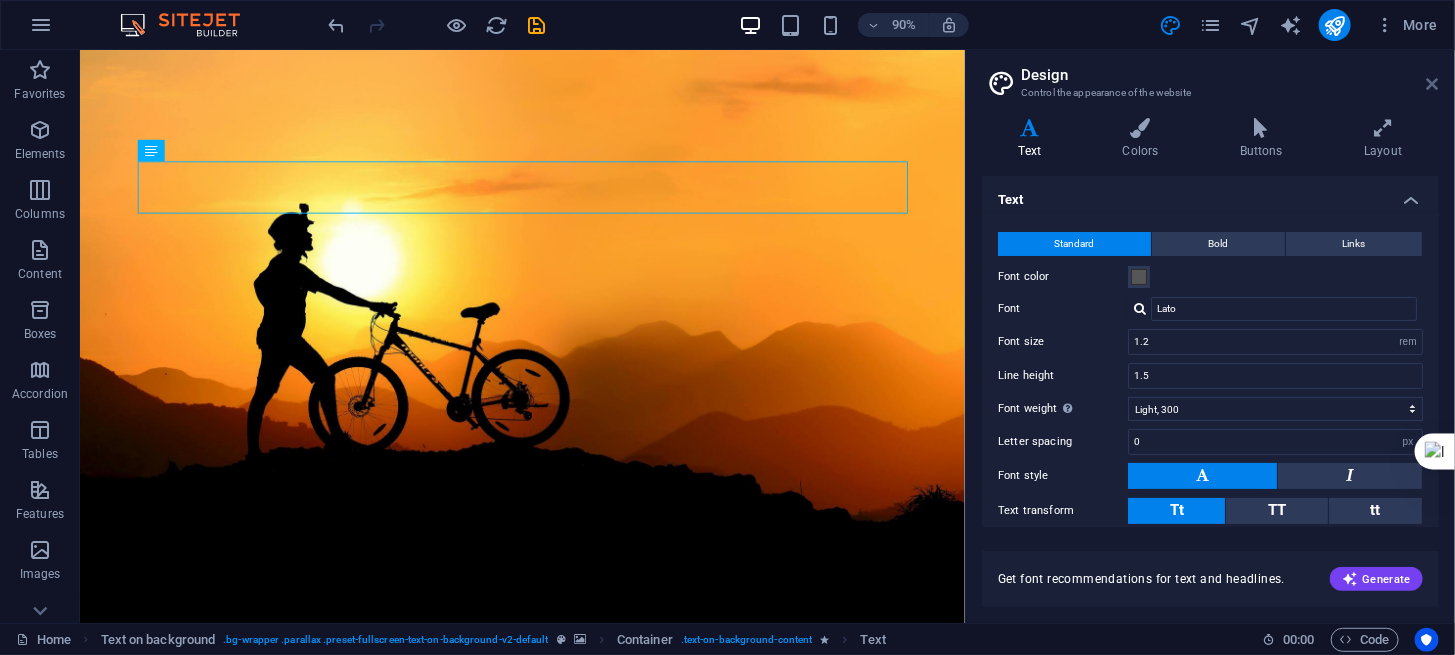 click at bounding box center [1433, 84] 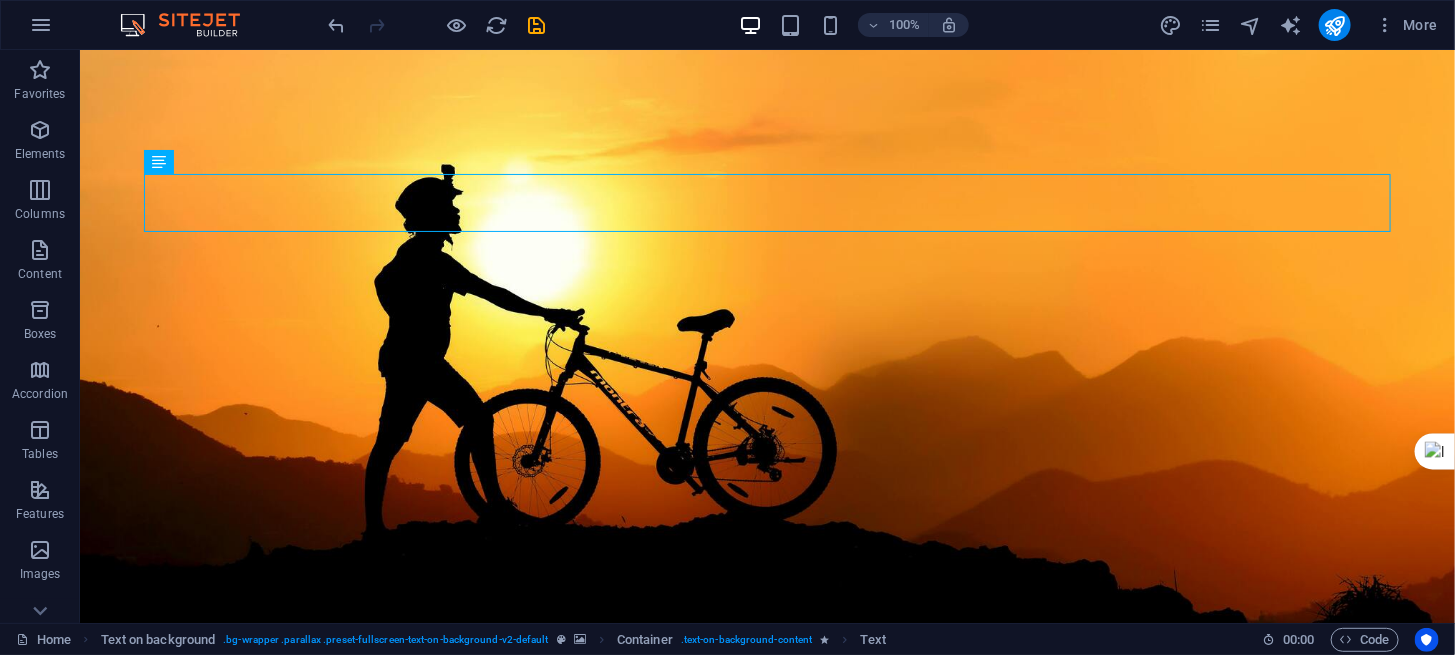 click on "Skip to main content
COMING SOON The new website for Buffalo City Cycling. Your portal to cycling in East London and the Buffalo City District." at bounding box center (766, 520) 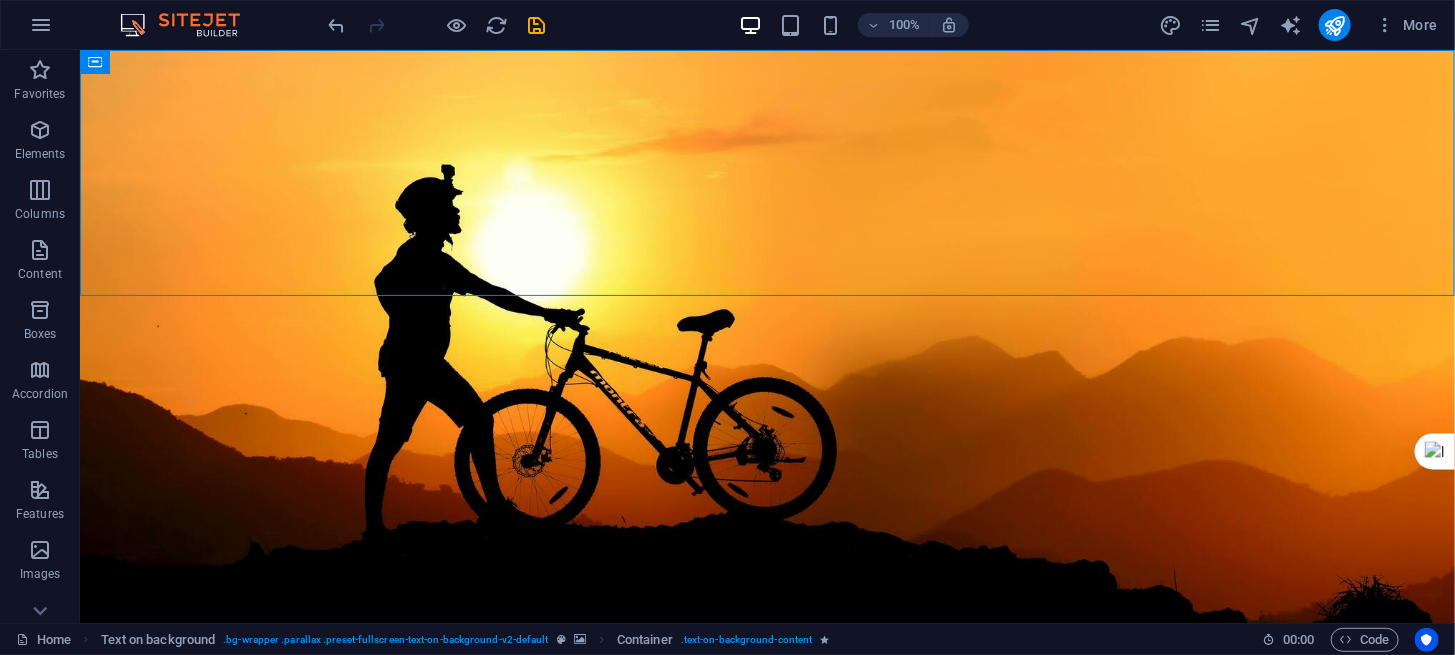 drag, startPoint x: 668, startPoint y: 290, endPoint x: 675, endPoint y: 344, distance: 54.451813 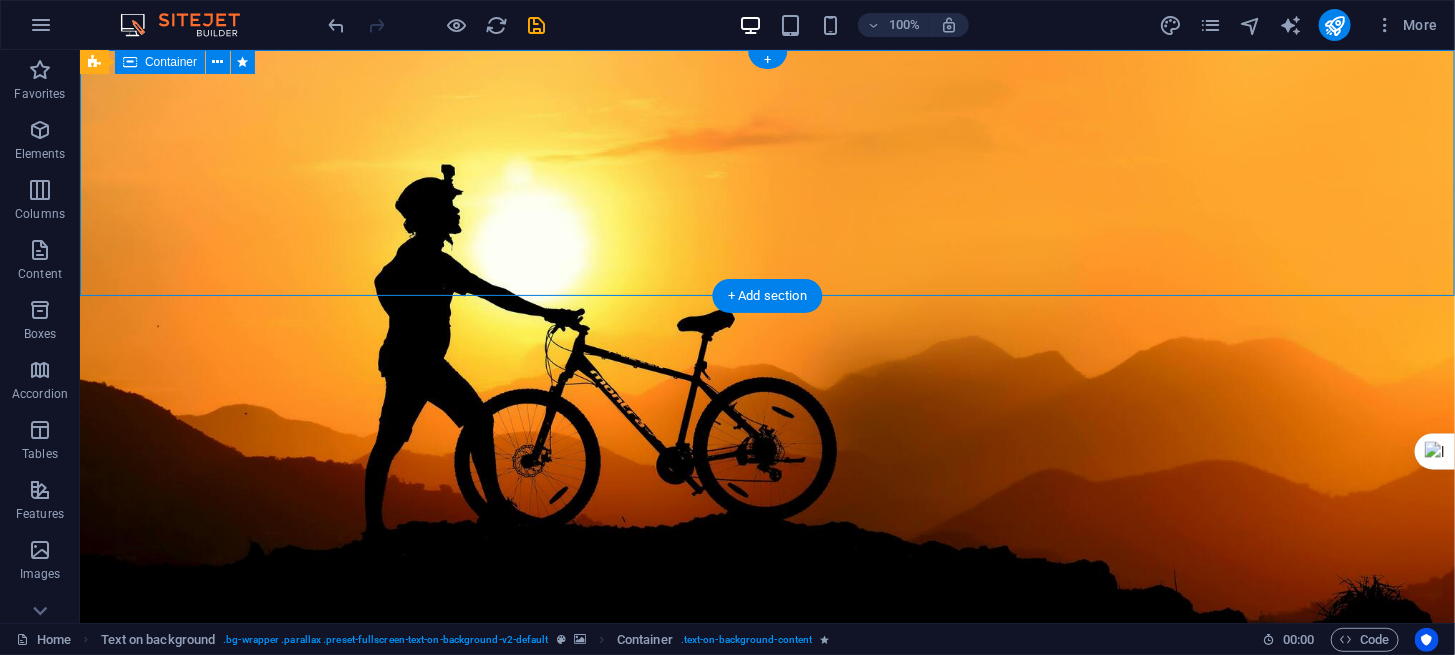 click on "COMING SOON The new website for Buffalo City Cycling. Your portal to cycling in East London and the Buffalo City District." at bounding box center (766, 868) 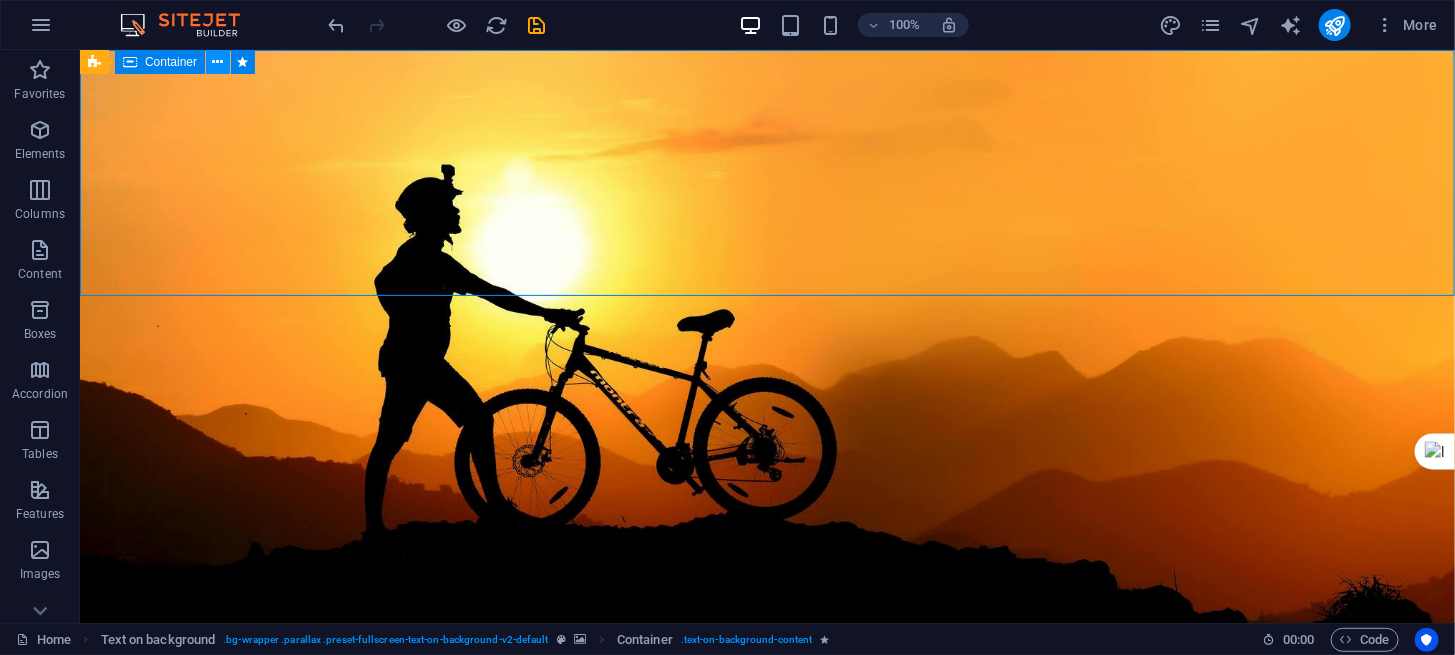 click at bounding box center (218, 62) 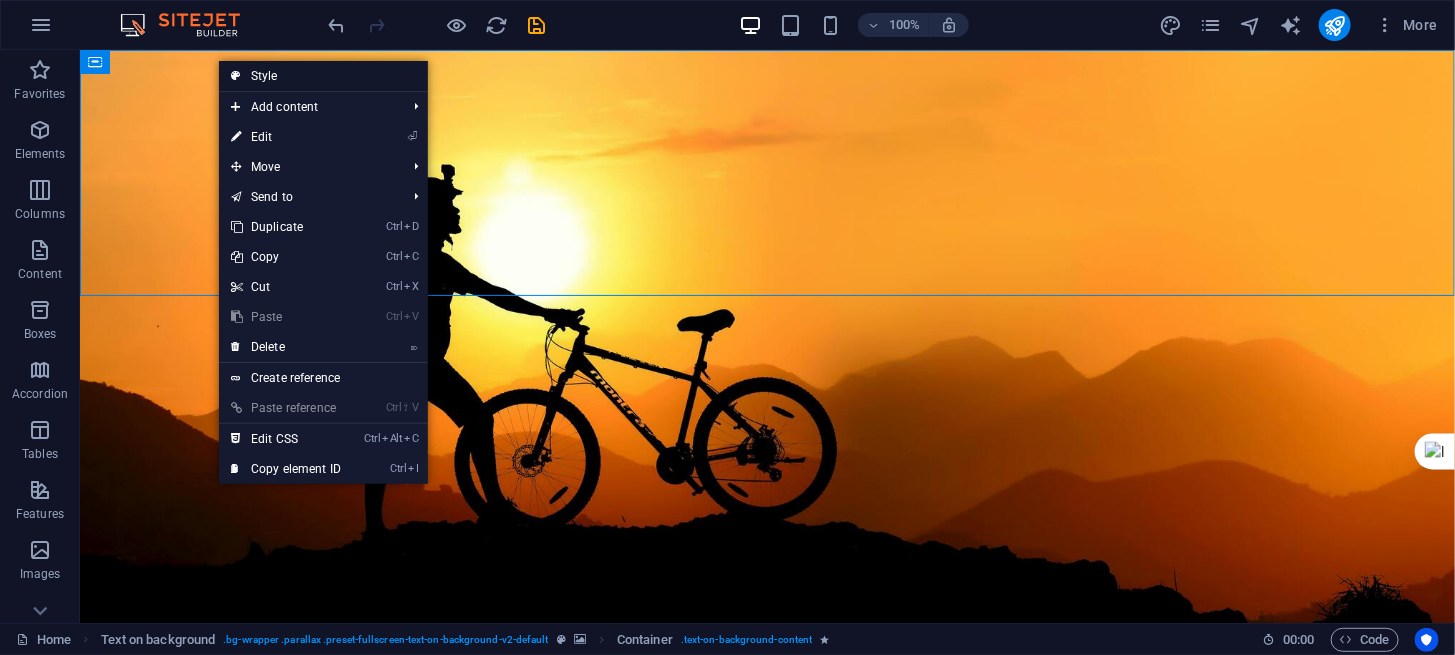 click on "Style" at bounding box center [323, 76] 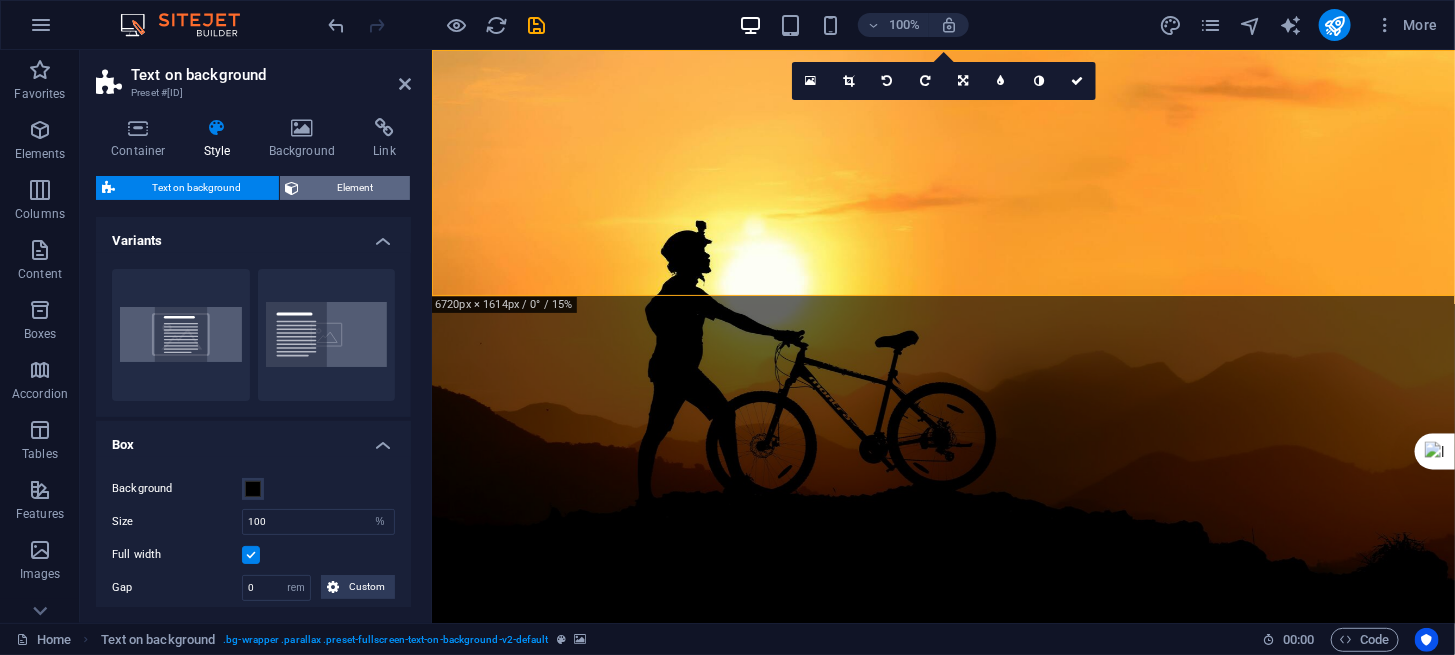 click on "Element" at bounding box center [355, 188] 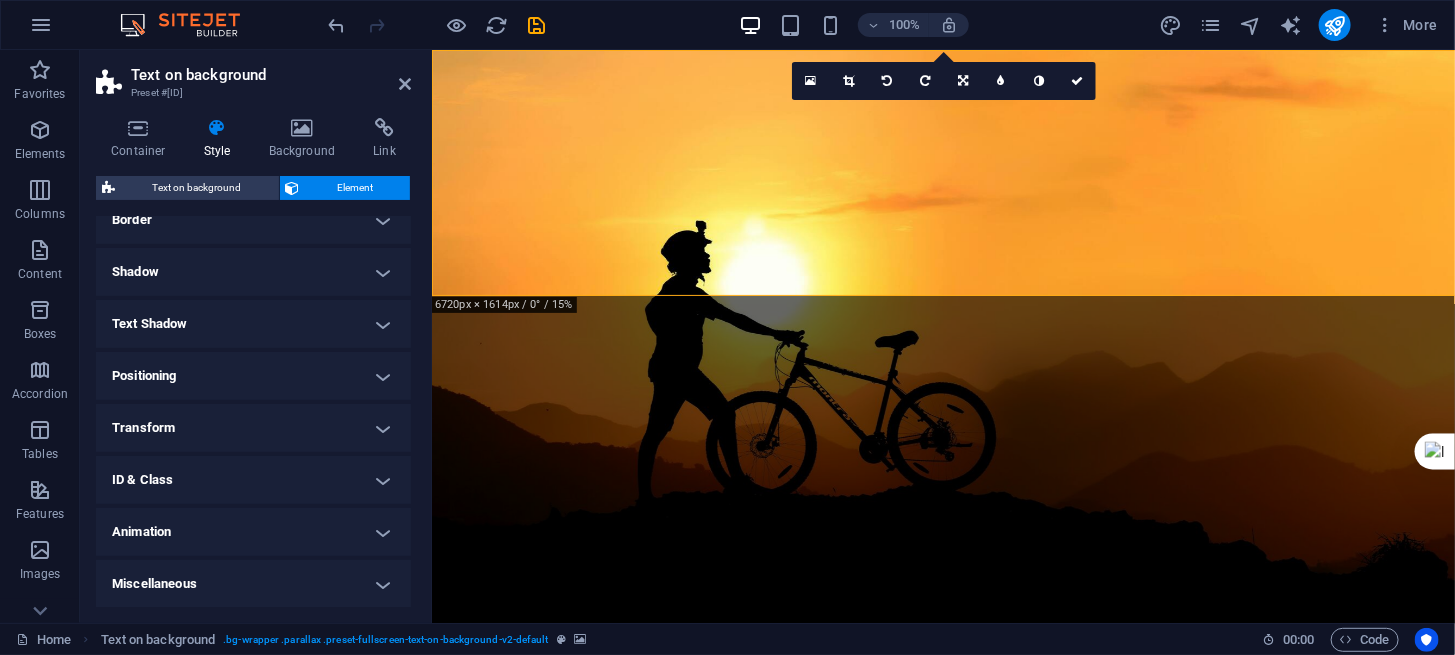 click on "Positioning" at bounding box center [253, 376] 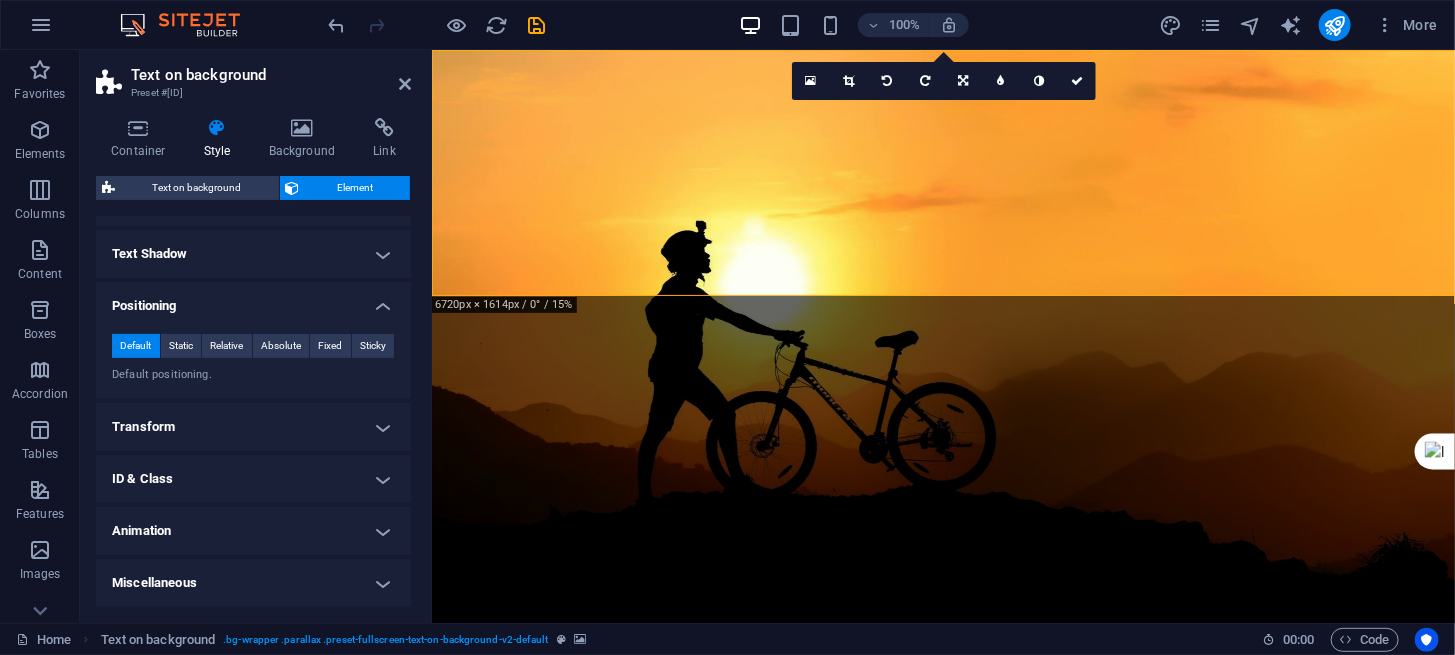 click on "Positioning" at bounding box center (253, 300) 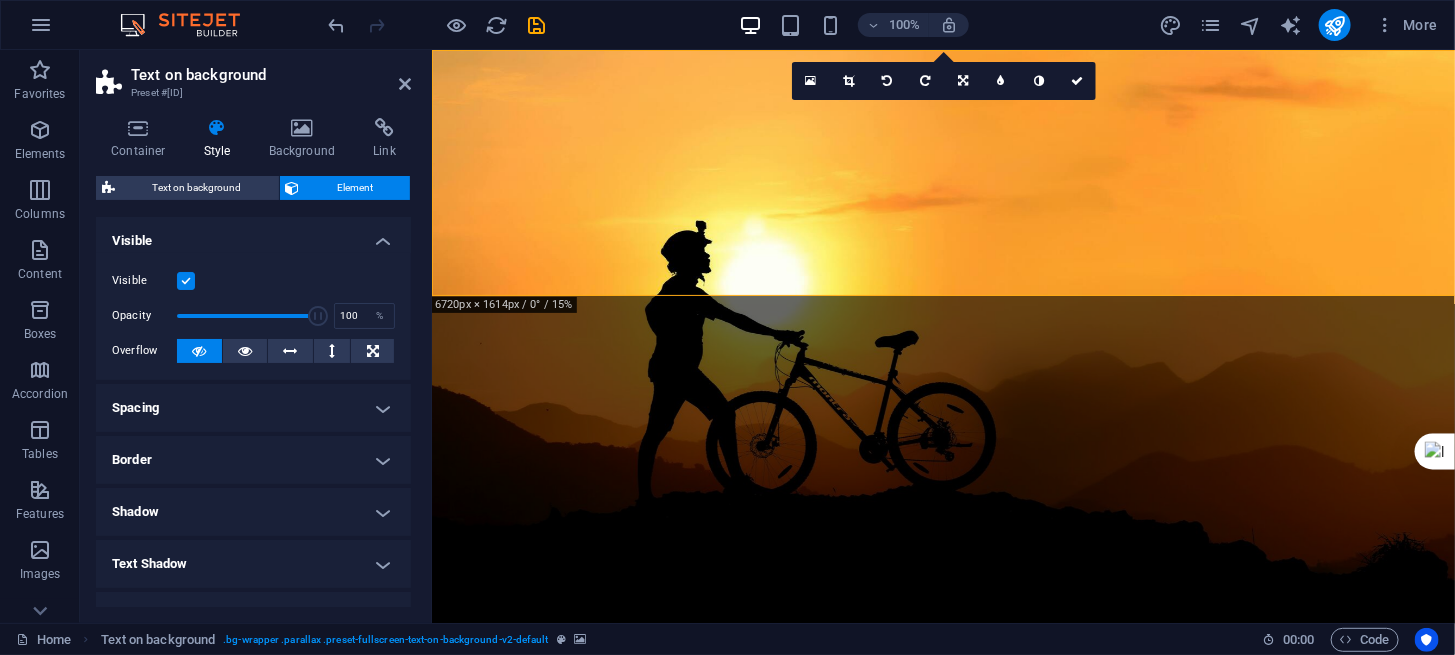 scroll, scrollTop: 0, scrollLeft: 0, axis: both 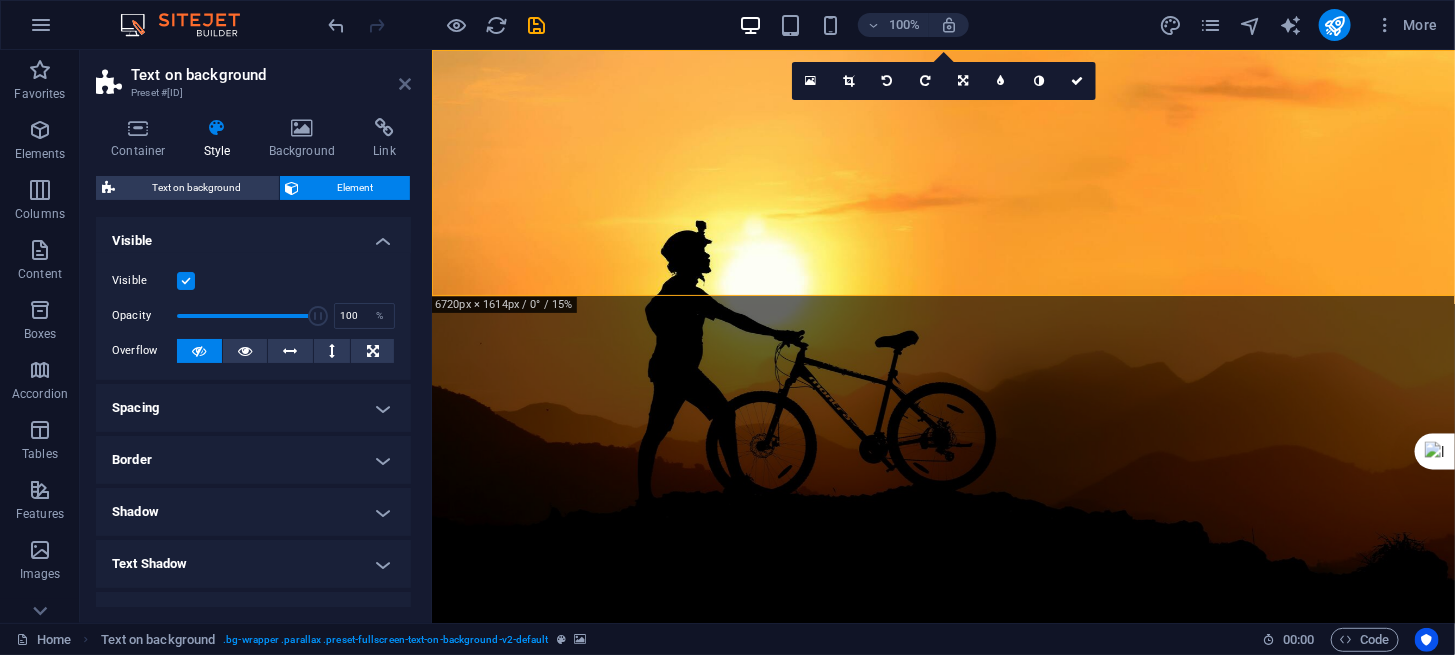 click at bounding box center [405, 84] 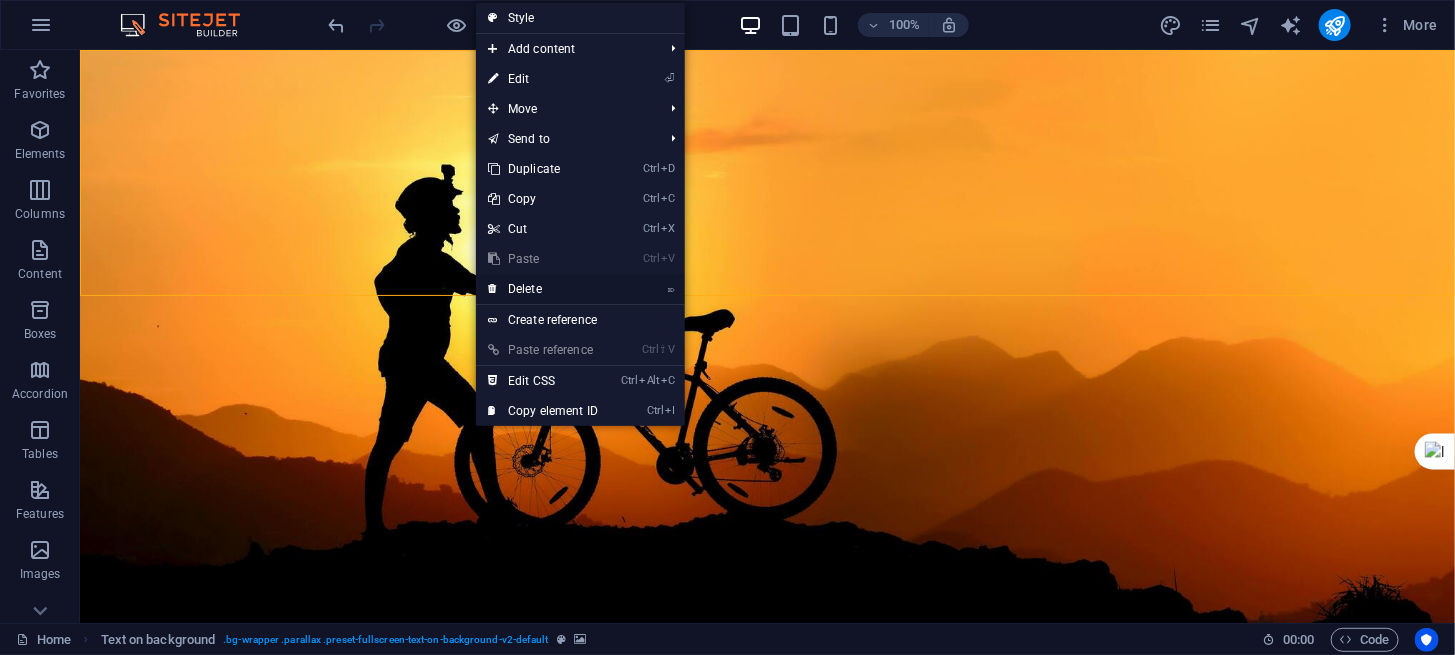 click on "⌦  Delete" at bounding box center [543, 289] 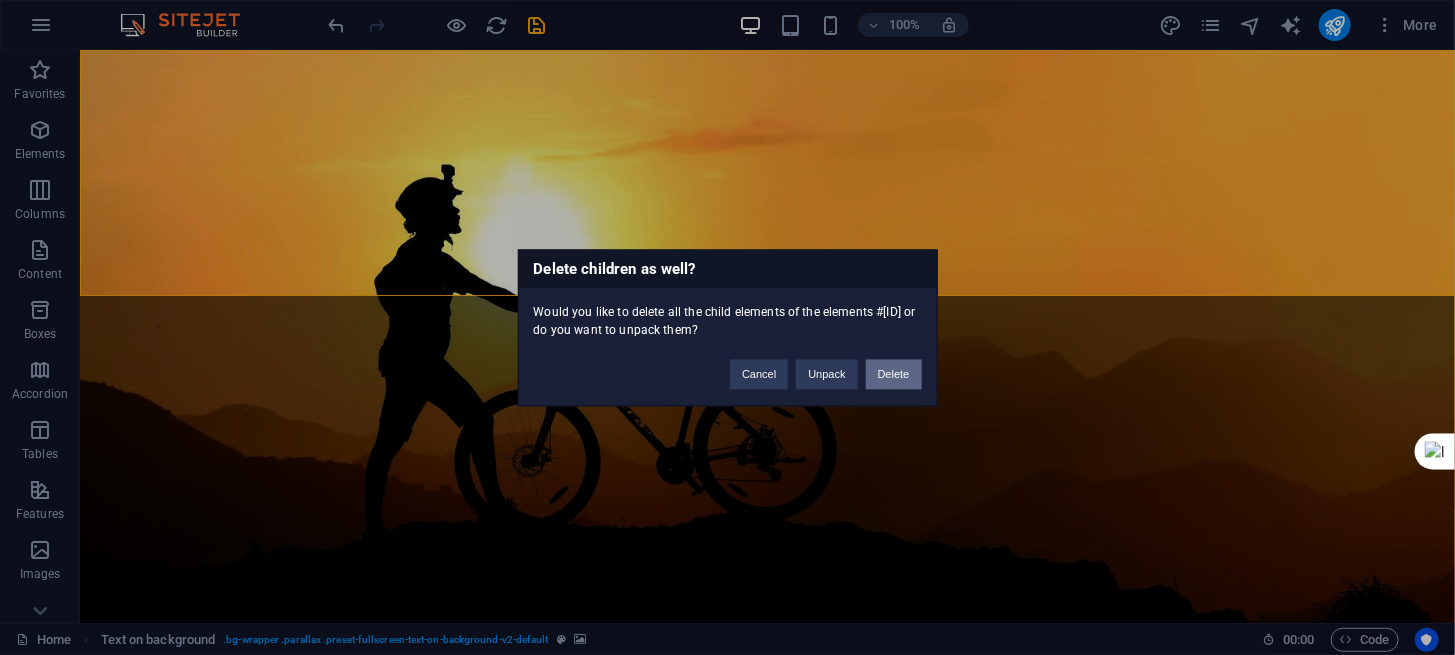 click on "Delete" at bounding box center [894, 374] 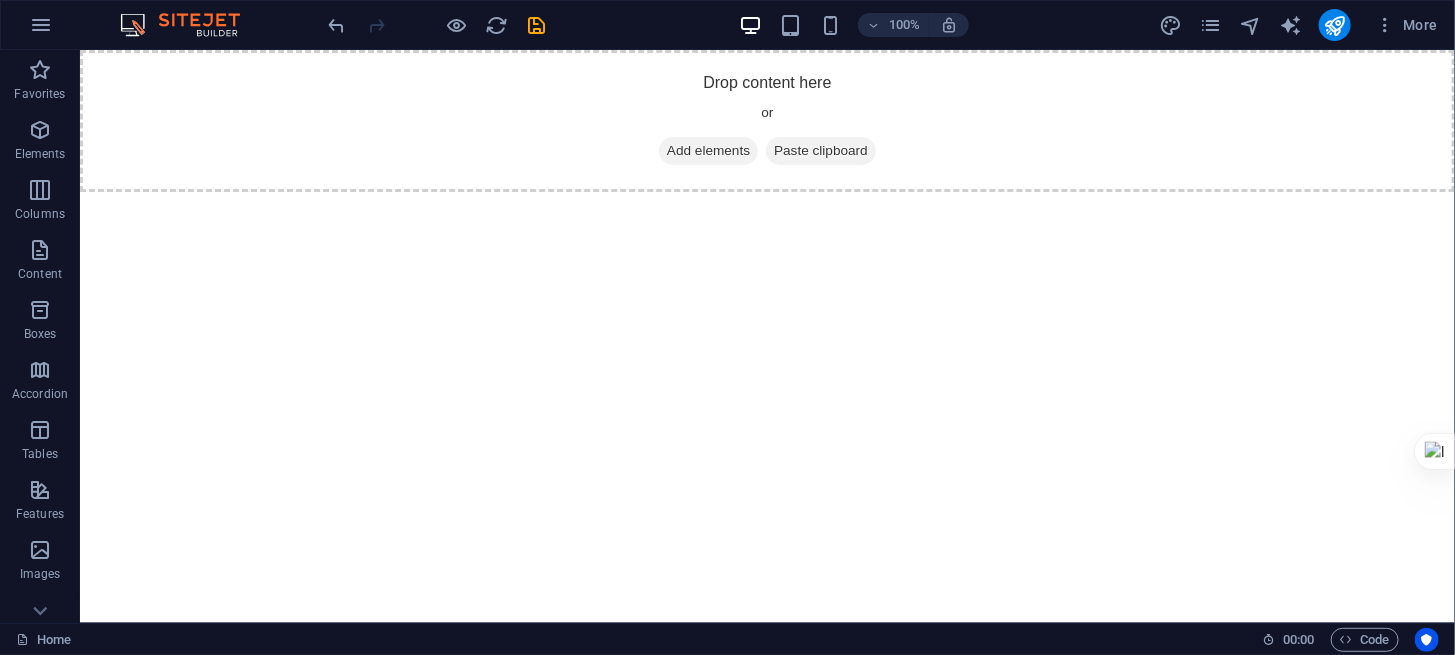 click on "Skip to main content
Drop content here or  Add elements  Paste clipboard" at bounding box center [766, 120] 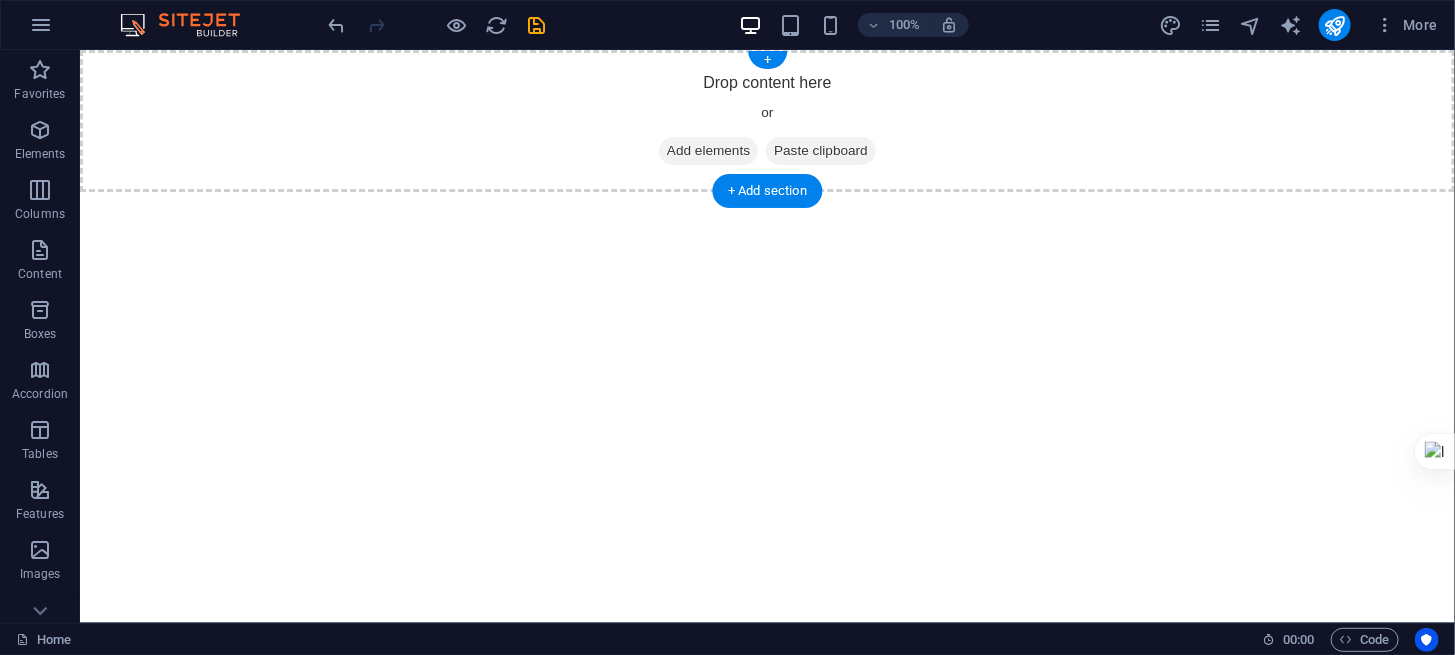 click on "Add elements" at bounding box center [707, 150] 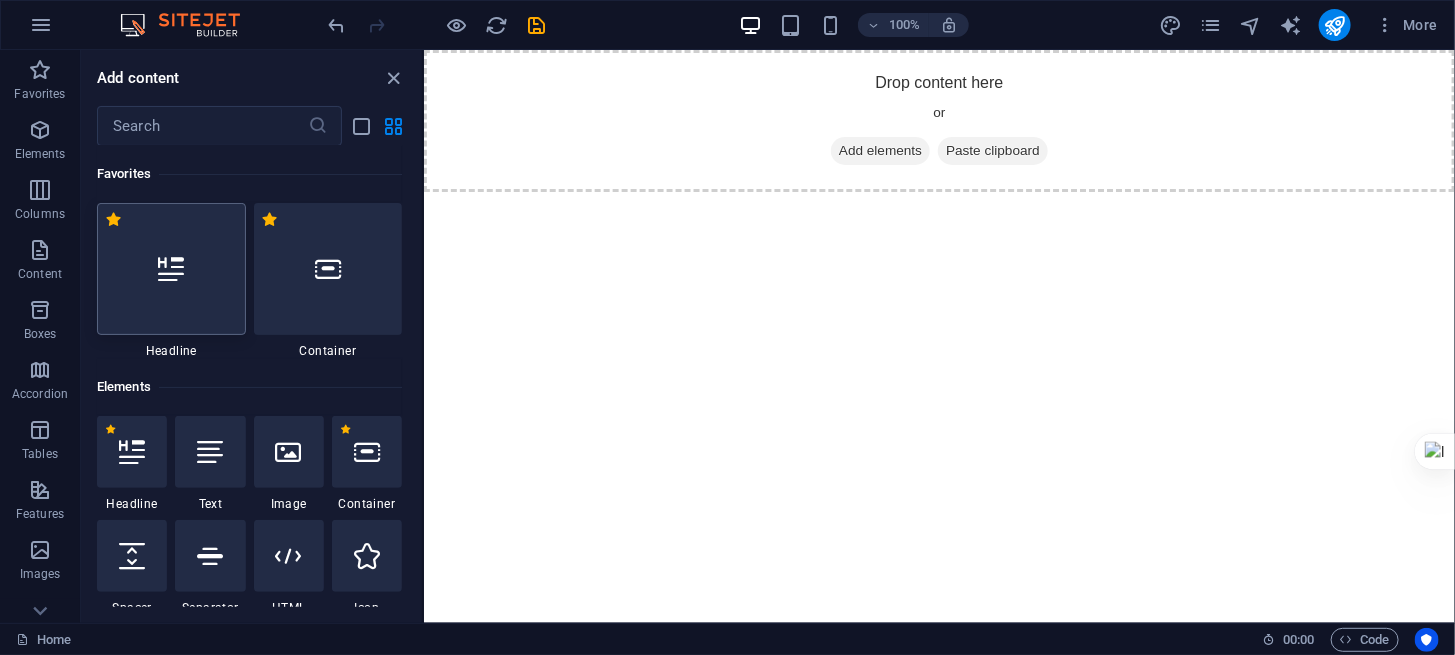 click at bounding box center [171, 269] 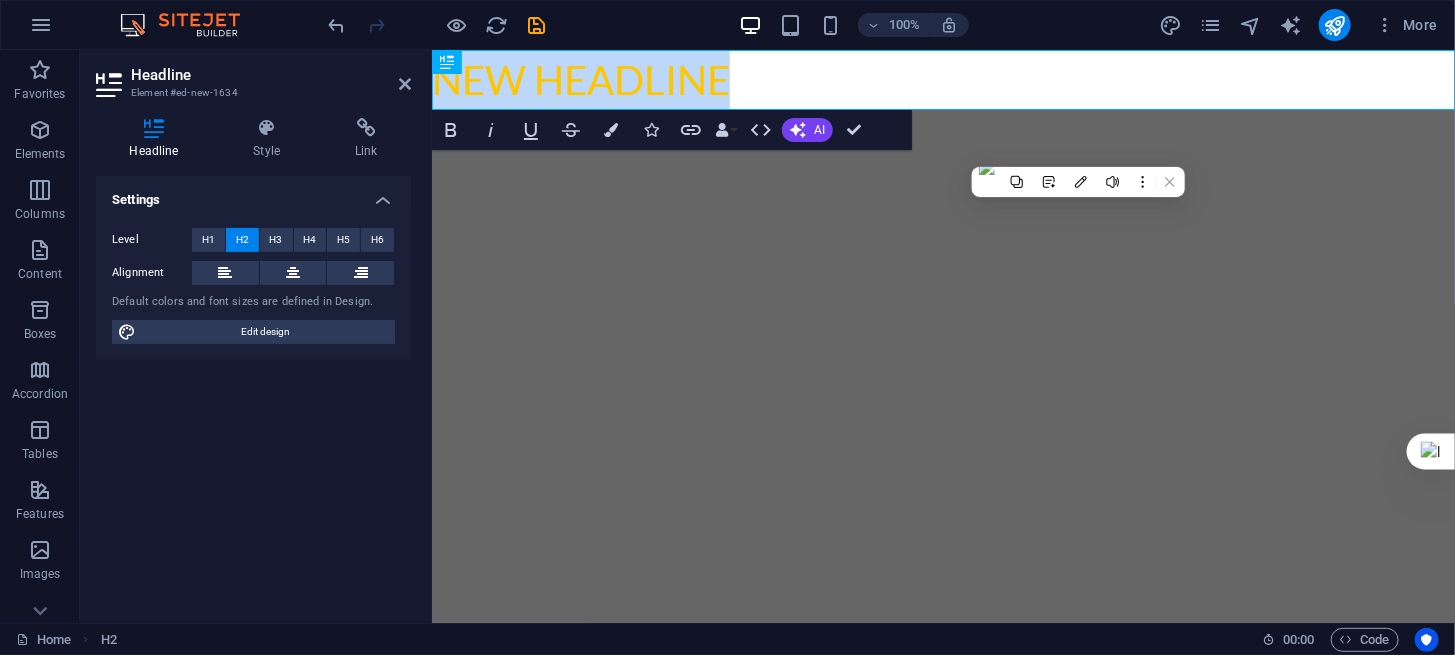 type 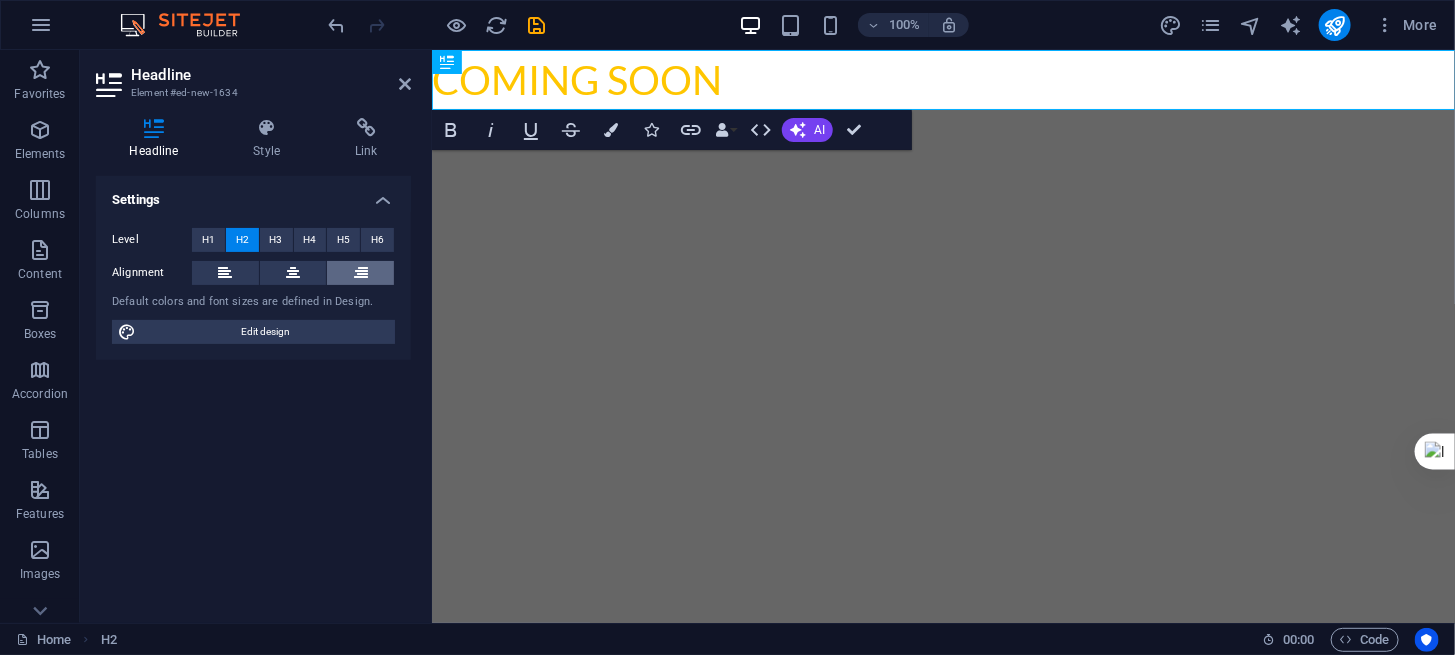 click at bounding box center [361, 273] 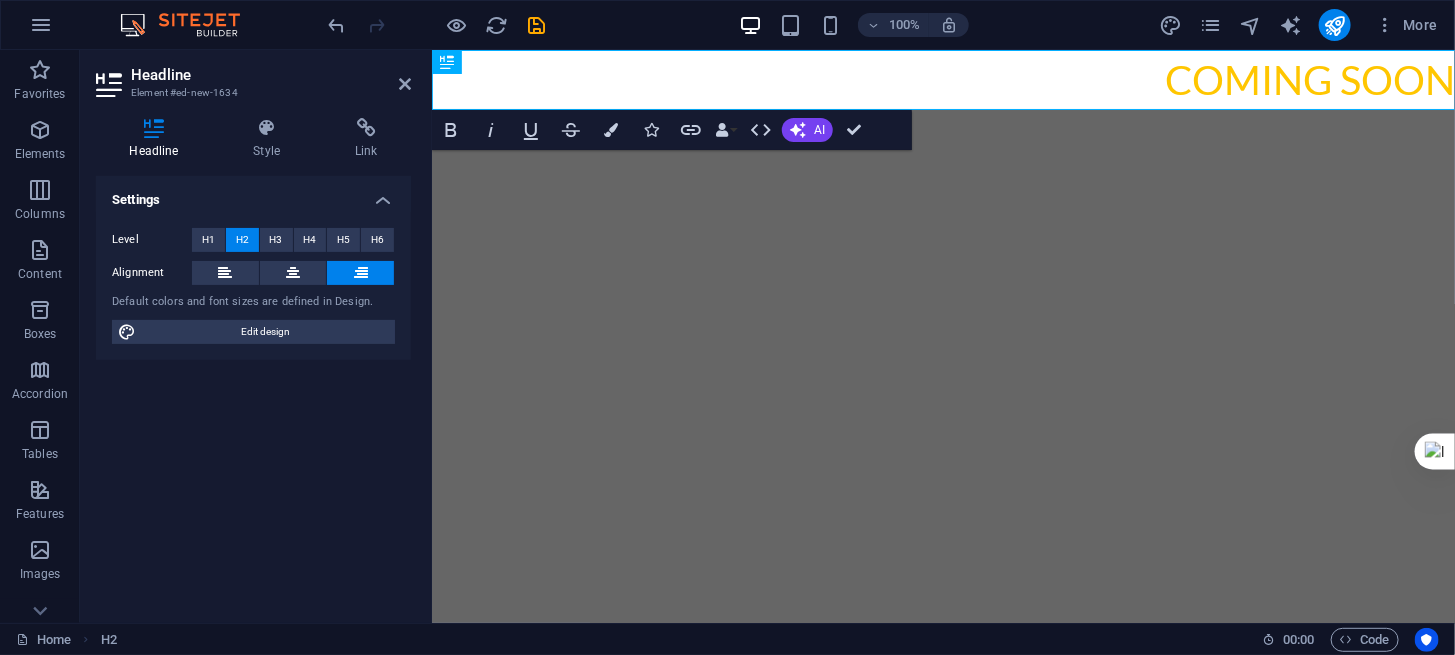 click on "Skip to main content
COMING SOON" at bounding box center [942, 79] 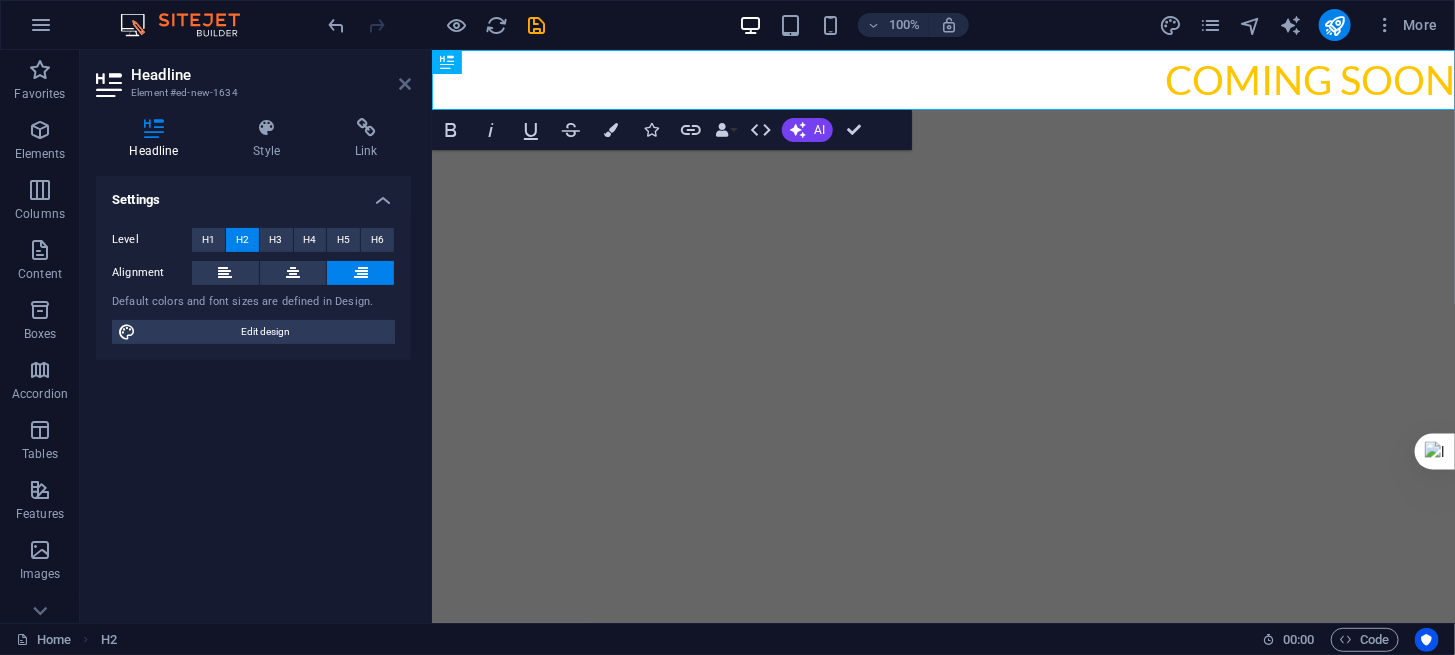 click at bounding box center (405, 84) 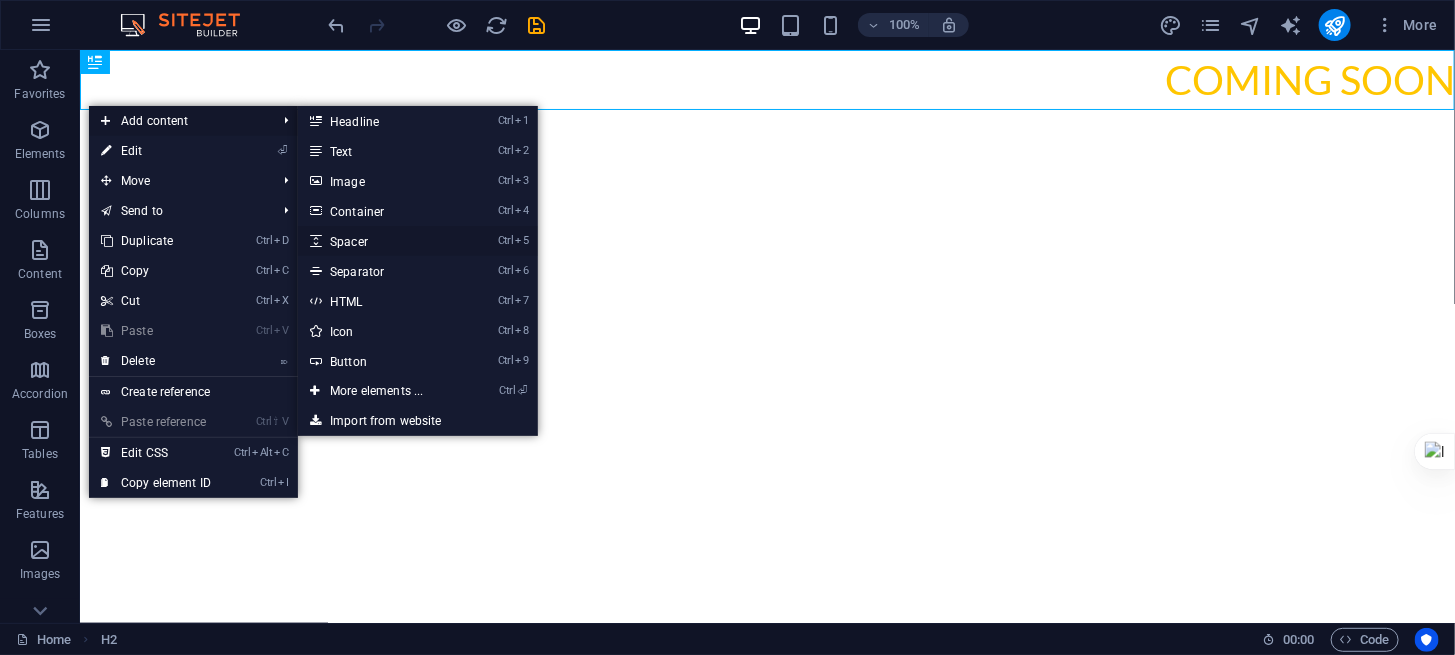 click on "Ctrl" at bounding box center [506, 240] 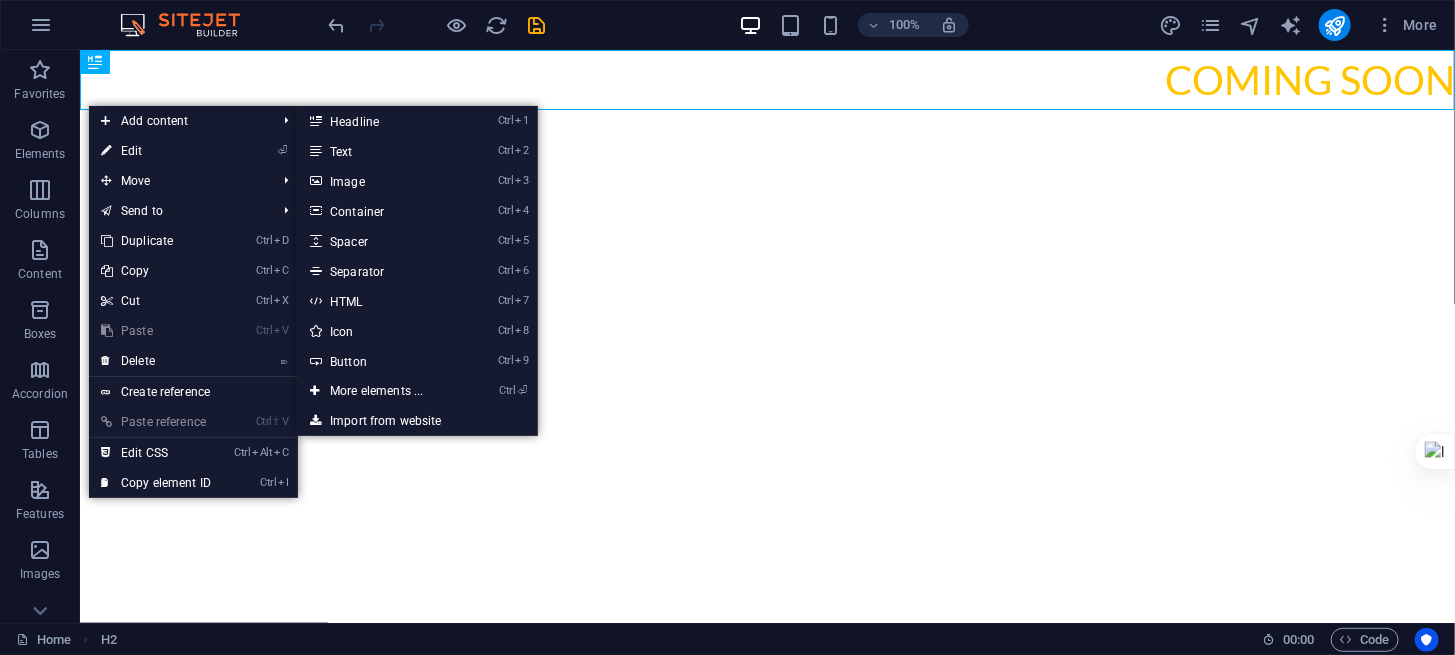 select on "px" 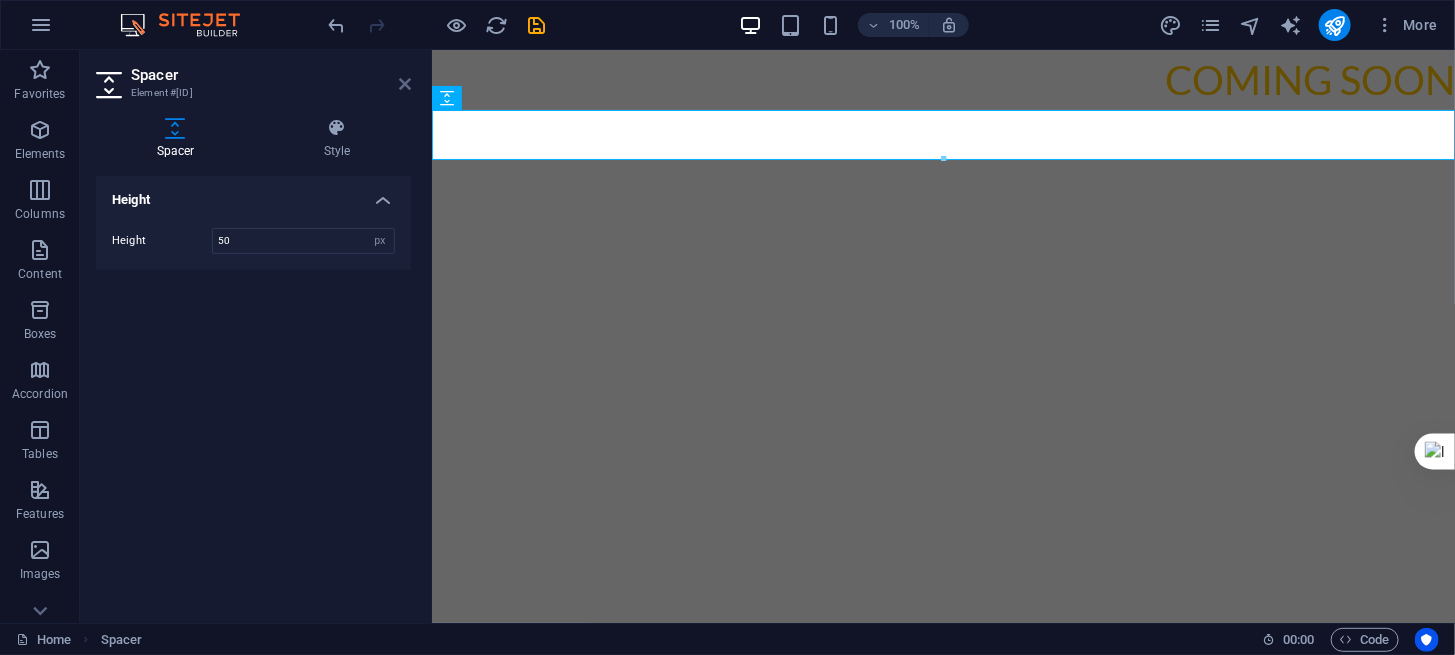 click at bounding box center (405, 84) 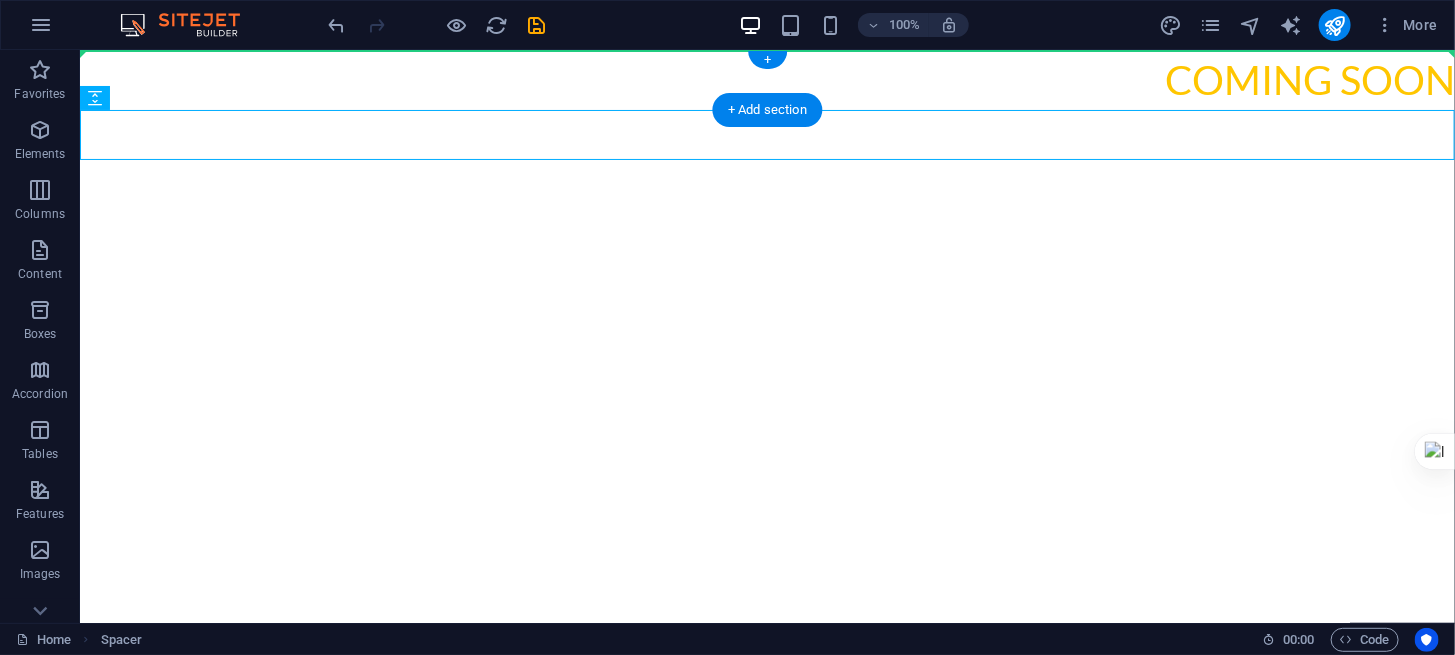 drag, startPoint x: 214, startPoint y: 146, endPoint x: 135, endPoint y: 66, distance: 112.432205 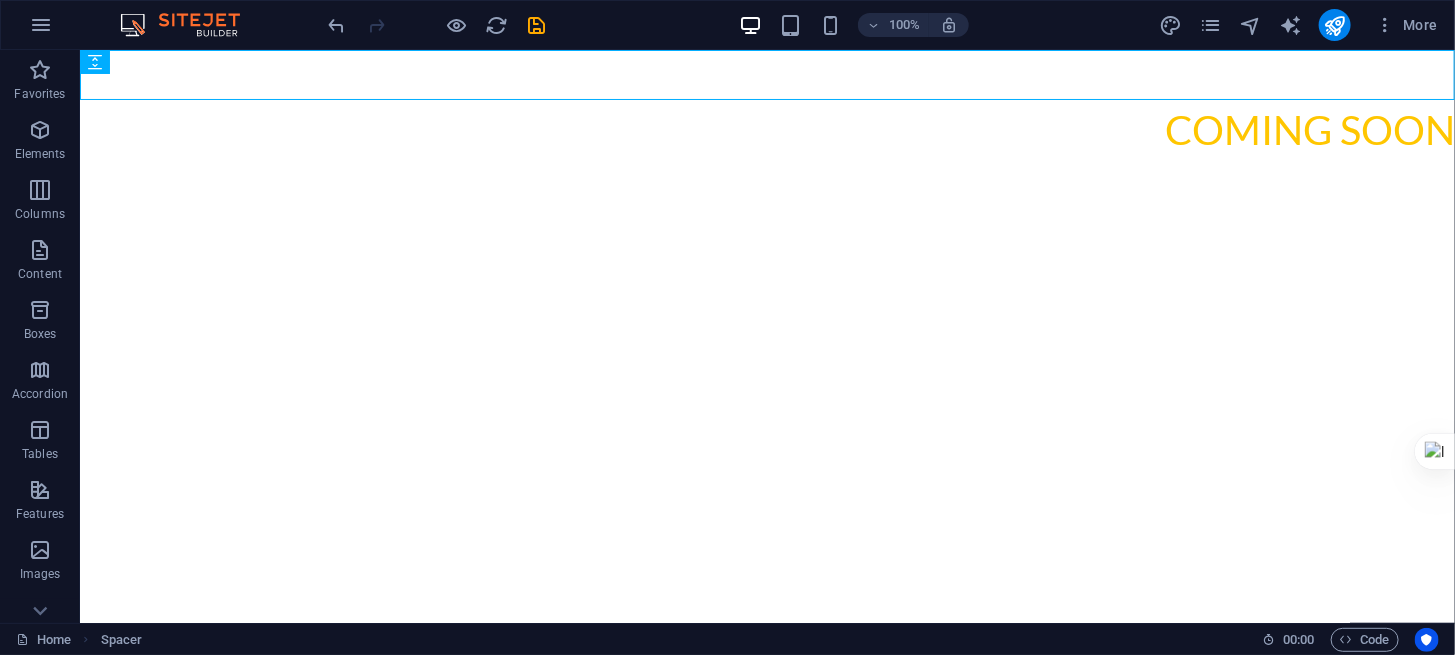 drag, startPoint x: 1078, startPoint y: 473, endPoint x: 826, endPoint y: 266, distance: 326.11807 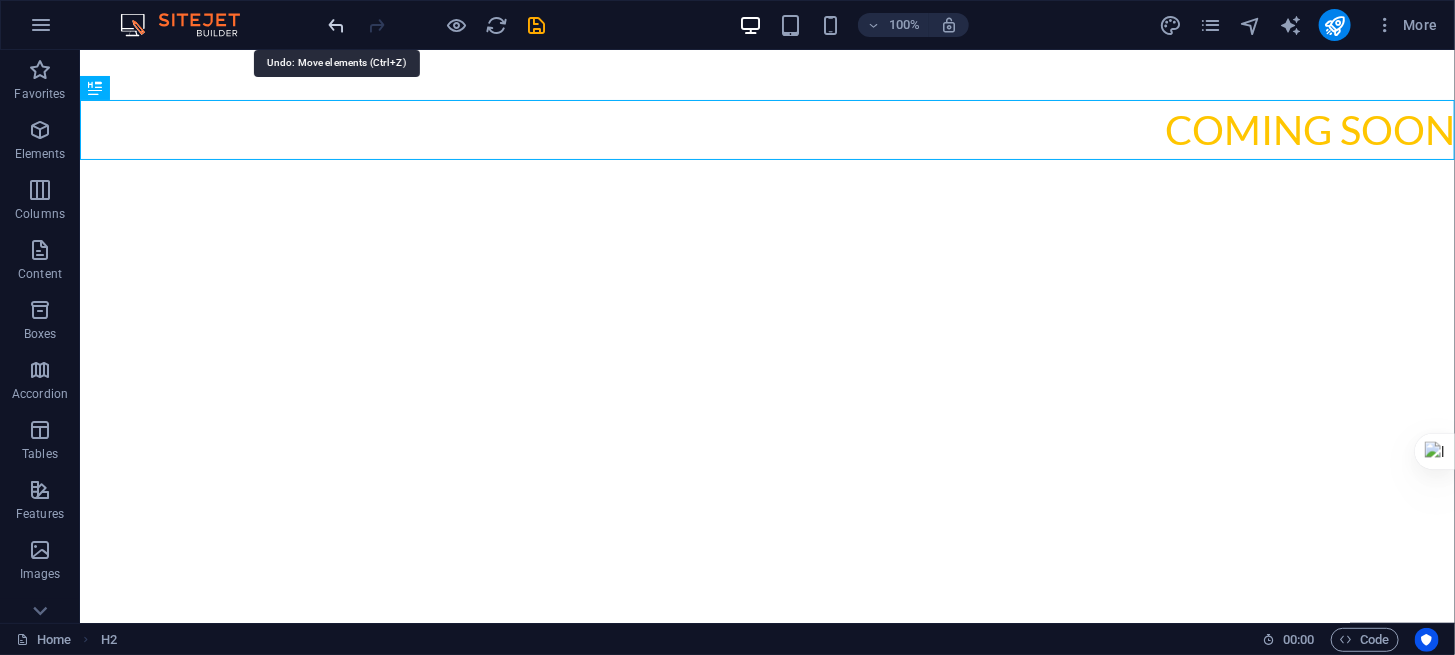 click at bounding box center [337, 25] 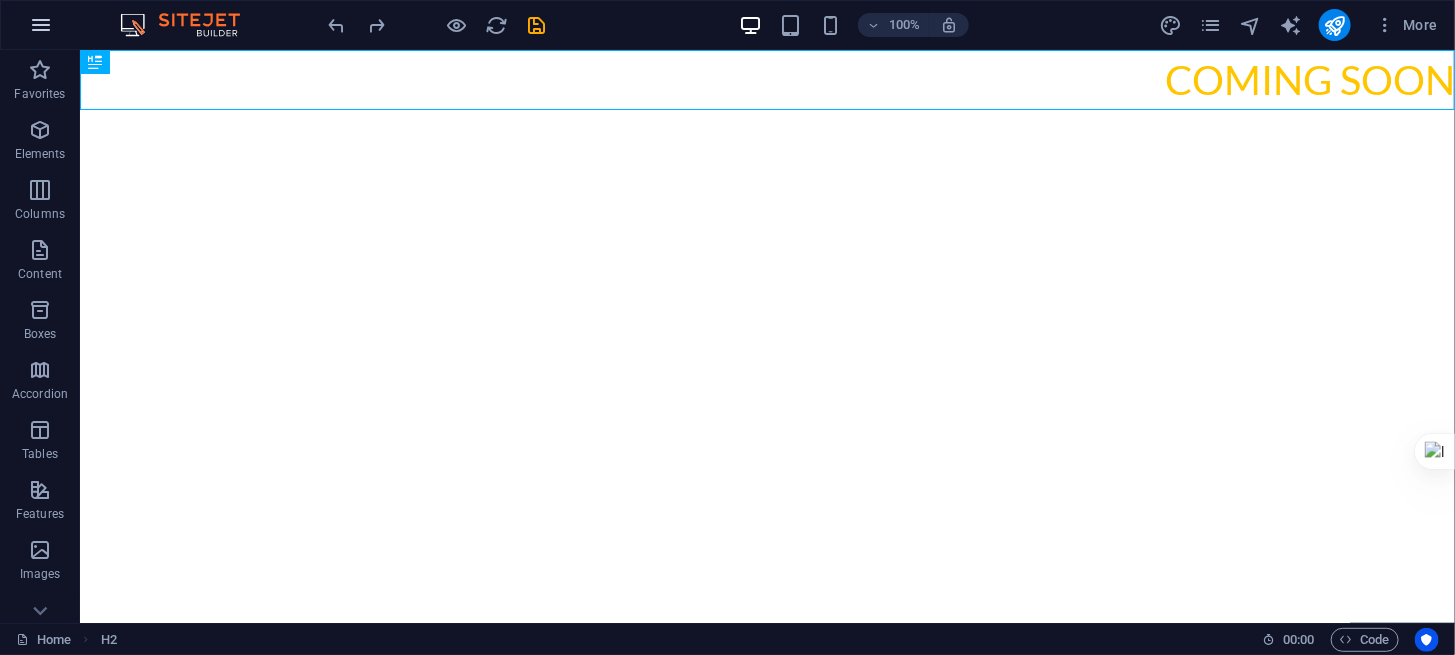 click at bounding box center [41, 25] 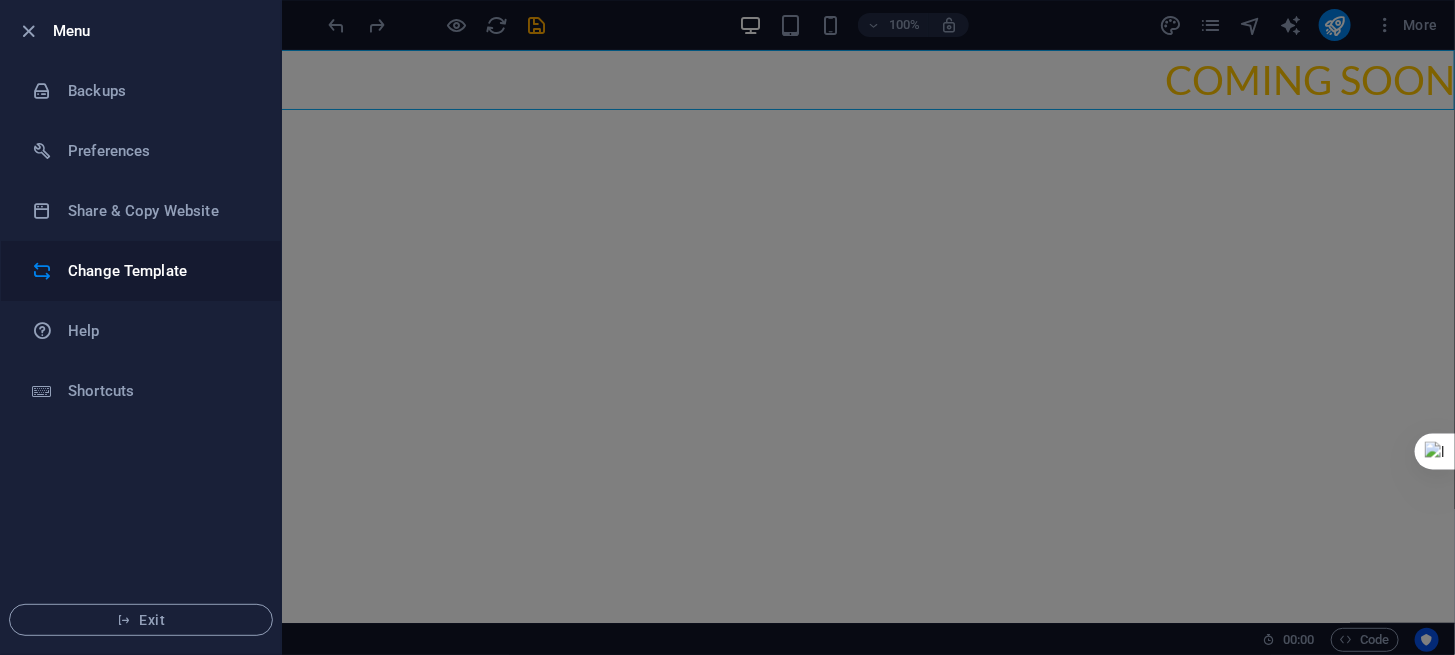click on "Change Template" at bounding box center (160, 271) 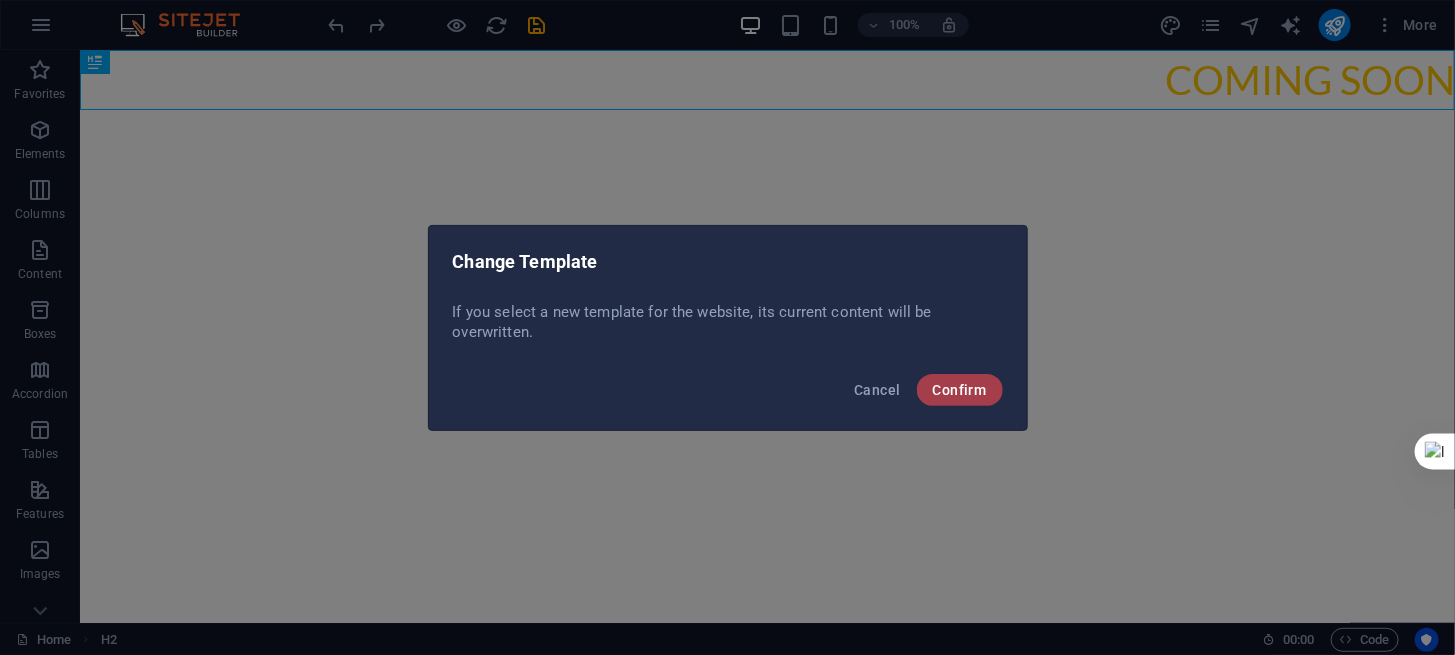 click on "Confirm" at bounding box center (960, 390) 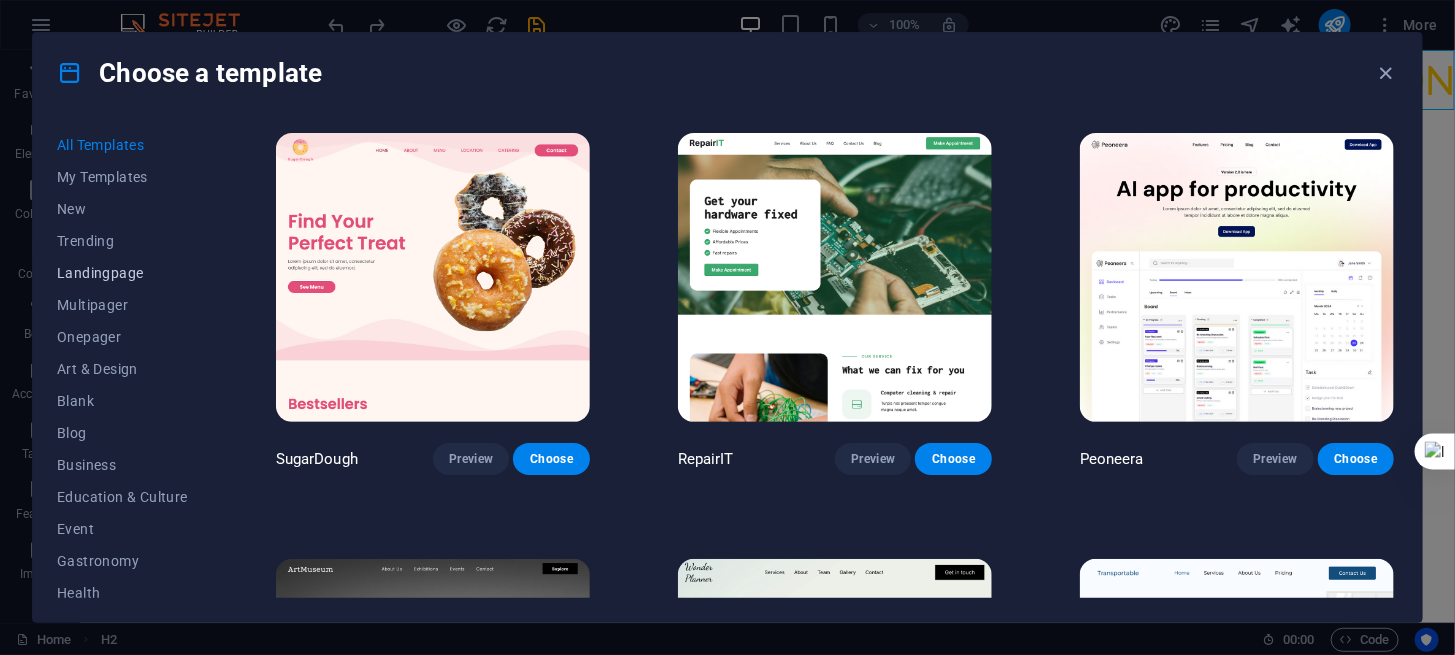 click on "Landingpage" at bounding box center [122, 273] 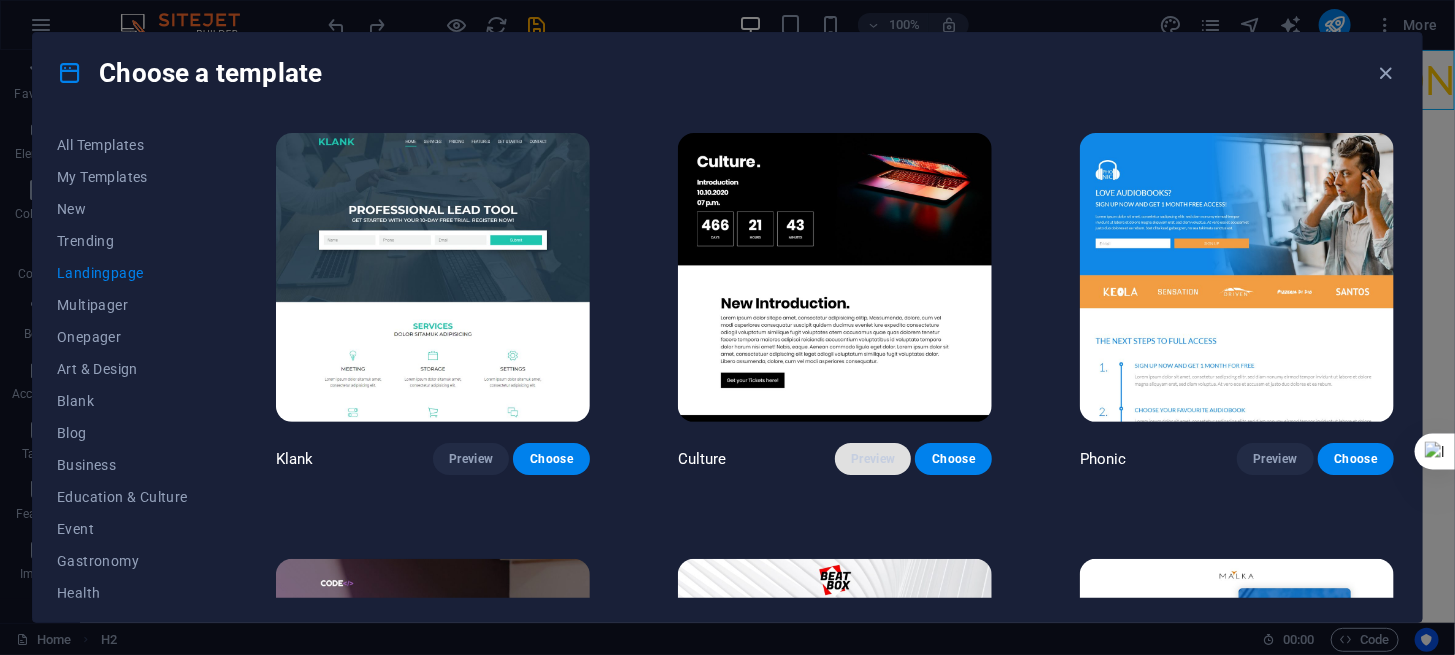 click on "Preview" at bounding box center (873, 459) 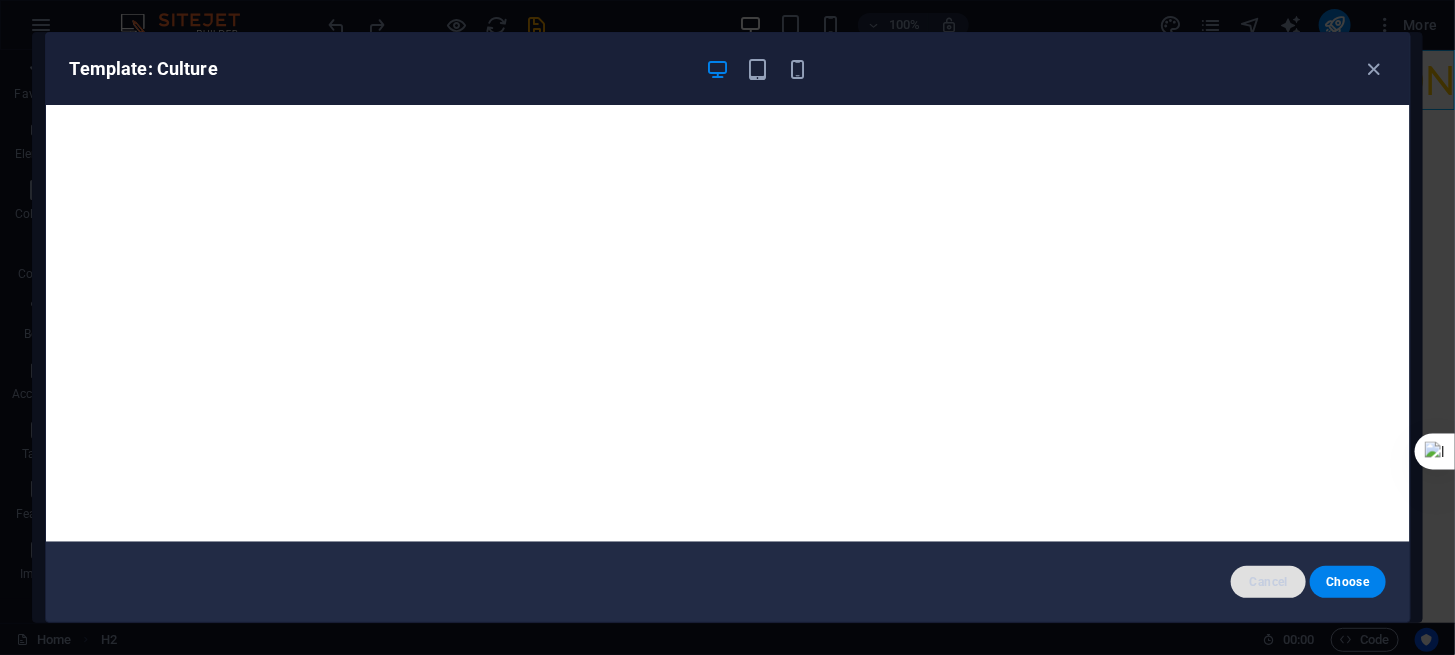 click on "Cancel" at bounding box center (1268, 582) 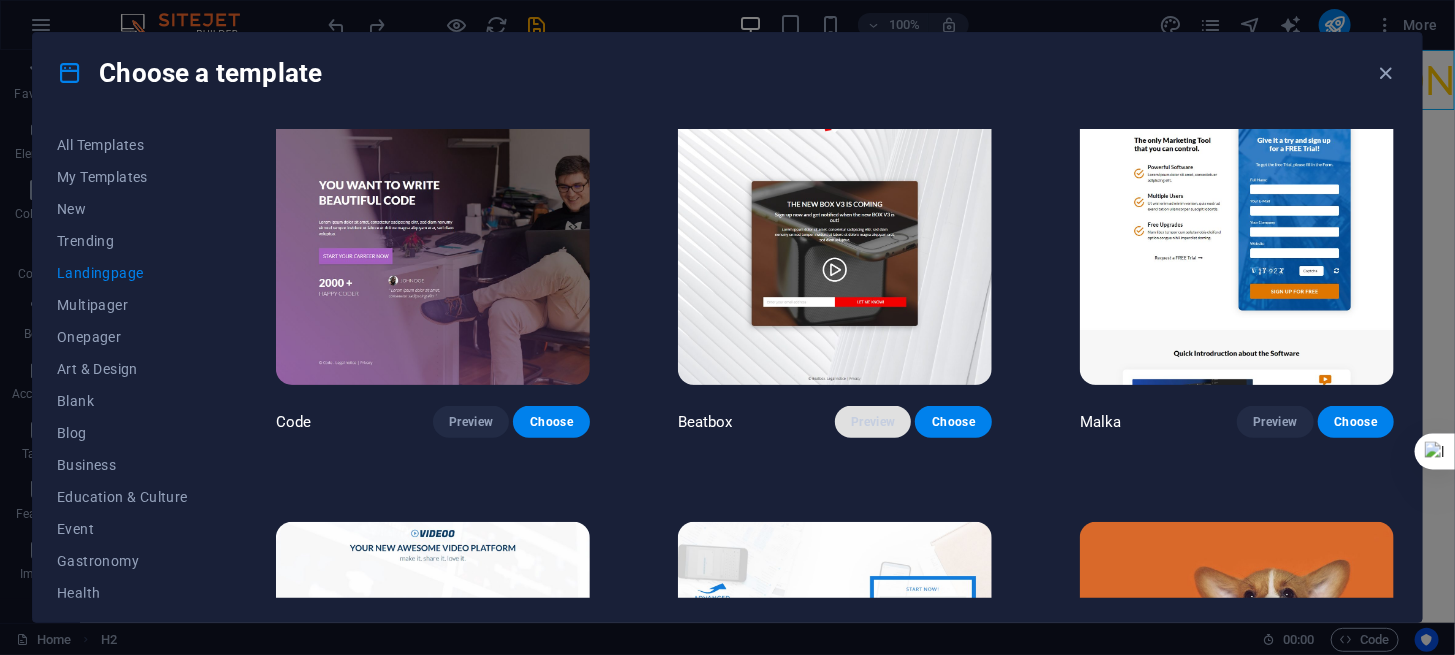 click on "Preview" at bounding box center [873, 422] 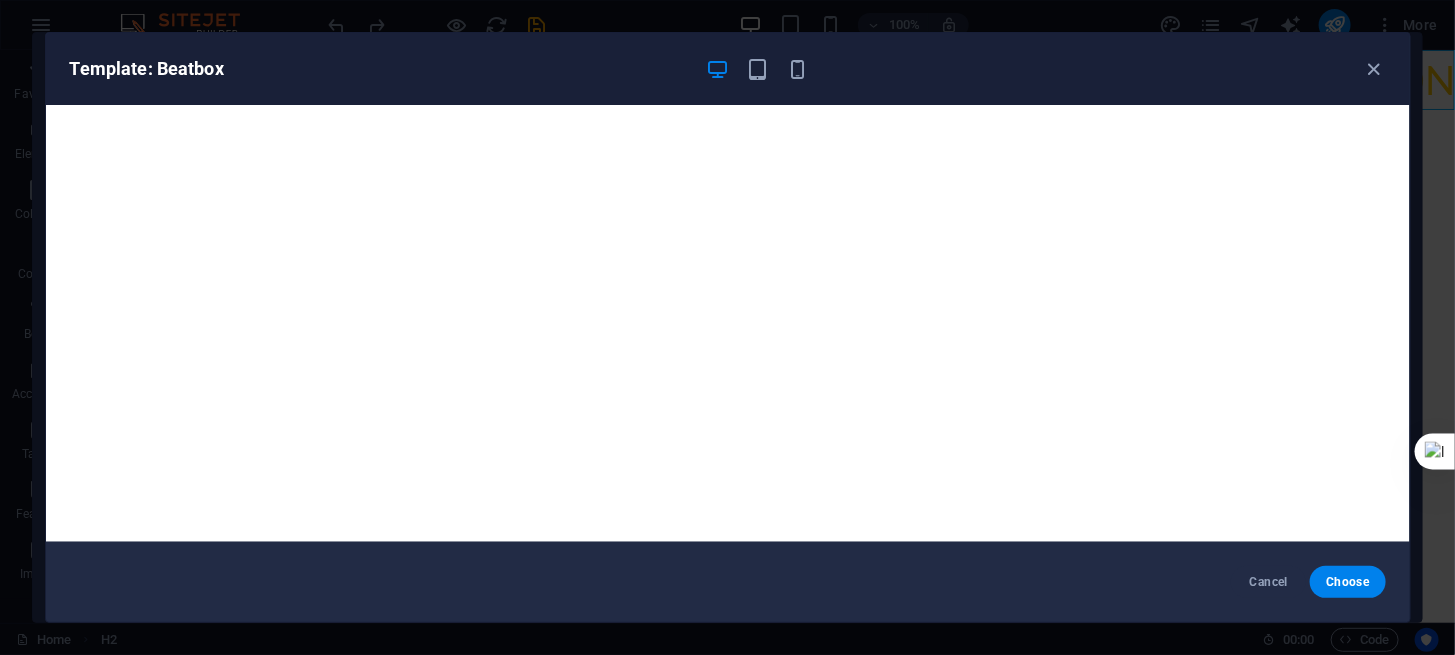scroll, scrollTop: 466, scrollLeft: 0, axis: vertical 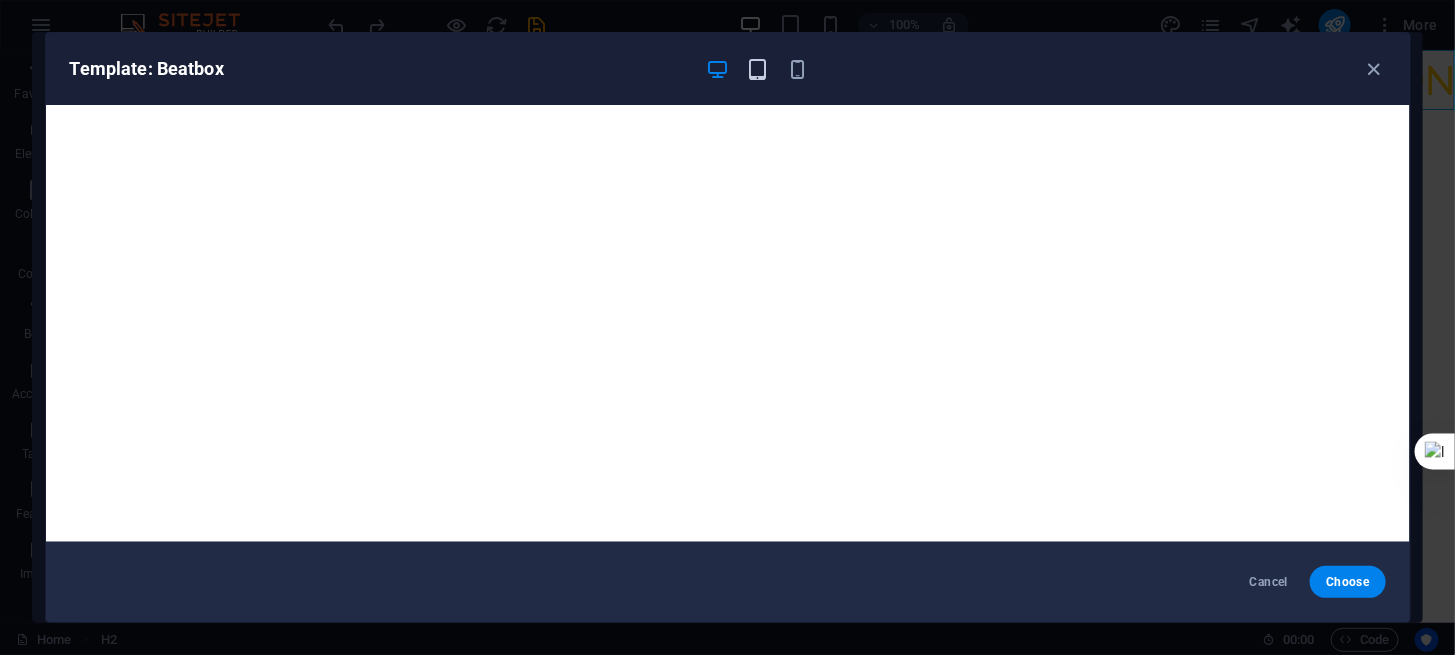 click at bounding box center (757, 69) 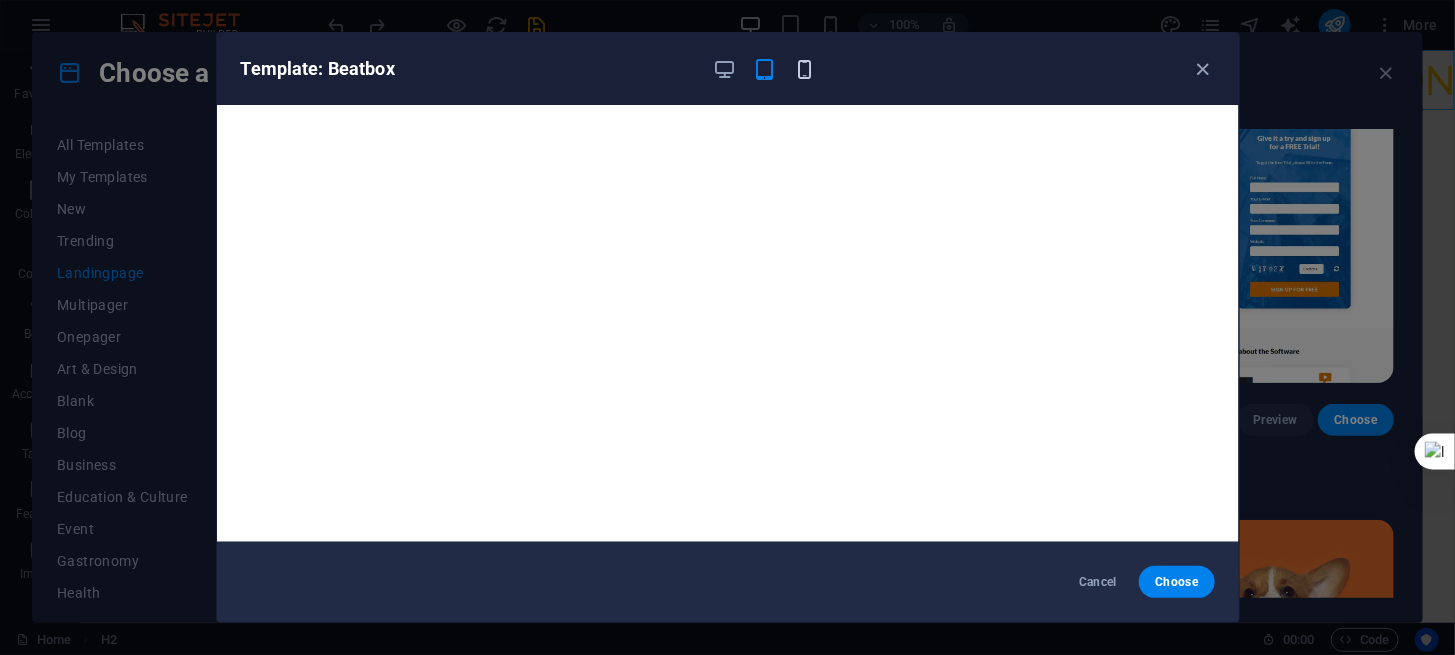 click at bounding box center [804, 69] 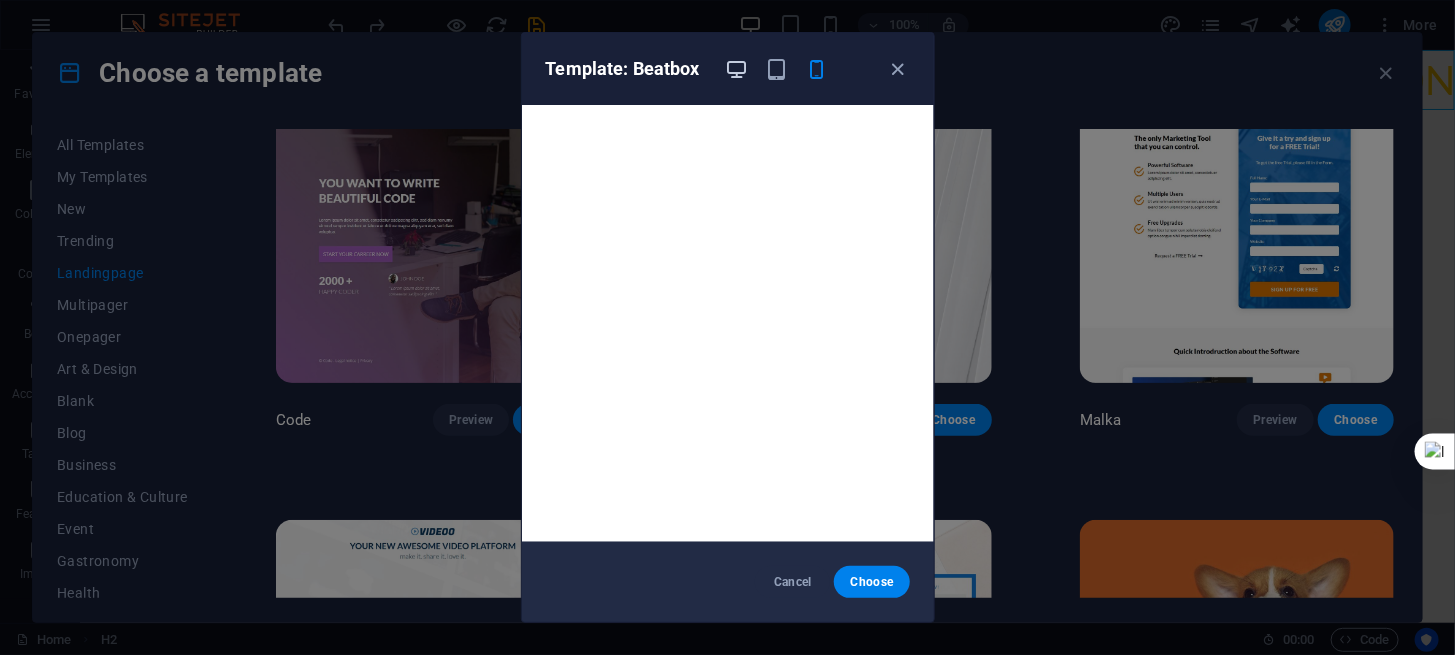 click at bounding box center [736, 69] 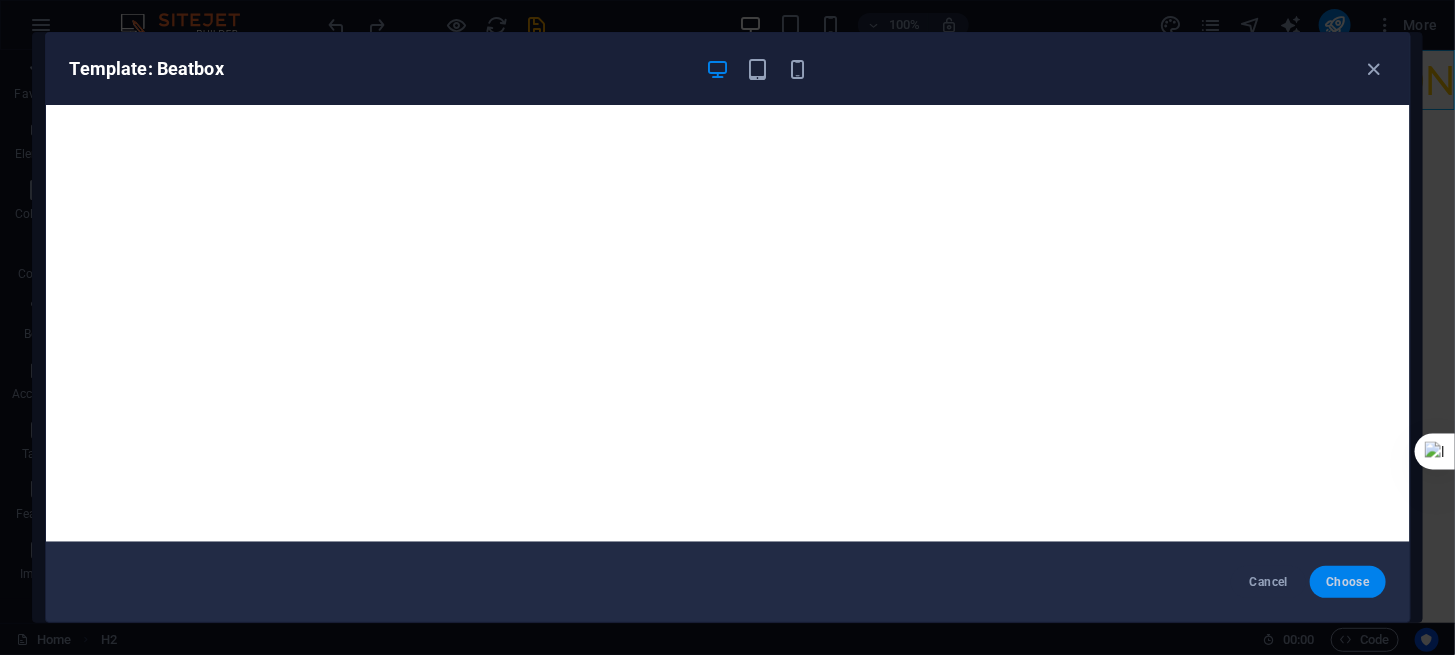 click on "Choose" at bounding box center (1347, 582) 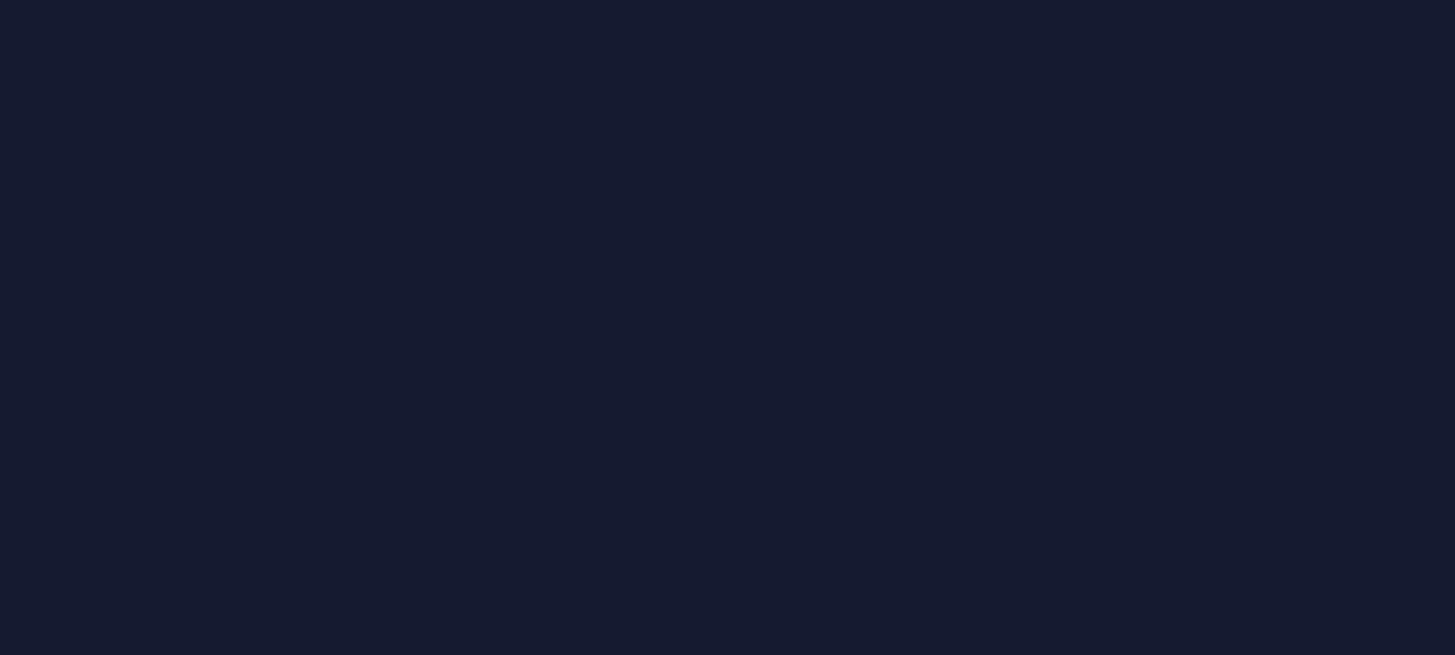 scroll, scrollTop: 0, scrollLeft: 0, axis: both 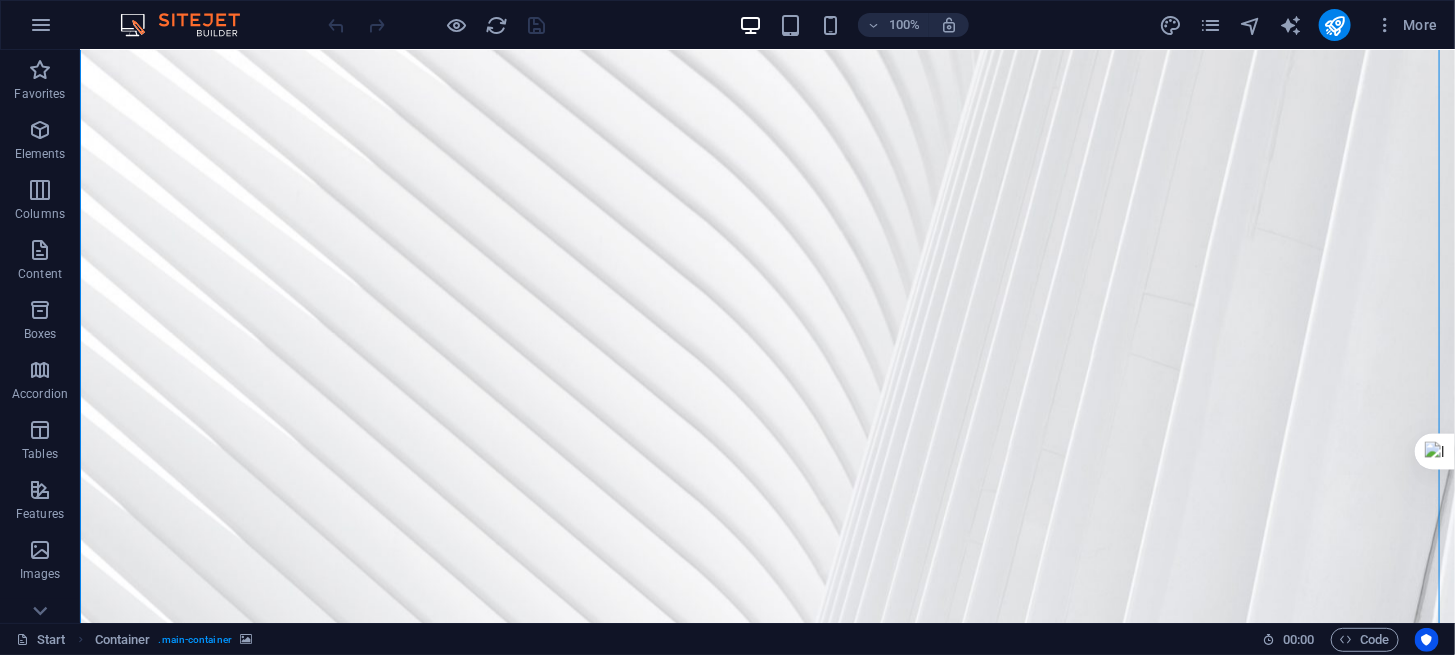 click at bounding box center [767, 1144] 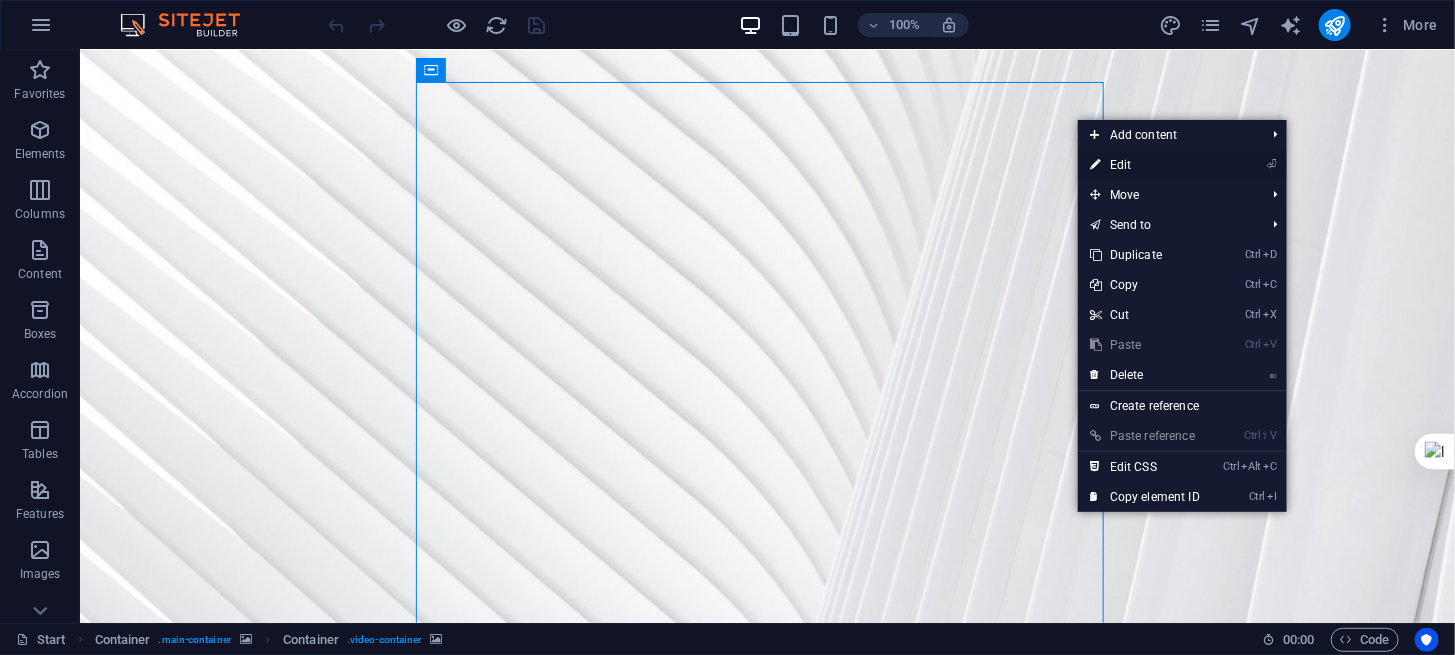 click on "⏎  Edit" at bounding box center (1145, 165) 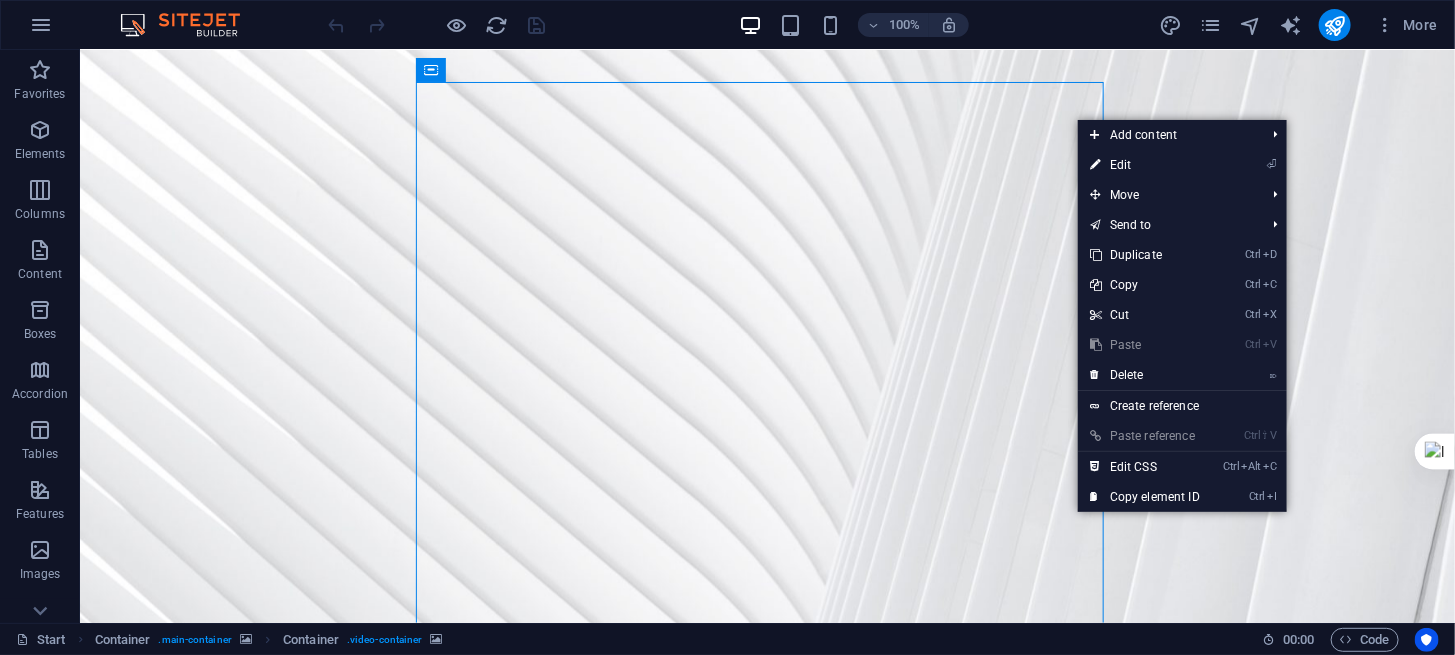 select on "vh" 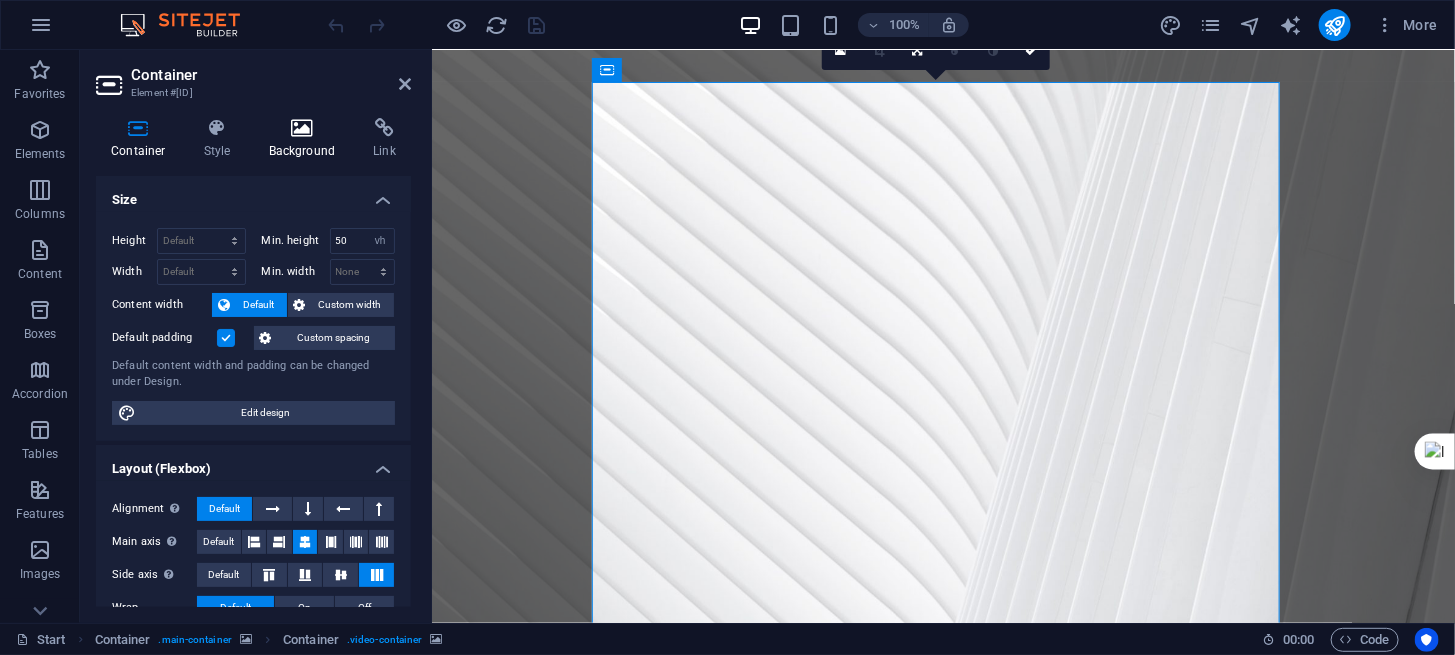 click at bounding box center [302, 128] 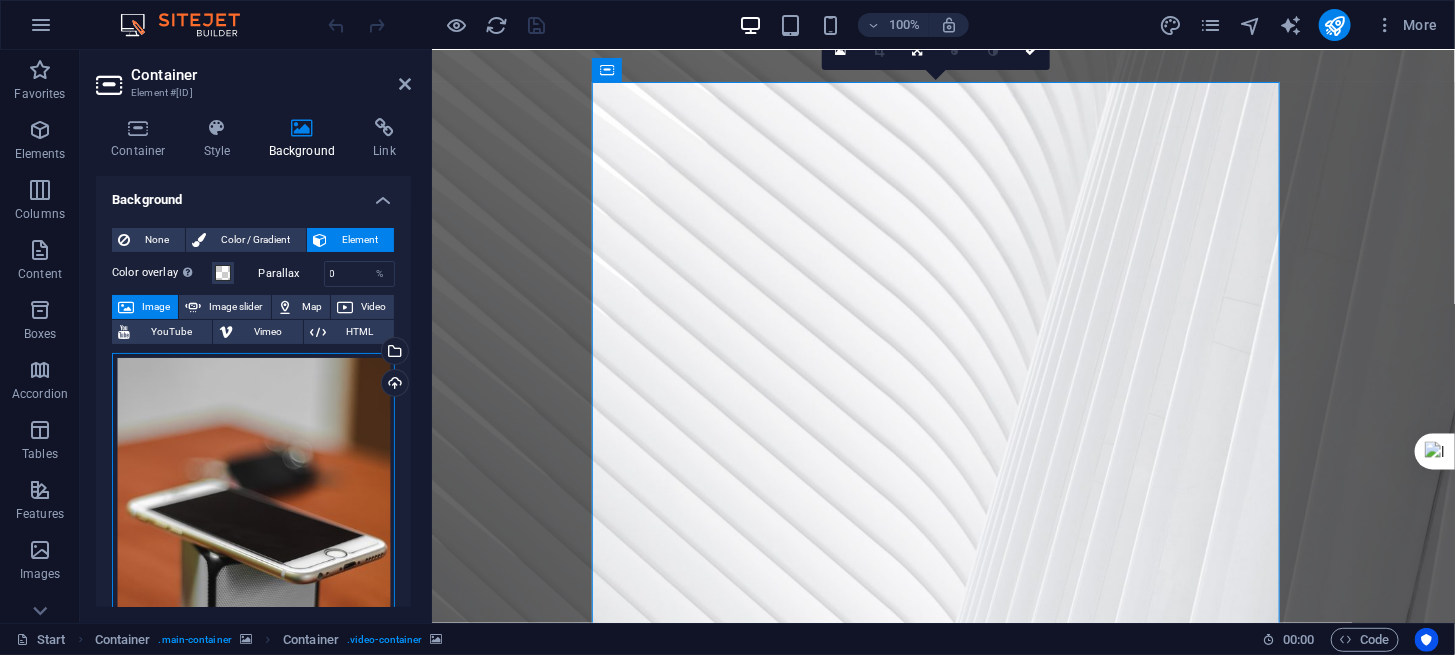 click on "Drag files here, click to choose files or select files from Files or our free stock photos & videos" at bounding box center (253, 540) 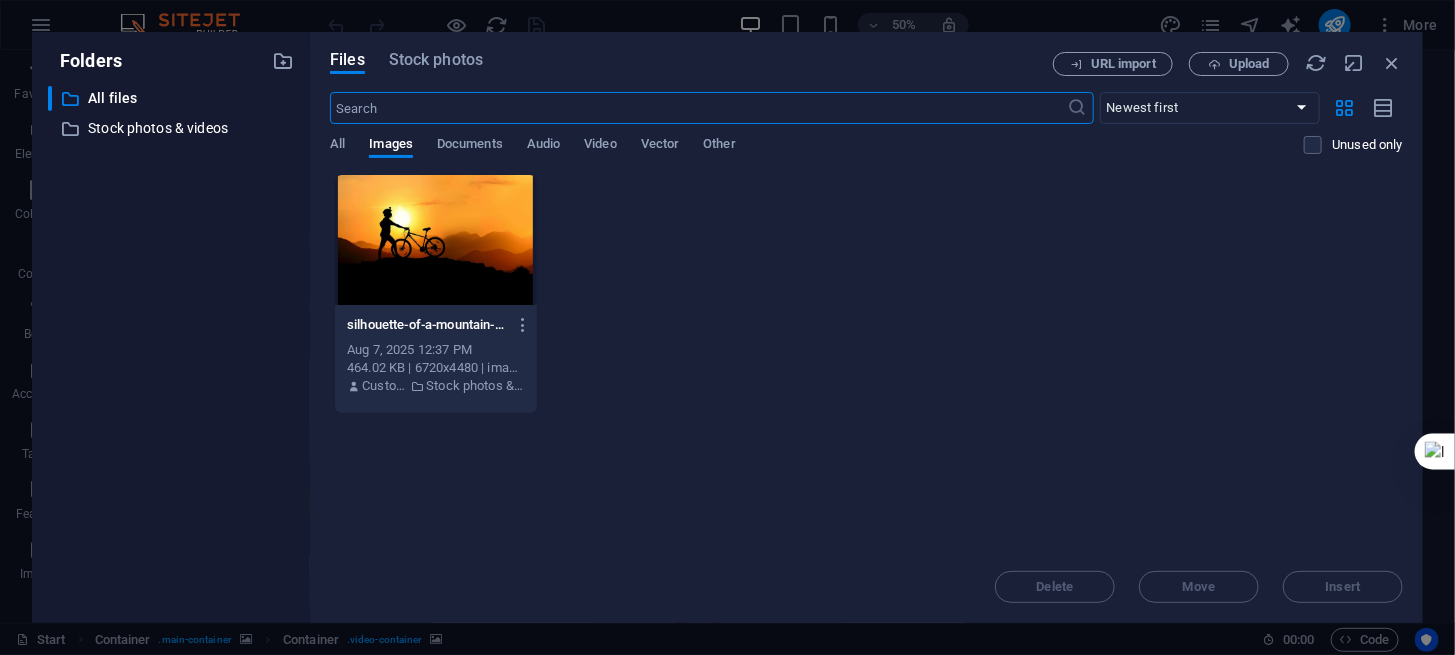 scroll, scrollTop: 0, scrollLeft: 0, axis: both 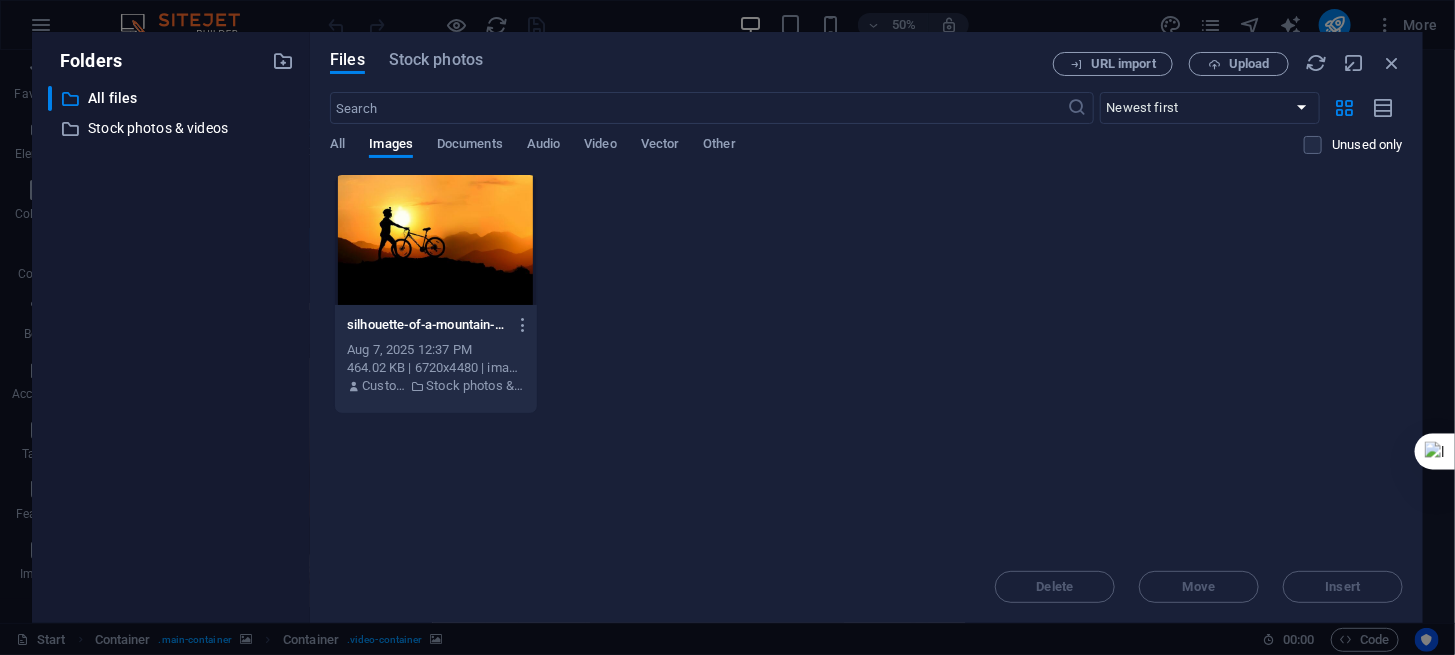 click at bounding box center (435, 240) 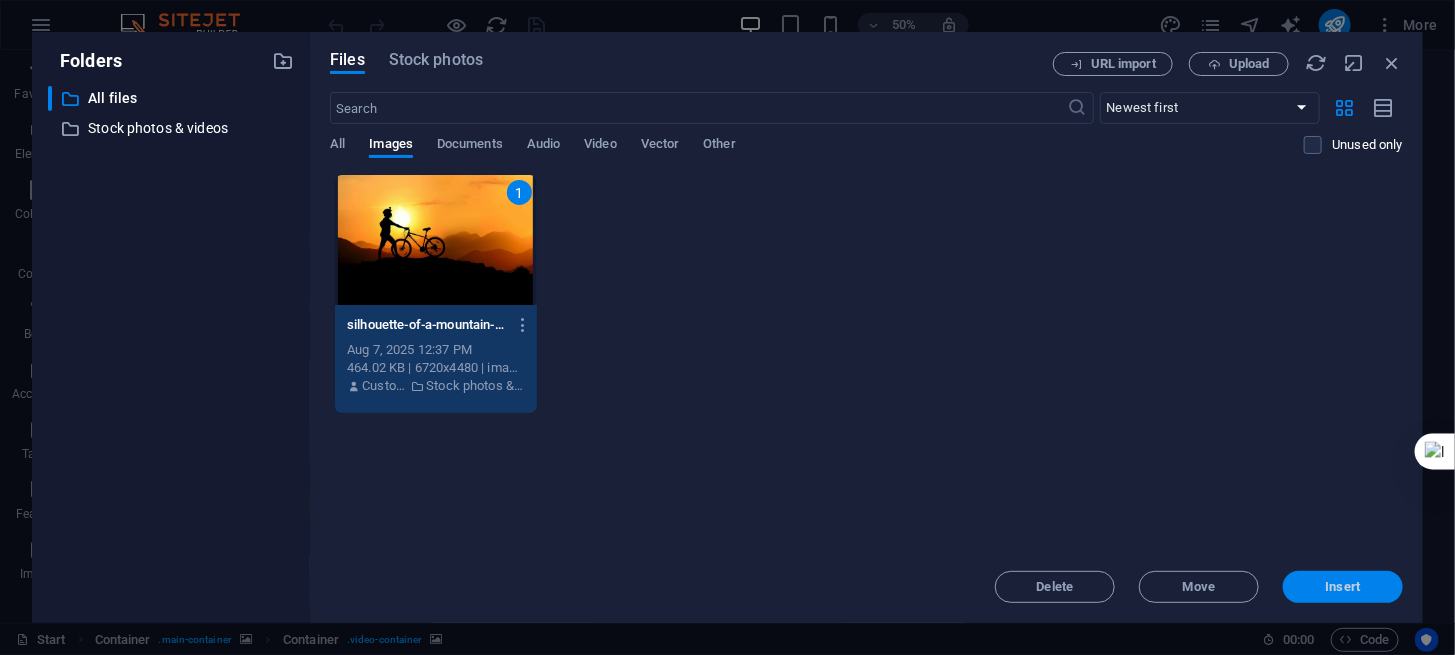 click on "Insert" at bounding box center (1343, 587) 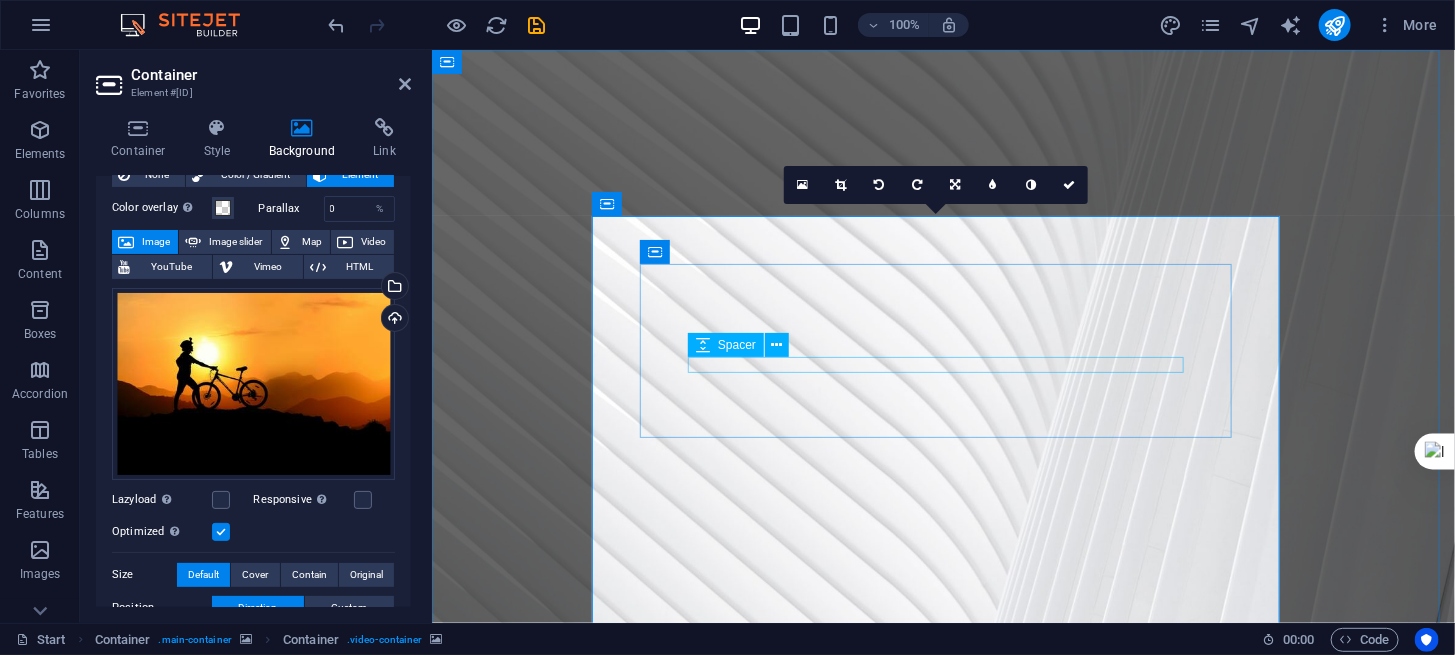 scroll, scrollTop: 66, scrollLeft: 0, axis: vertical 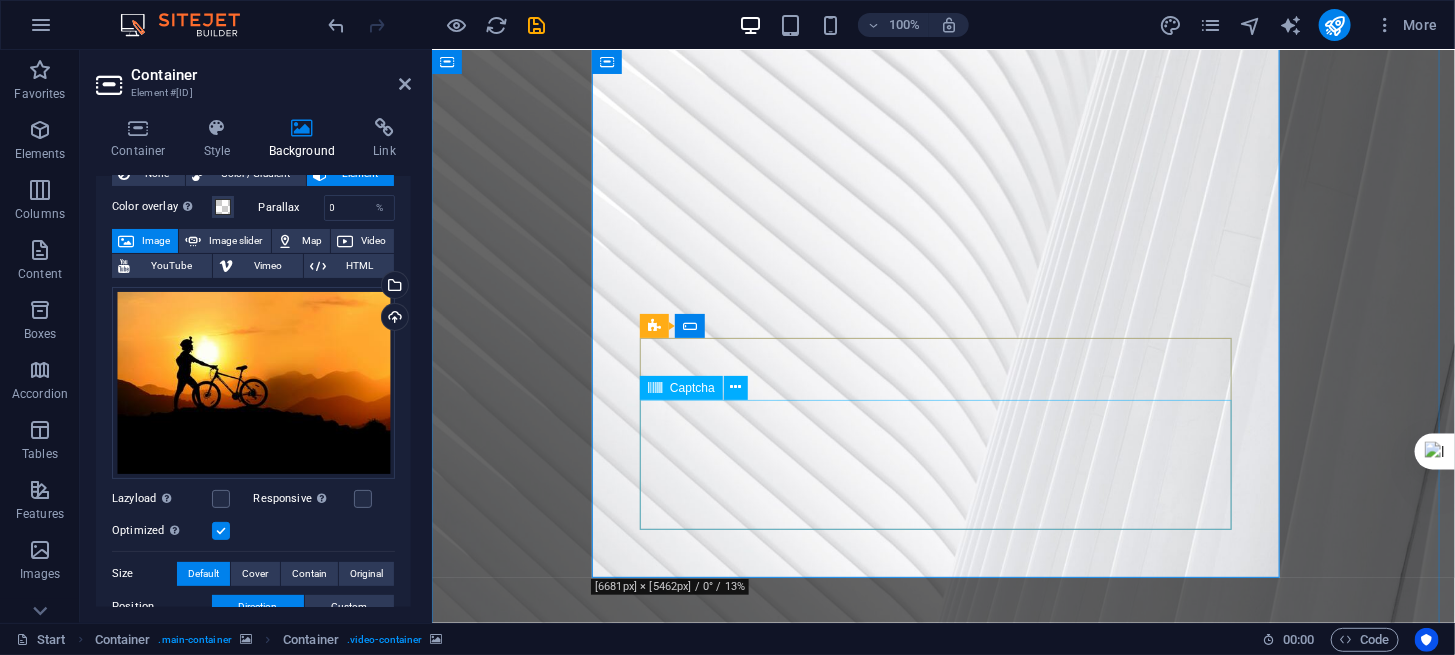 click on "Unreadable? Load new" 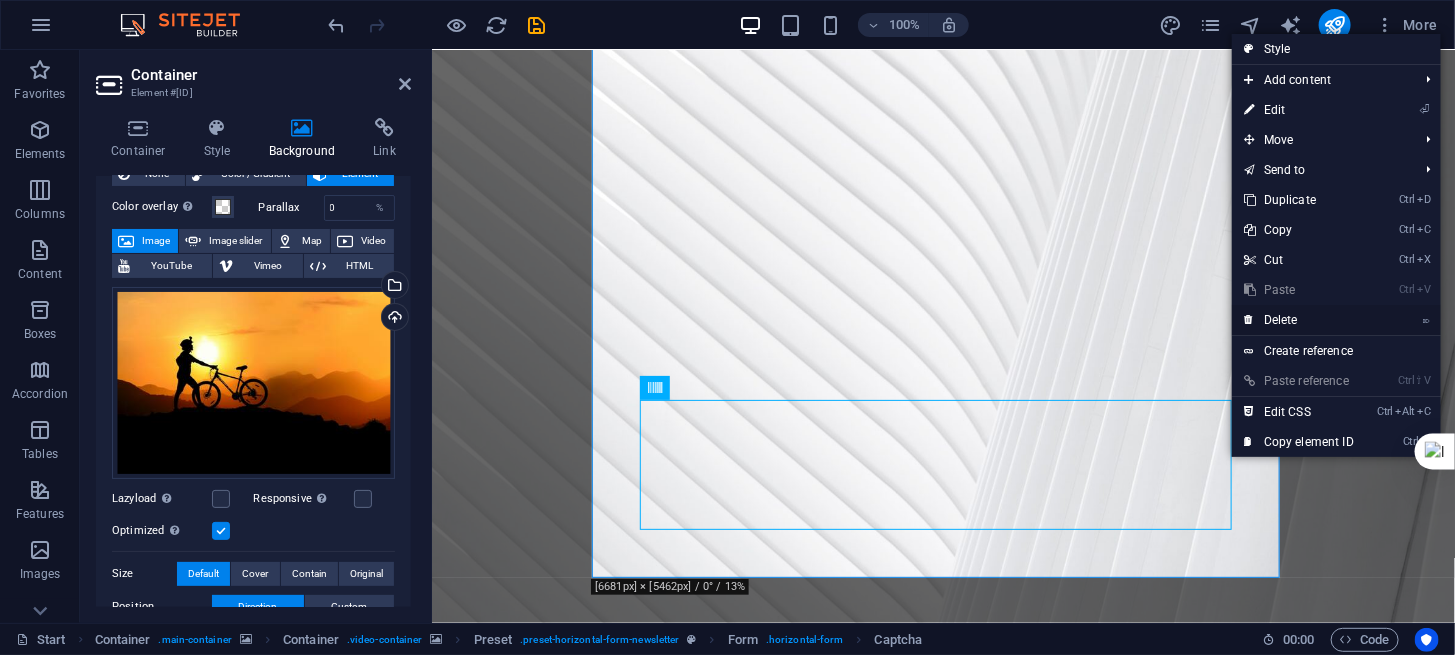 click on "⌦  Delete" at bounding box center [1299, 320] 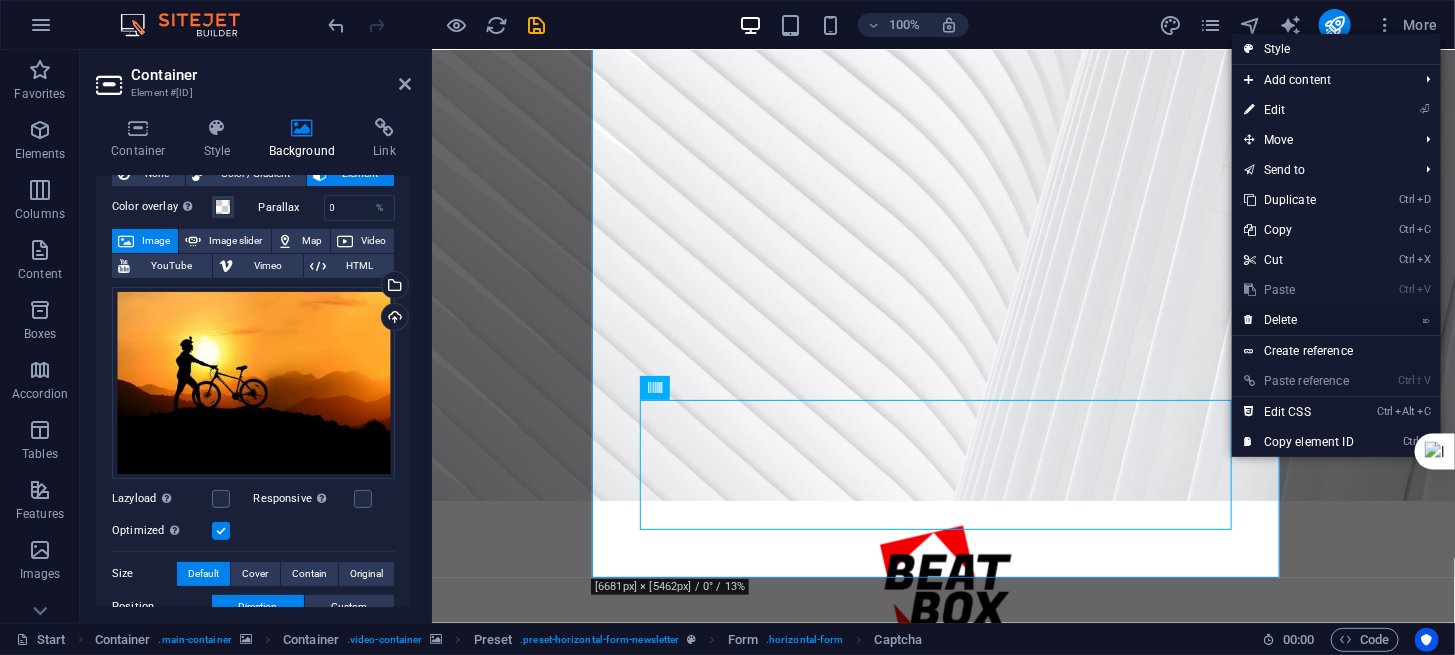 scroll, scrollTop: 79, scrollLeft: 0, axis: vertical 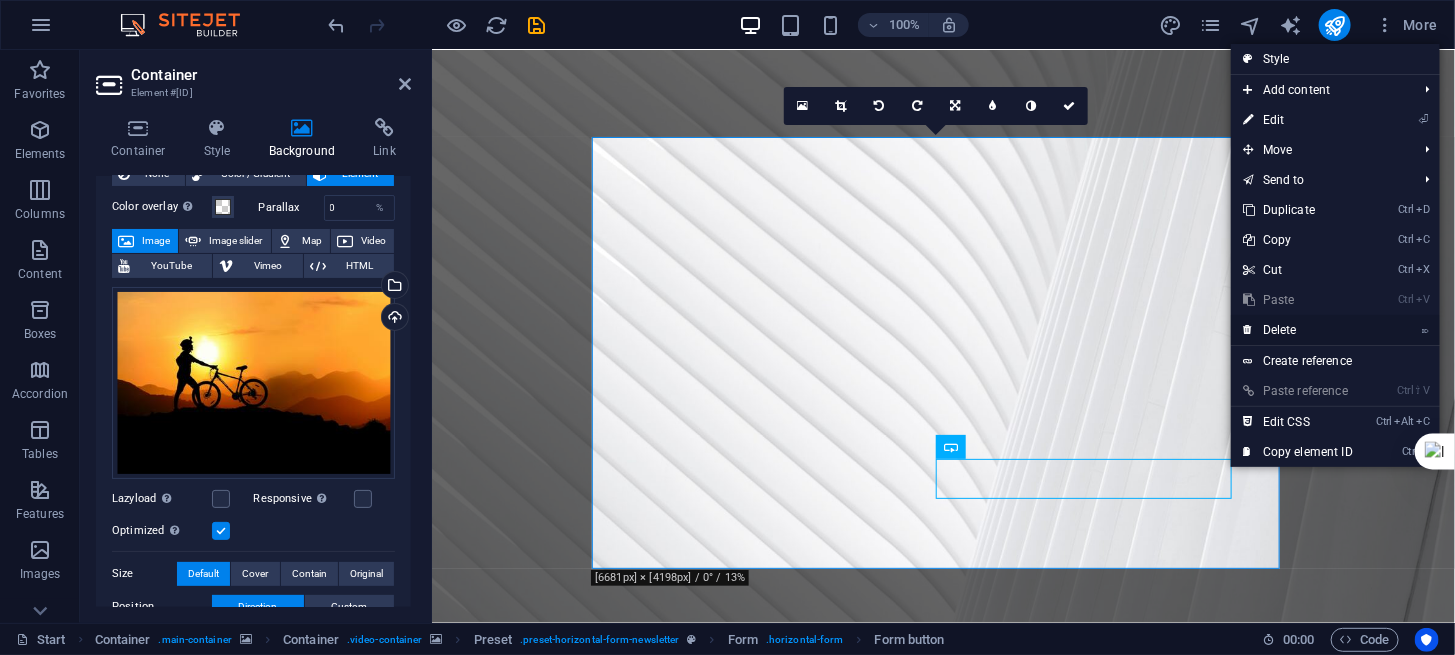 click on "⌦  Delete" at bounding box center [1298, 330] 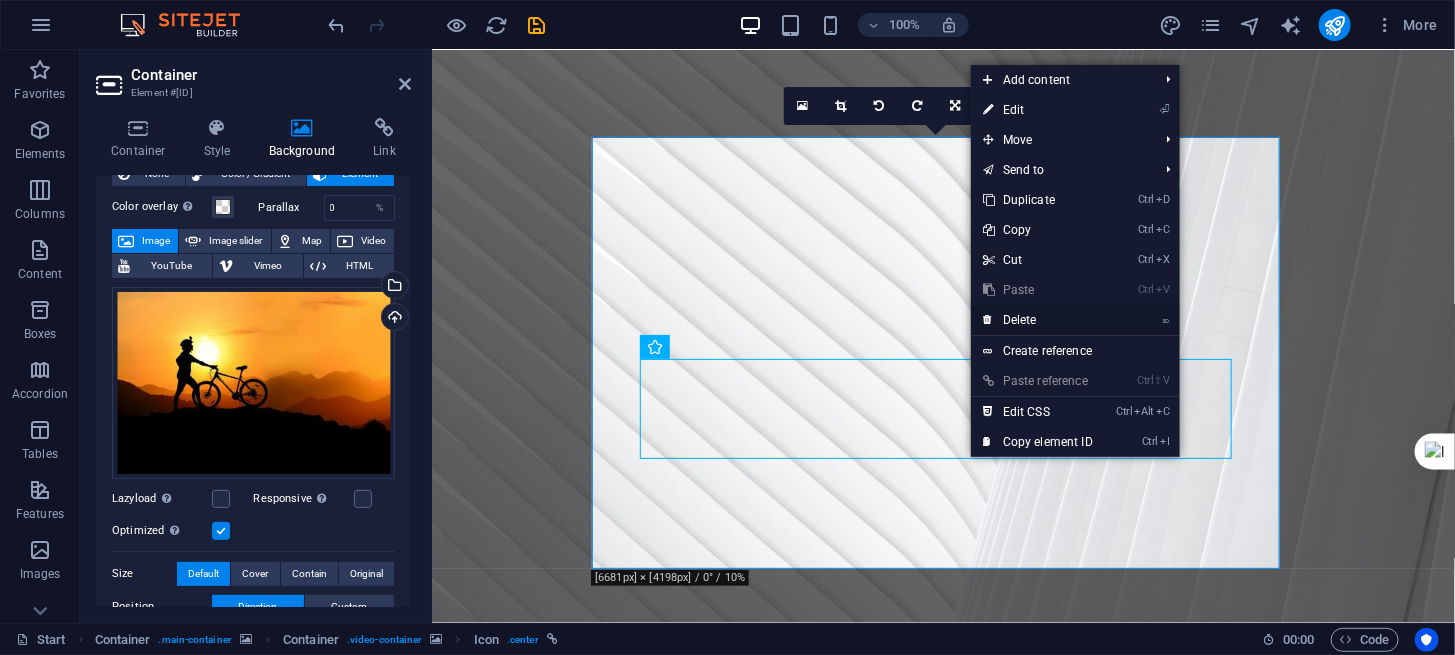 click on "⌦  Delete" at bounding box center (1038, 320) 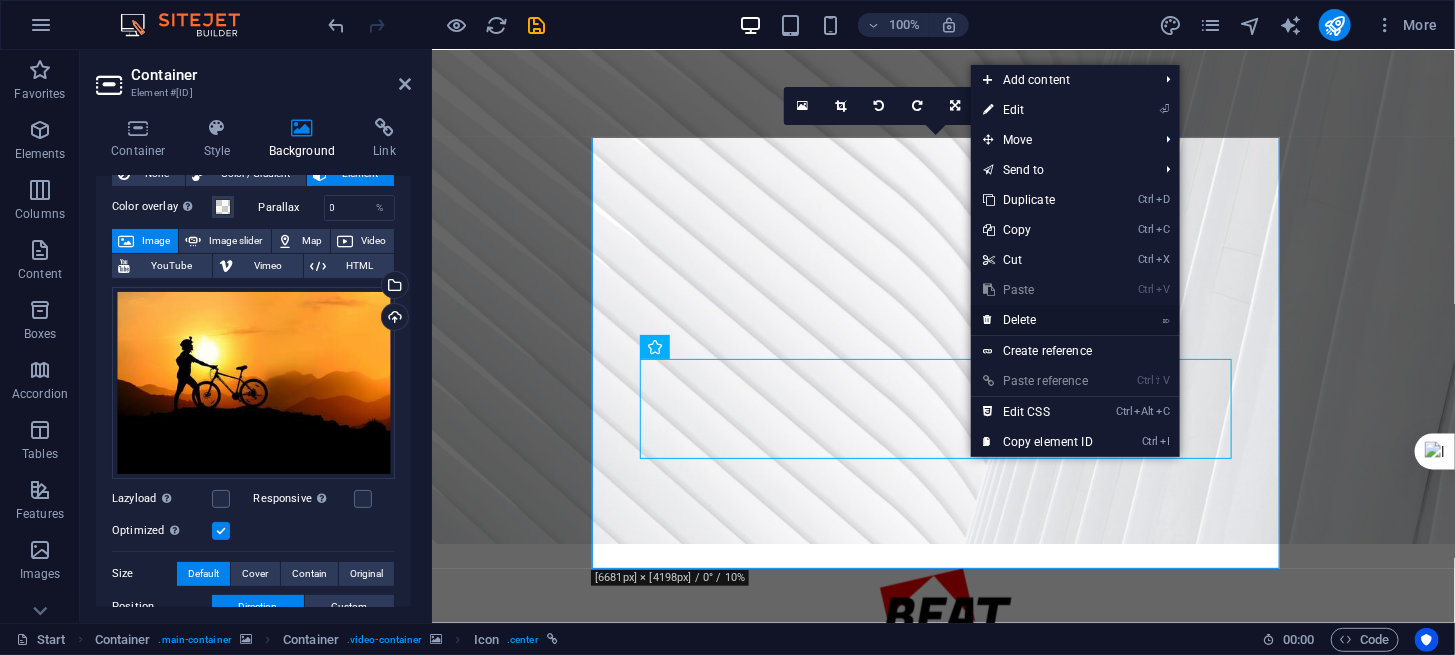 scroll, scrollTop: 0, scrollLeft: 0, axis: both 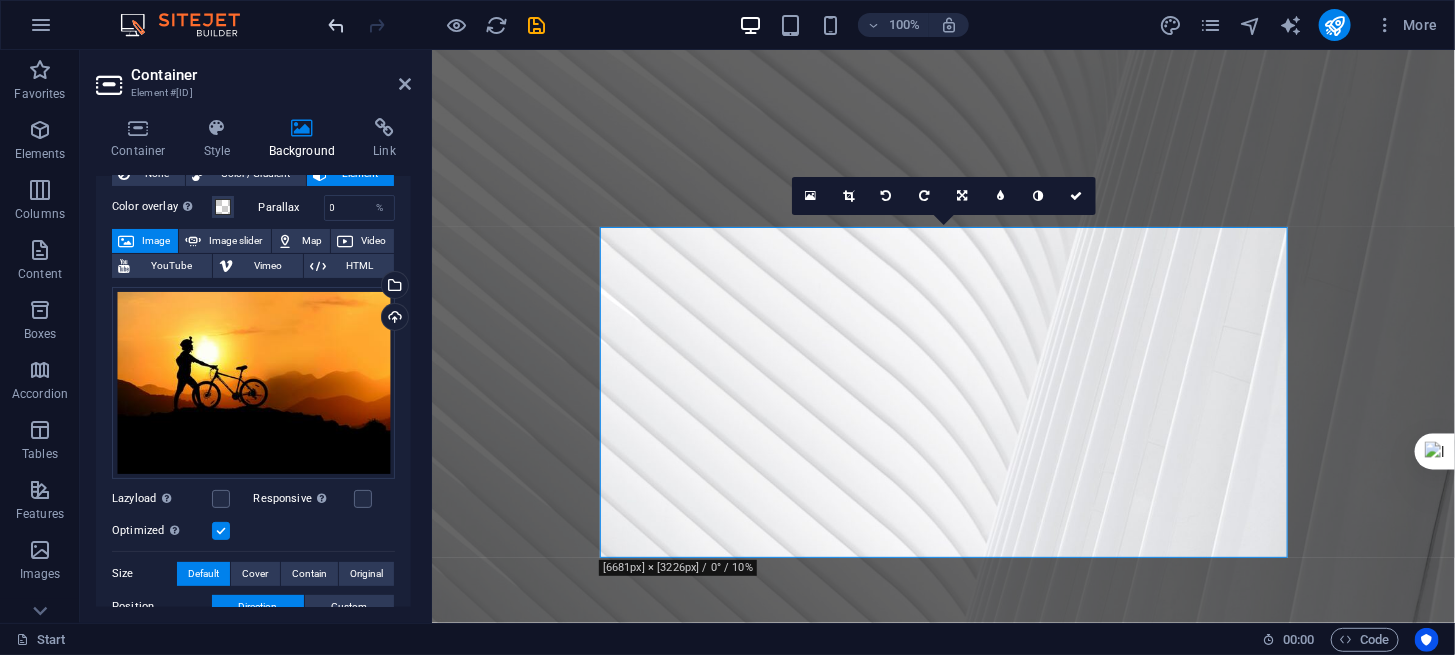 click at bounding box center (337, 25) 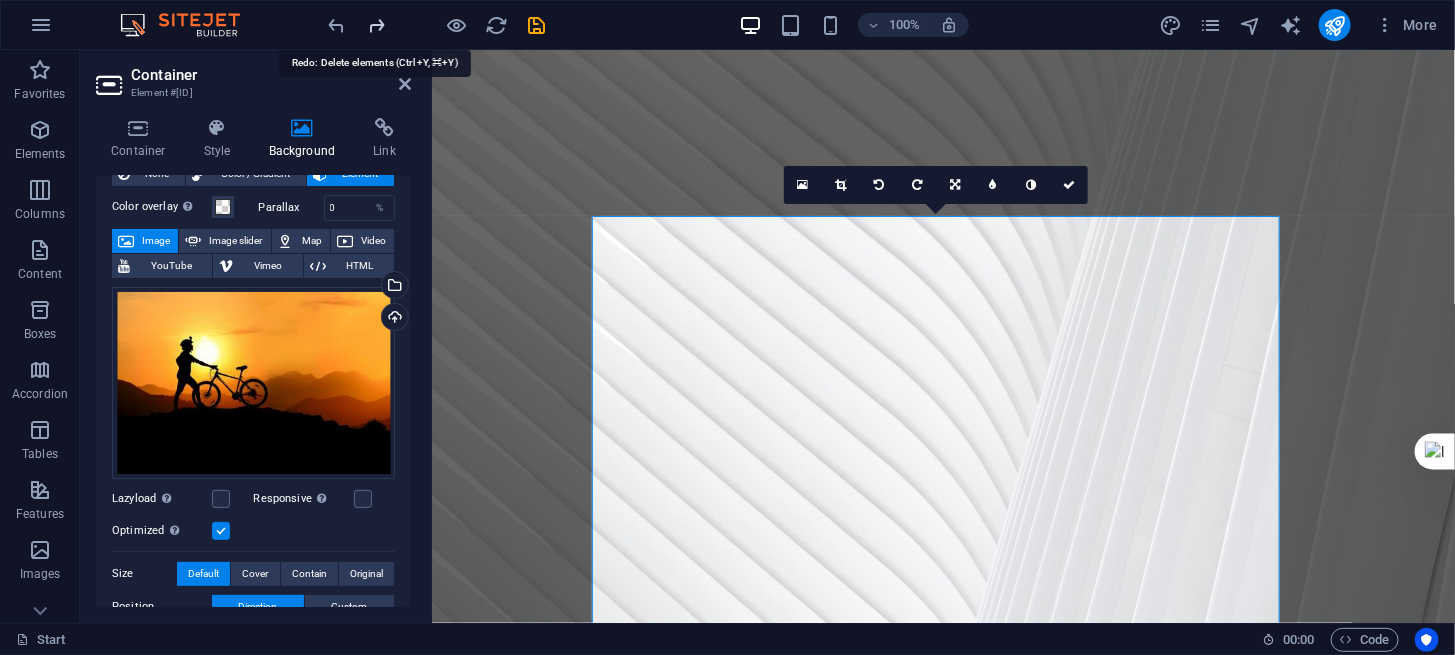 click at bounding box center (377, 25) 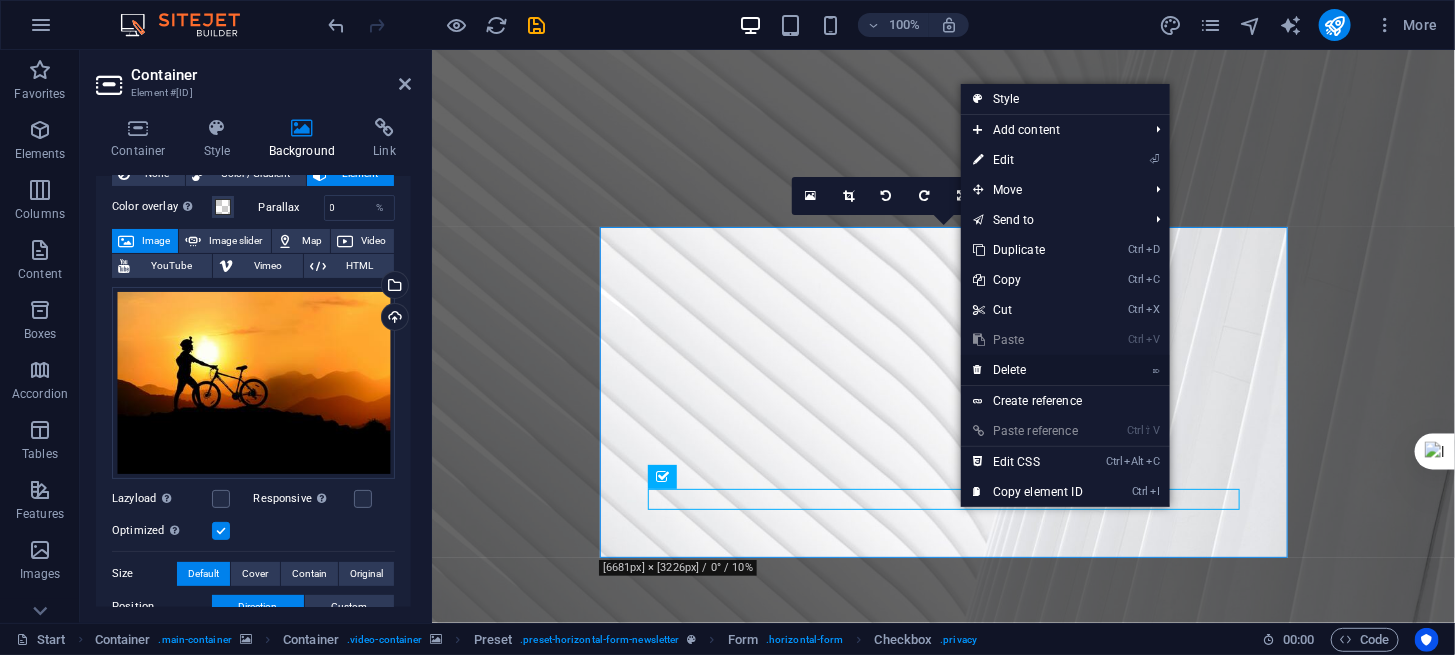 click on "⌦  Delete" at bounding box center (1028, 370) 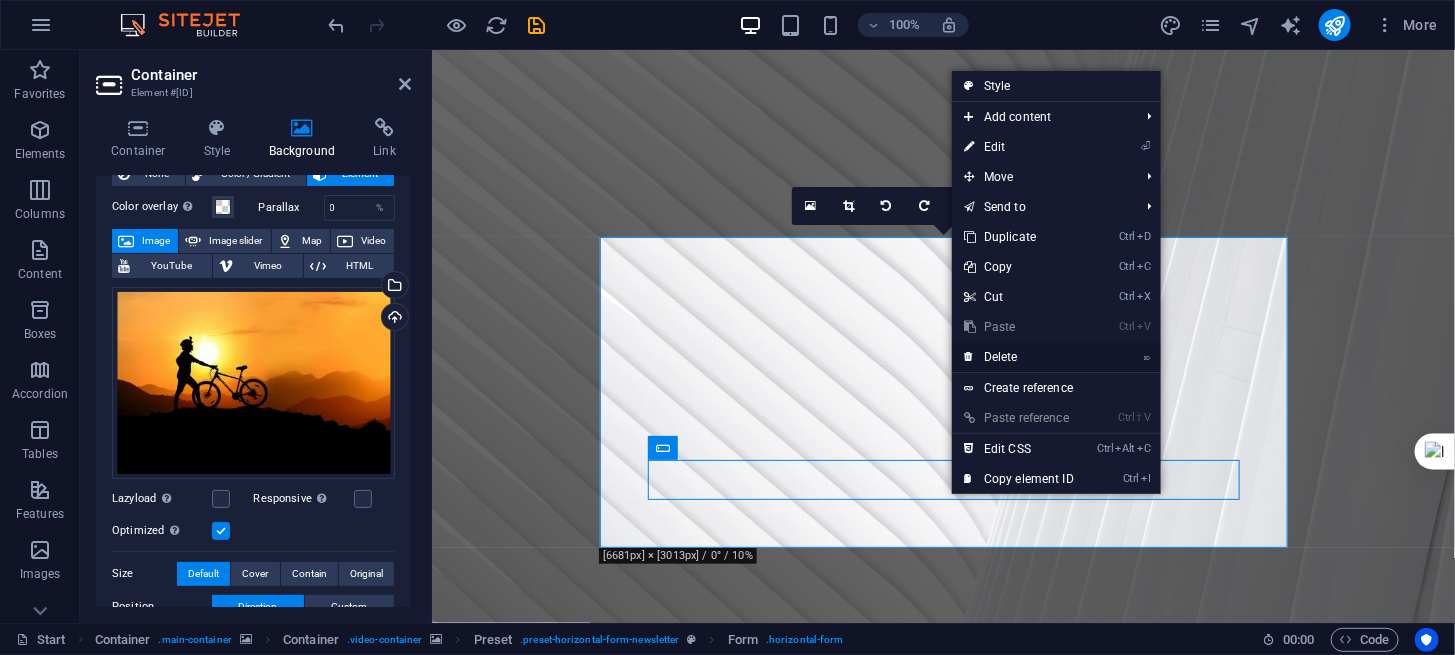 click on "⌦  Delete" at bounding box center [1019, 357] 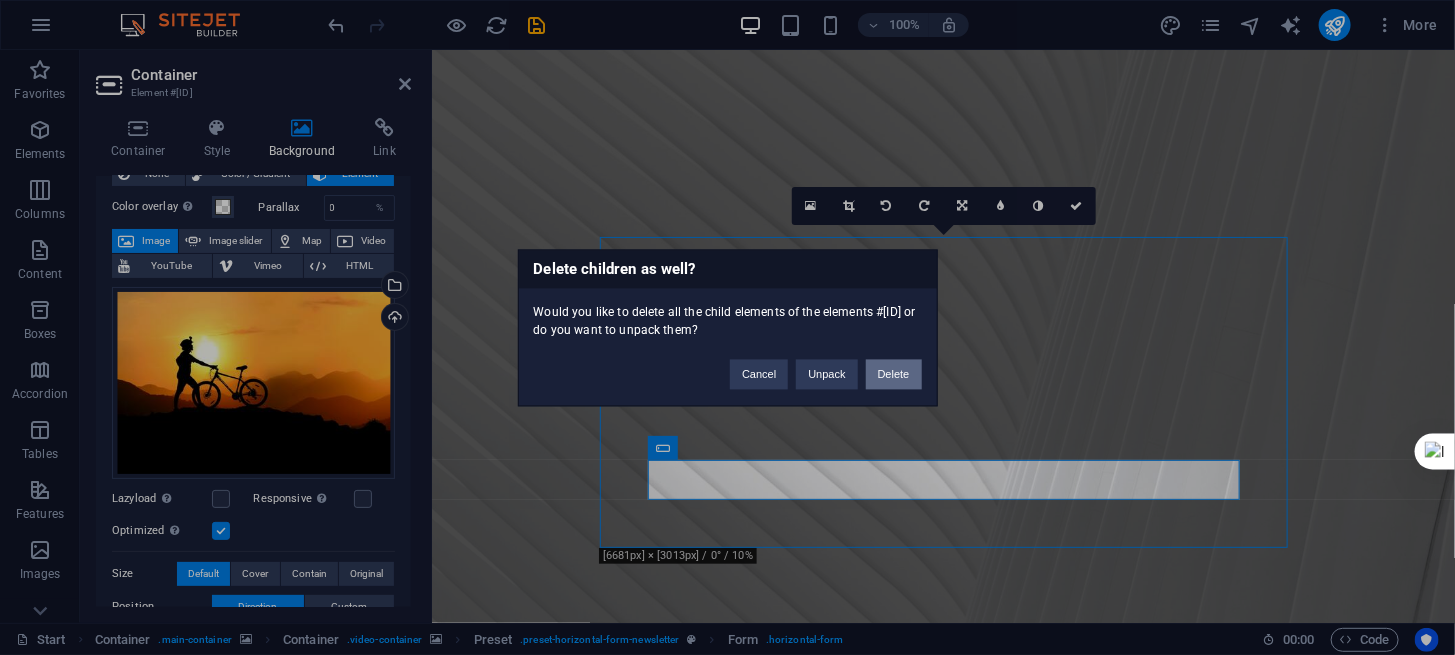 click on "Delete" at bounding box center (894, 374) 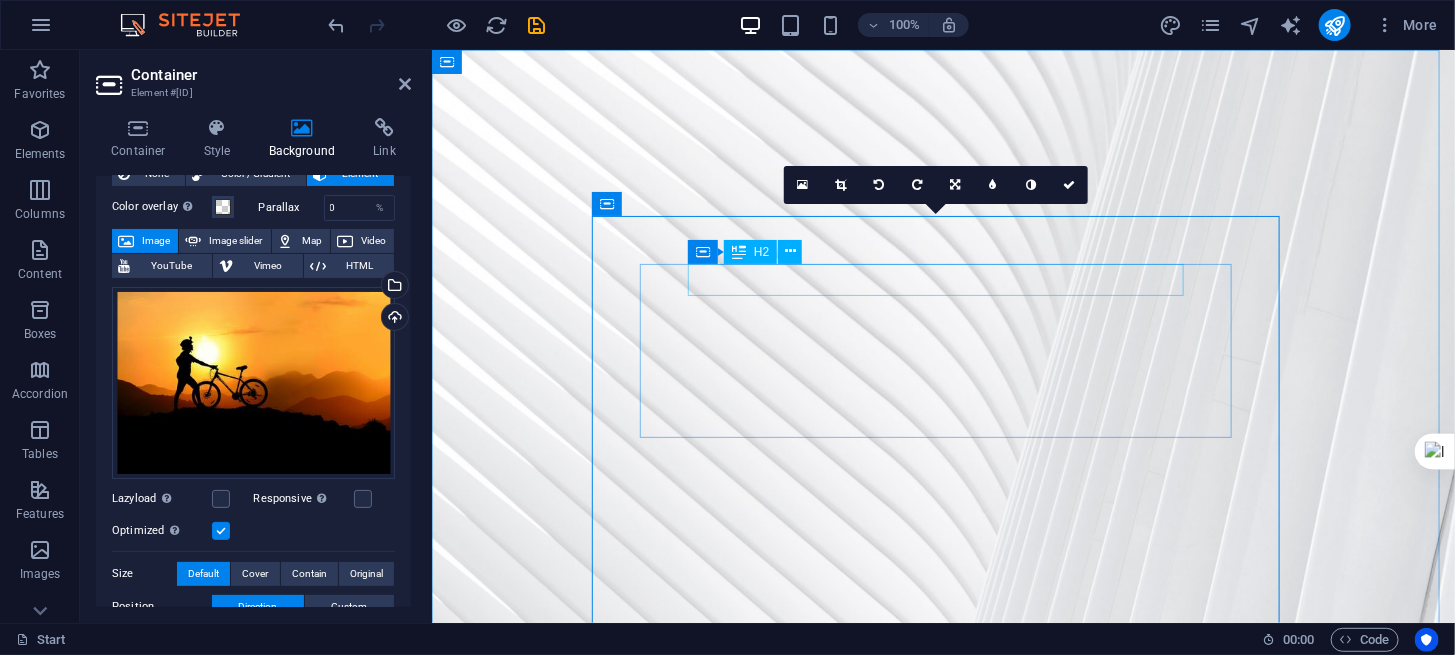 click on "The new BOX V3 is coming" at bounding box center (943, 1322) 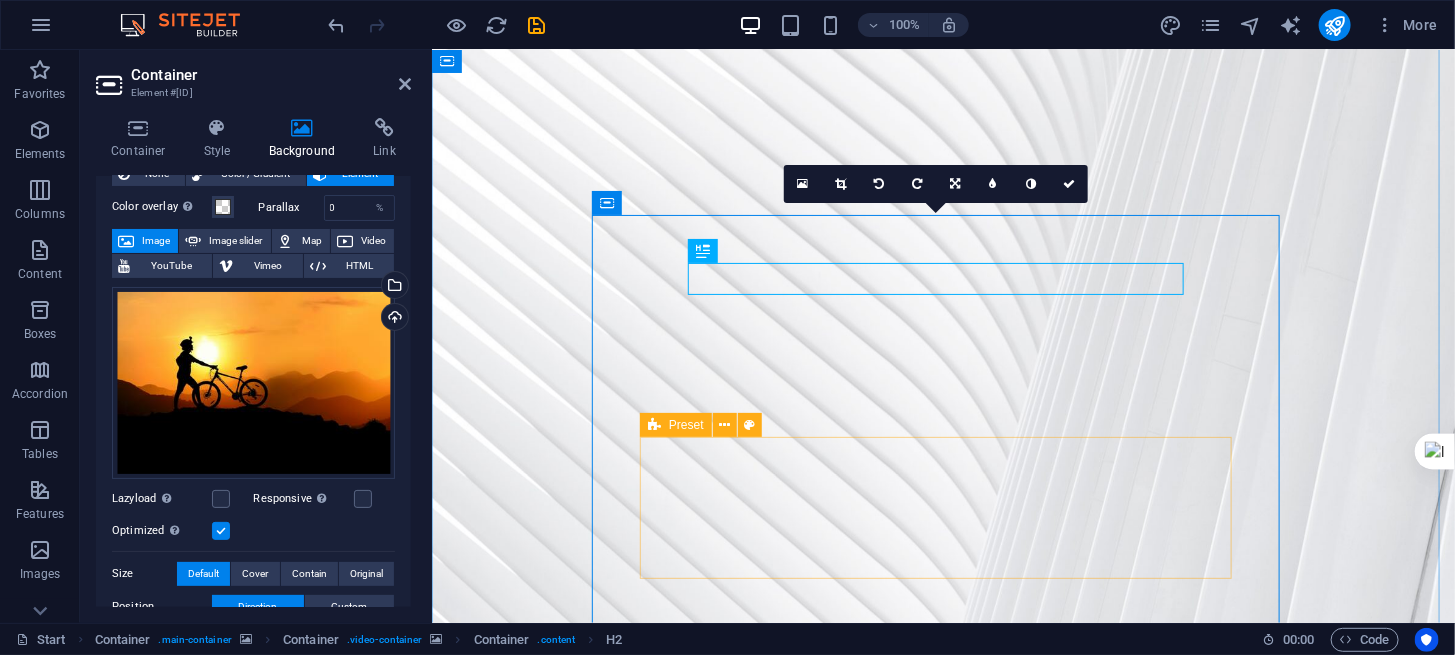 scroll, scrollTop: 58, scrollLeft: 0, axis: vertical 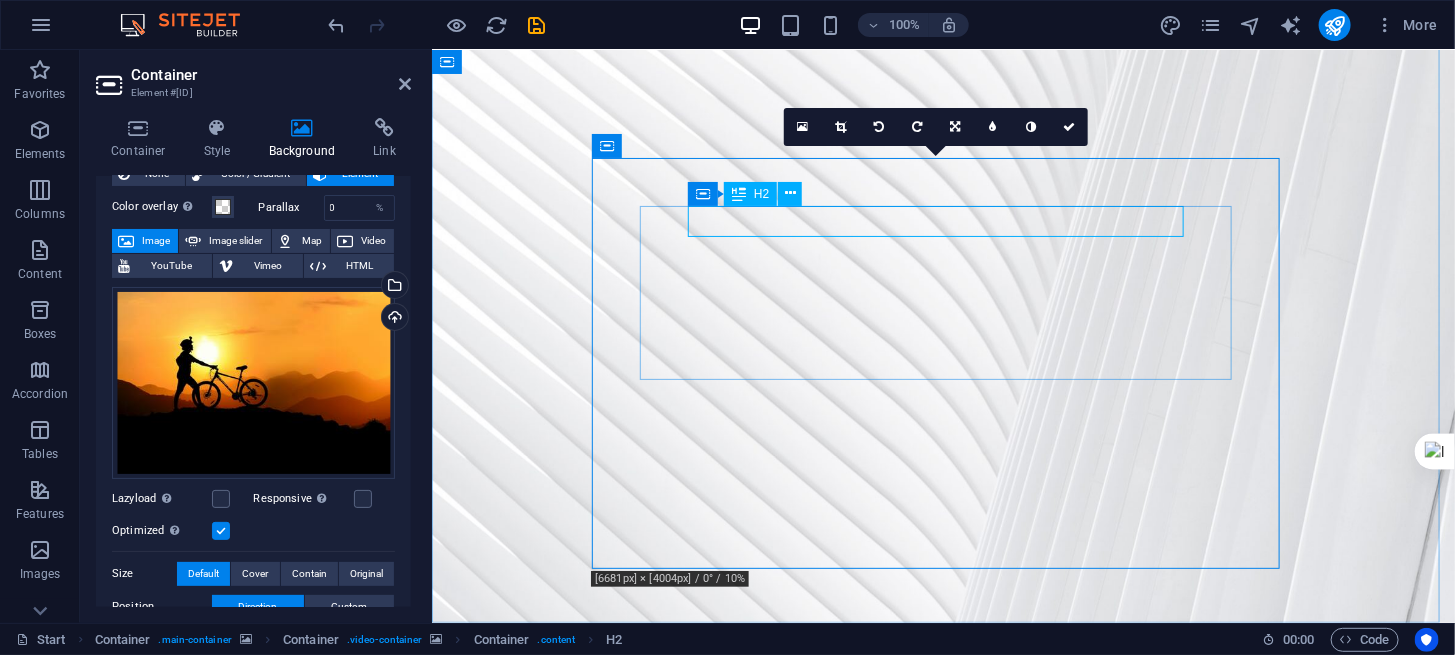 click on "The new BOX V3 is coming" at bounding box center (943, 1264) 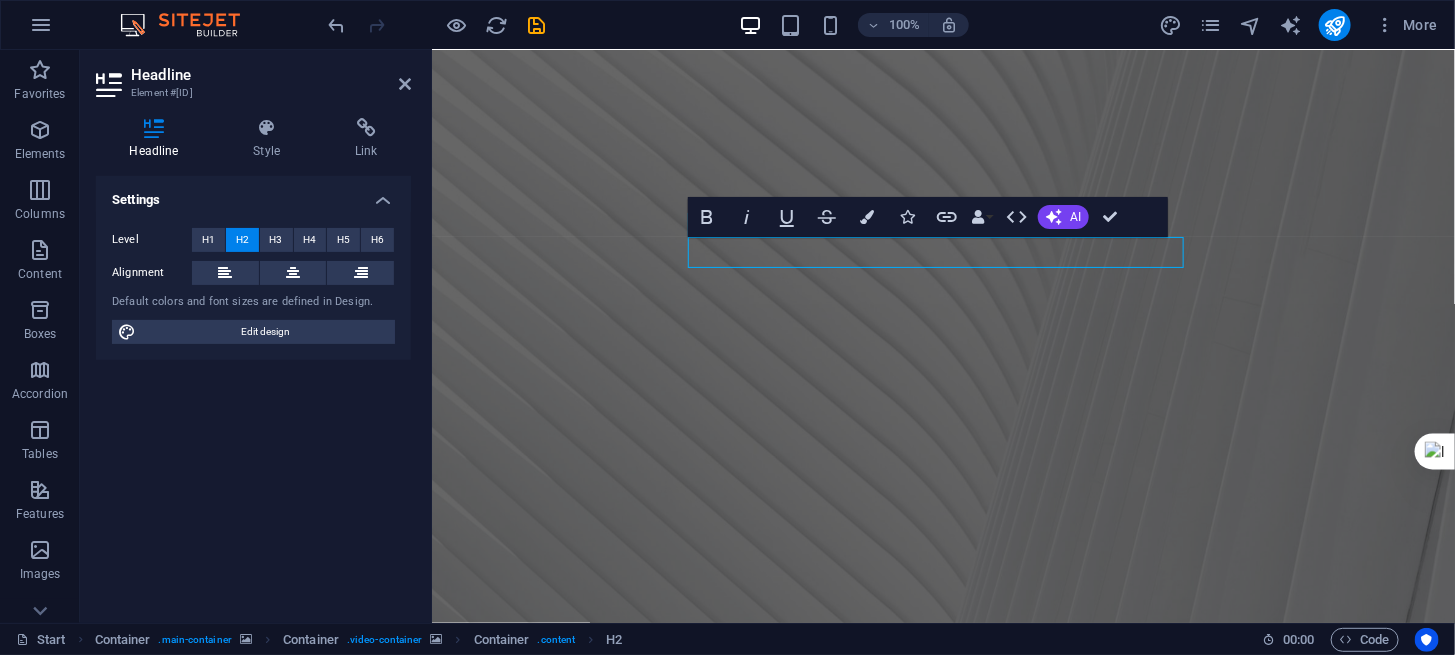 scroll, scrollTop: 27, scrollLeft: 0, axis: vertical 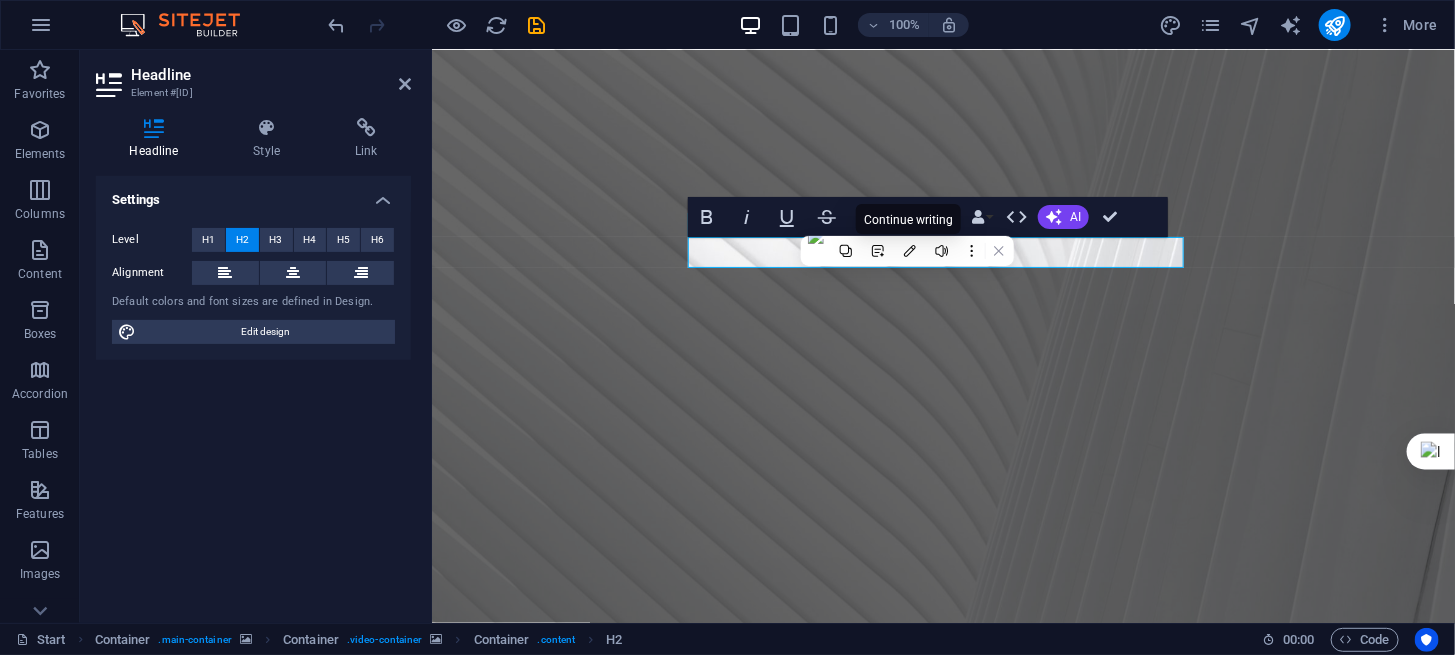 type 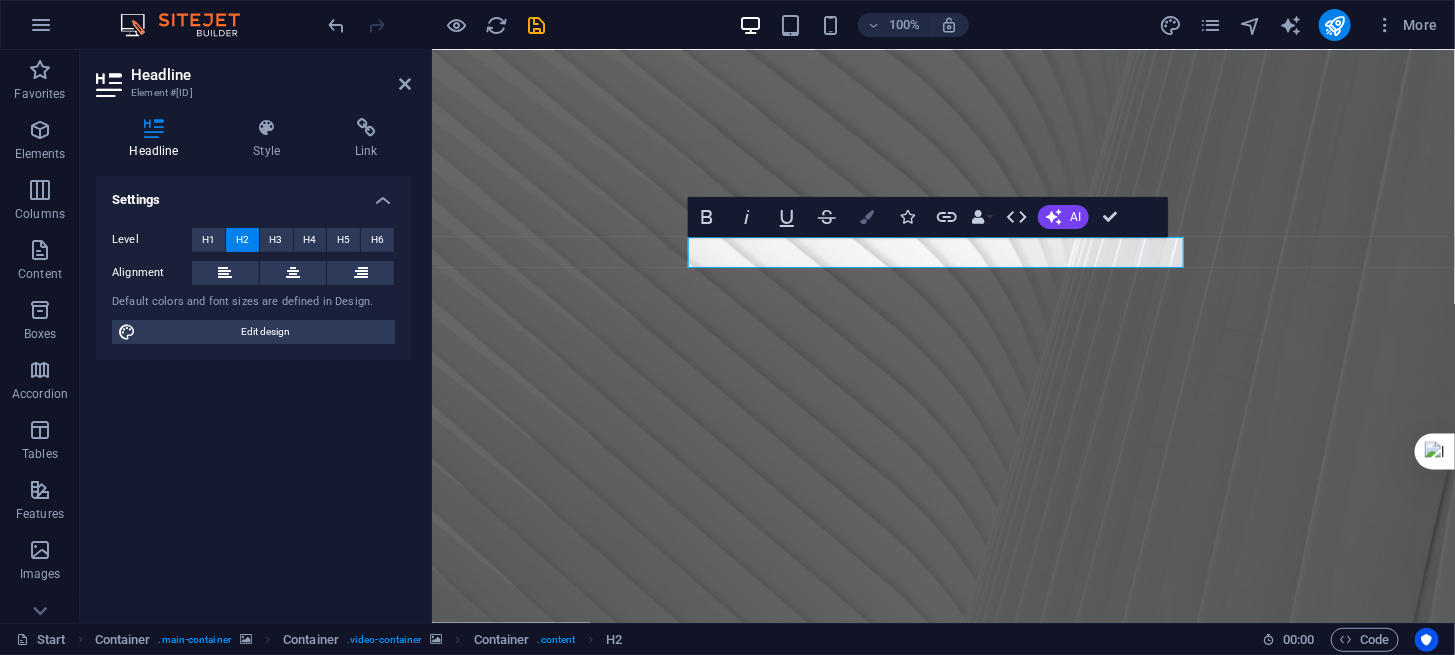 click at bounding box center (867, 217) 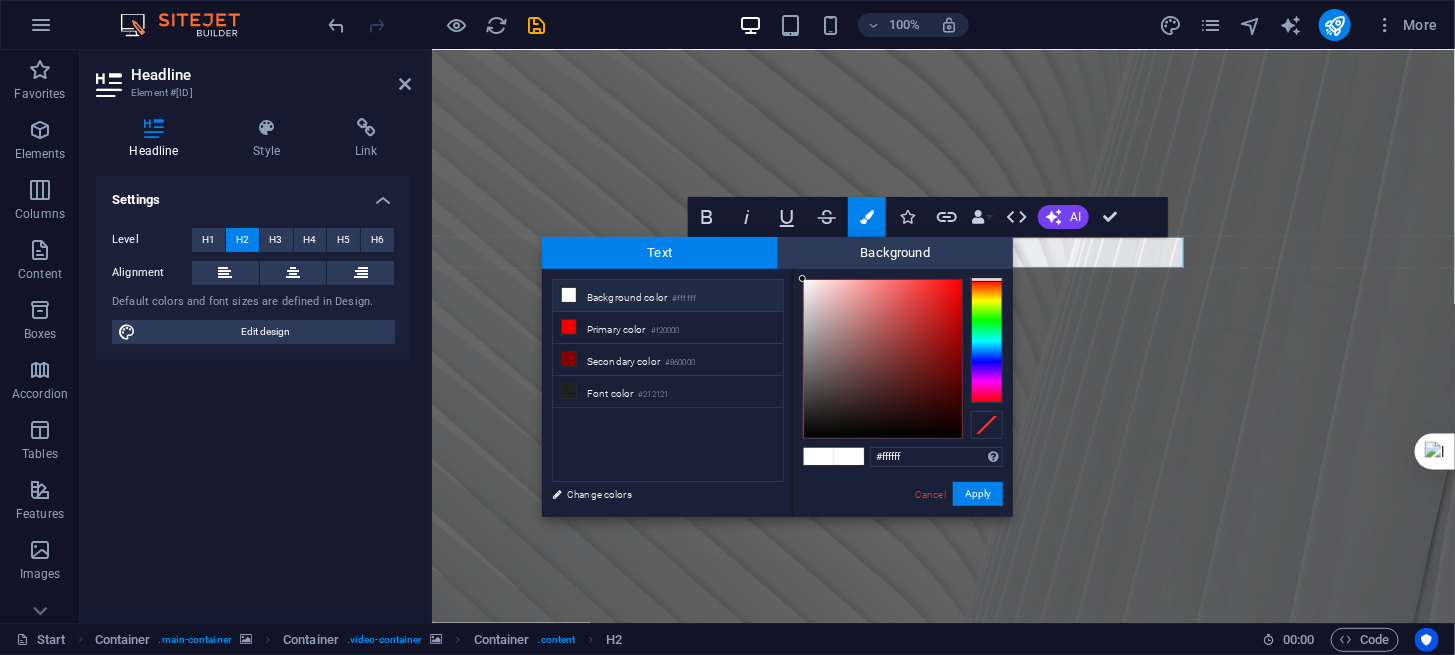 click at bounding box center [987, 341] 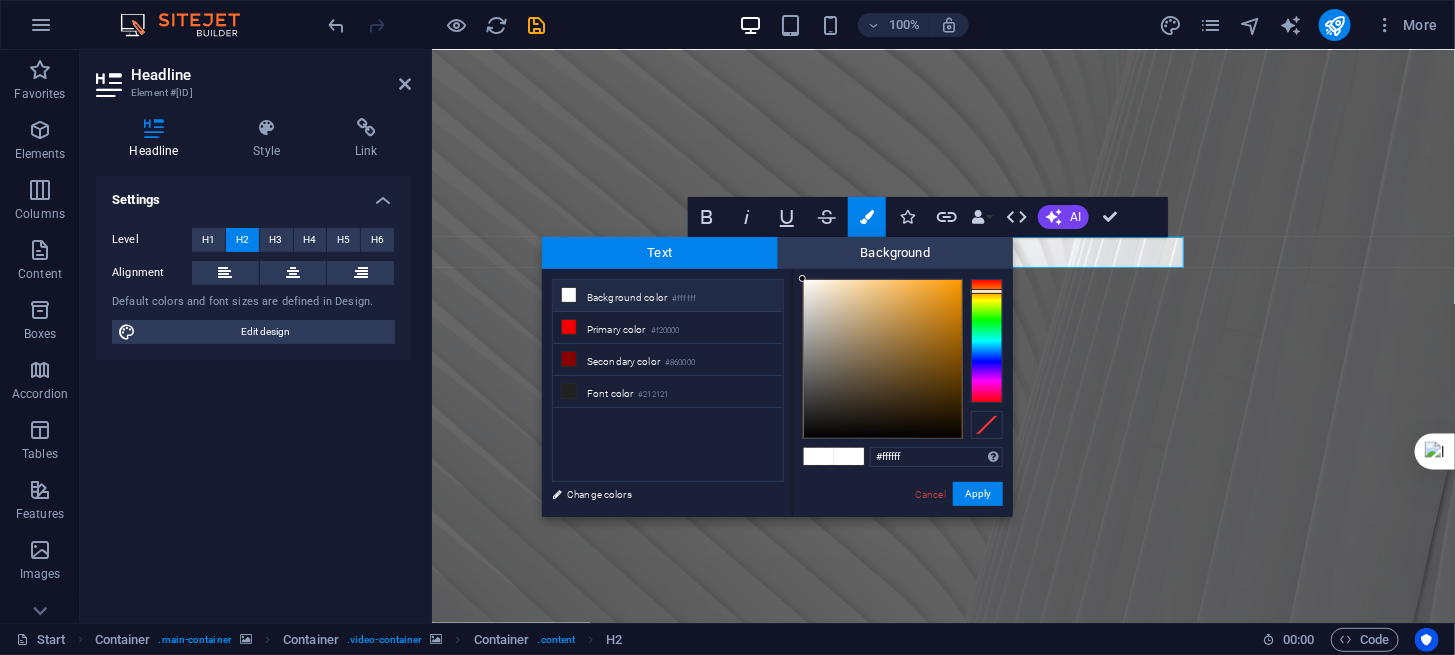 click at bounding box center [987, 341] 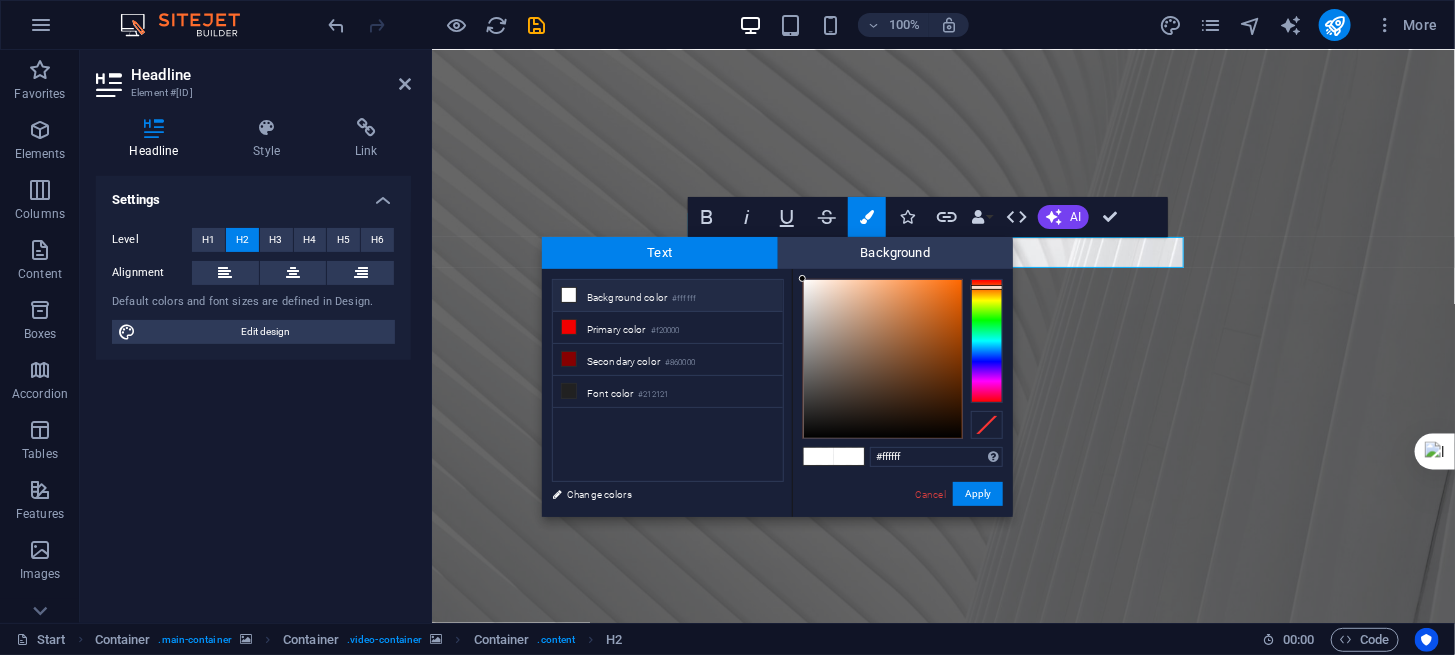 click at bounding box center (987, 341) 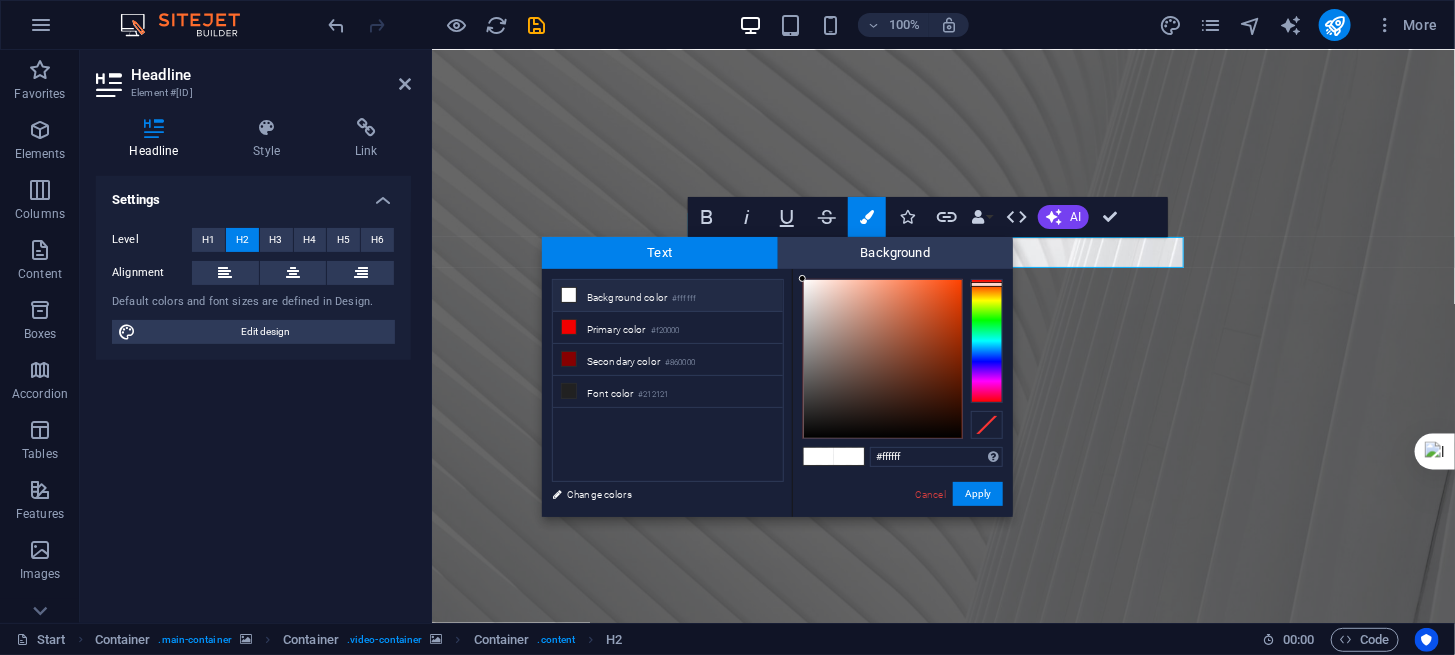 click at bounding box center [987, 341] 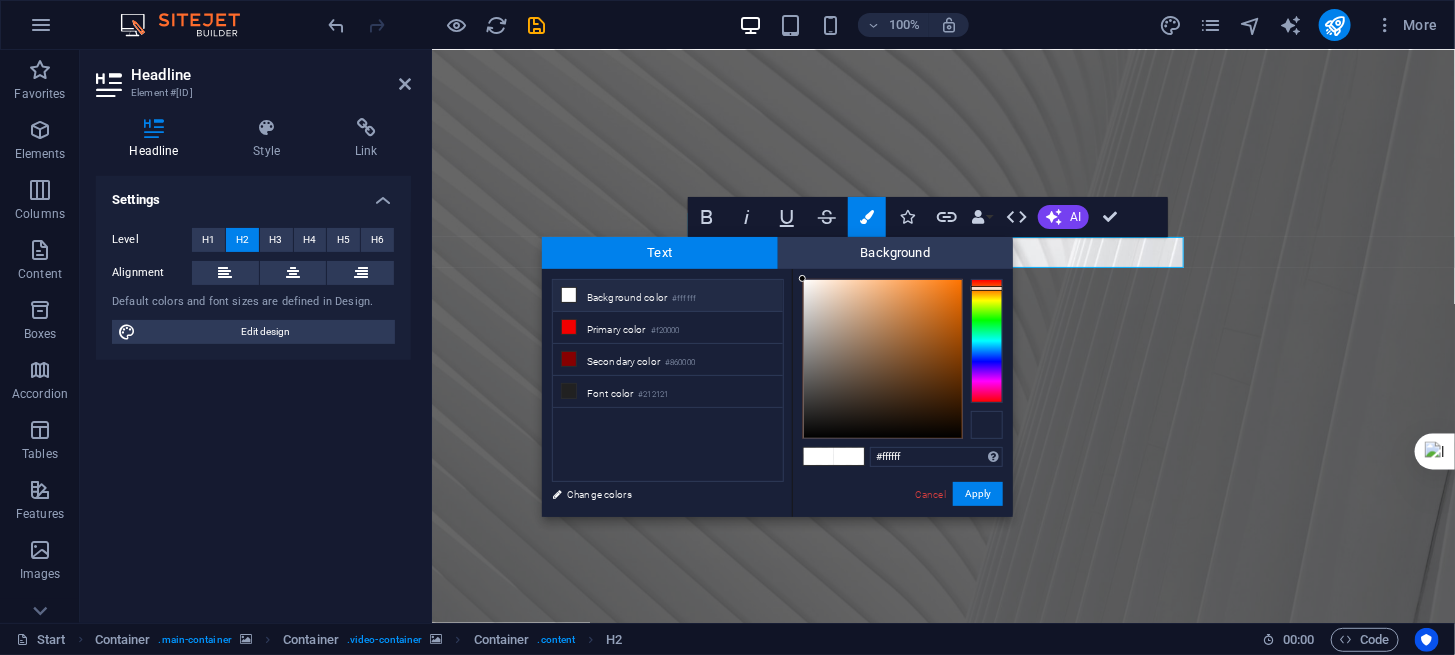 click at bounding box center [987, 425] 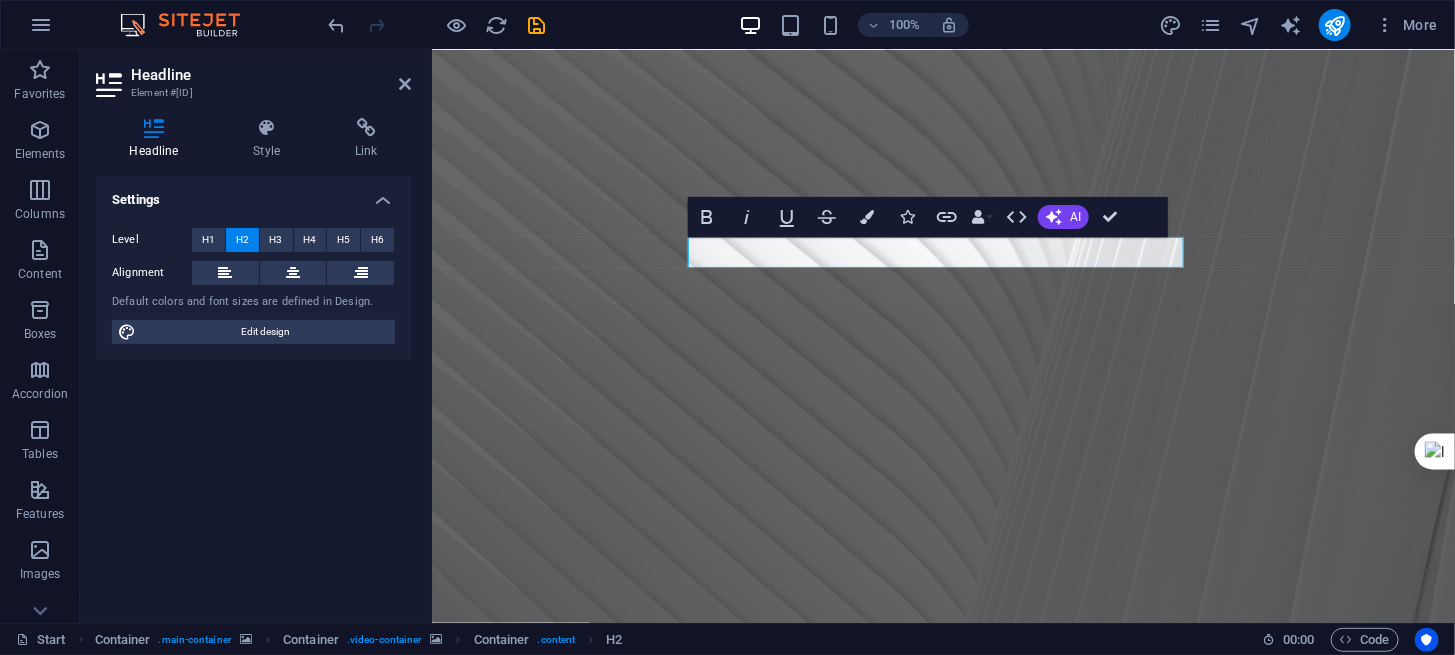 click at bounding box center [943, 1025] 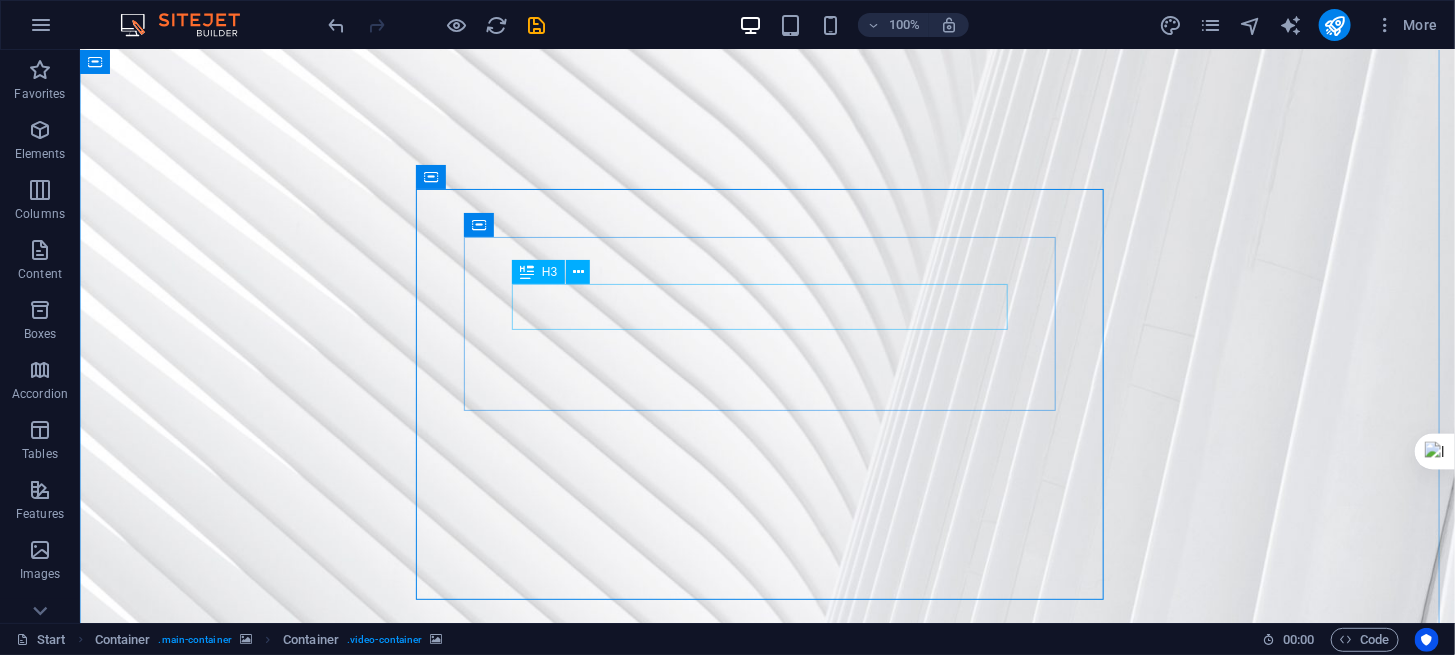 click on "Sign-up now and get notified when the new BOX V3 is out!" at bounding box center (767, 1350) 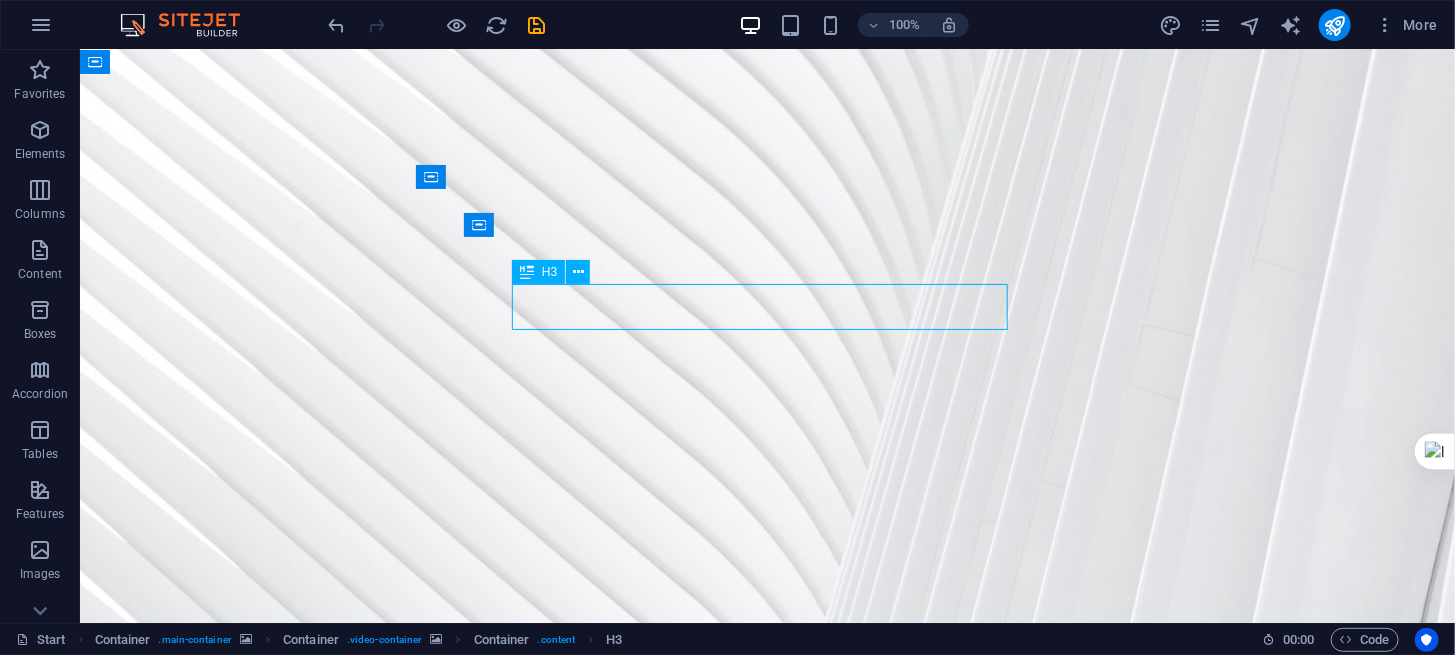 click on "Sign-up now and get notified when the new BOX V3 is out!" at bounding box center (767, 1350) 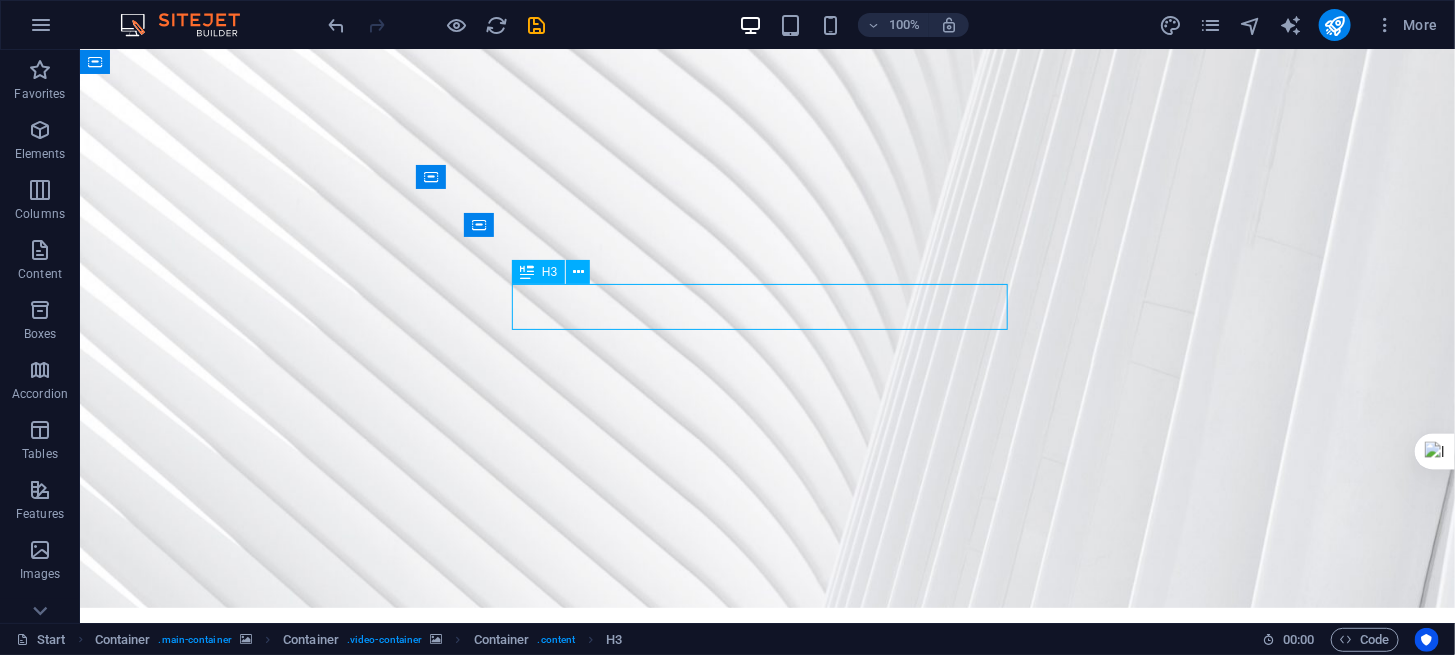 scroll, scrollTop: 12, scrollLeft: 0, axis: vertical 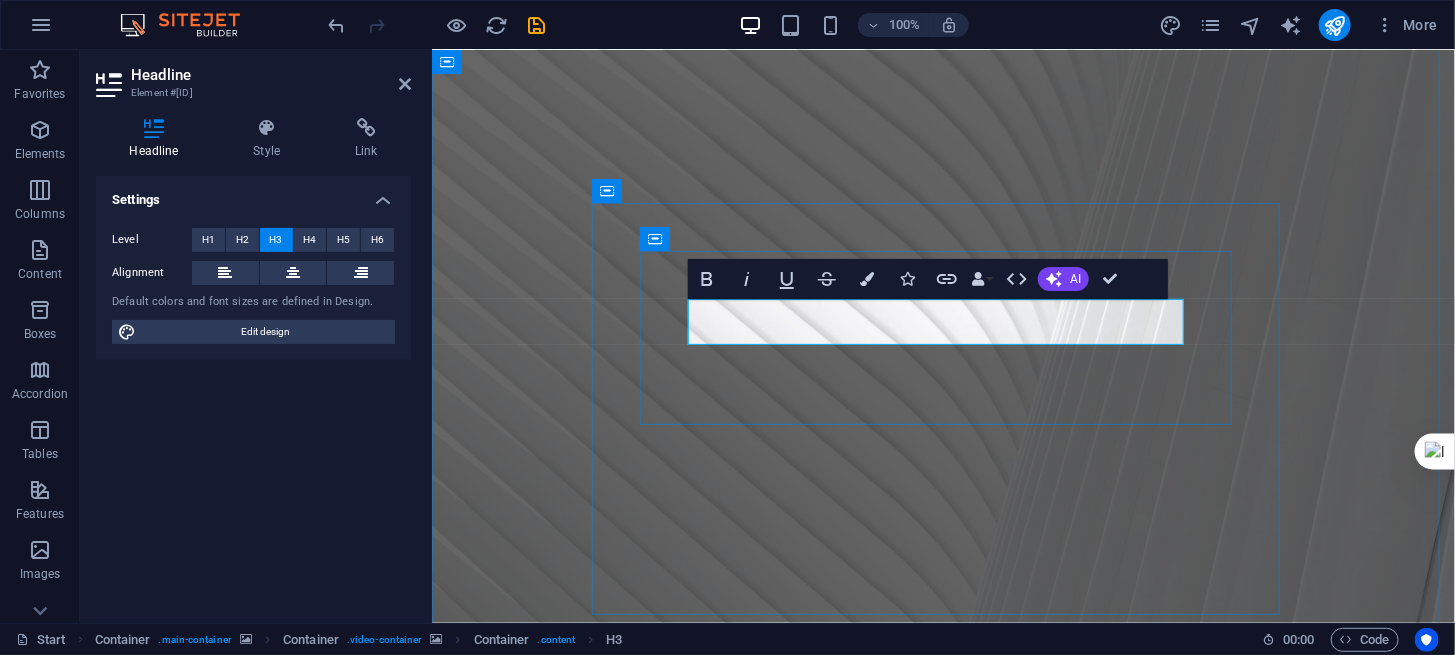 type 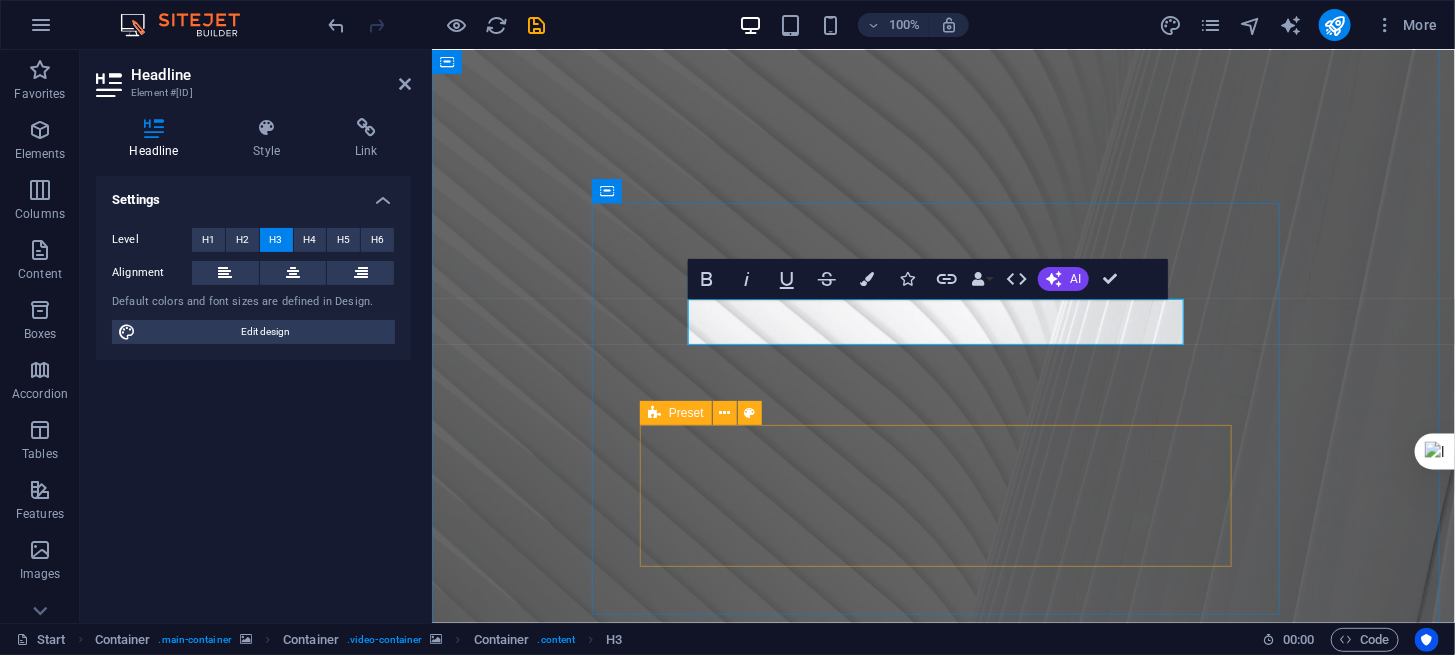 click on "Drop content here or  Add elements  Paste clipboard" at bounding box center [943, 1539] 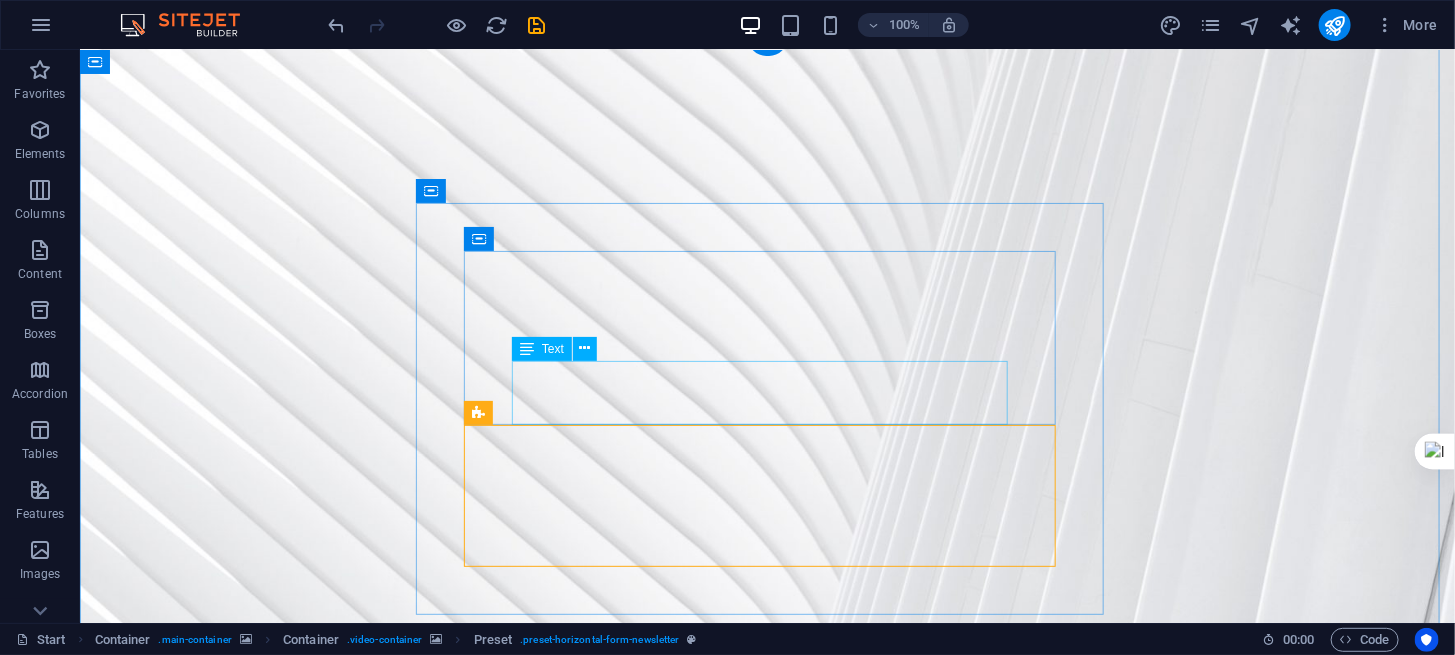 click on "Lorem ipsum dolor sit amet, consetetur sadipscing elitr, sed diam nonumy eirmod tempor invidunt ut labore et dolore magna aliquyam erat, sed diam voluptua." at bounding box center (767, 1435) 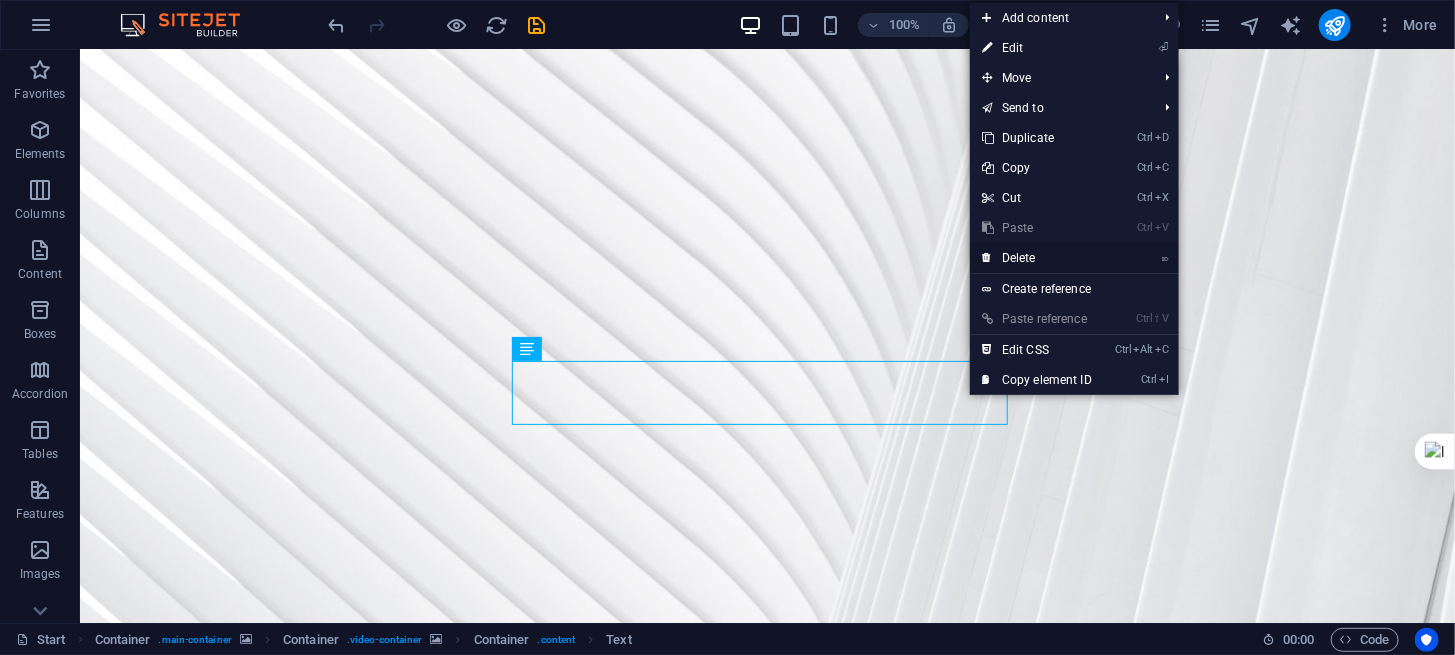 click on "⌦  Delete" at bounding box center [1037, 258] 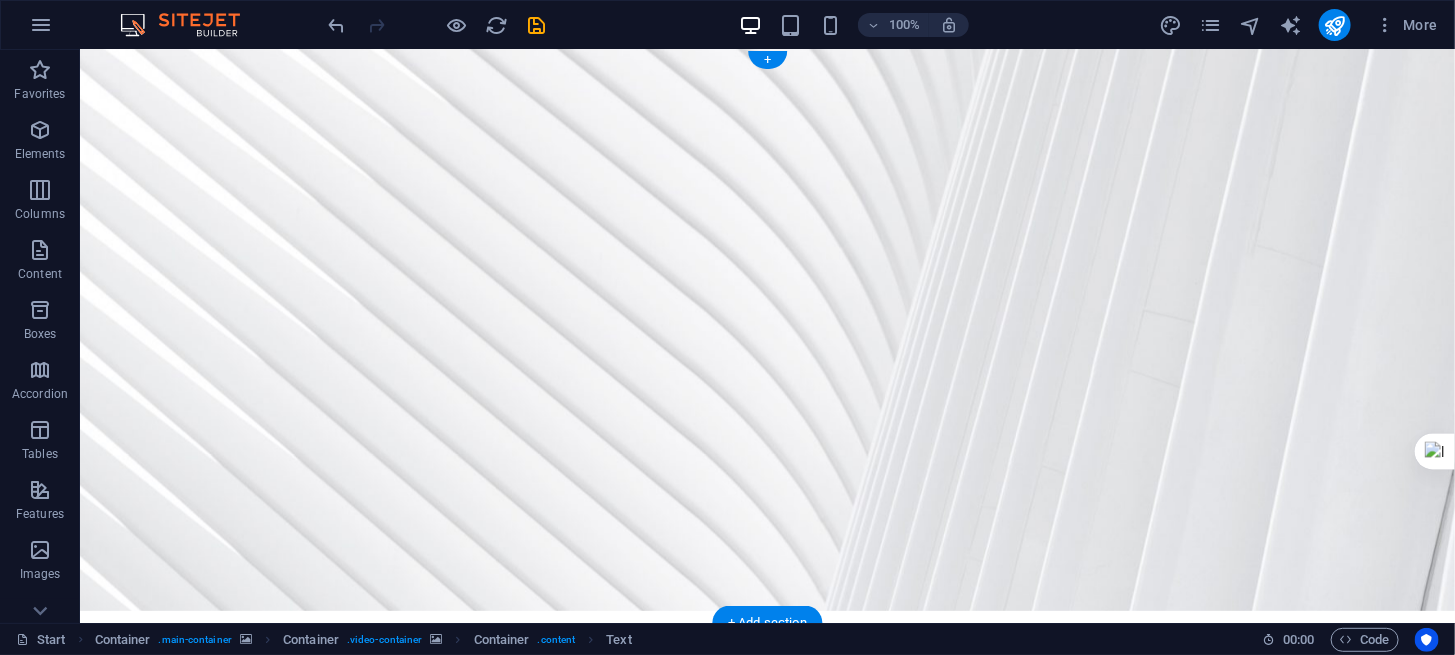 scroll, scrollTop: 0, scrollLeft: 0, axis: both 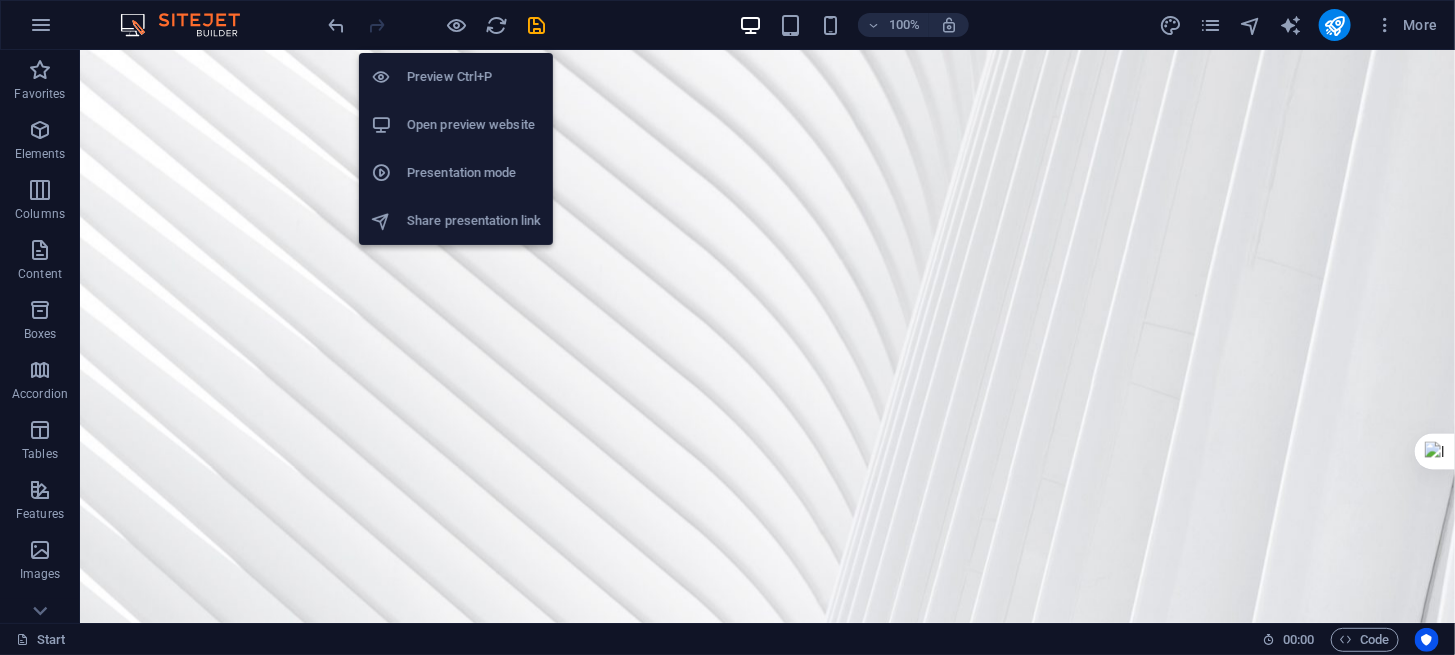 click on "Preview Ctrl+P" at bounding box center (474, 77) 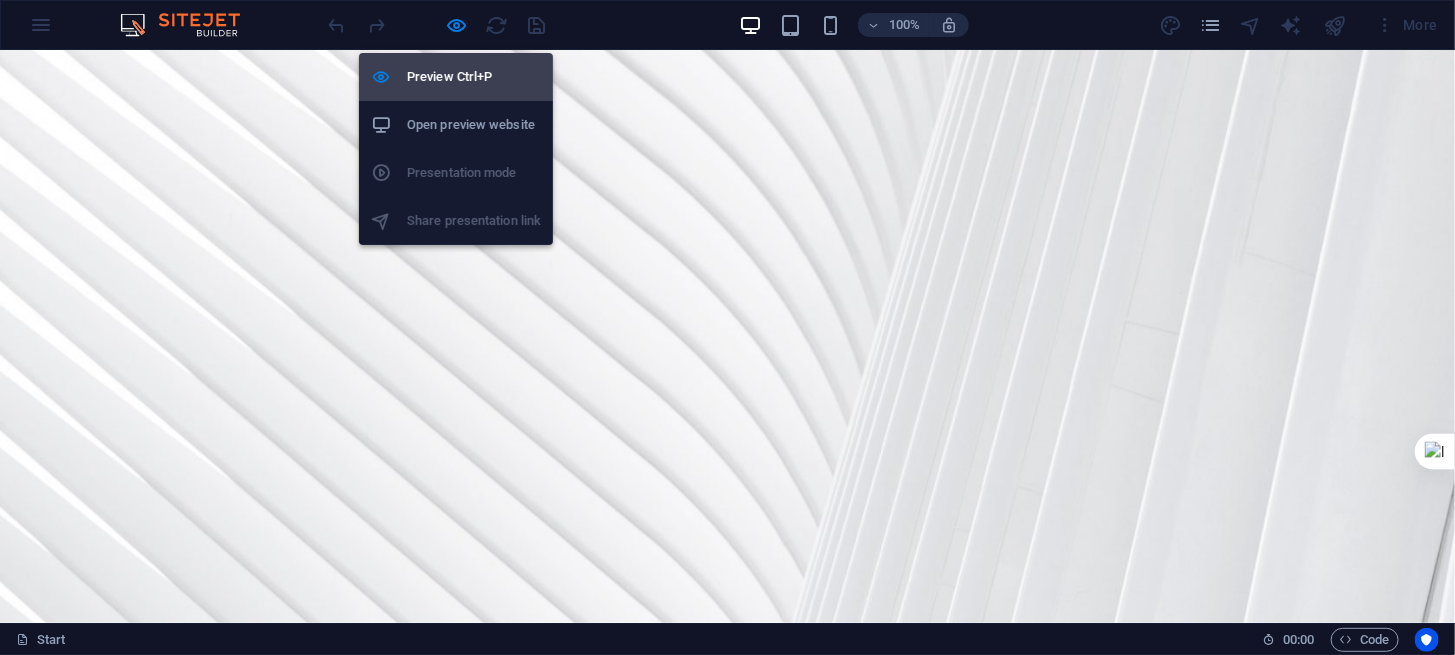 click on "Preview Ctrl+P" at bounding box center (474, 77) 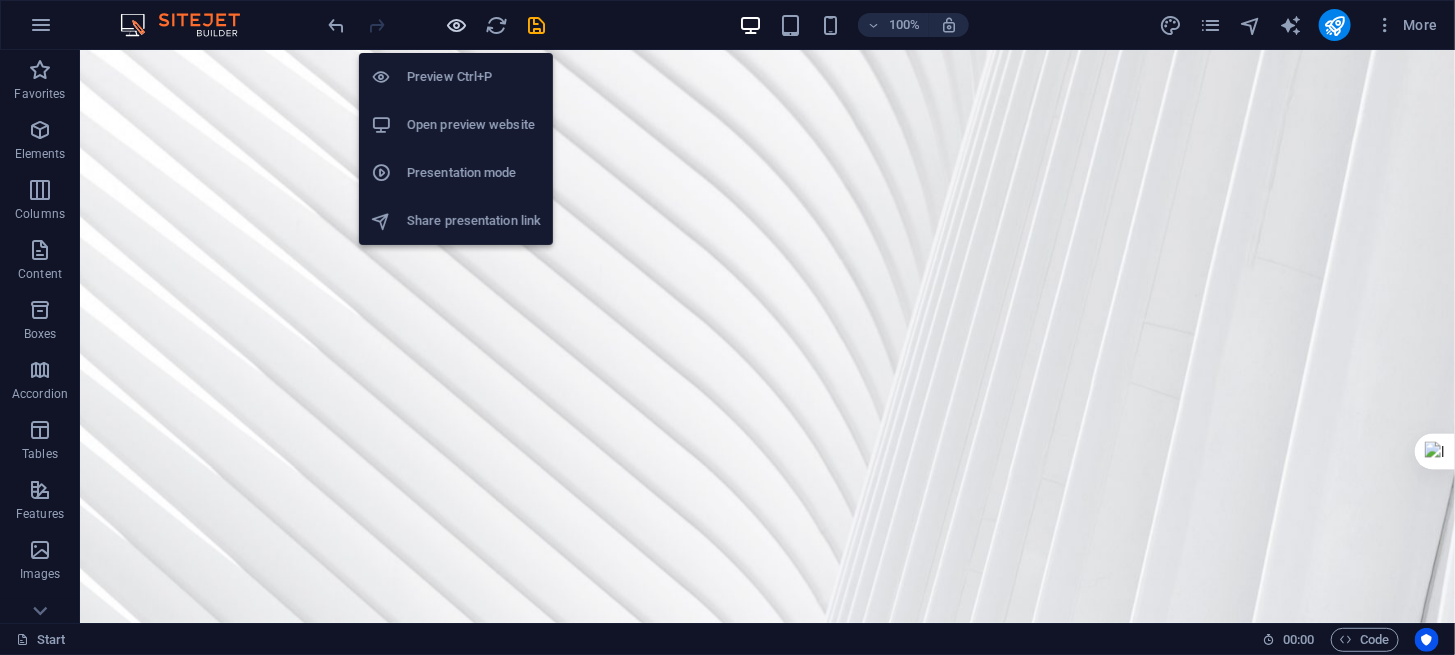 click at bounding box center (457, 25) 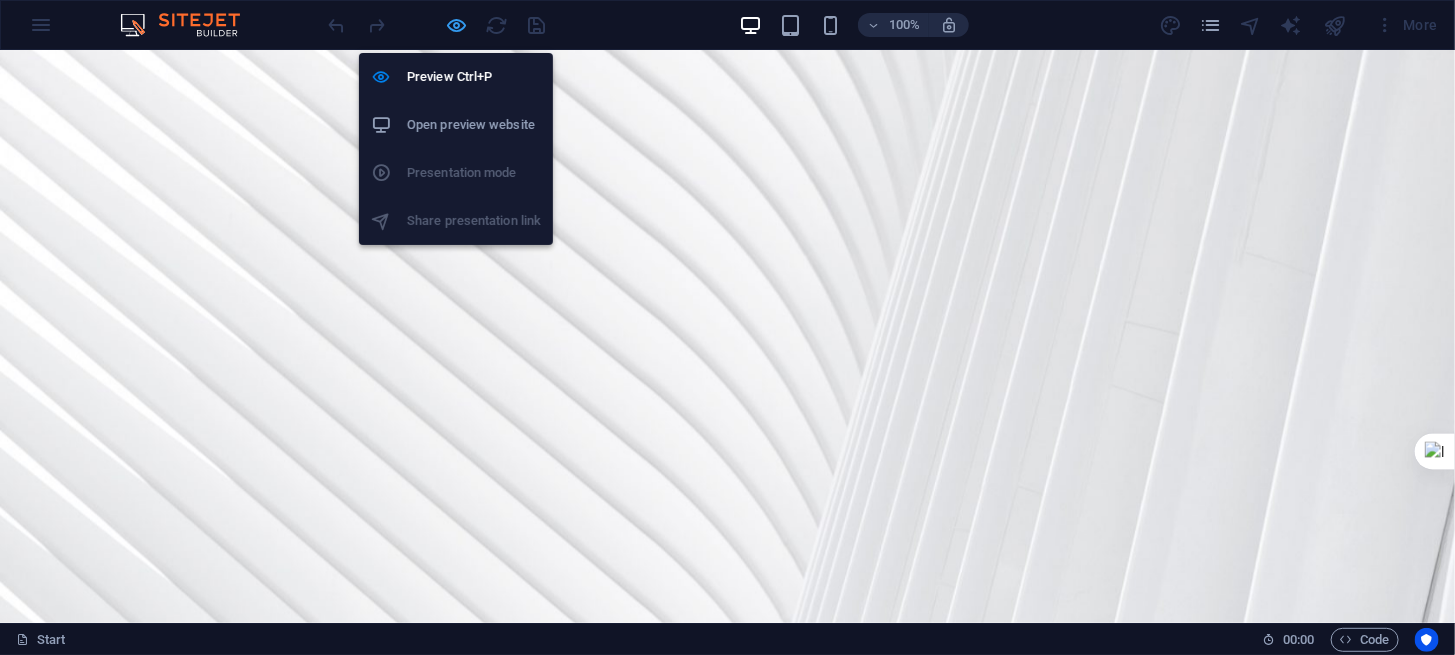 click at bounding box center (457, 25) 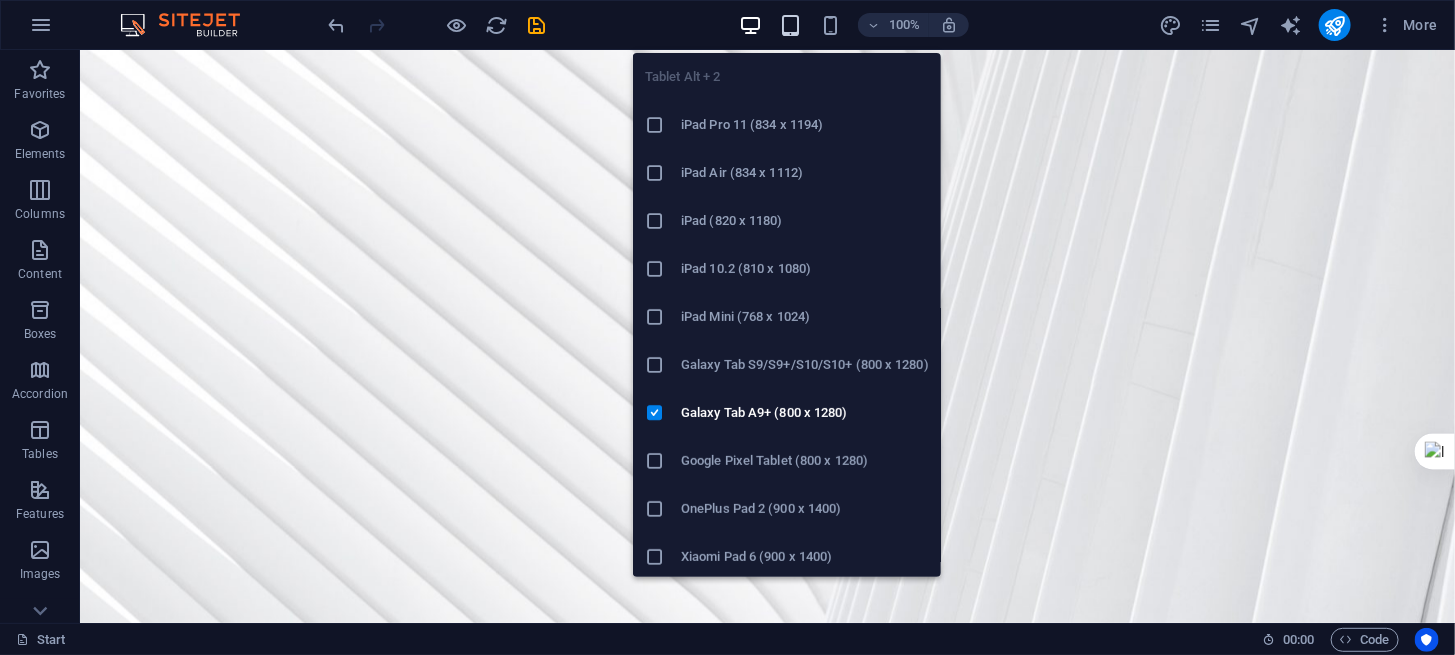 click at bounding box center (790, 25) 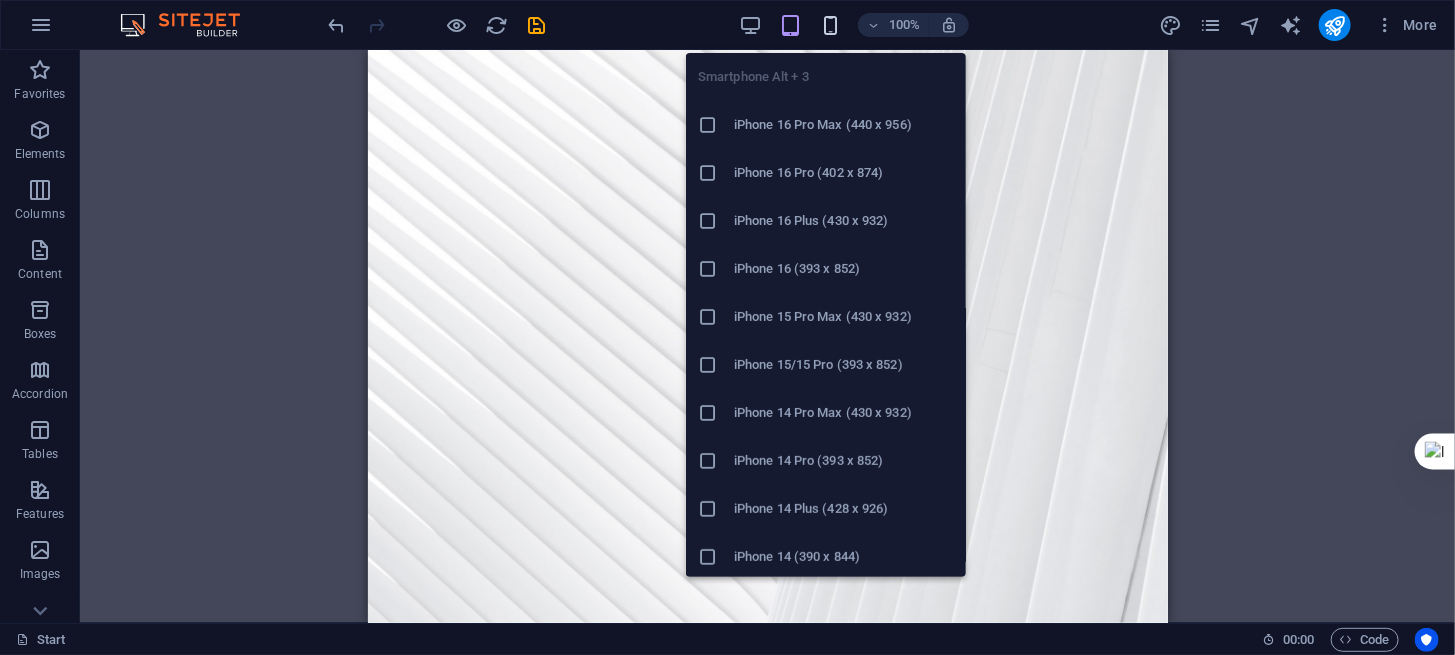 click at bounding box center (830, 25) 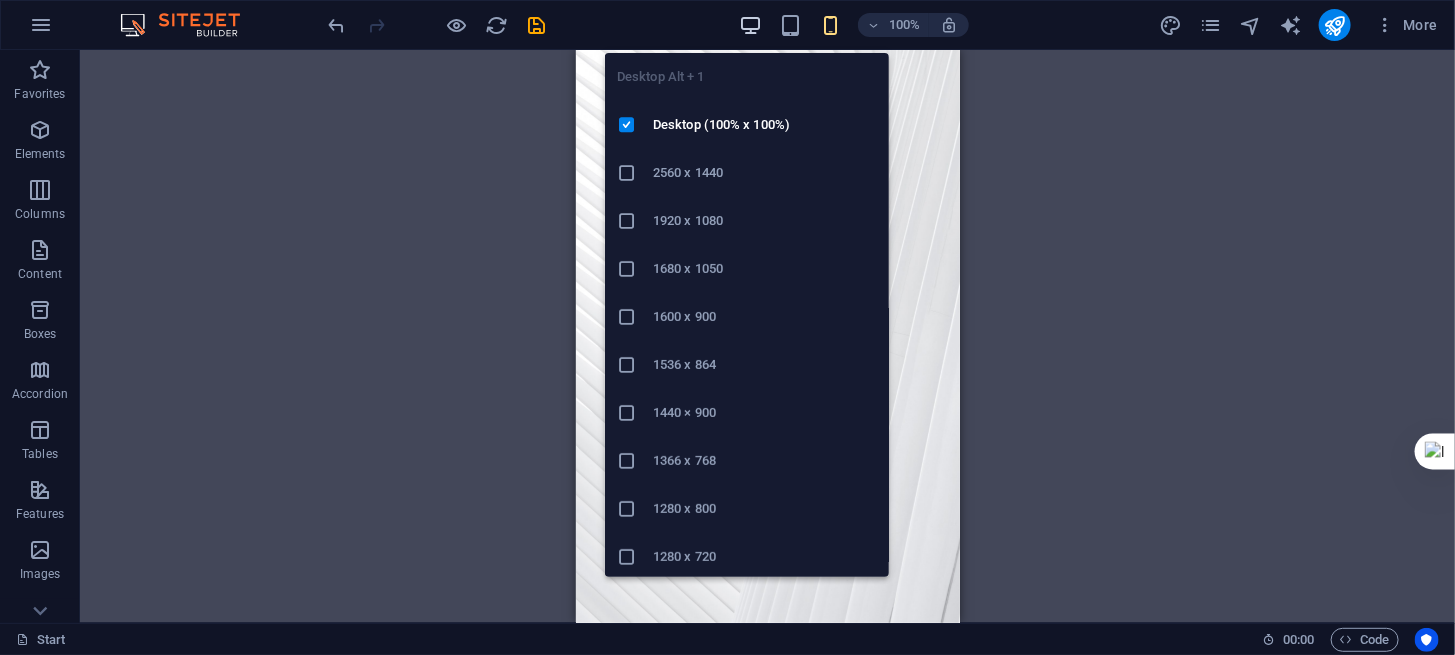 click at bounding box center [750, 25] 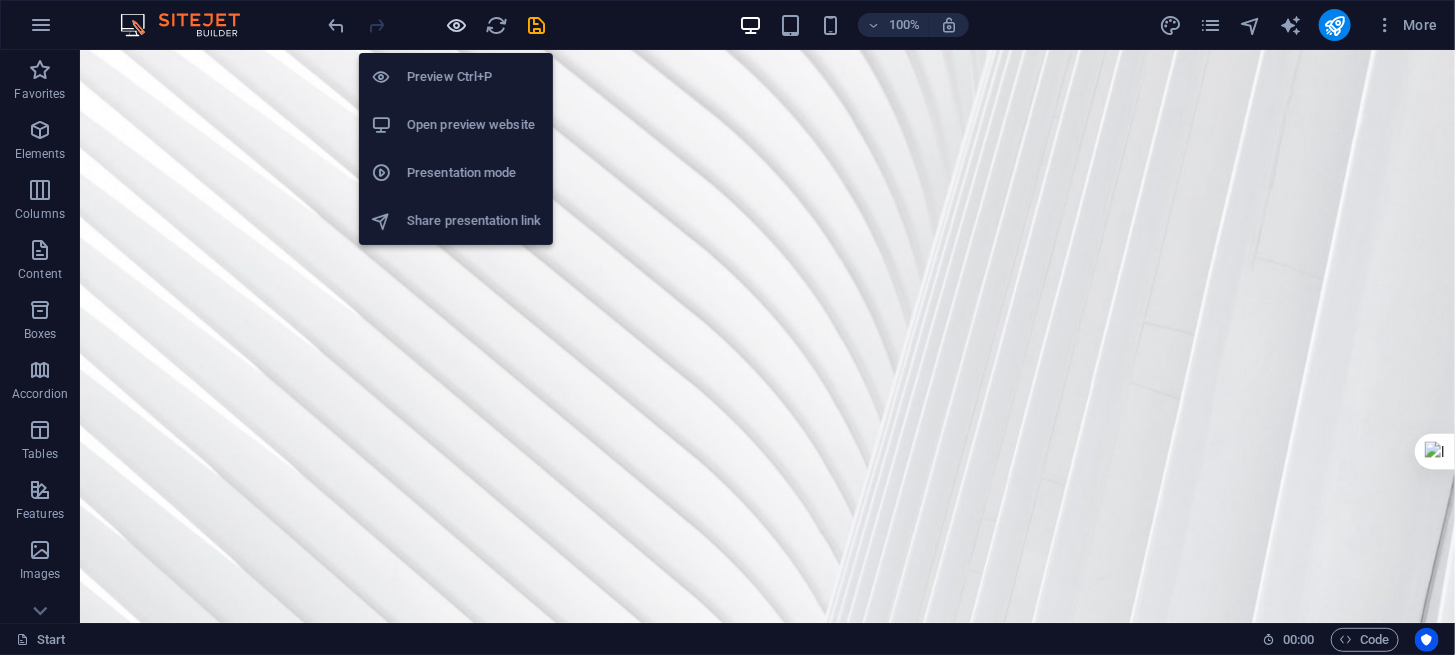 click at bounding box center (457, 25) 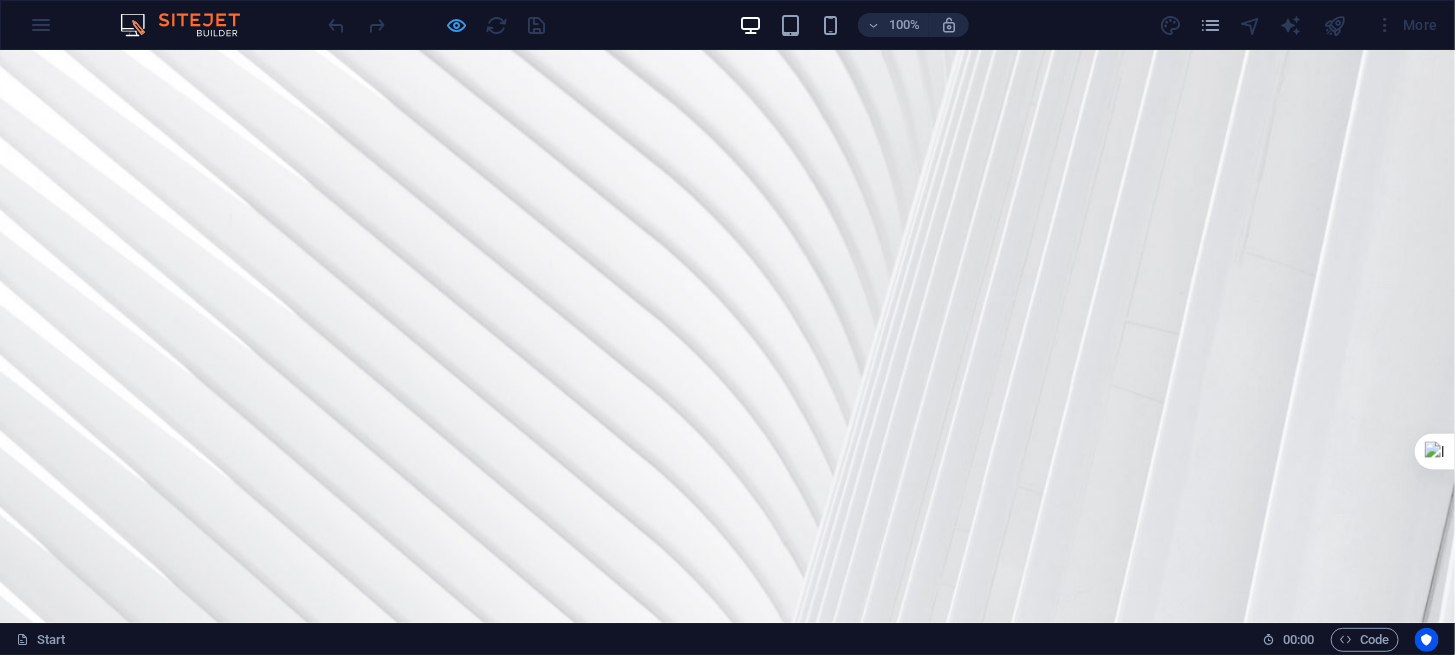 click at bounding box center (457, 25) 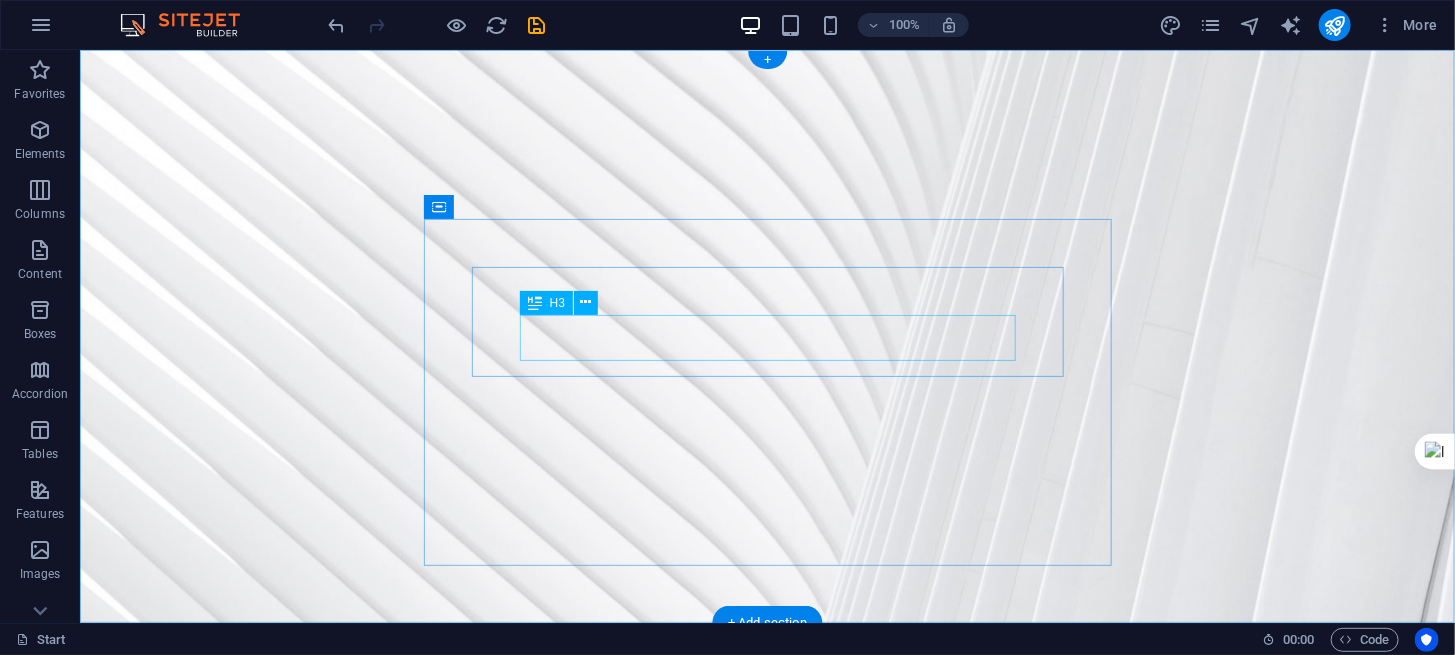 click on "Your portal for information about cycling in [CITY] AND THE [REGION] [DISTRICT]" at bounding box center (767, 1254) 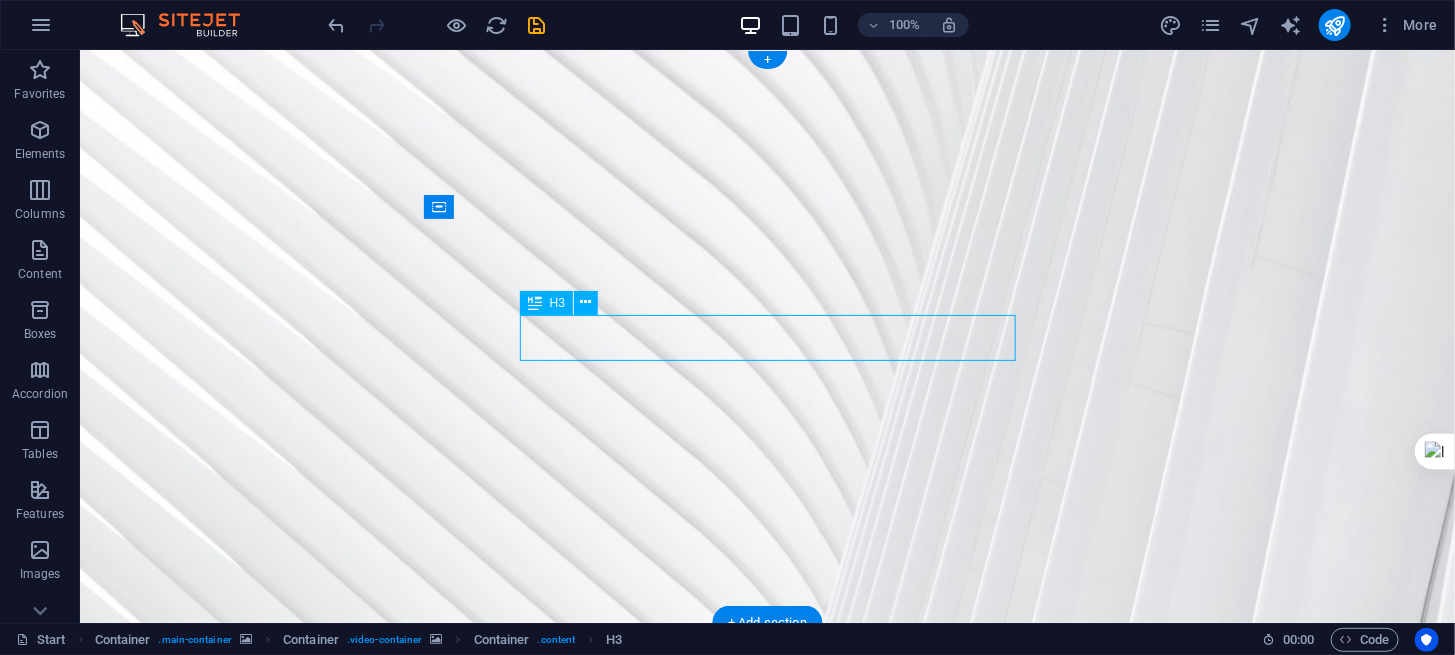 click on "Your portal for information about cycling in [CITY] AND THE [REGION] [DISTRICT]" at bounding box center (767, 1254) 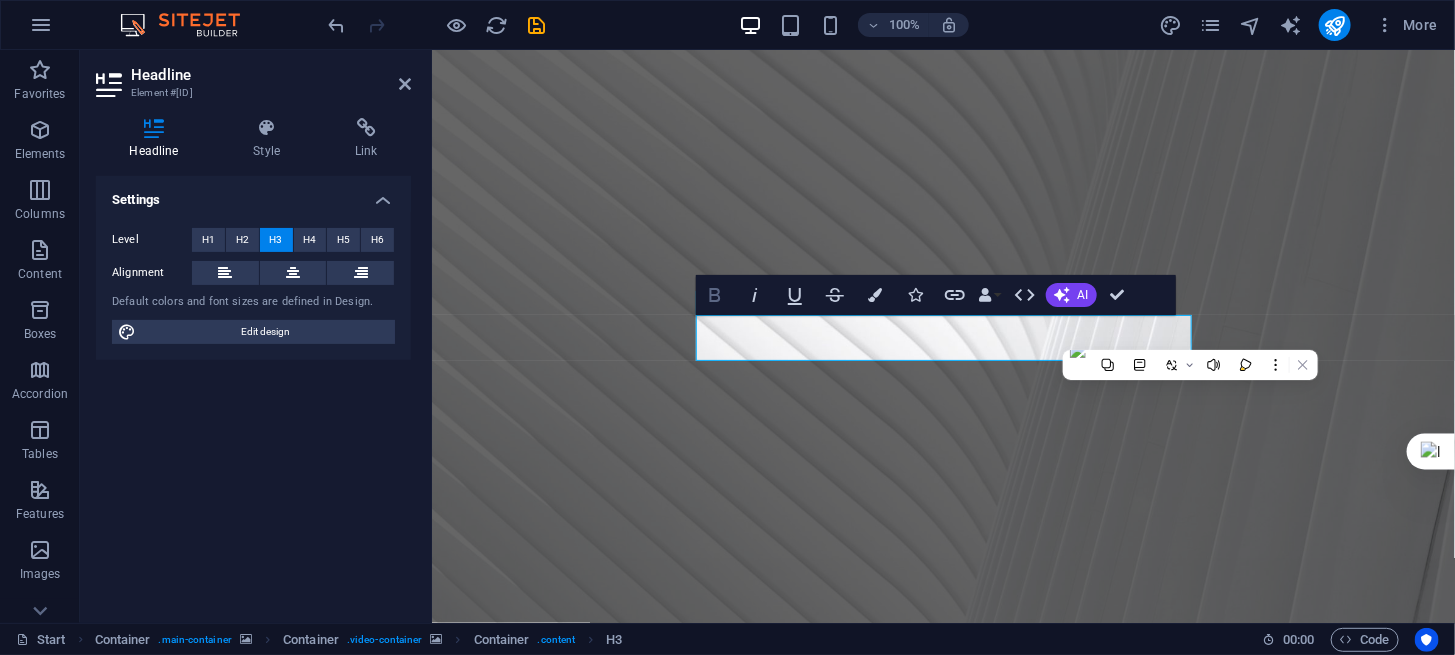 click 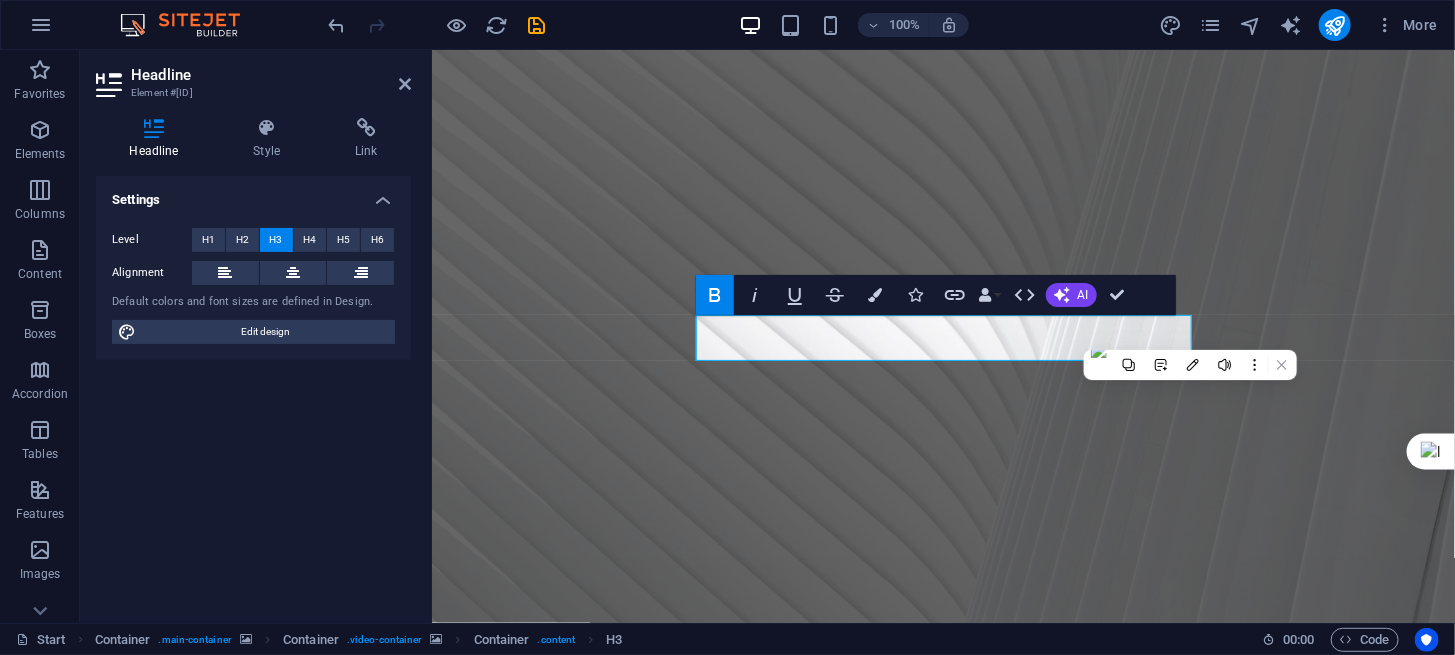click 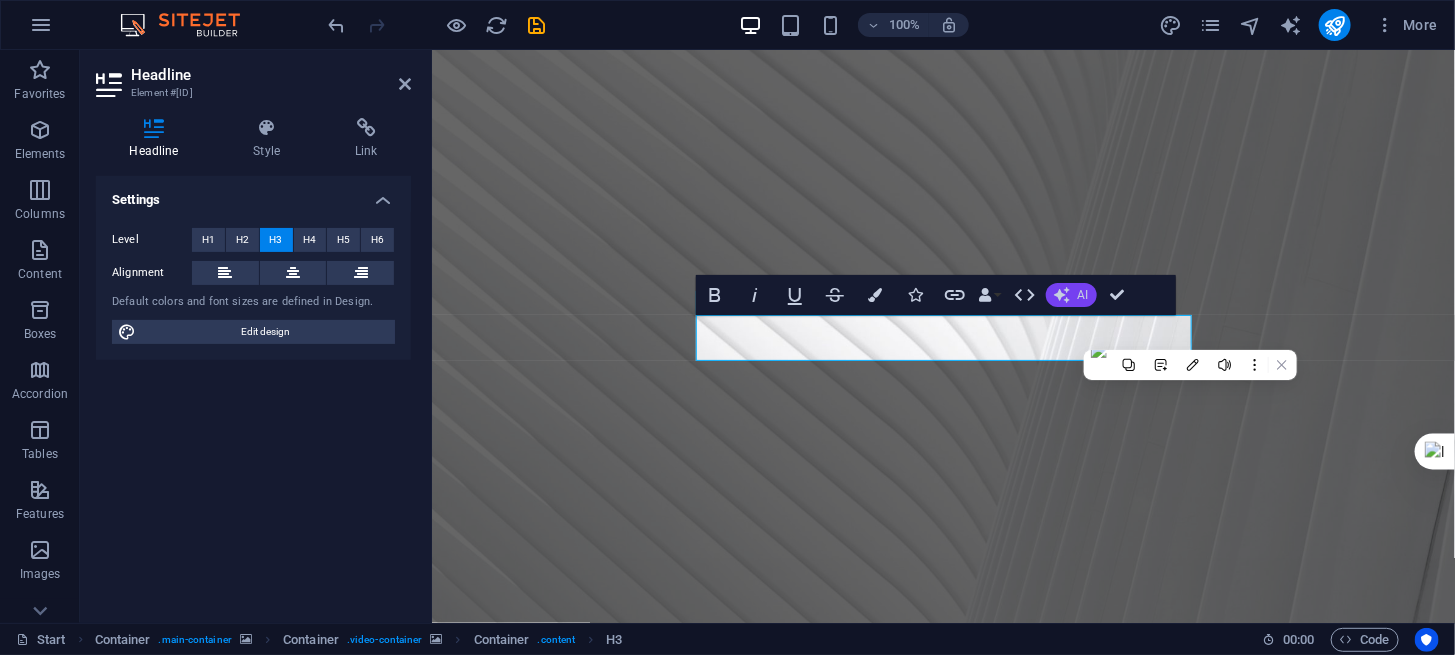 click on "AI" at bounding box center (1071, 295) 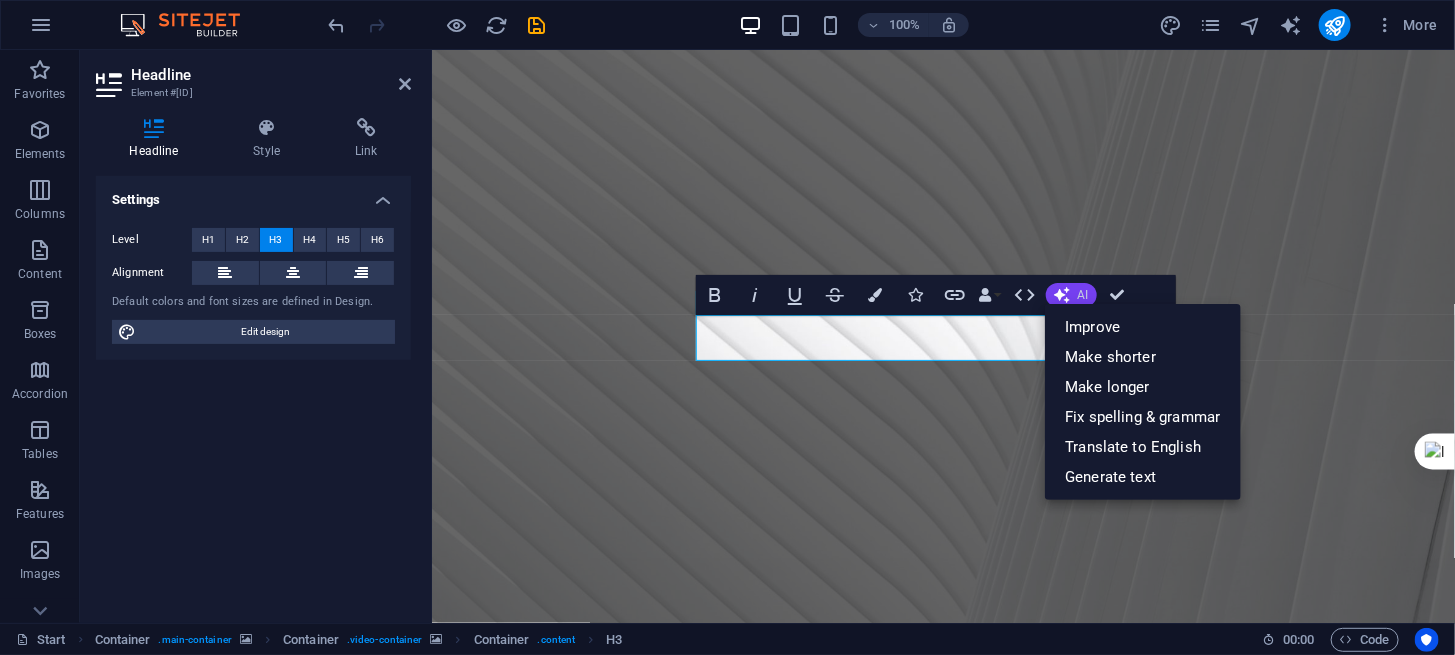 click on "AI" at bounding box center (1071, 295) 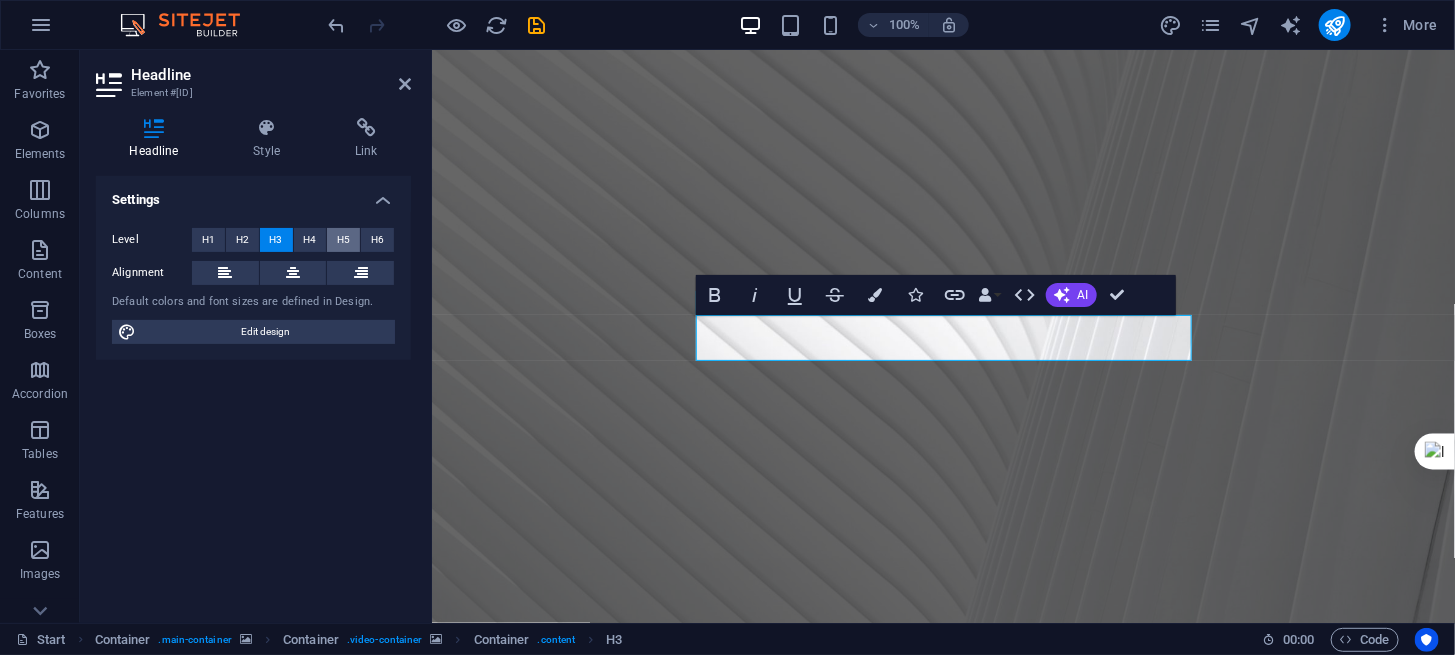 click on "H5" at bounding box center [343, 240] 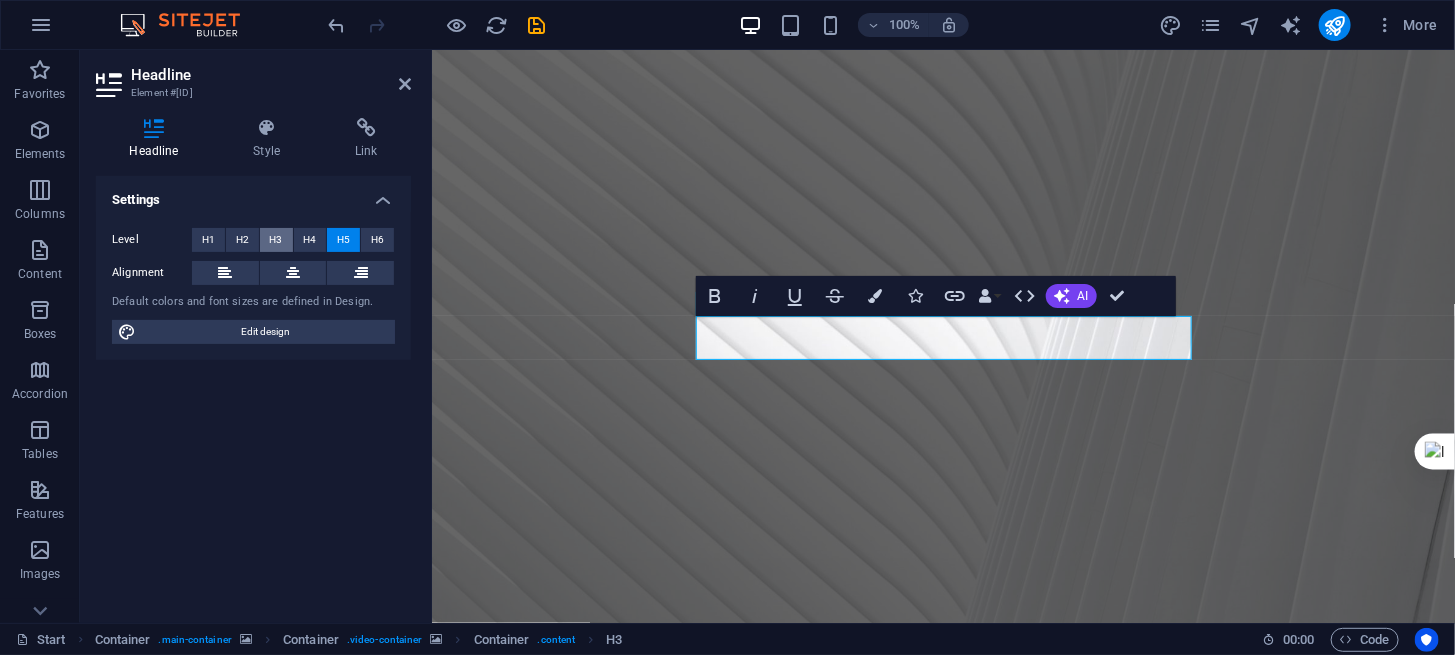 click on "H3" at bounding box center [276, 240] 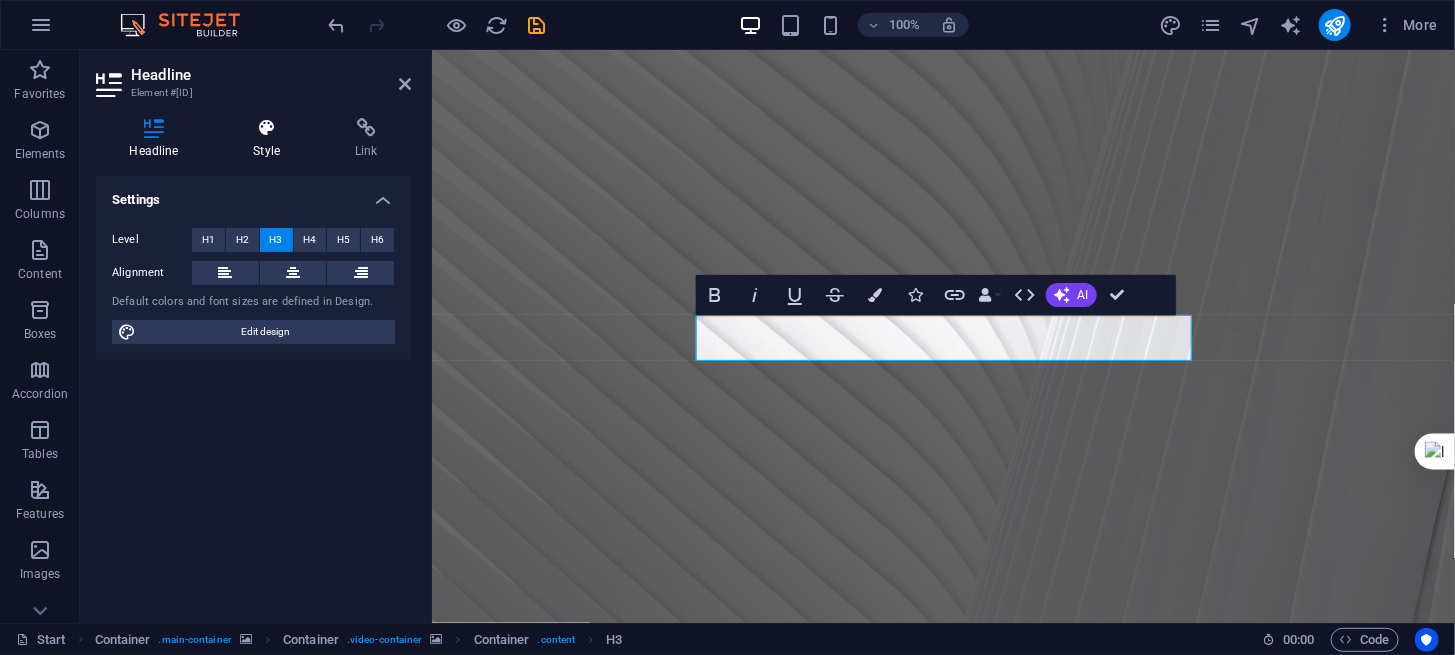 click at bounding box center [267, 128] 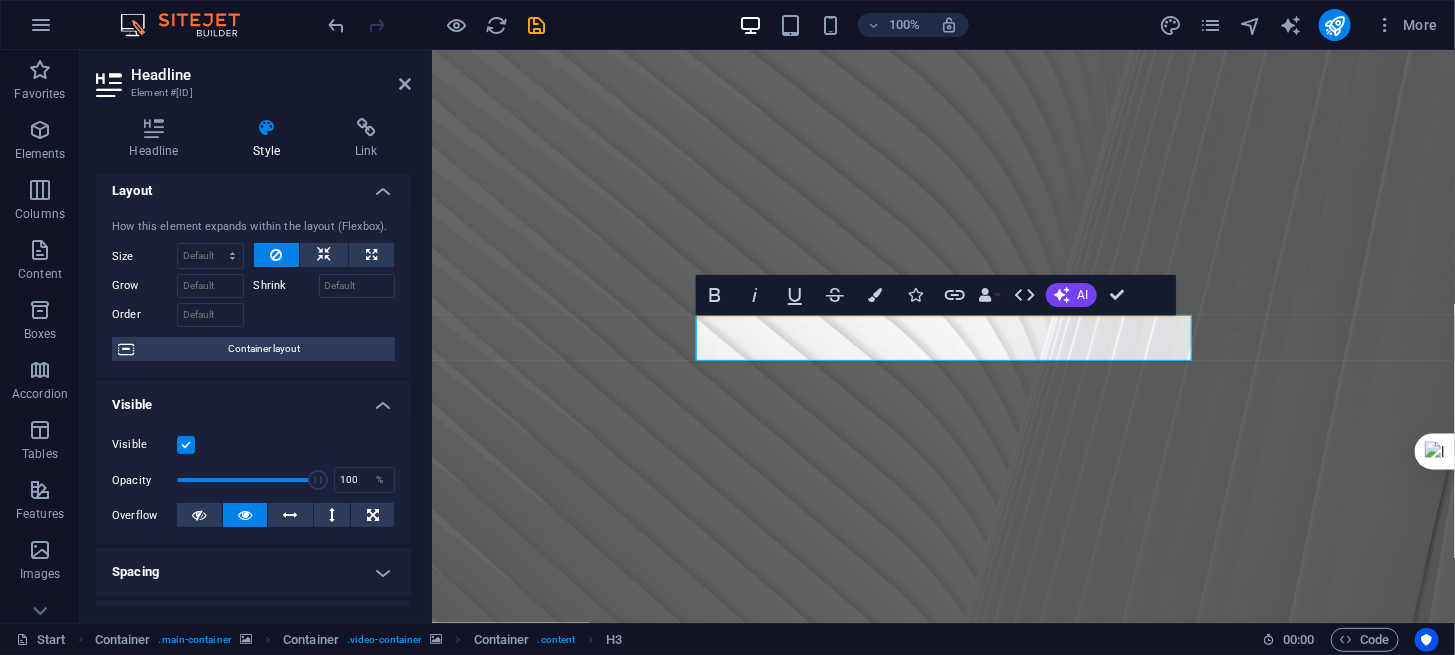 scroll, scrollTop: 0, scrollLeft: 0, axis: both 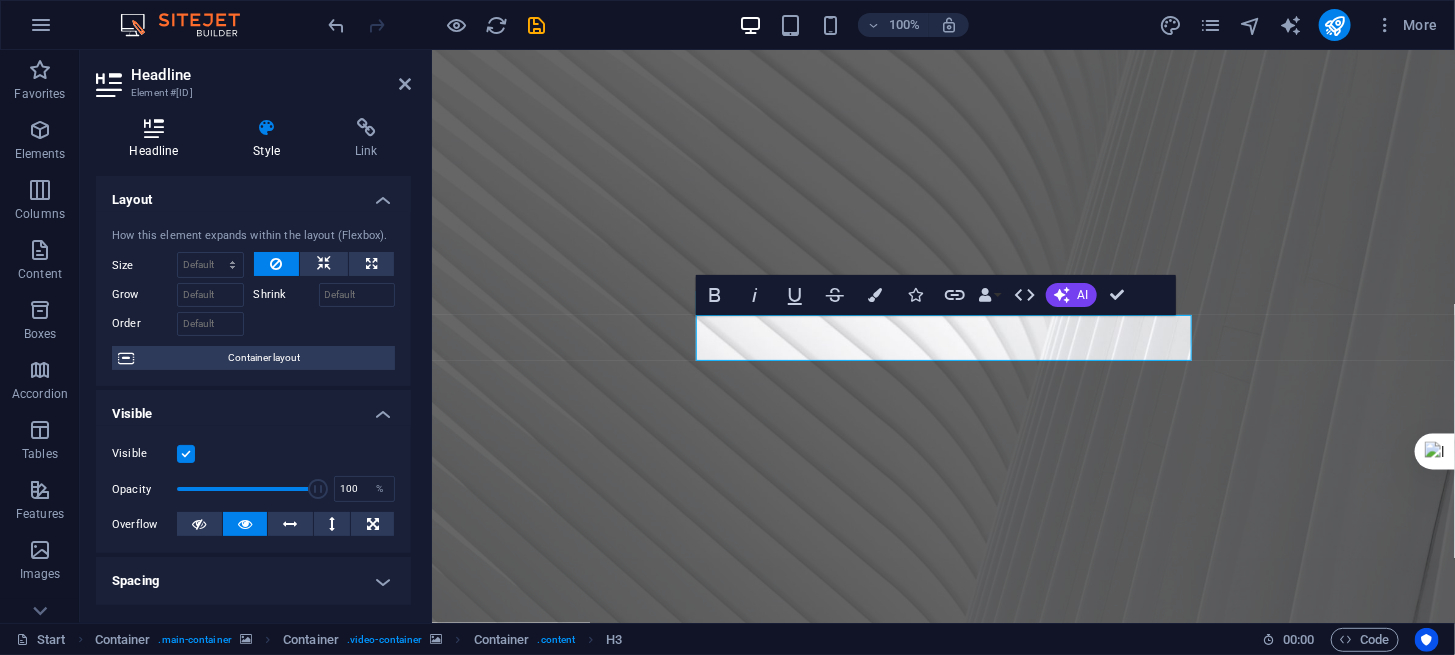 click at bounding box center [154, 128] 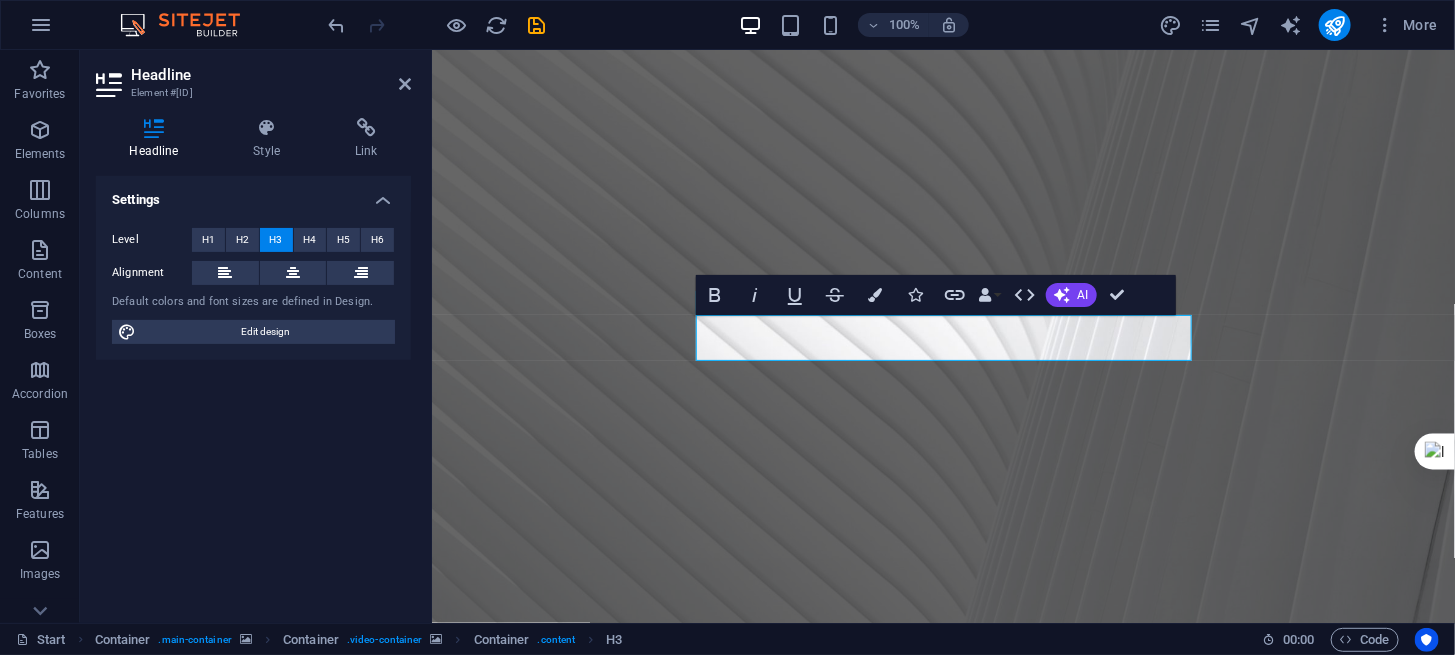 click on "Settings" at bounding box center (253, 194) 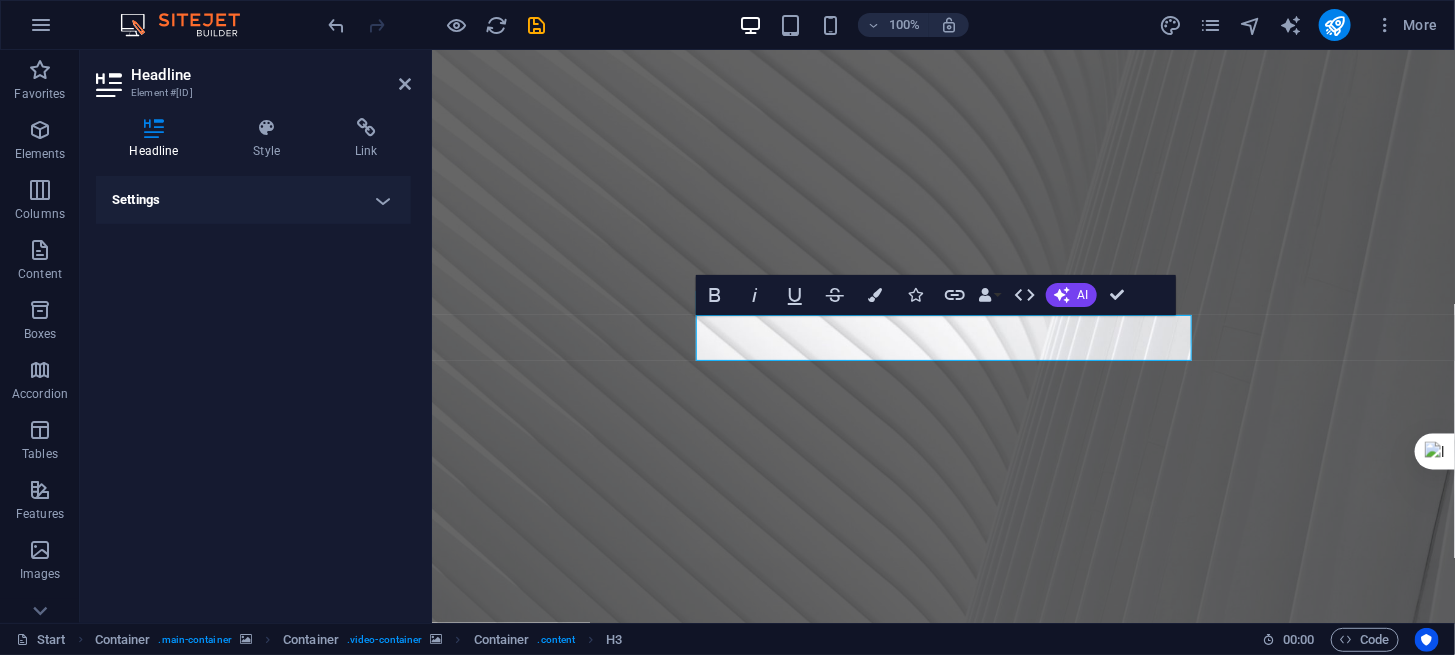 click on "Settings" at bounding box center [253, 200] 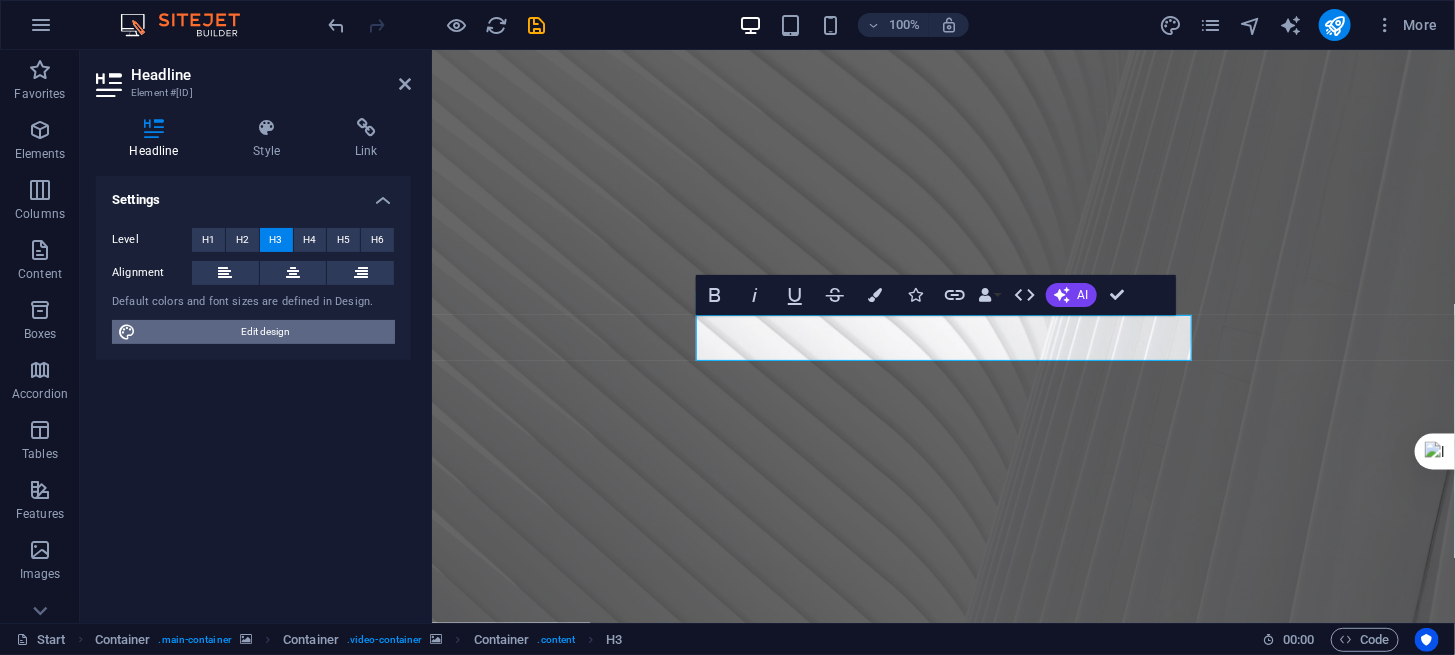 click on "Edit design" at bounding box center (265, 332) 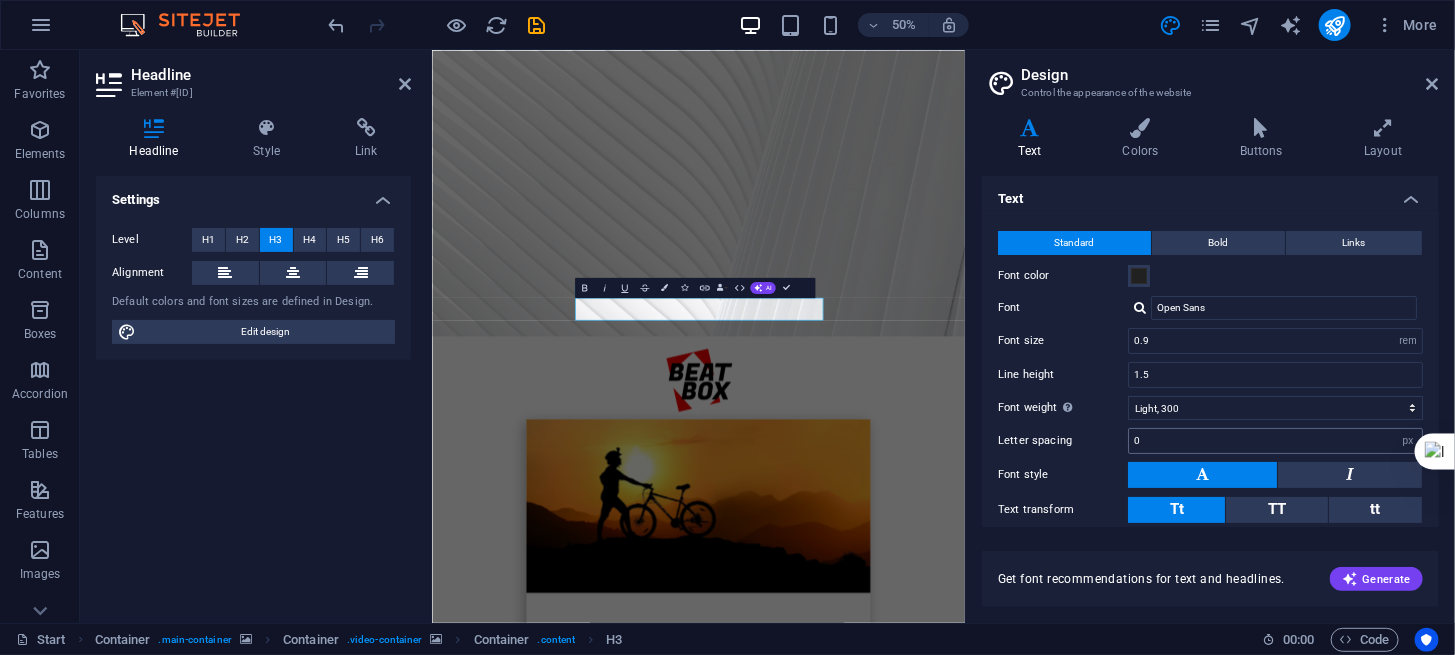 scroll, scrollTop: 0, scrollLeft: 0, axis: both 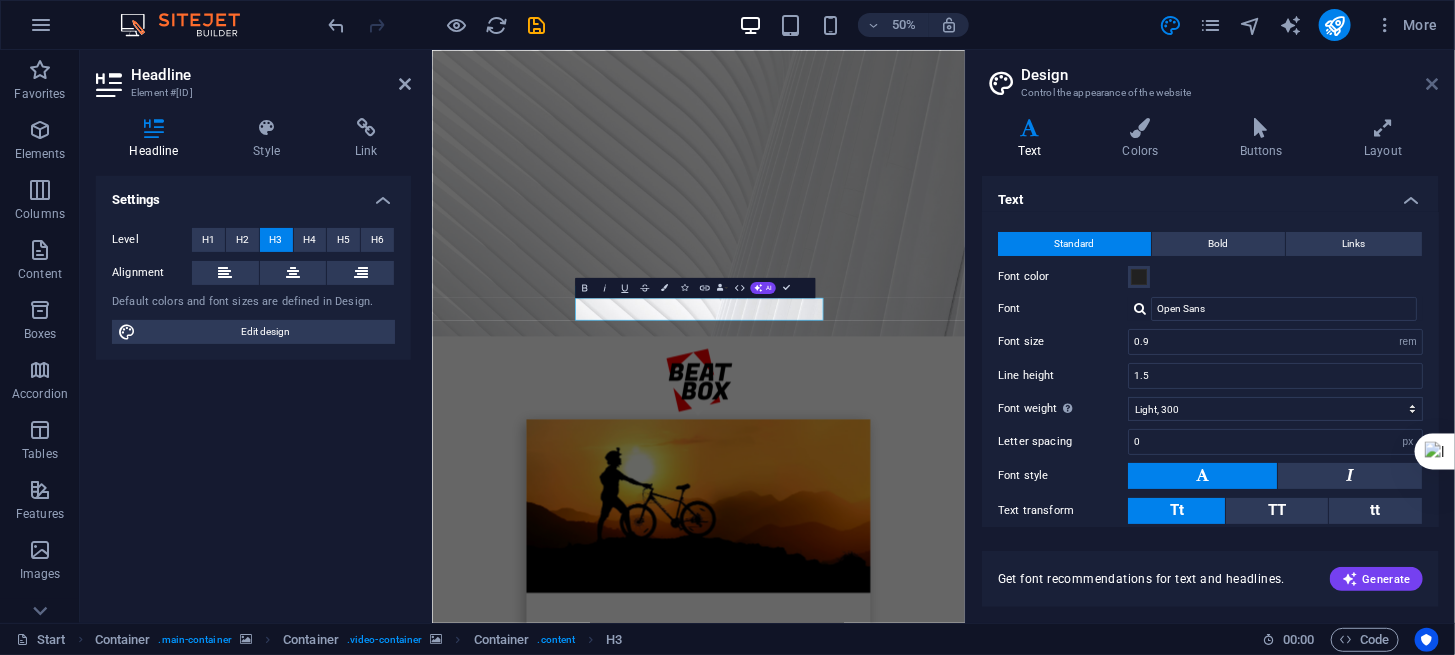 click at bounding box center [1433, 84] 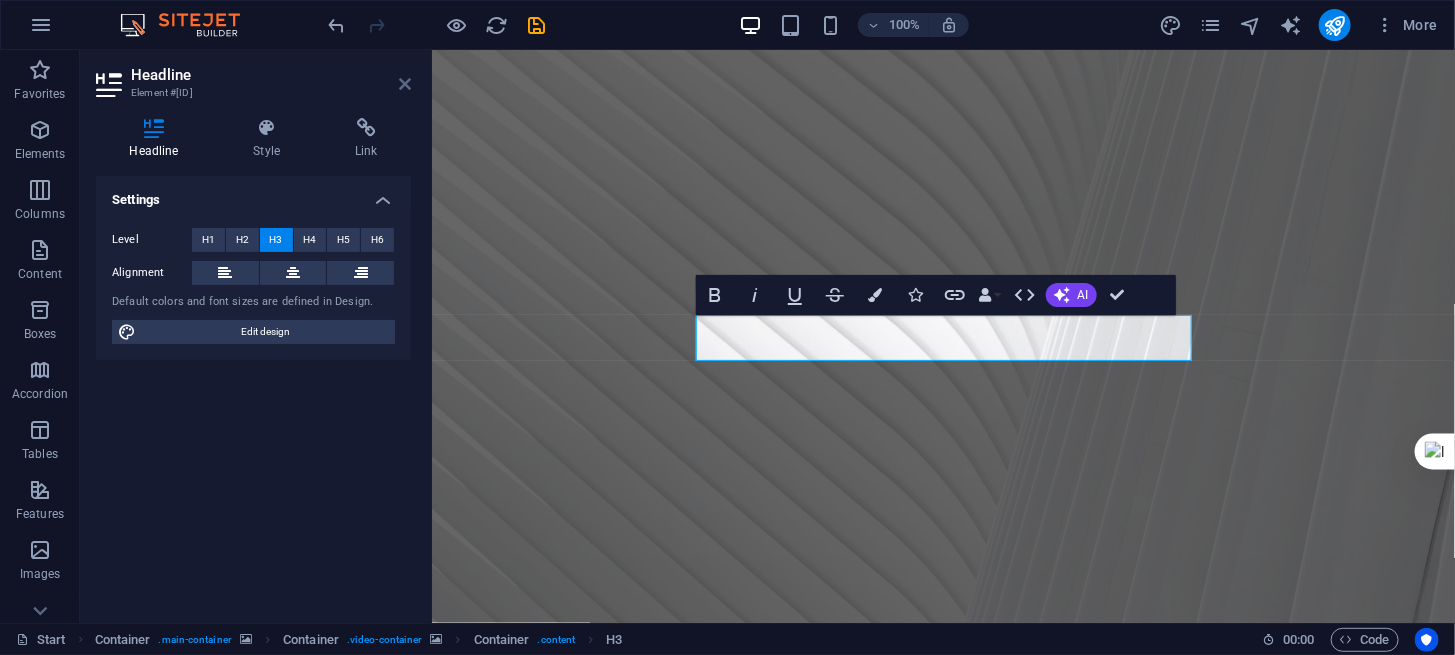 click at bounding box center (405, 84) 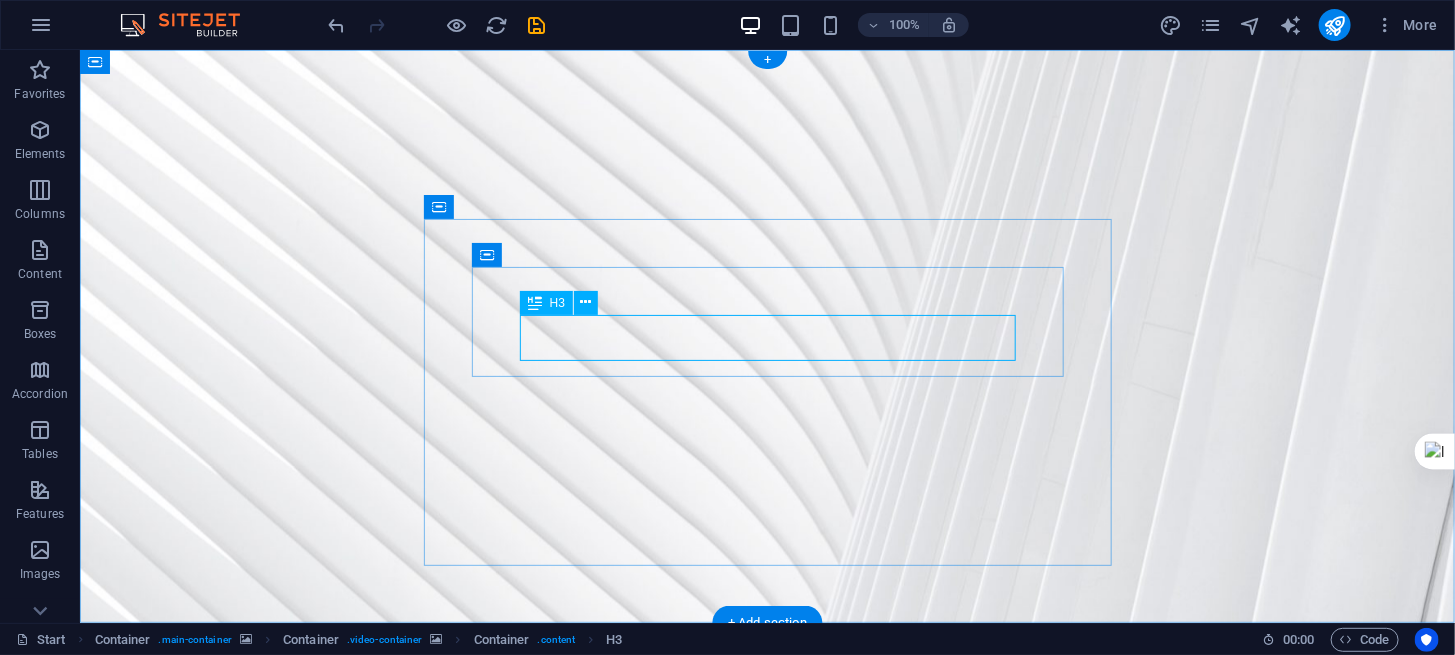 click on "Your portal for information about cycling in [CITY] AND THE [REGION] [DISTRICT]" at bounding box center (767, 1254) 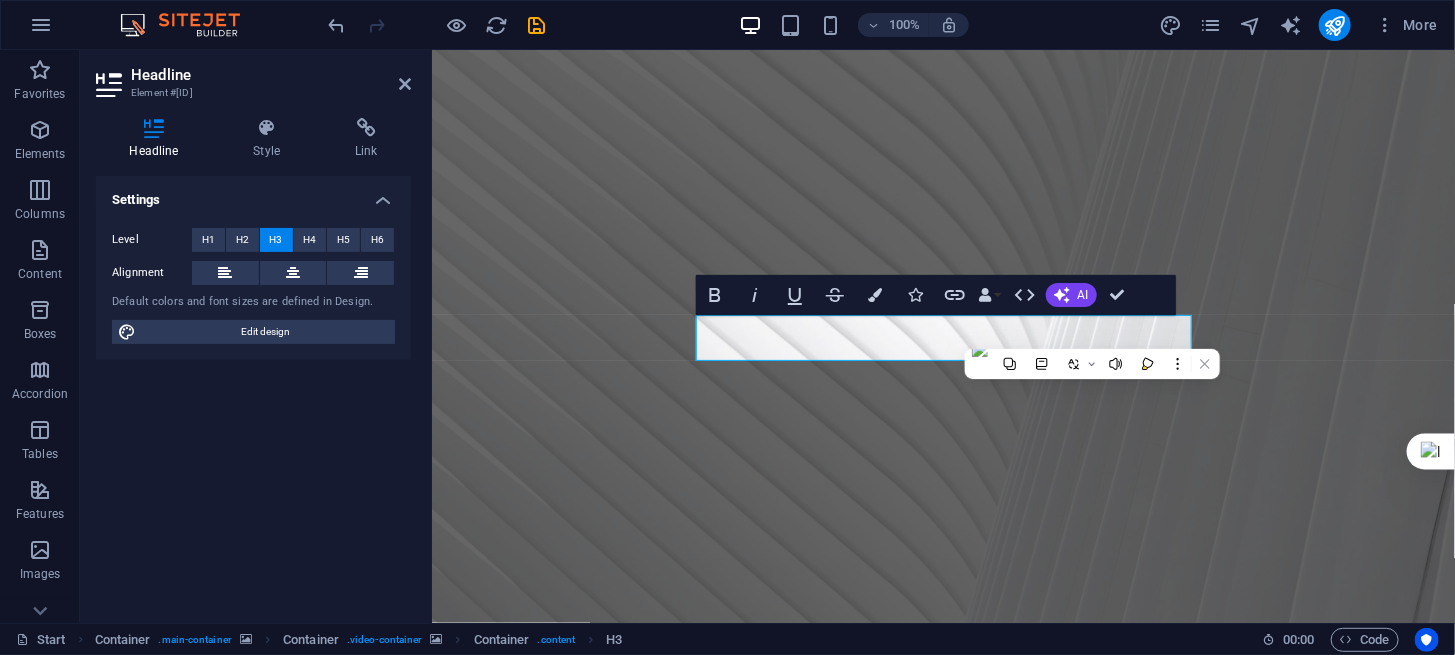 click at bounding box center (943, 961) 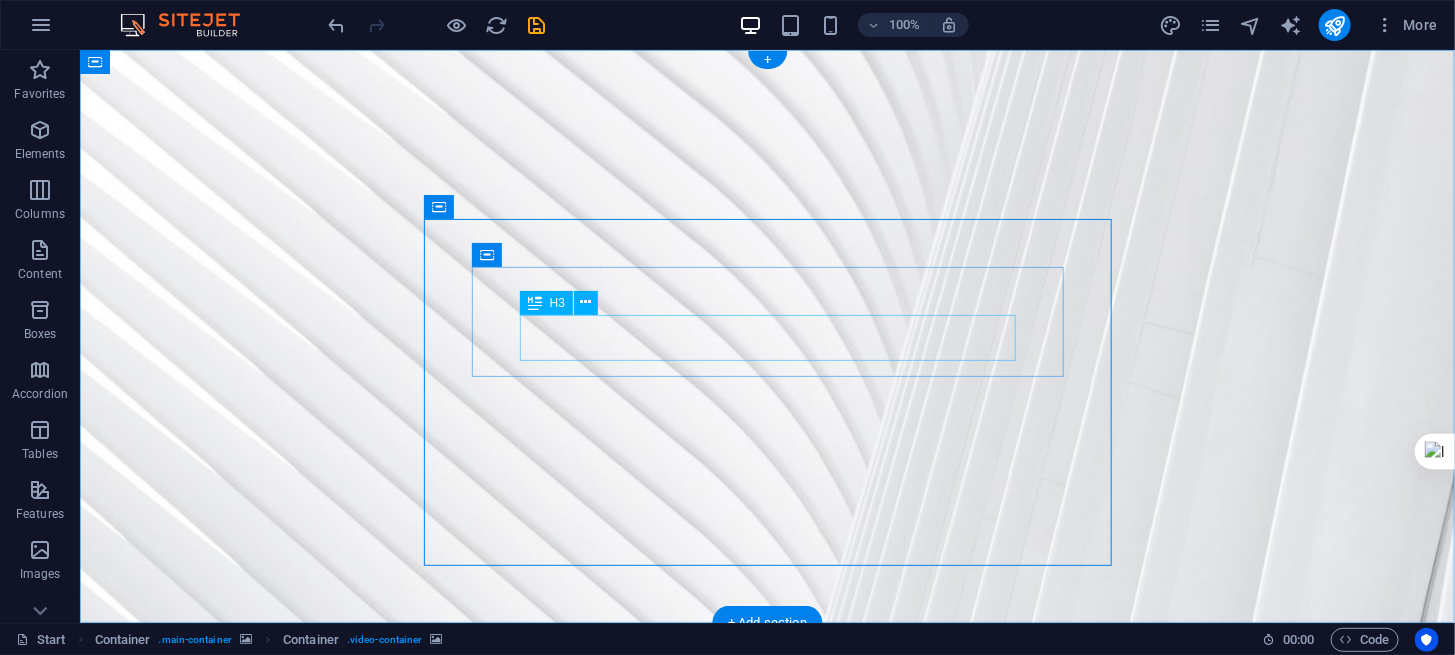 click on "Your portal for information about cycling in [CITY] AND THE [REGION] [DISTRICT]" at bounding box center [767, 1254] 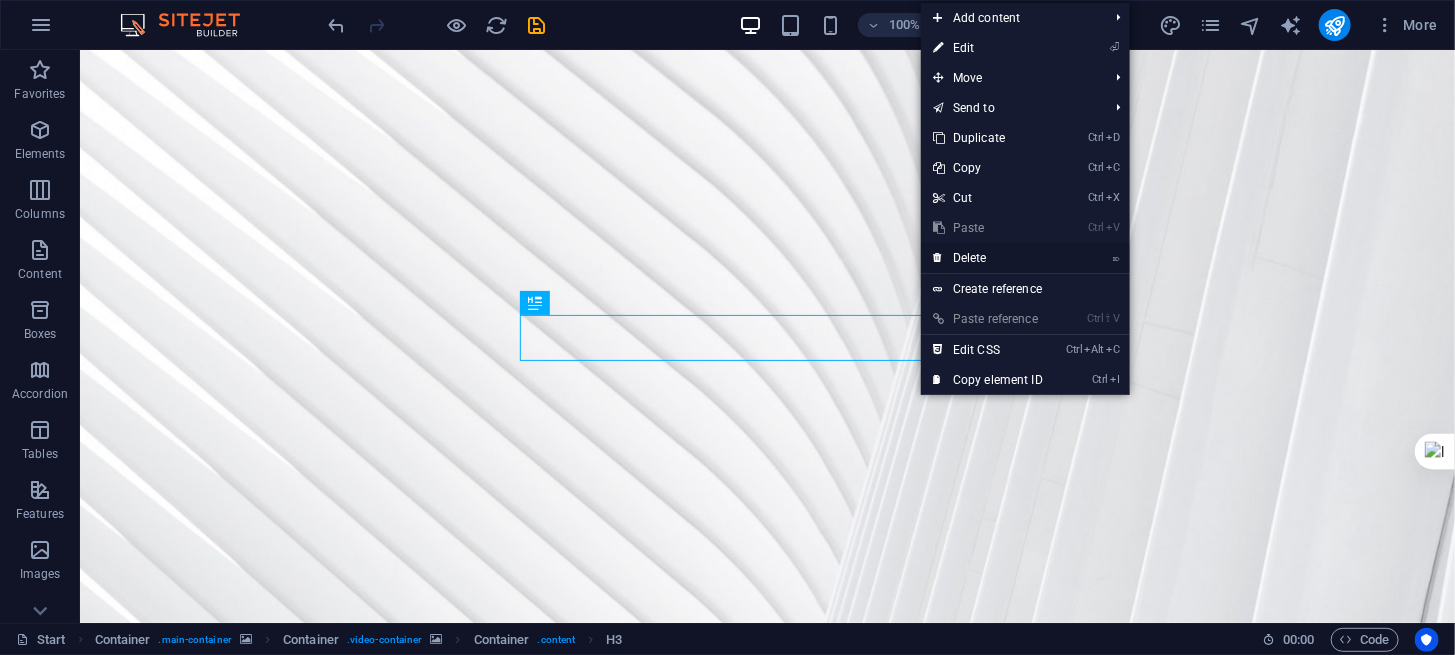 click on "⌦  Delete" at bounding box center (988, 258) 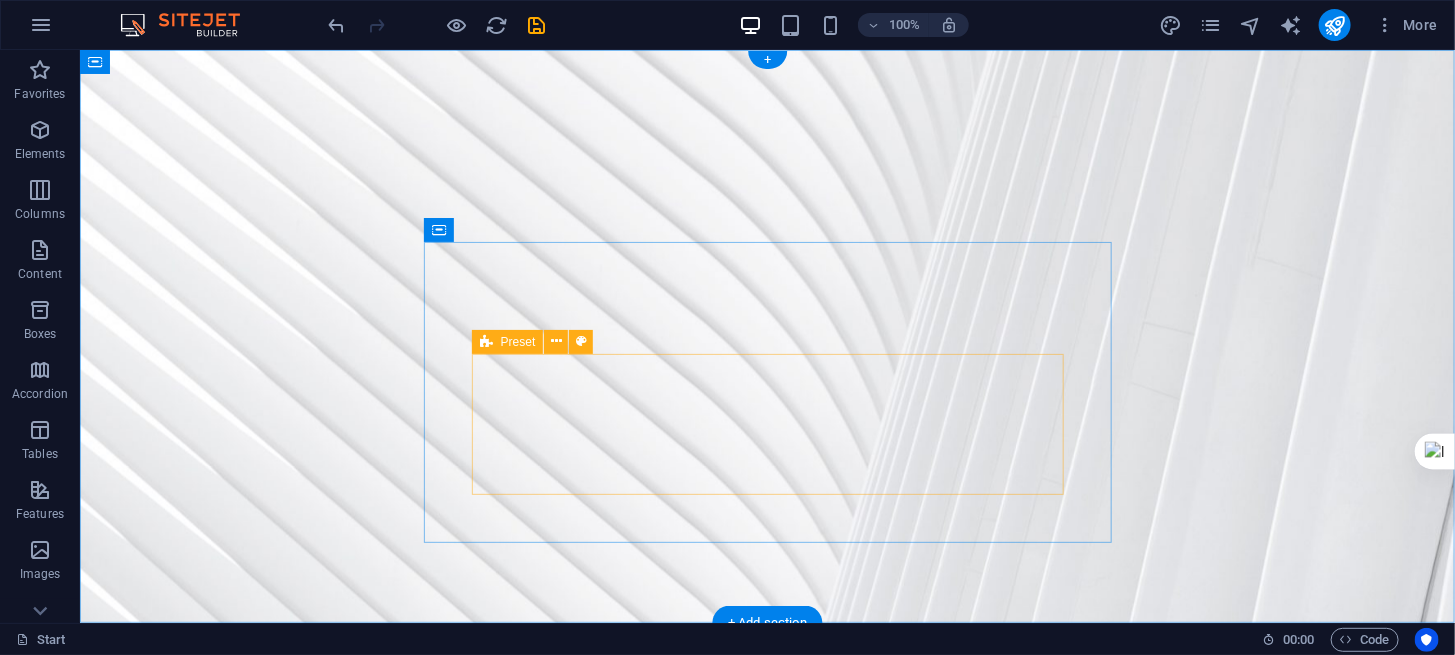 click on "Drop content here or  Add elements  Paste clipboard" at bounding box center (767, 1272) 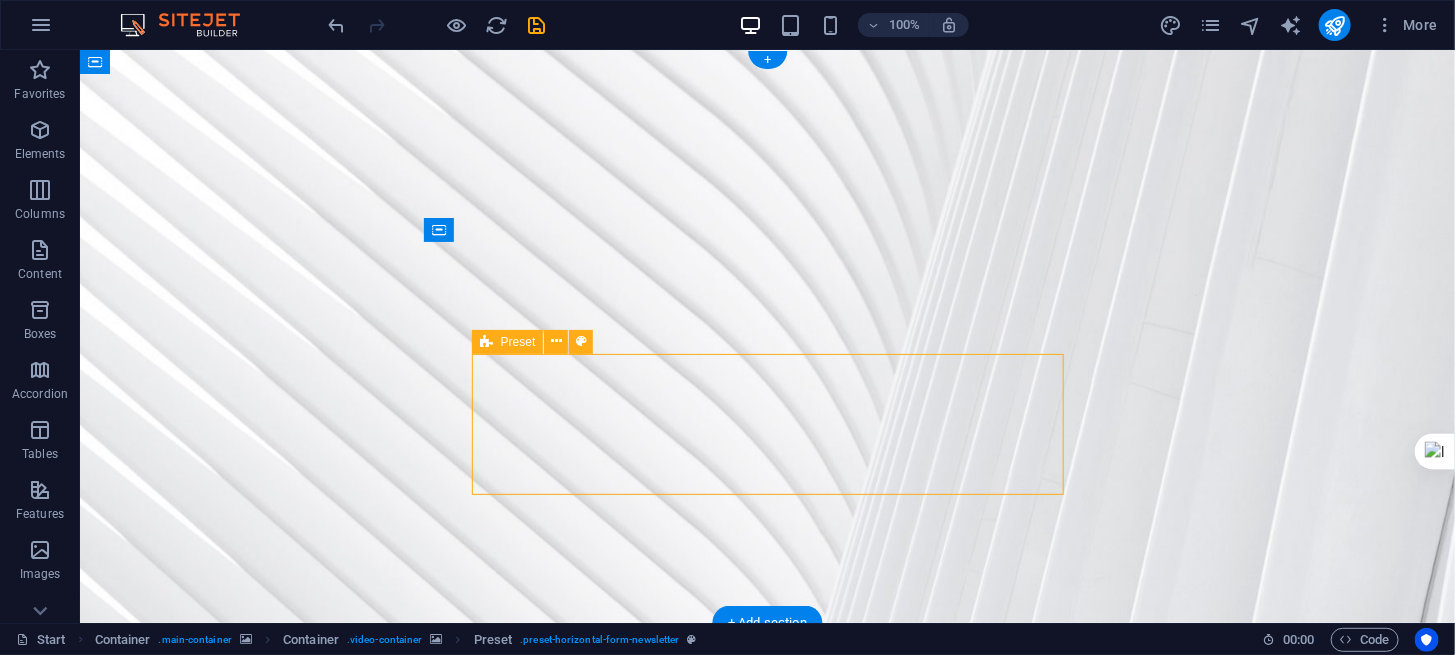 click on "Add elements" at bounding box center [707, 1302] 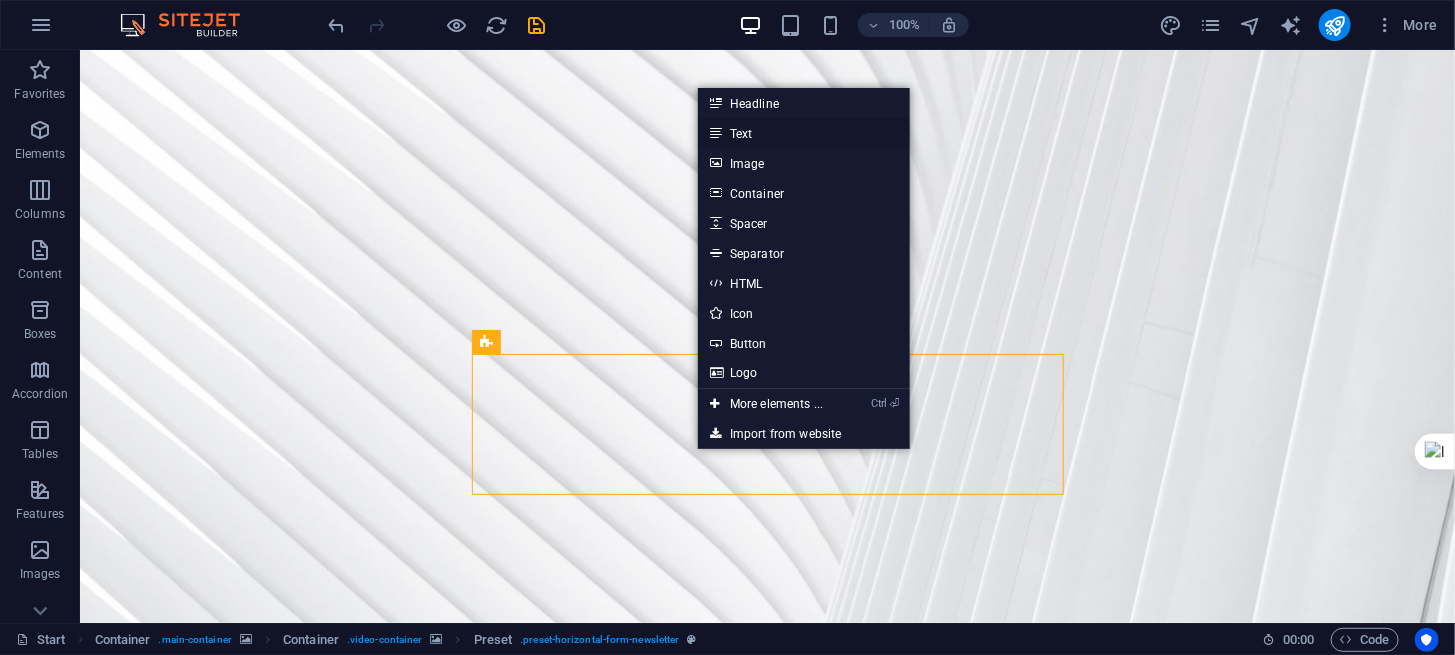 click on "Text" at bounding box center [804, 133] 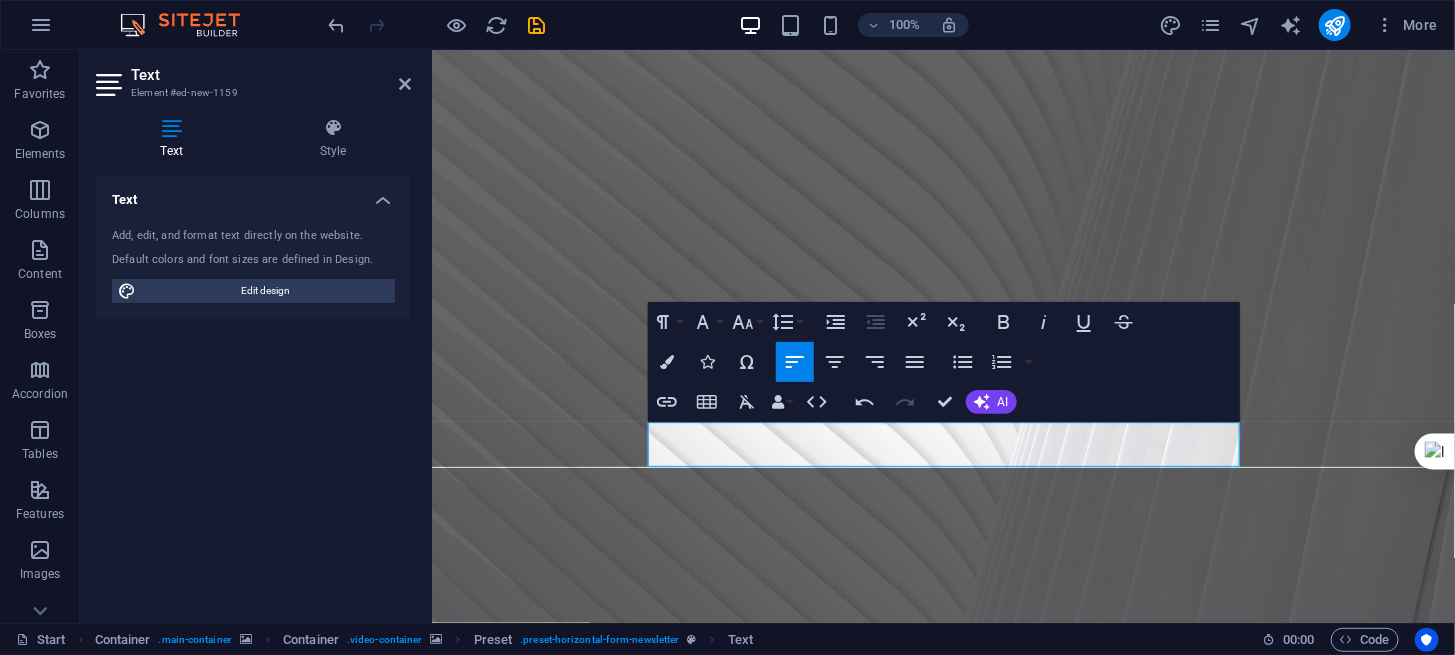 drag, startPoint x: 839, startPoint y: 457, endPoint x: 639, endPoint y: 427, distance: 202.23749 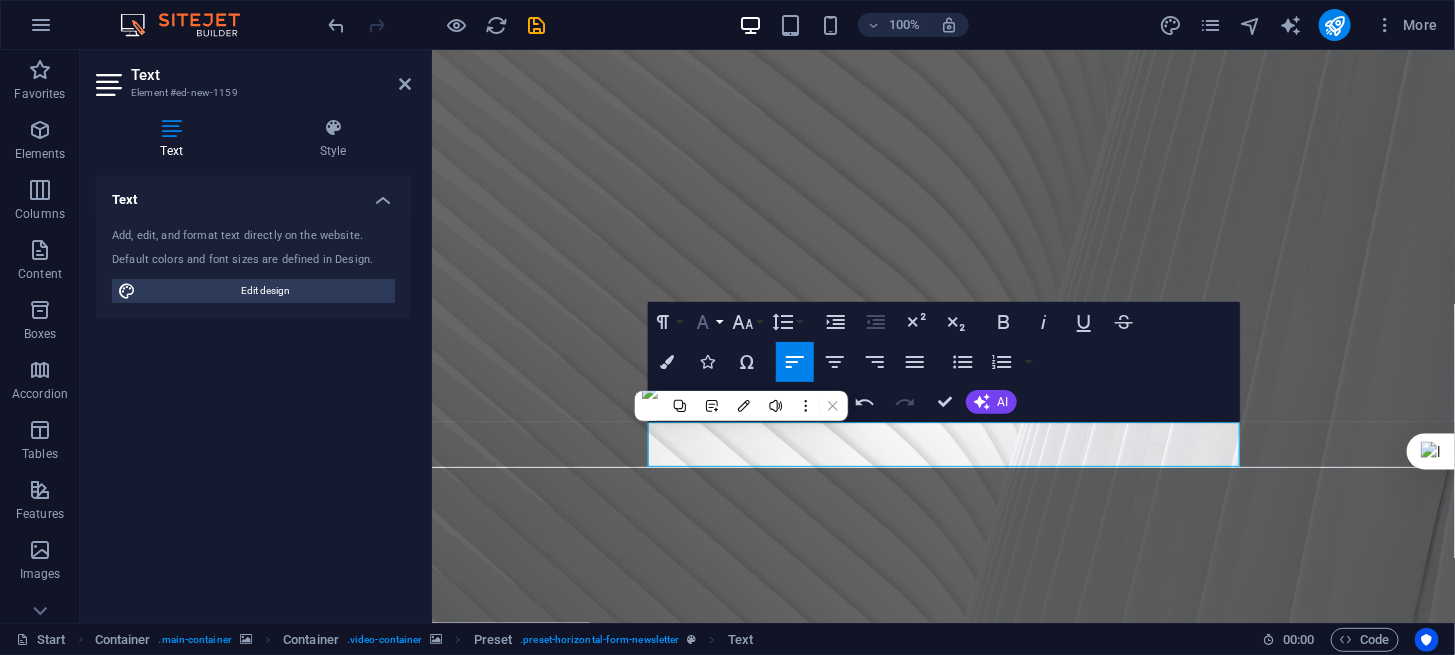 click 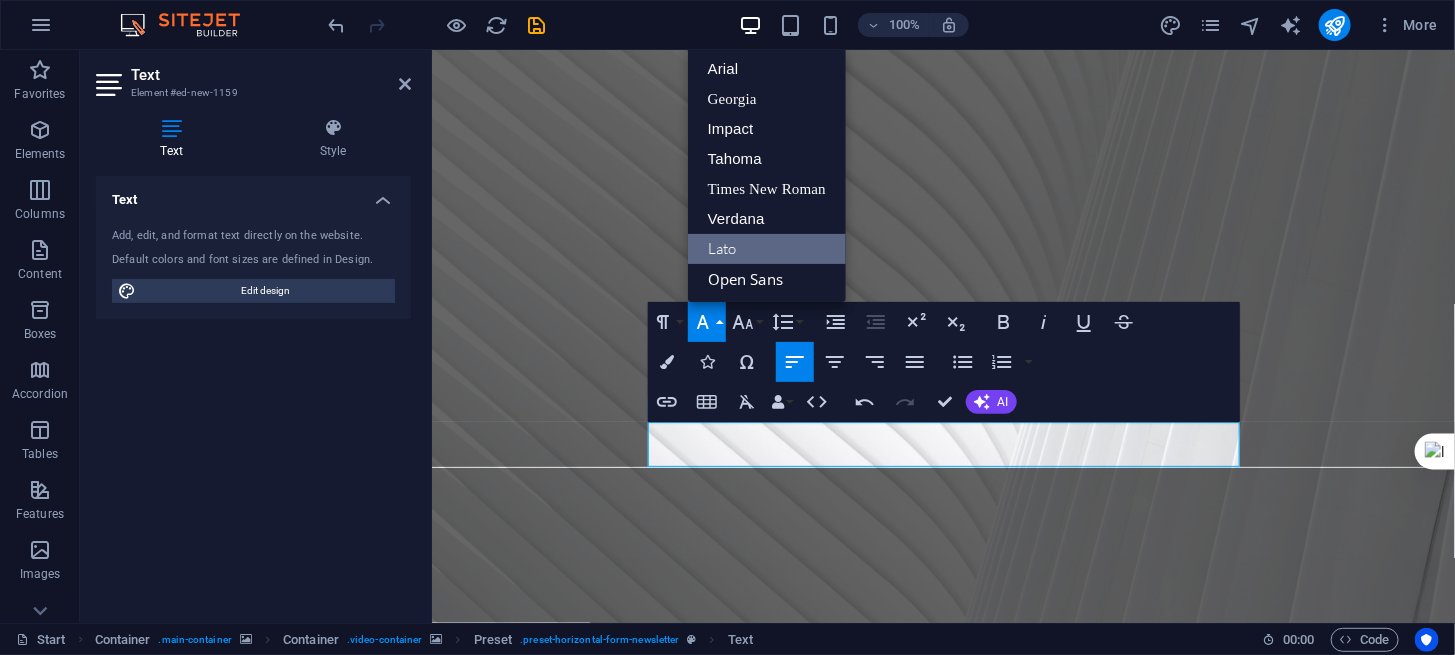 scroll, scrollTop: 0, scrollLeft: 0, axis: both 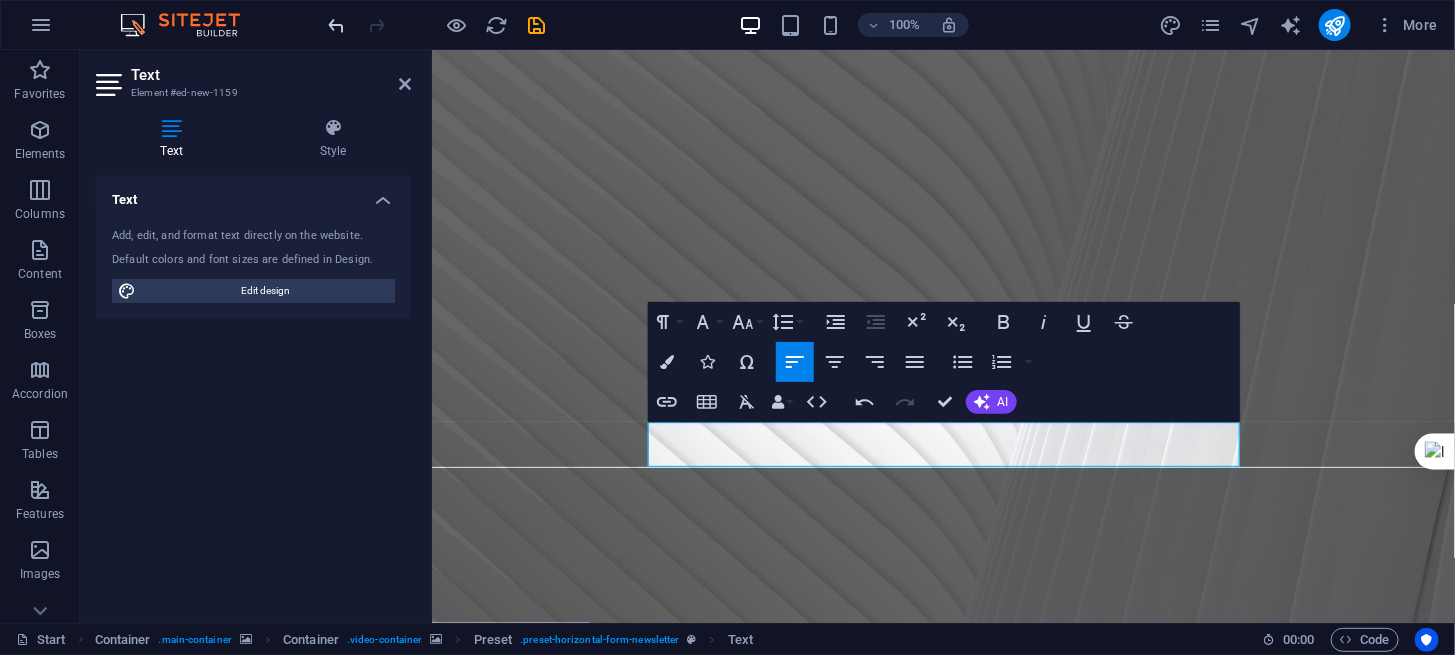 click at bounding box center (337, 25) 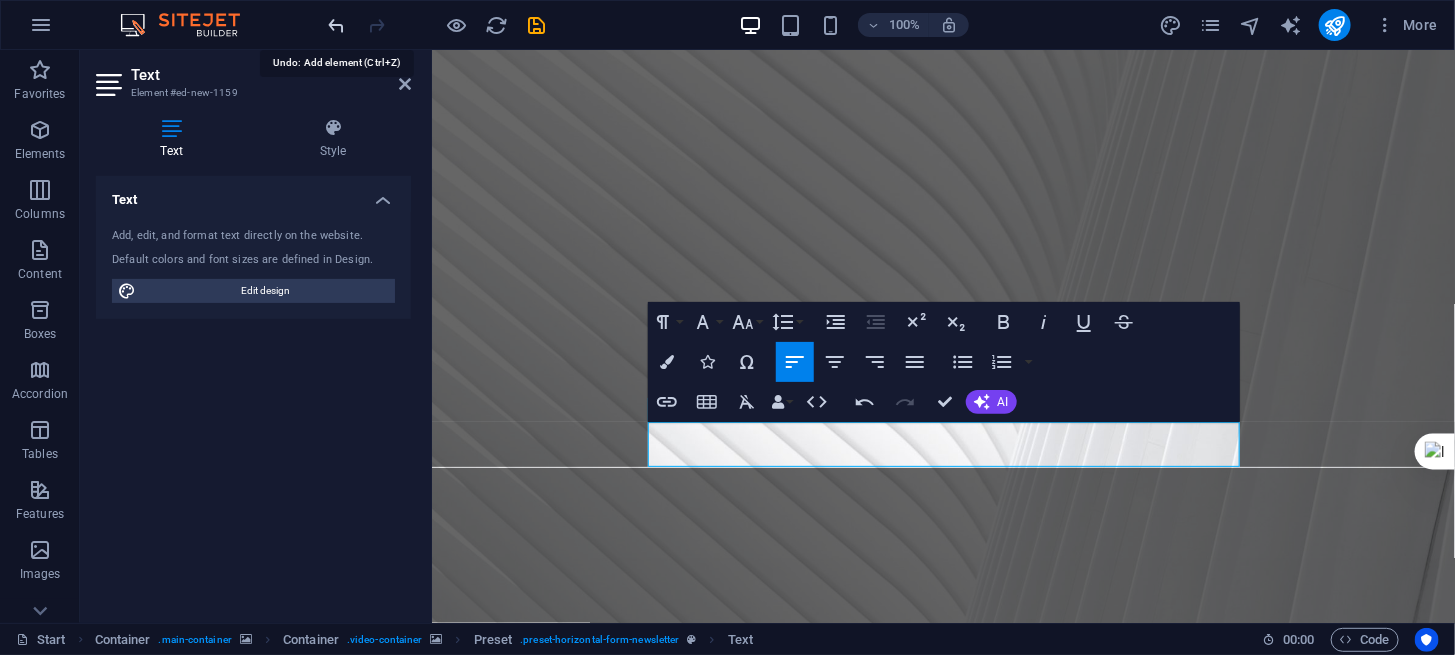 click at bounding box center (337, 25) 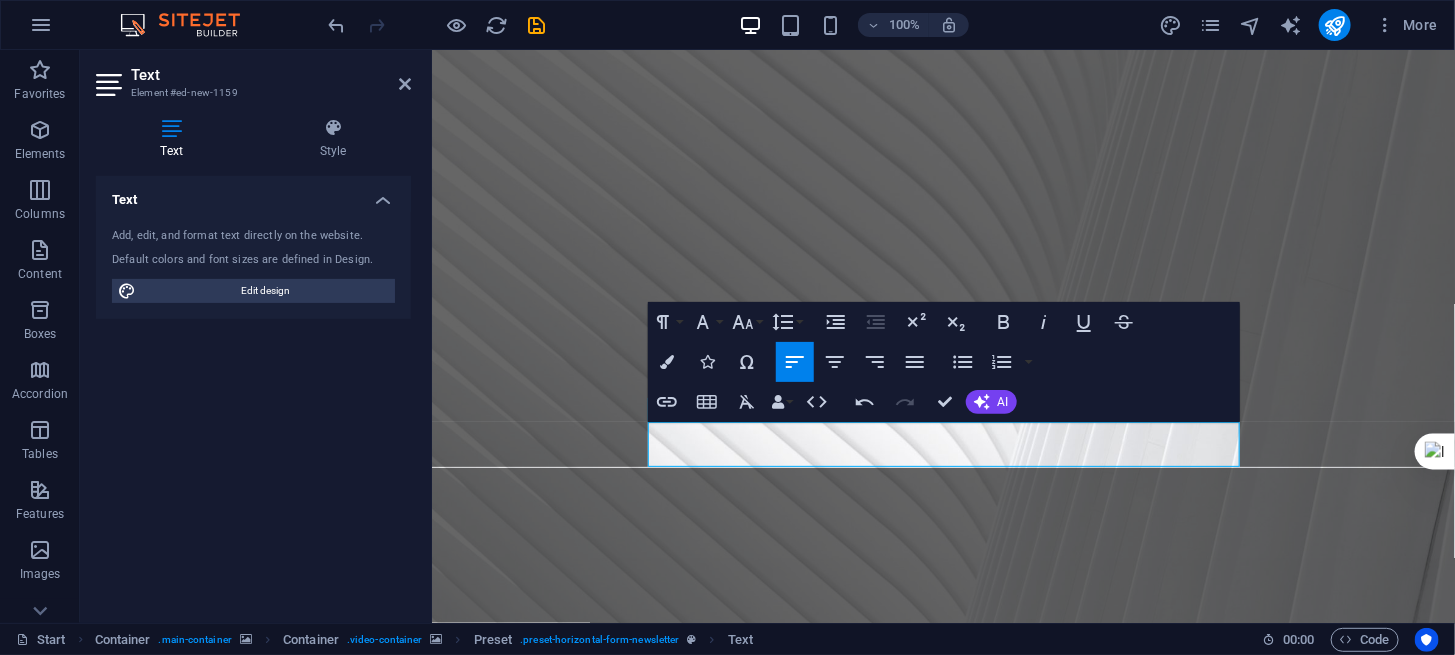 click at bounding box center [942, 335] 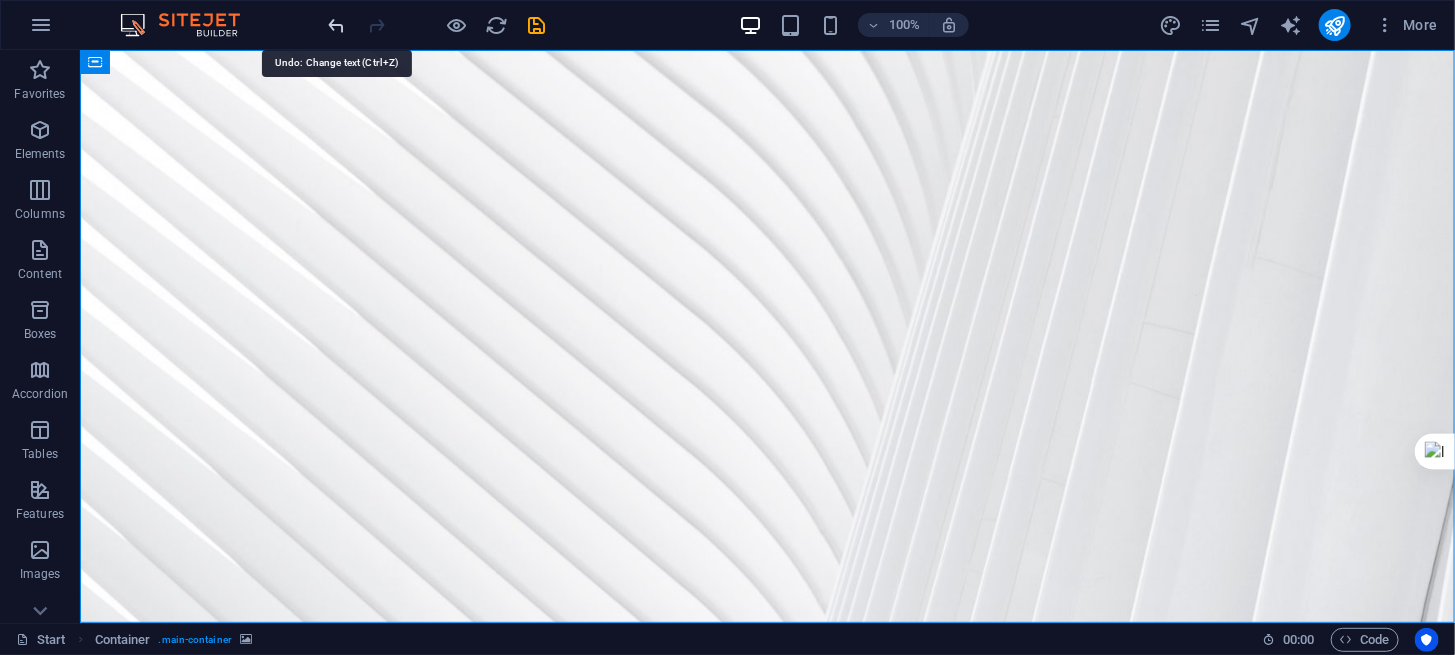 click at bounding box center [337, 25] 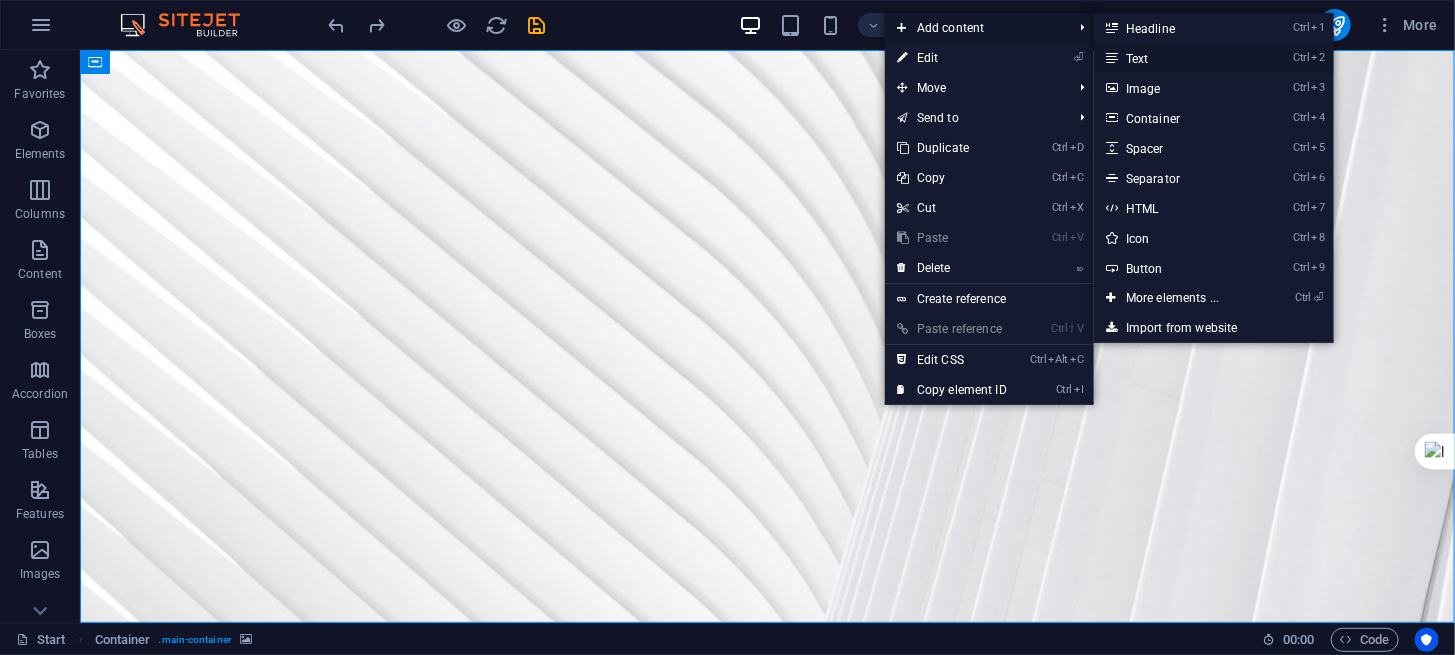 click on "Ctrl 2  Text" at bounding box center [1176, 58] 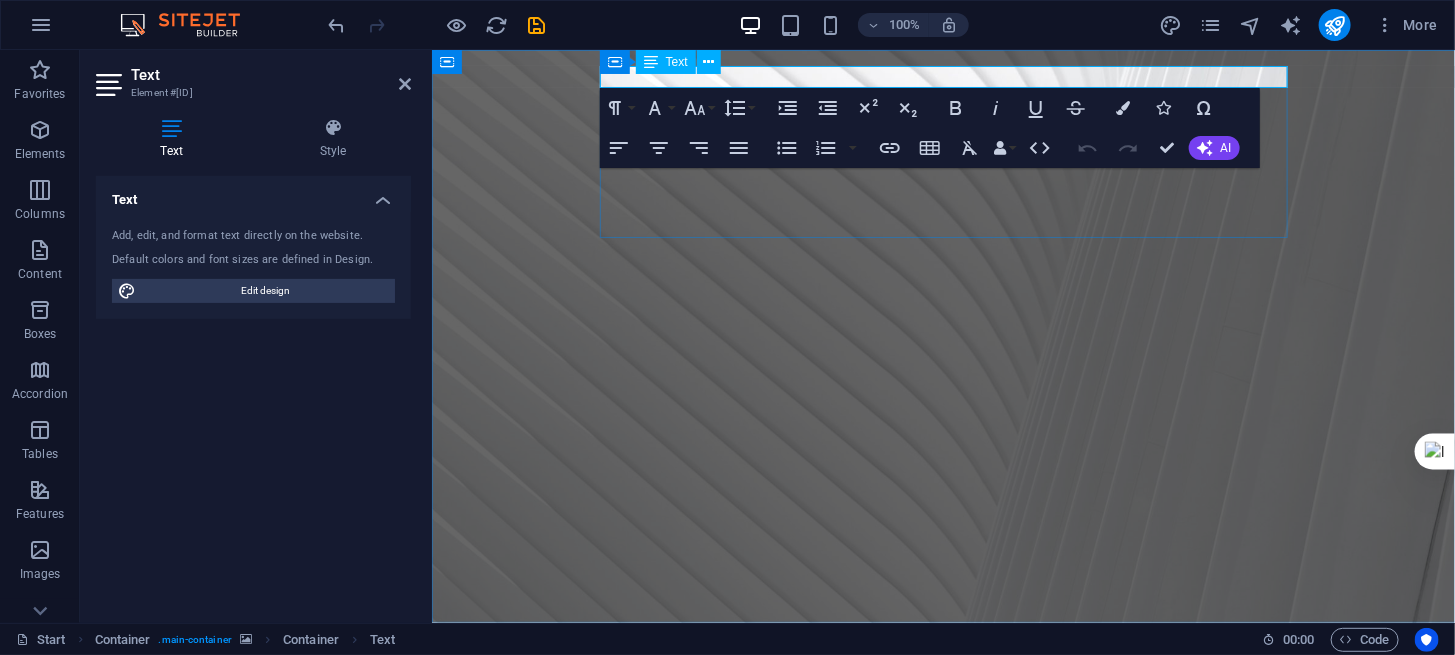 click on "New text element" at bounding box center (943, 649) 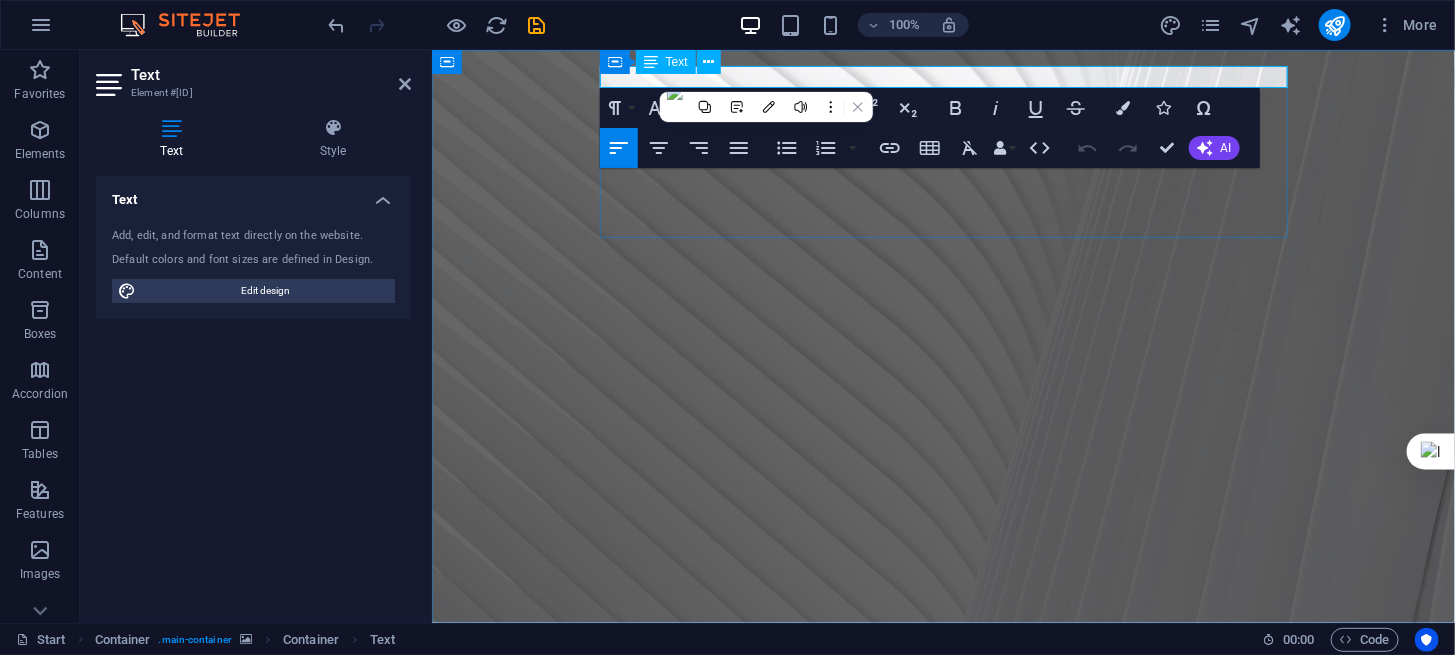 click on "New text element" at bounding box center (943, 649) 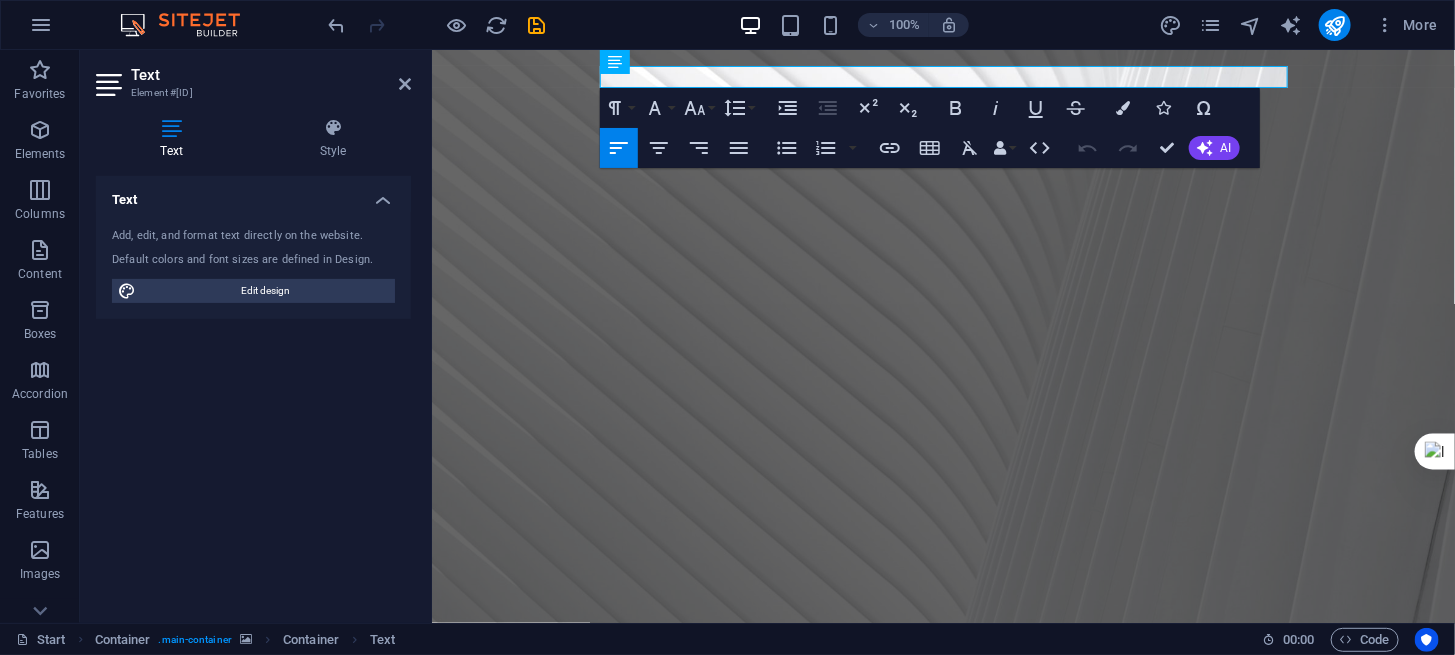 drag, startPoint x: 734, startPoint y: 75, endPoint x: 587, endPoint y: 71, distance: 147.05441 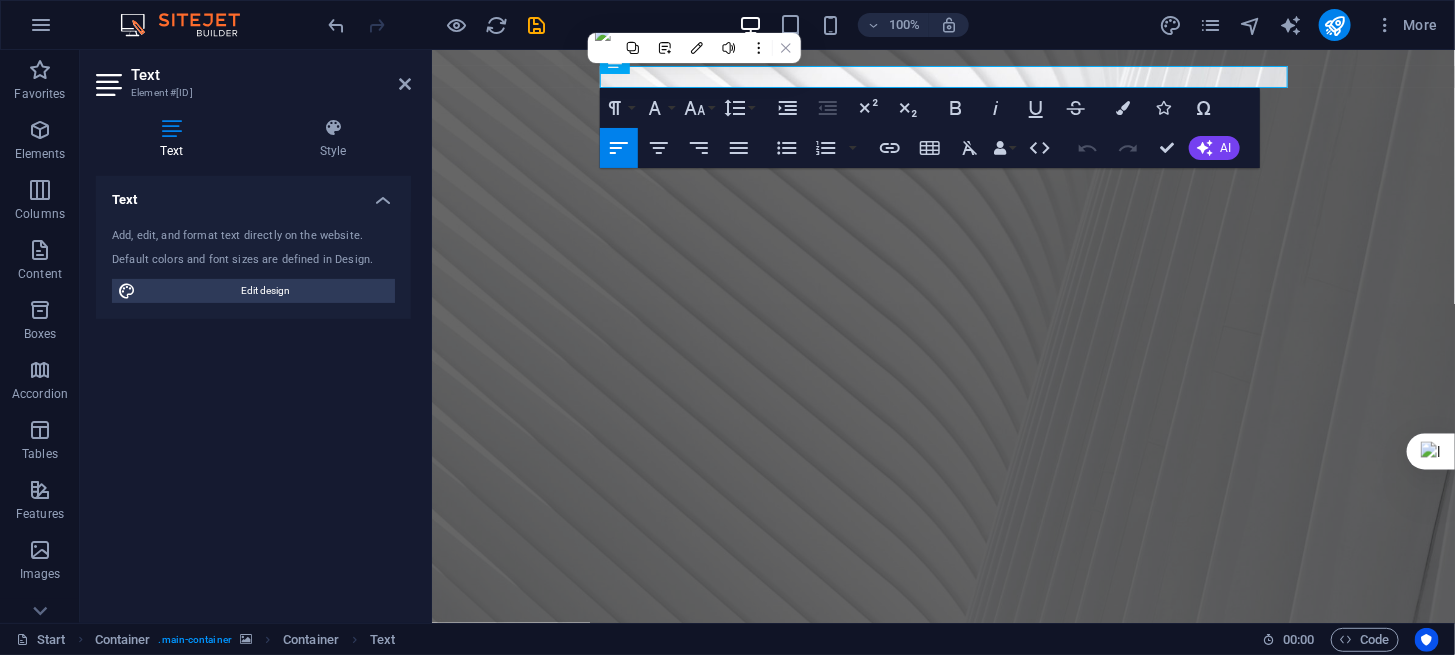 type 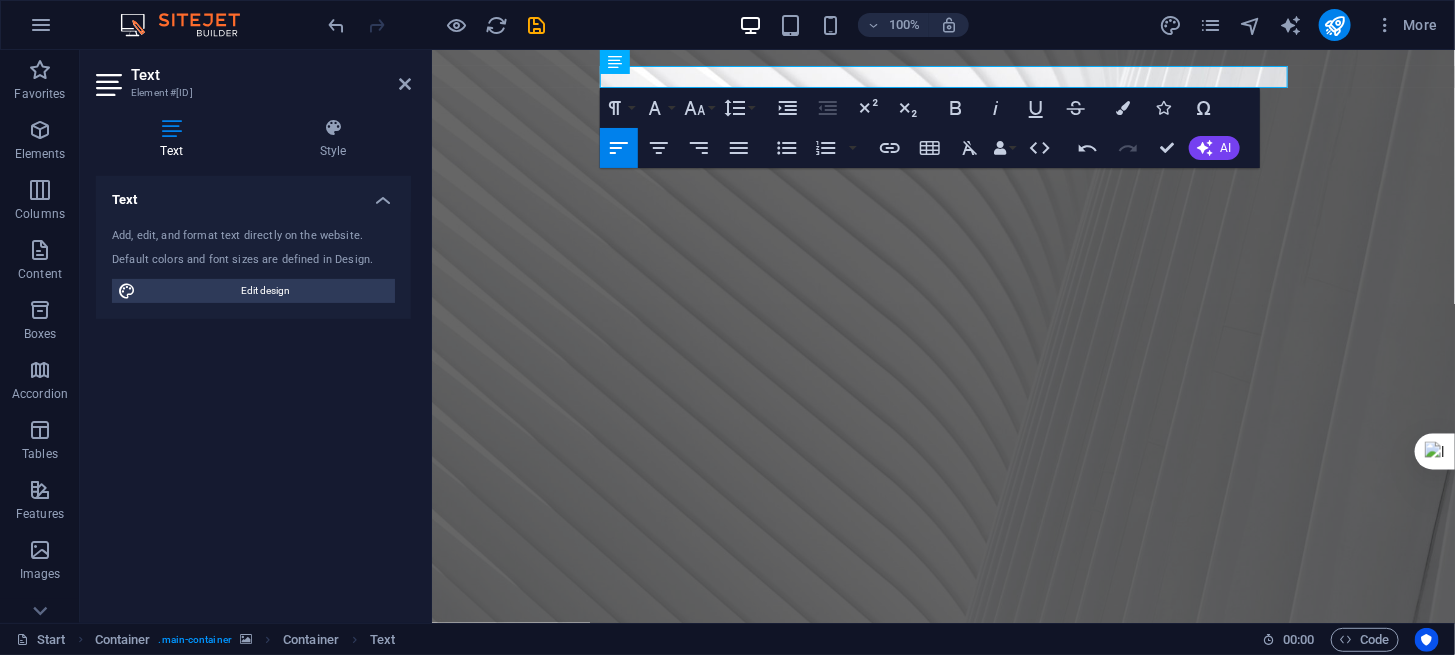 click at bounding box center [942, 335] 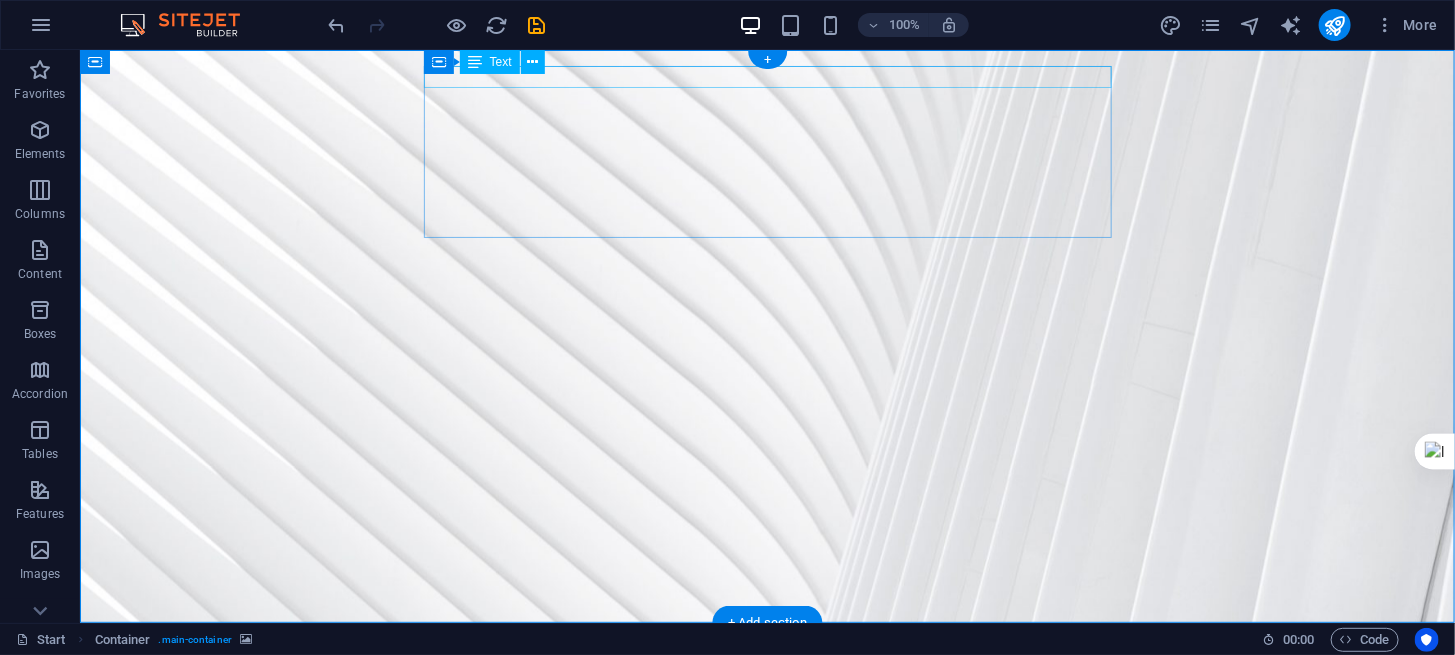 click on "Your portal for information about cycling in [CITY] AND THE [REGION] [DISTRICT]" at bounding box center [767, 649] 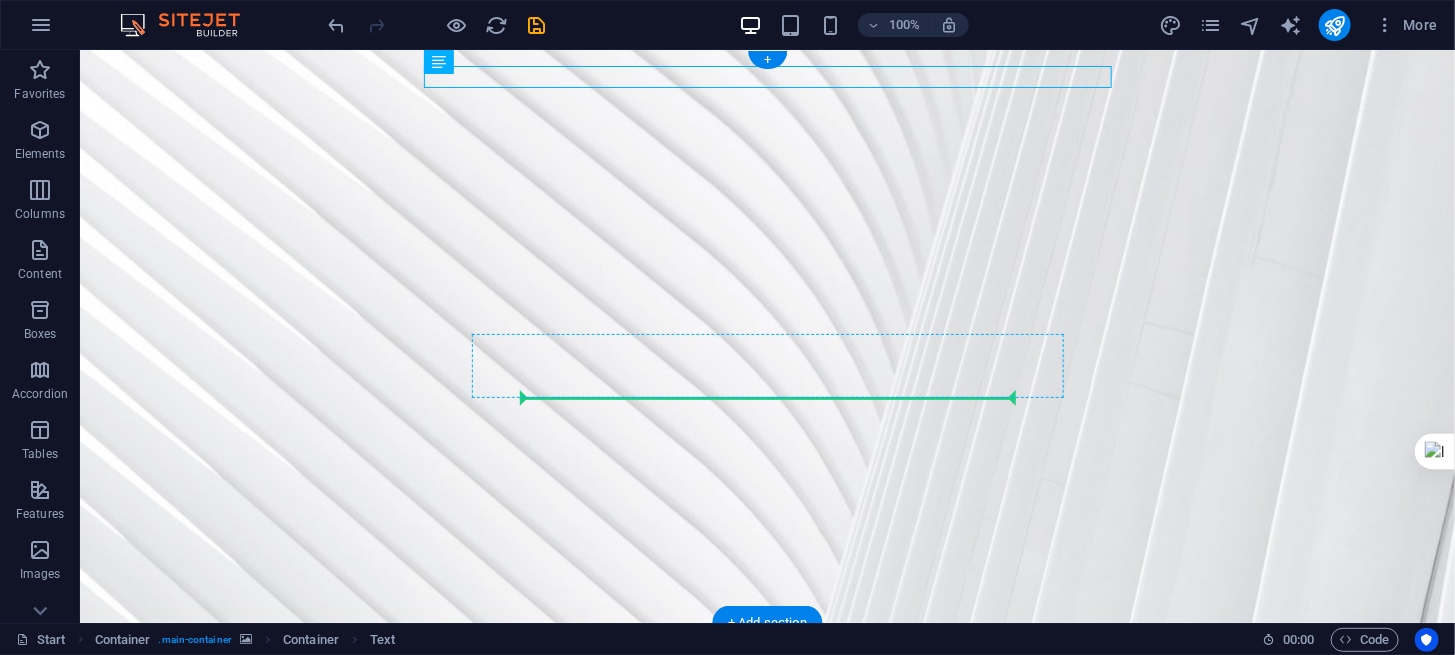 drag, startPoint x: 972, startPoint y: 80, endPoint x: 908, endPoint y: 389, distance: 315.55823 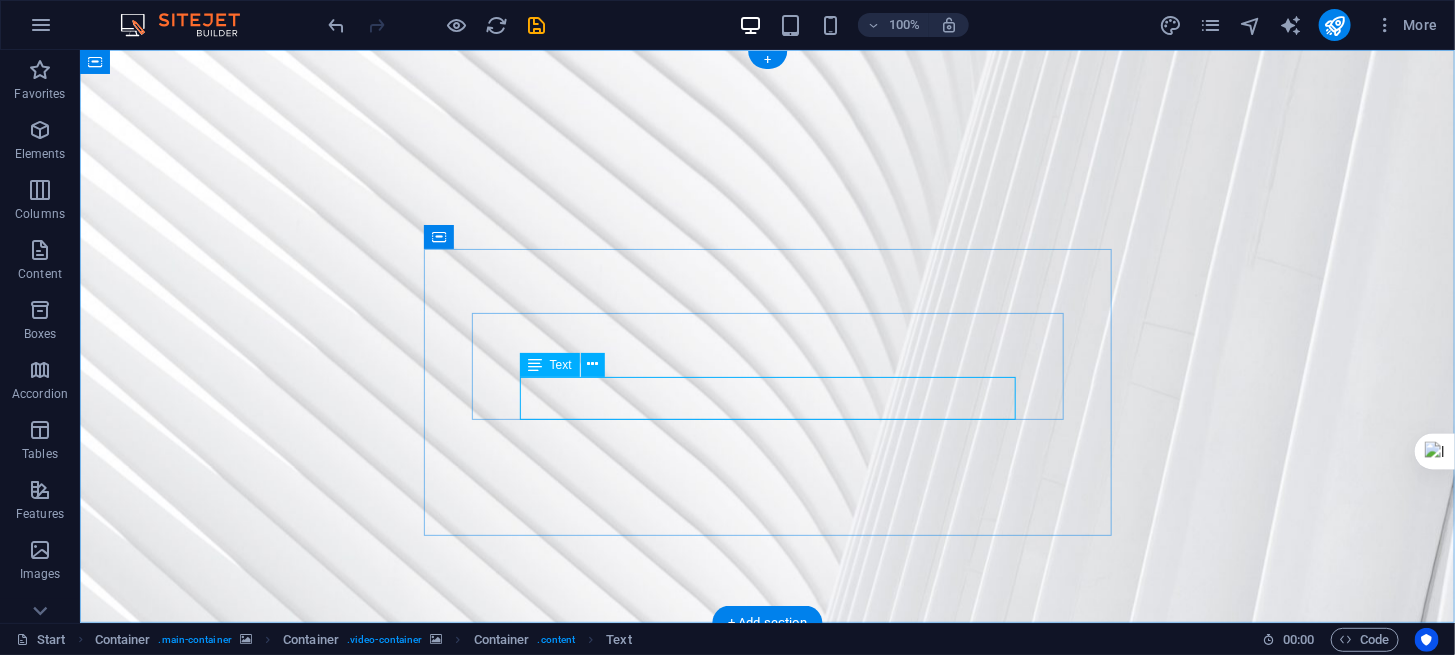 click on "Your portal for information about cycling in [CITY] AND THE [REGION] [DISTRICT]" at bounding box center [767, 1207] 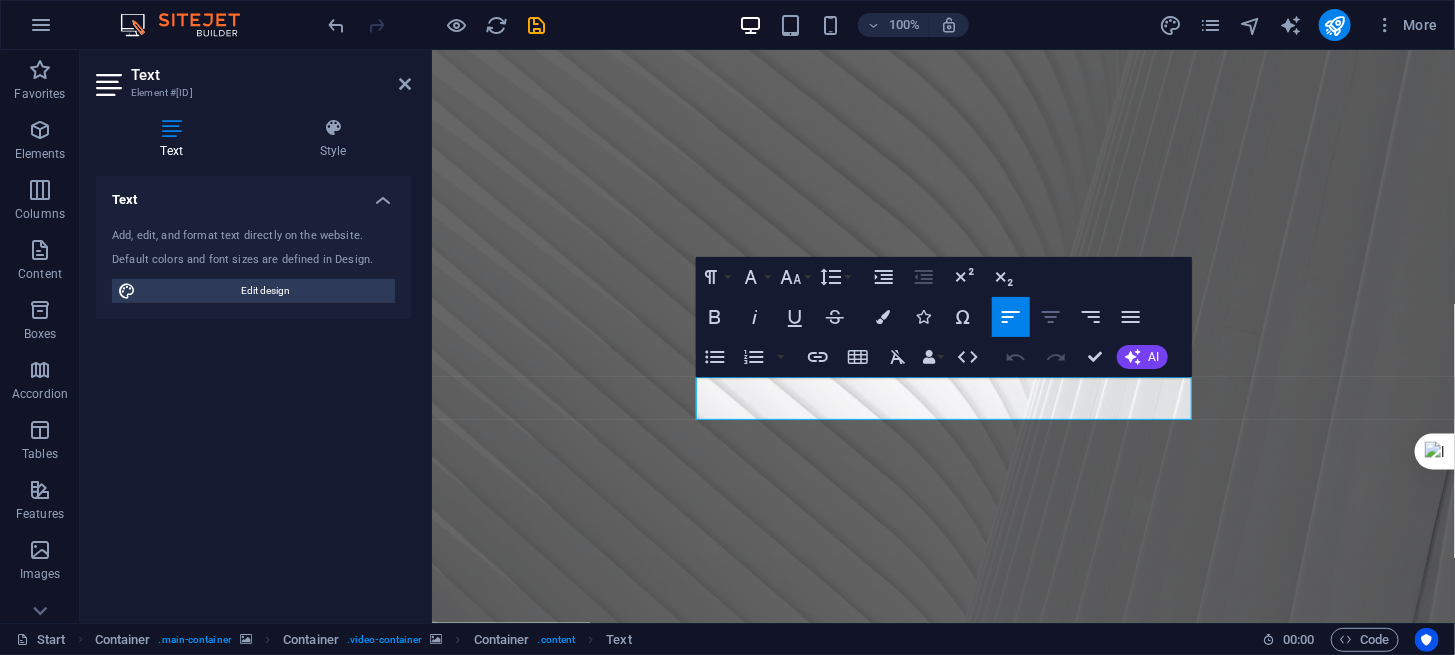 click 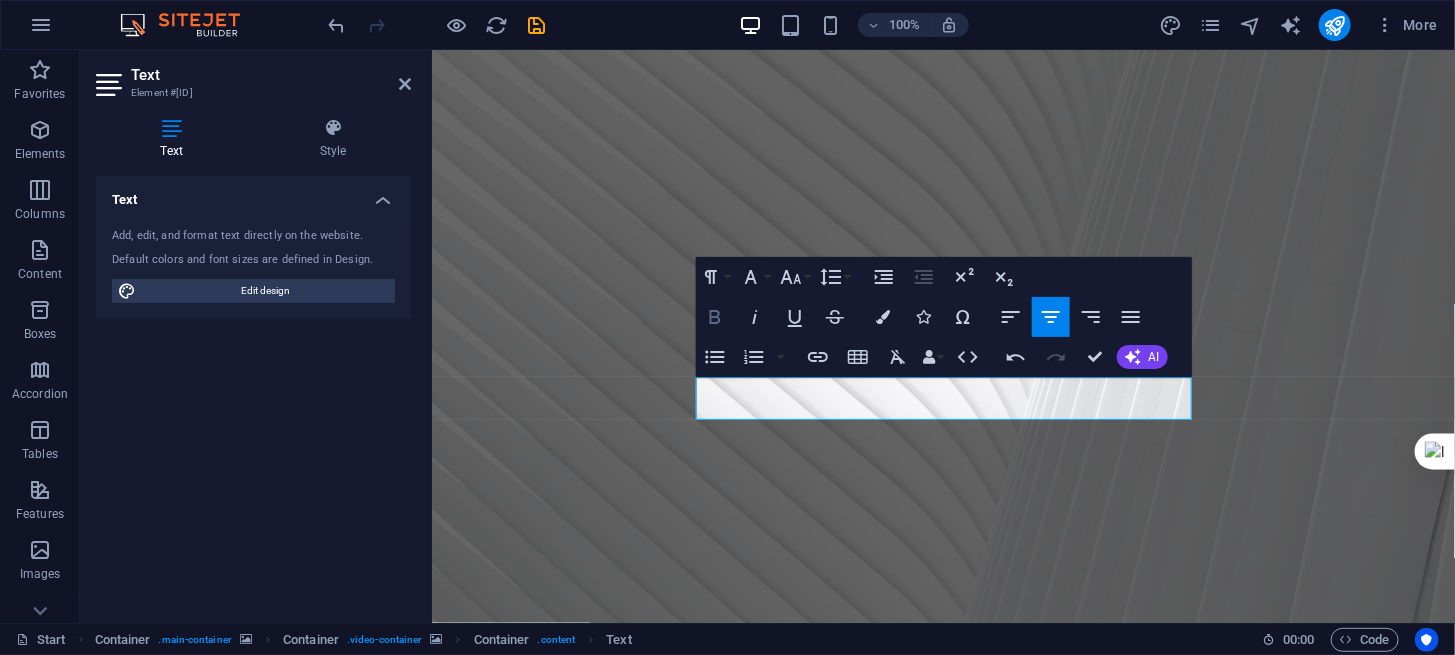 click 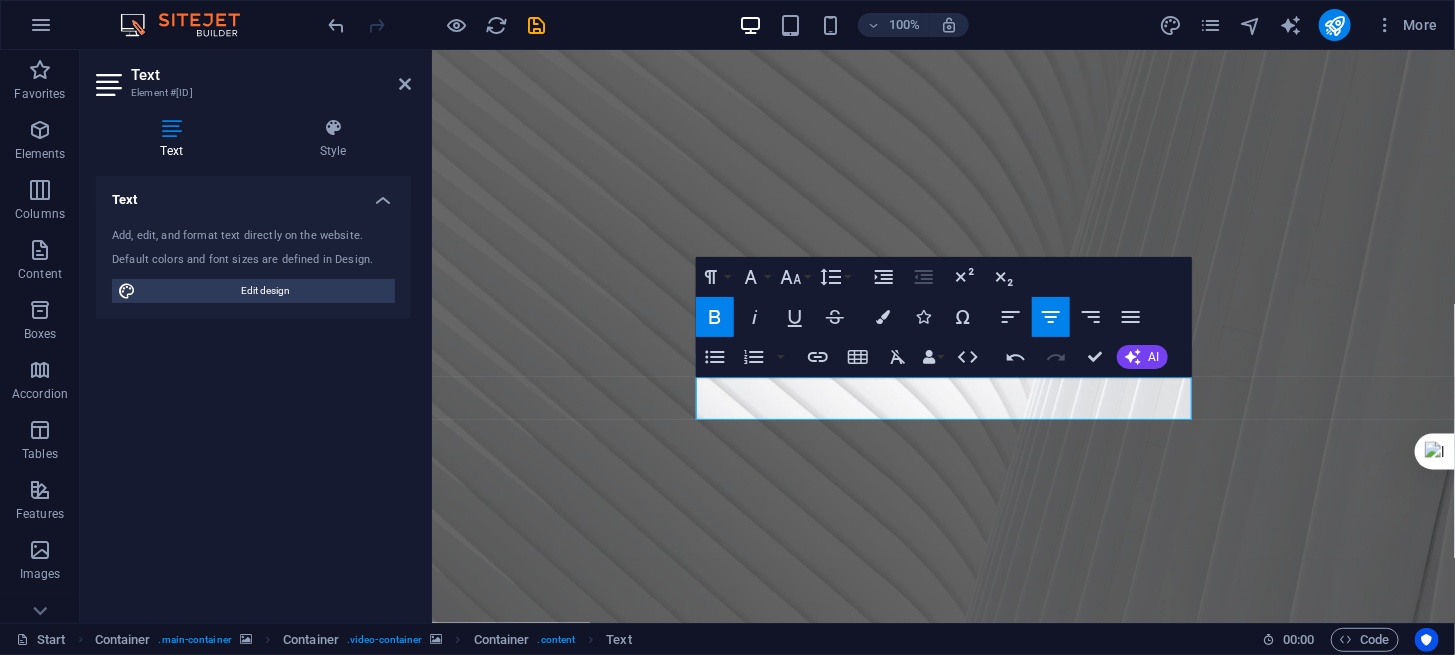 click 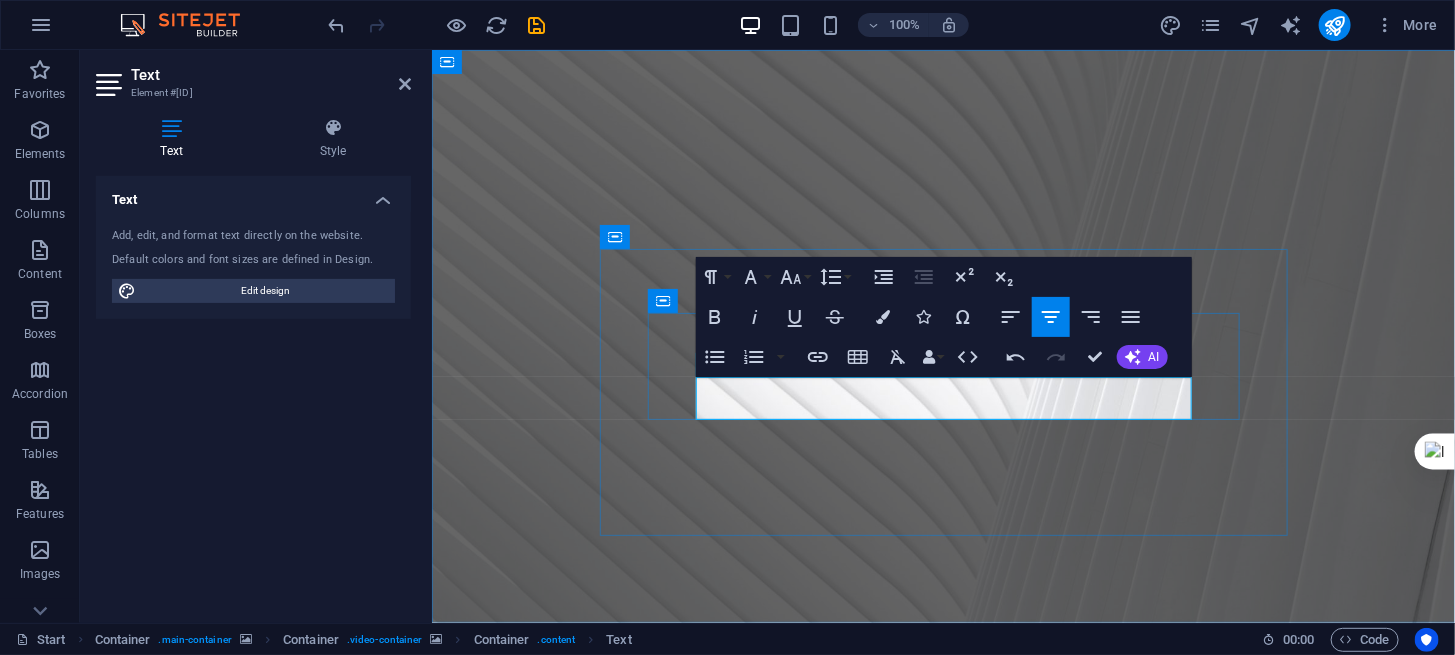 drag, startPoint x: 702, startPoint y: 386, endPoint x: 933, endPoint y: 398, distance: 231.31148 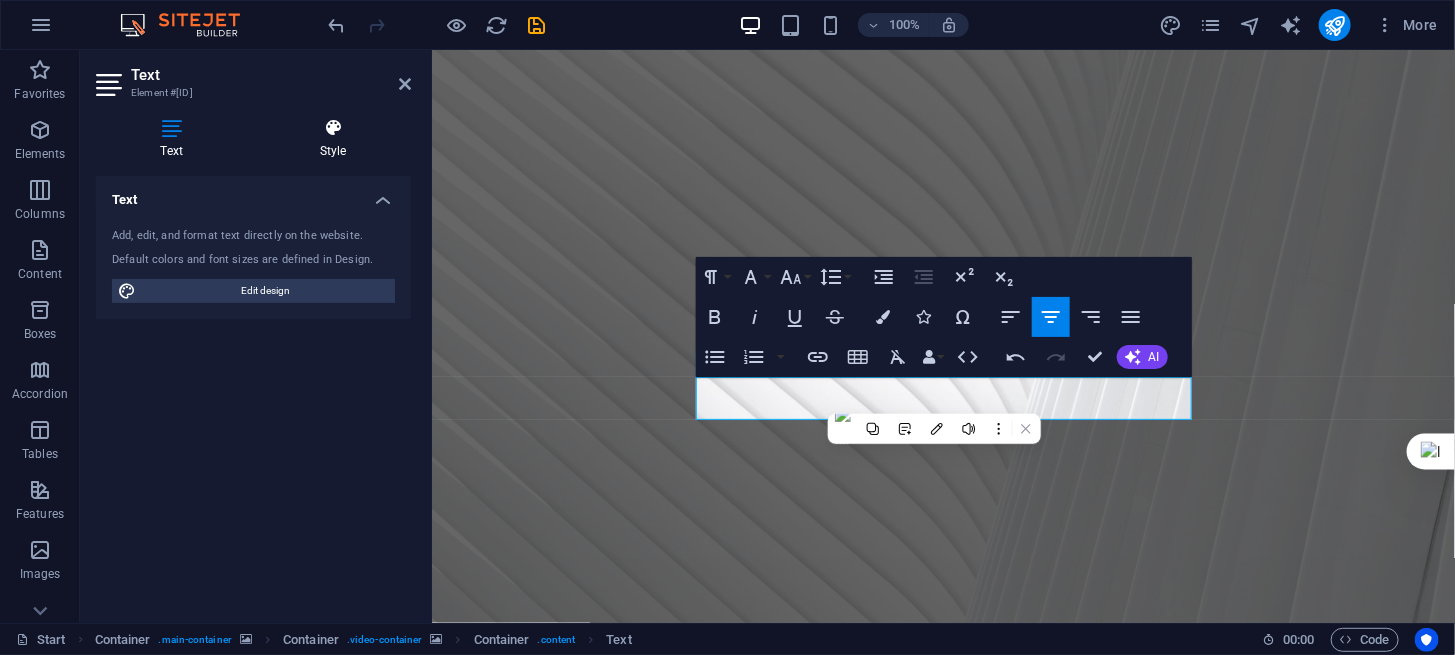 click at bounding box center (333, 128) 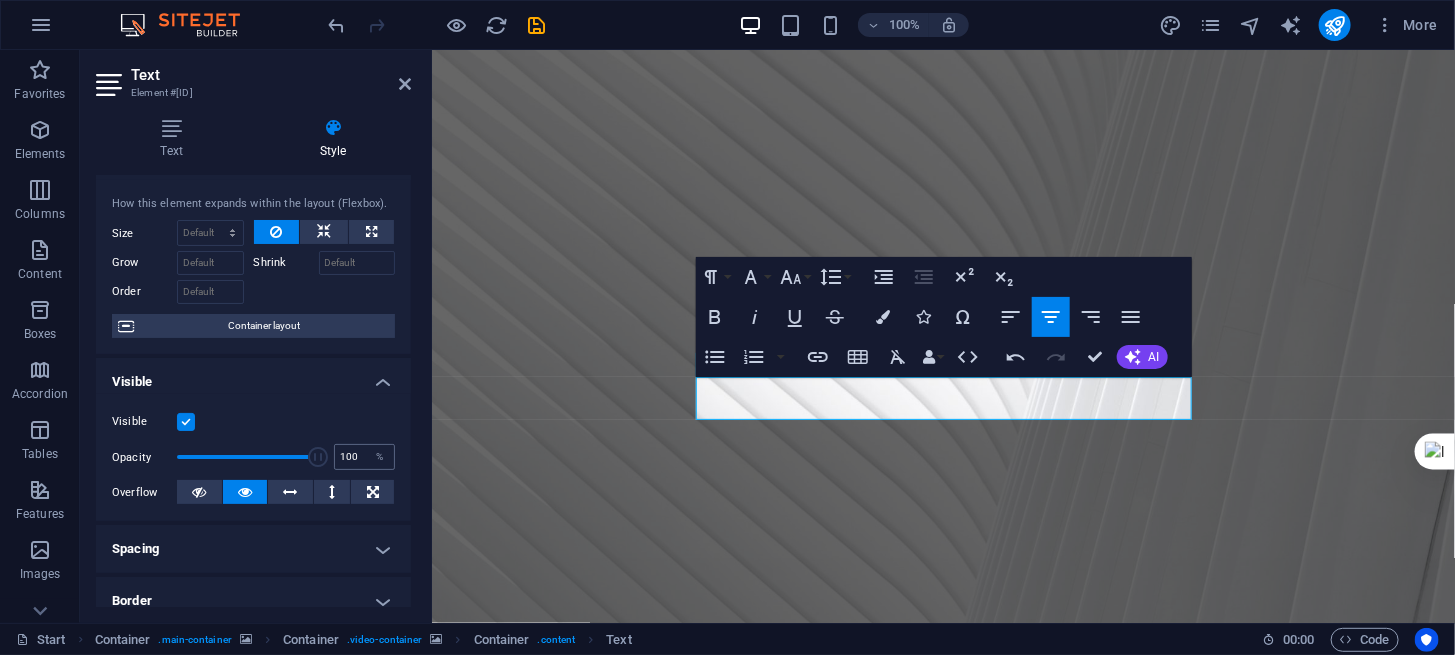 scroll, scrollTop: 0, scrollLeft: 0, axis: both 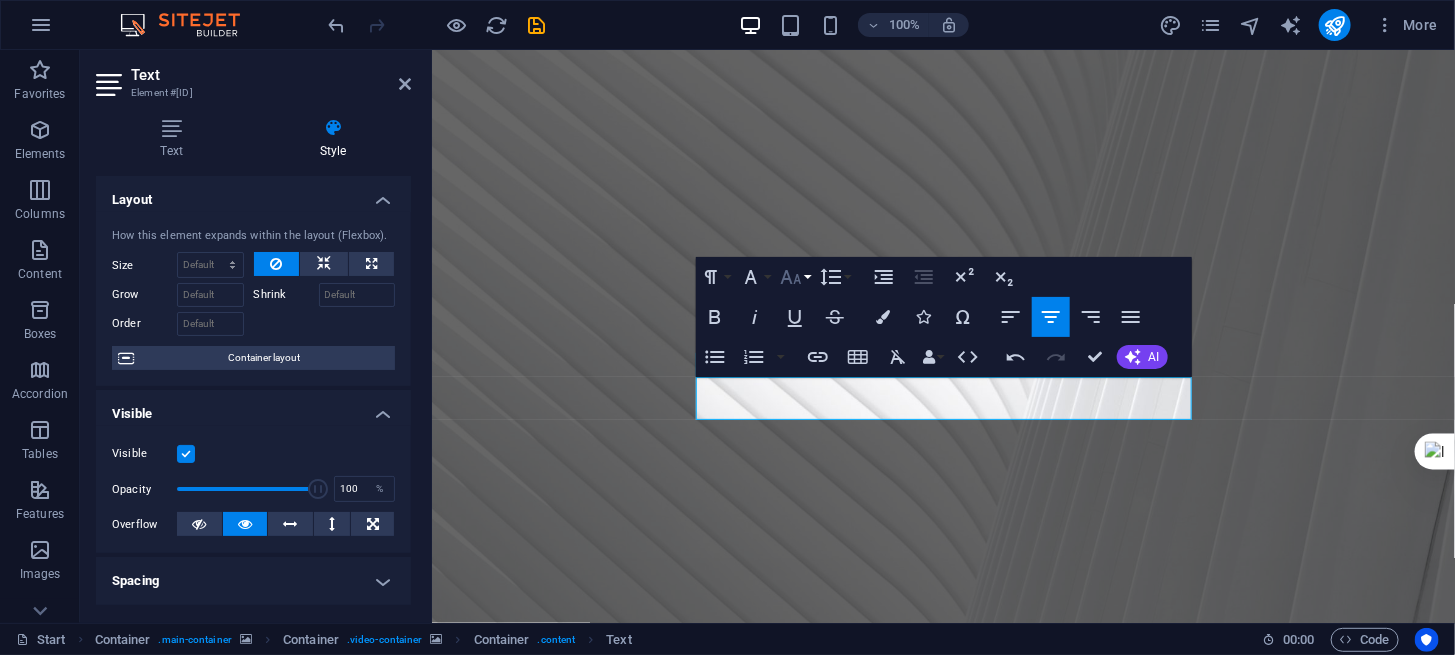 click on "Font Size" at bounding box center (795, 277) 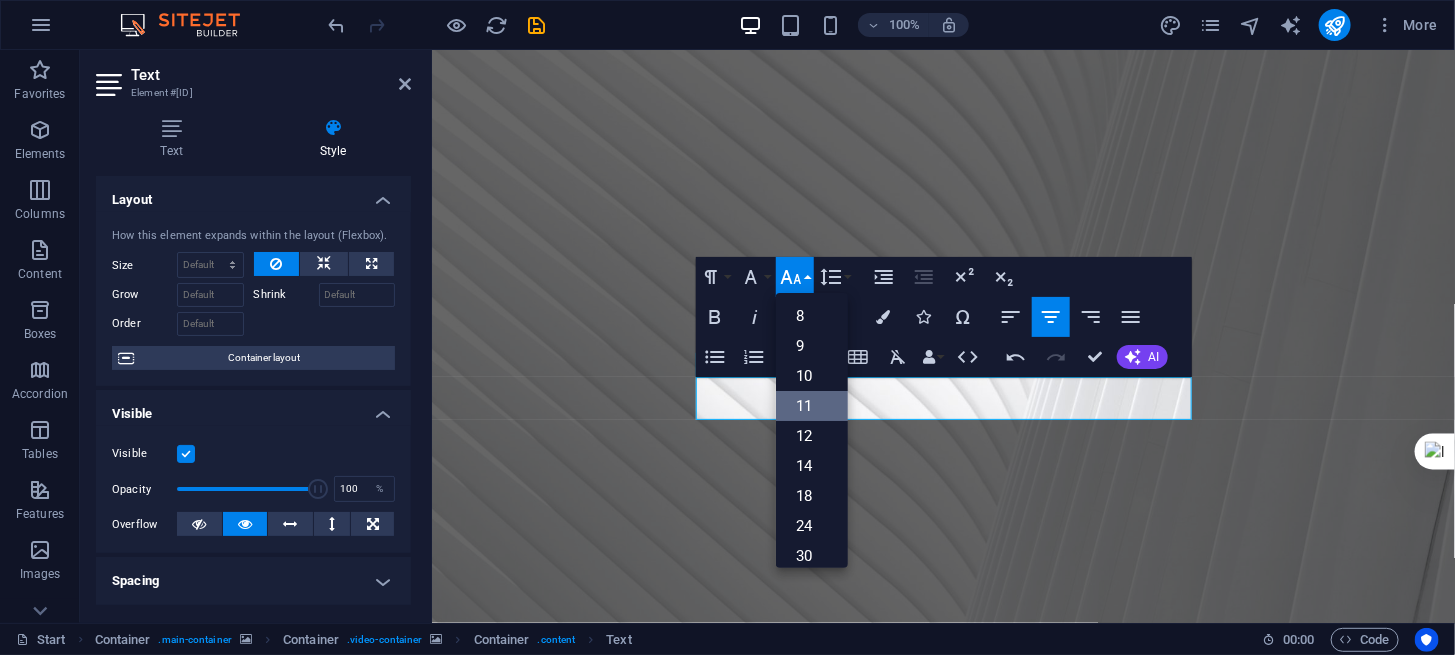 click on "11" at bounding box center [812, 406] 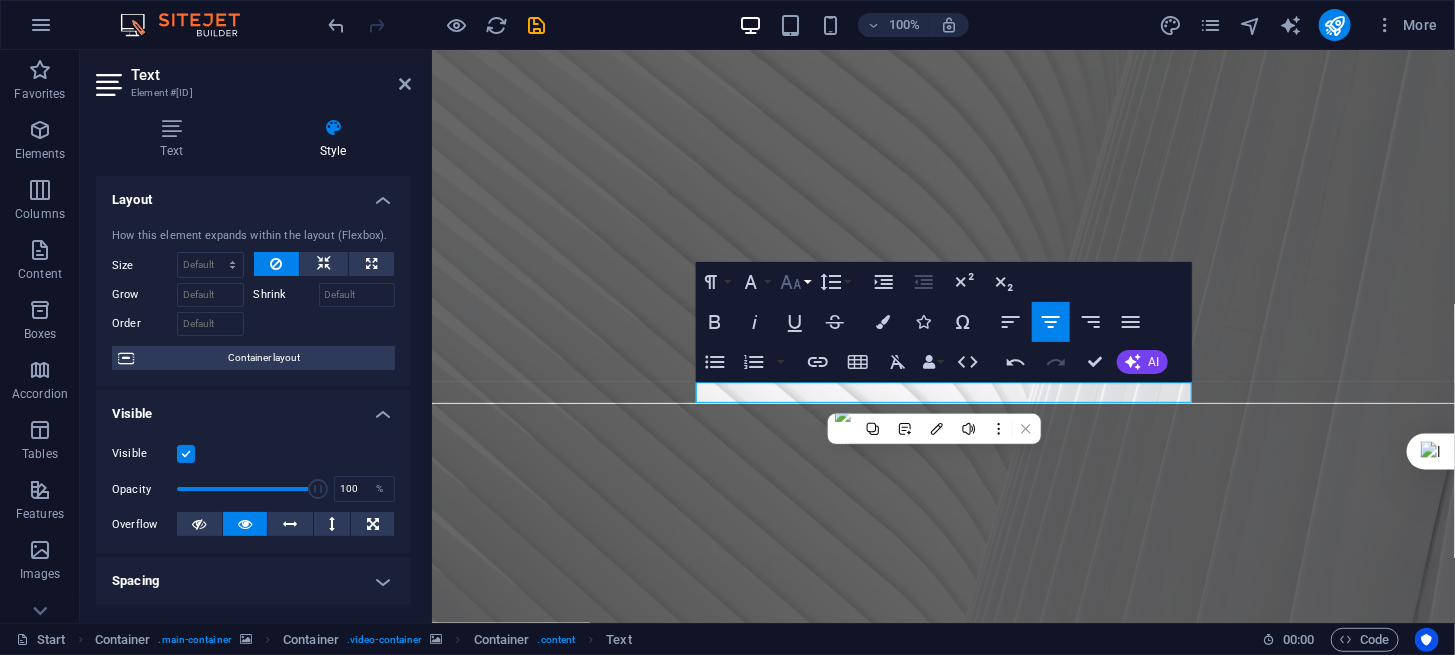 click on "Font Size" at bounding box center (795, 282) 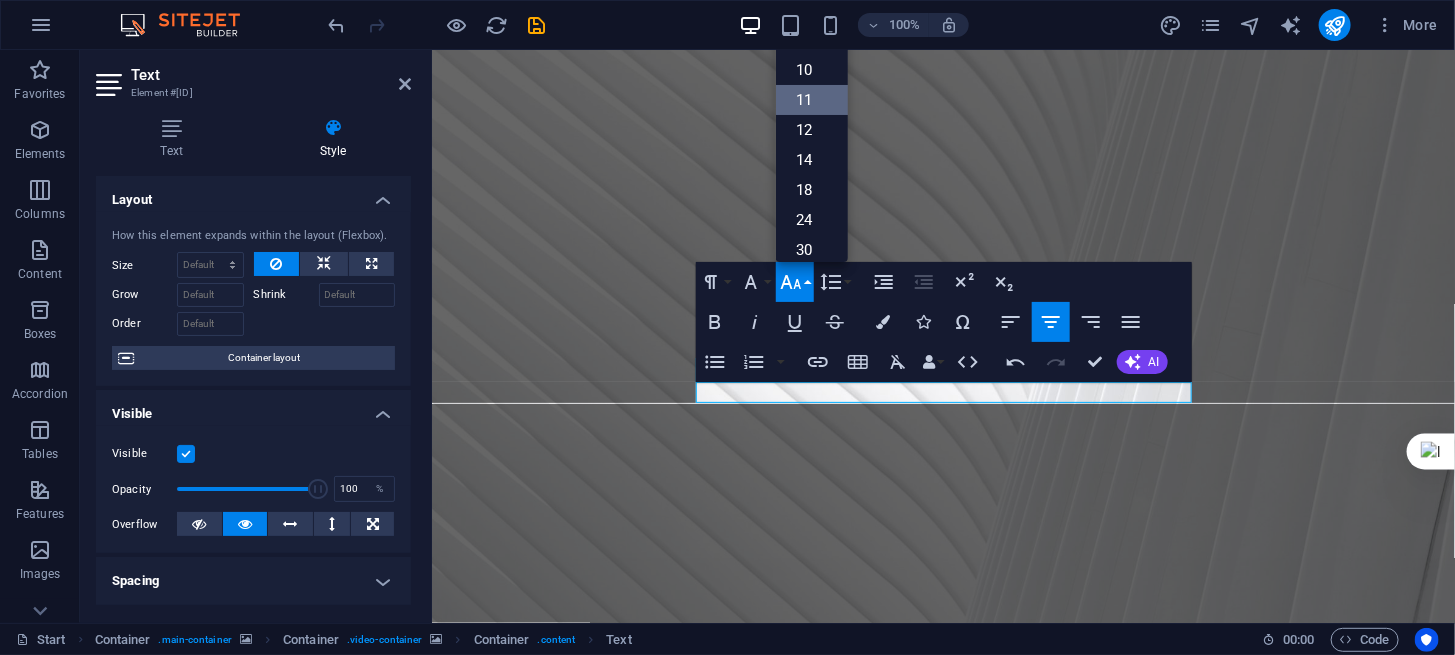 scroll, scrollTop: 112, scrollLeft: 0, axis: vertical 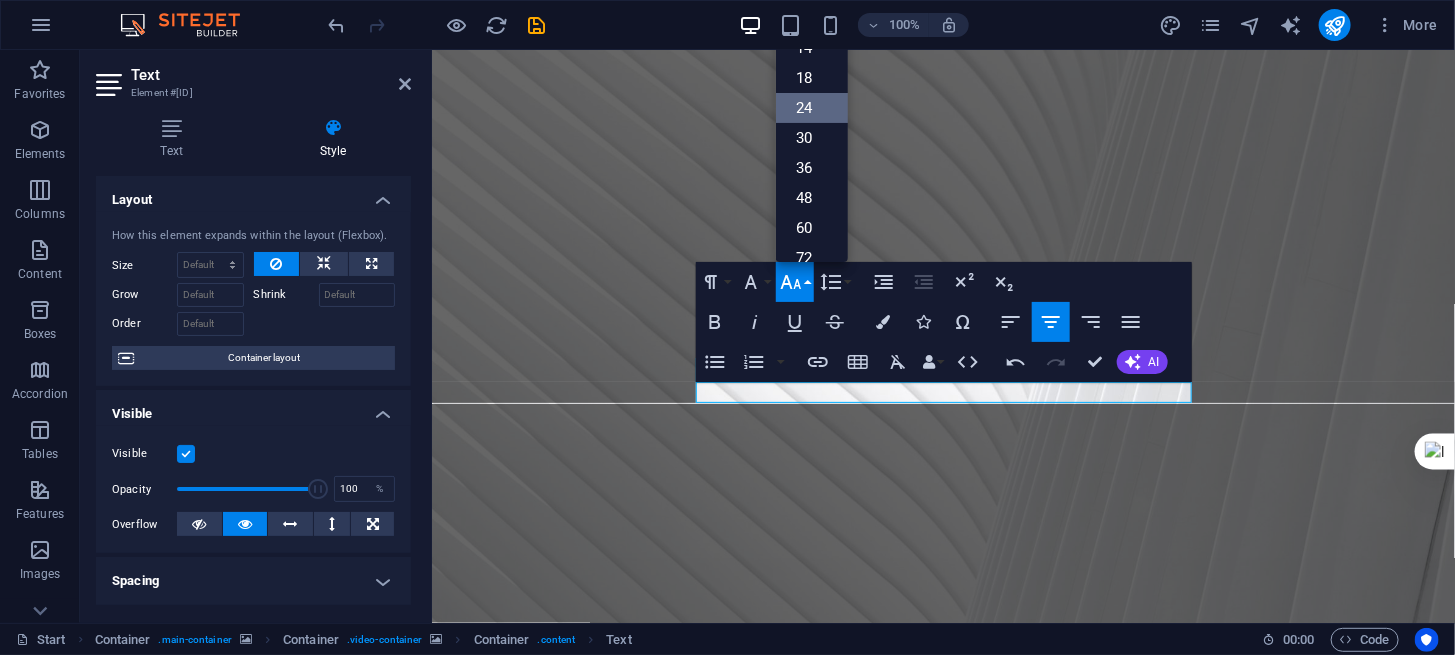 click on "24" at bounding box center (812, 108) 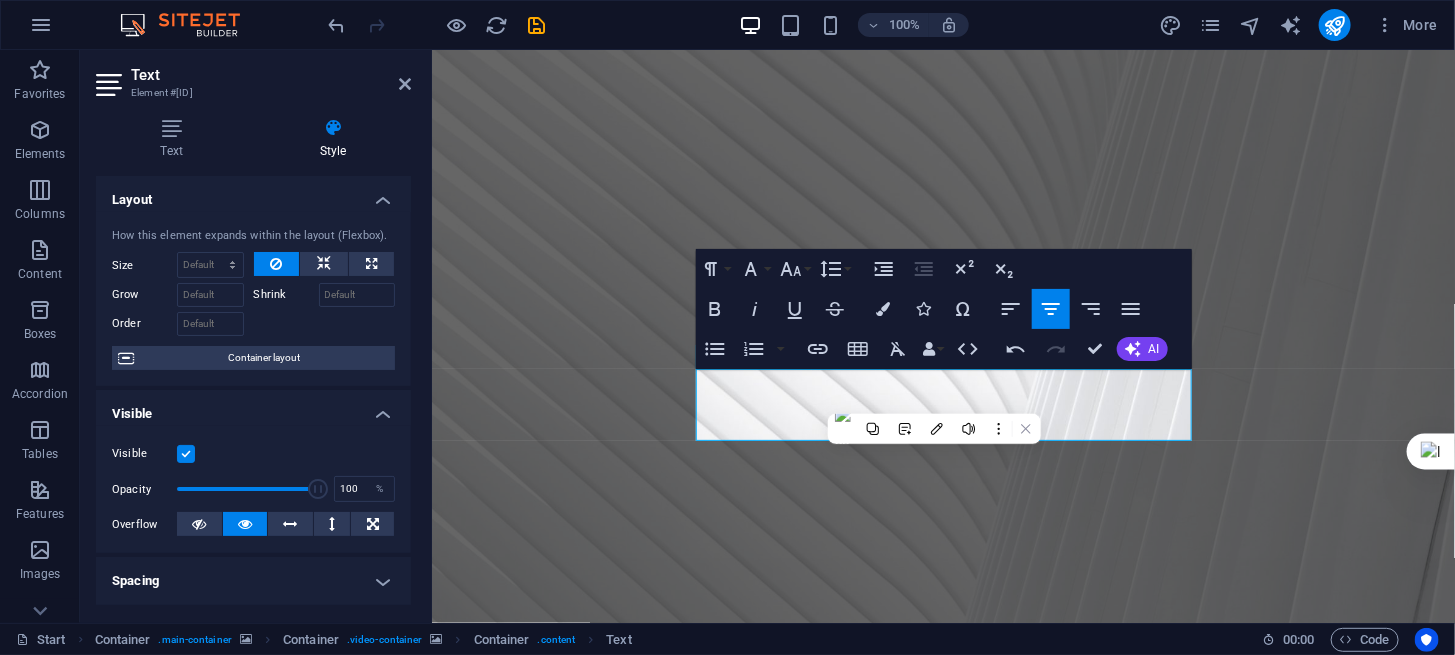 click at bounding box center (942, 335) 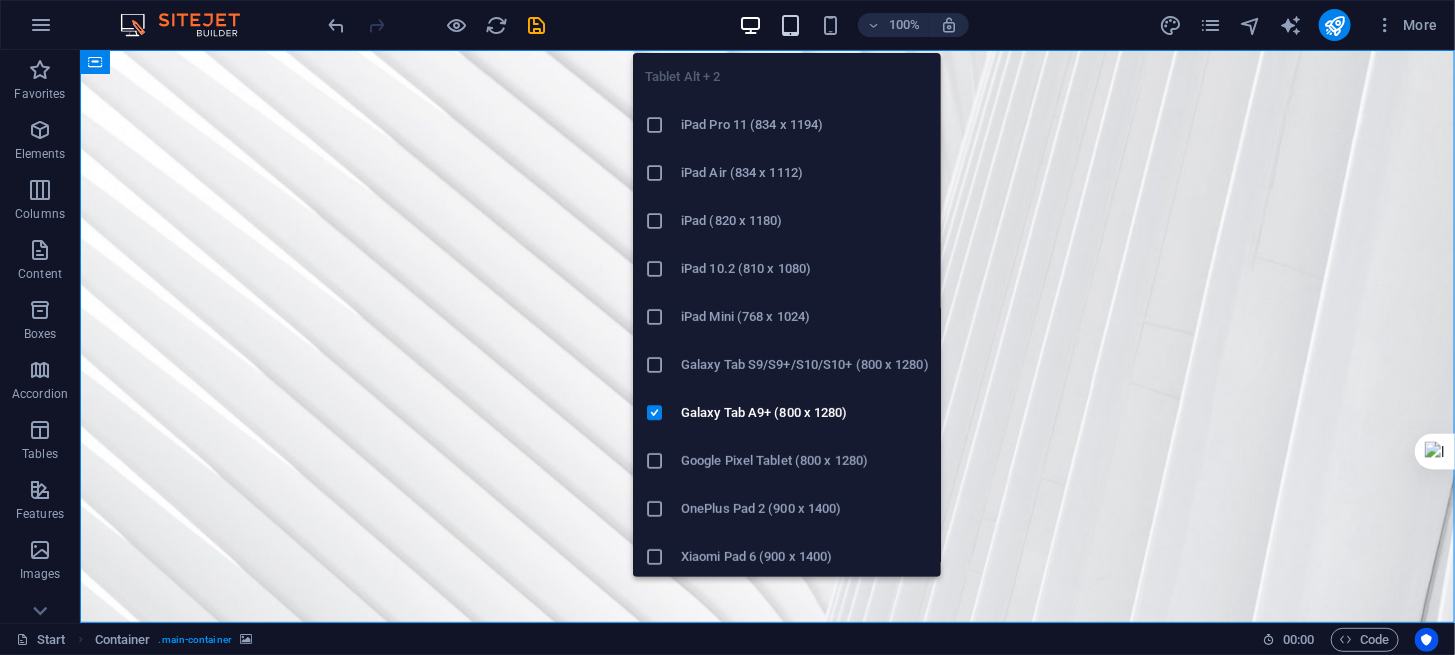 click at bounding box center [790, 25] 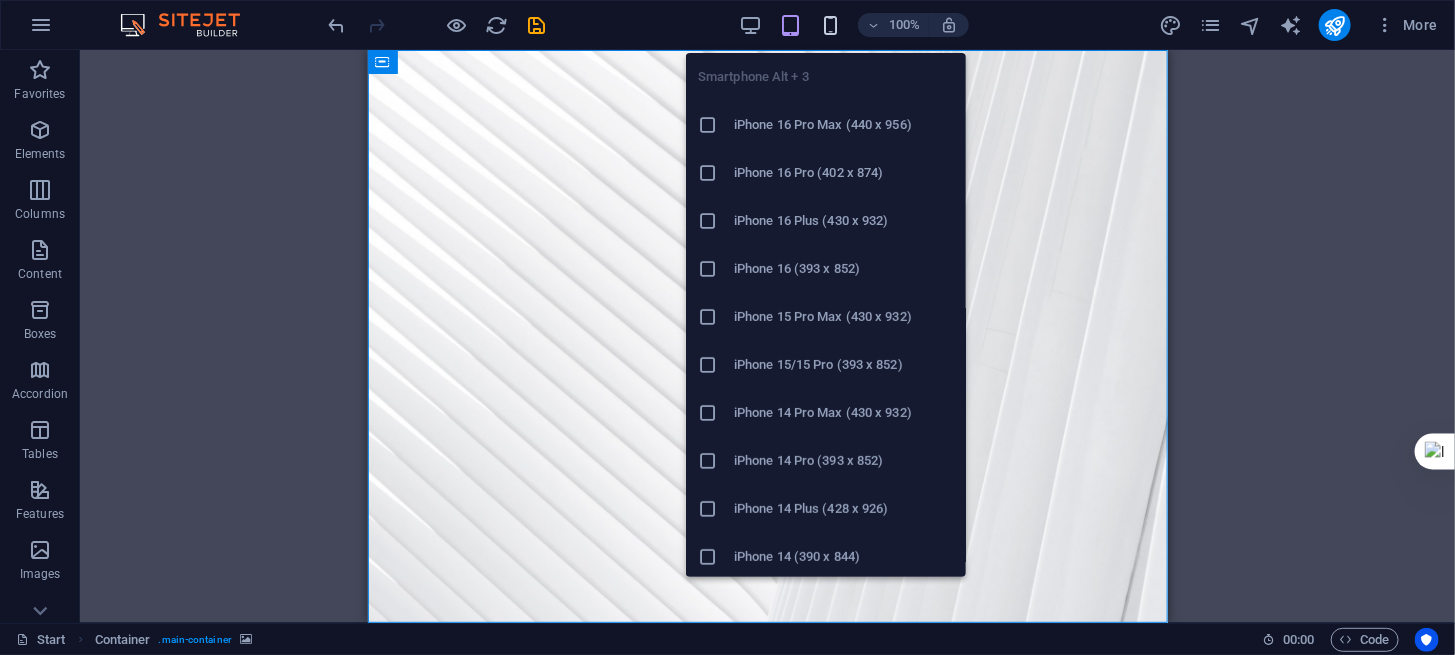 click at bounding box center [830, 25] 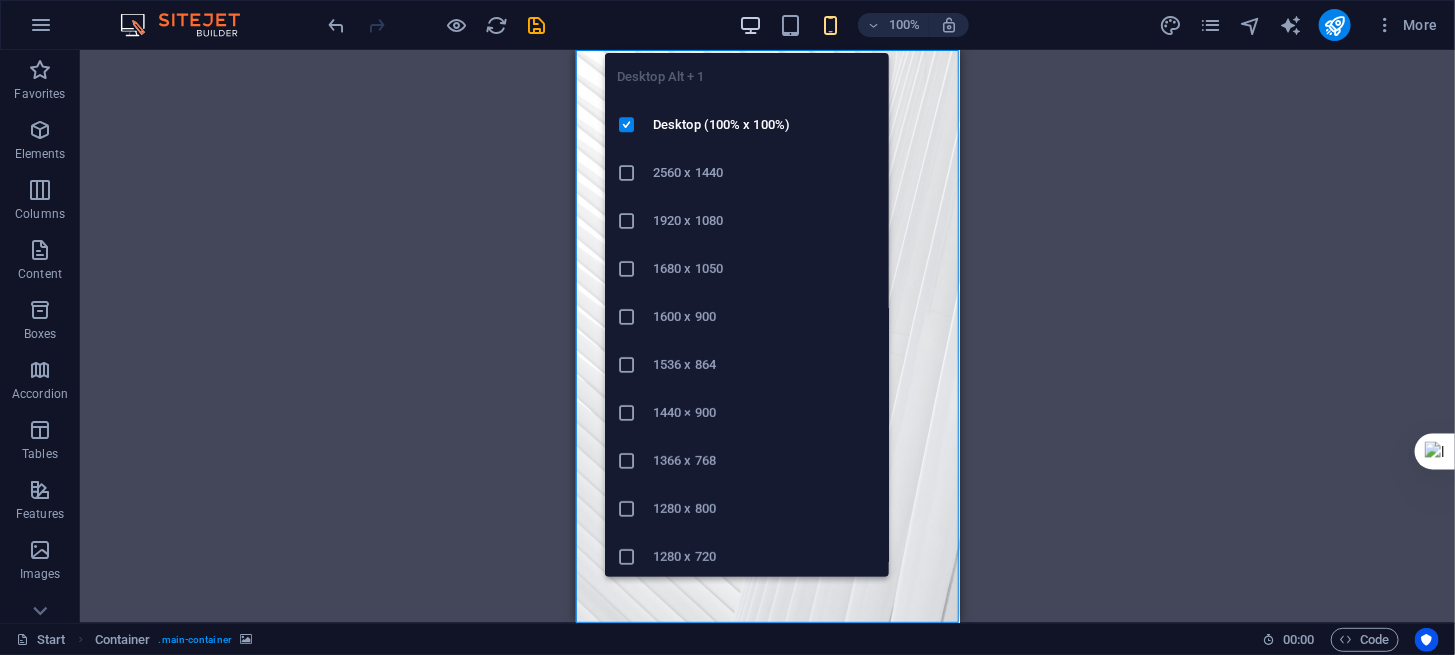 click at bounding box center [750, 25] 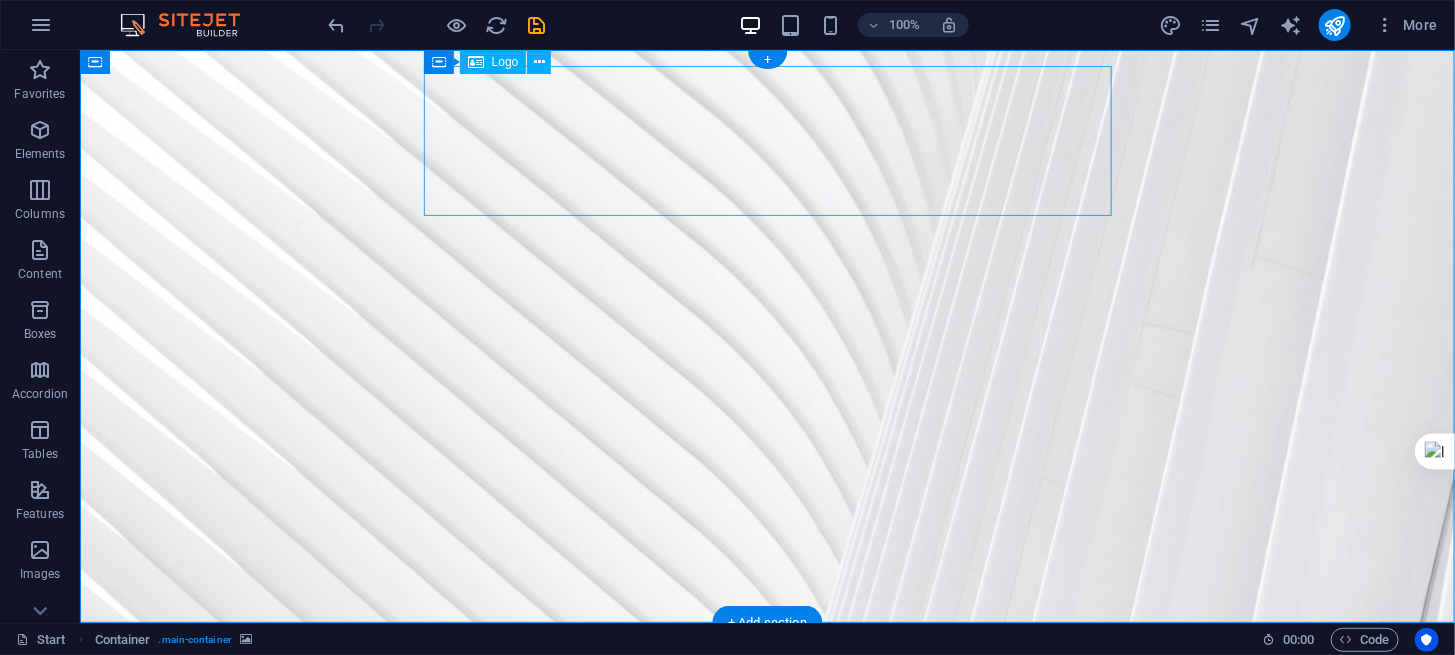 click at bounding box center (767, 713) 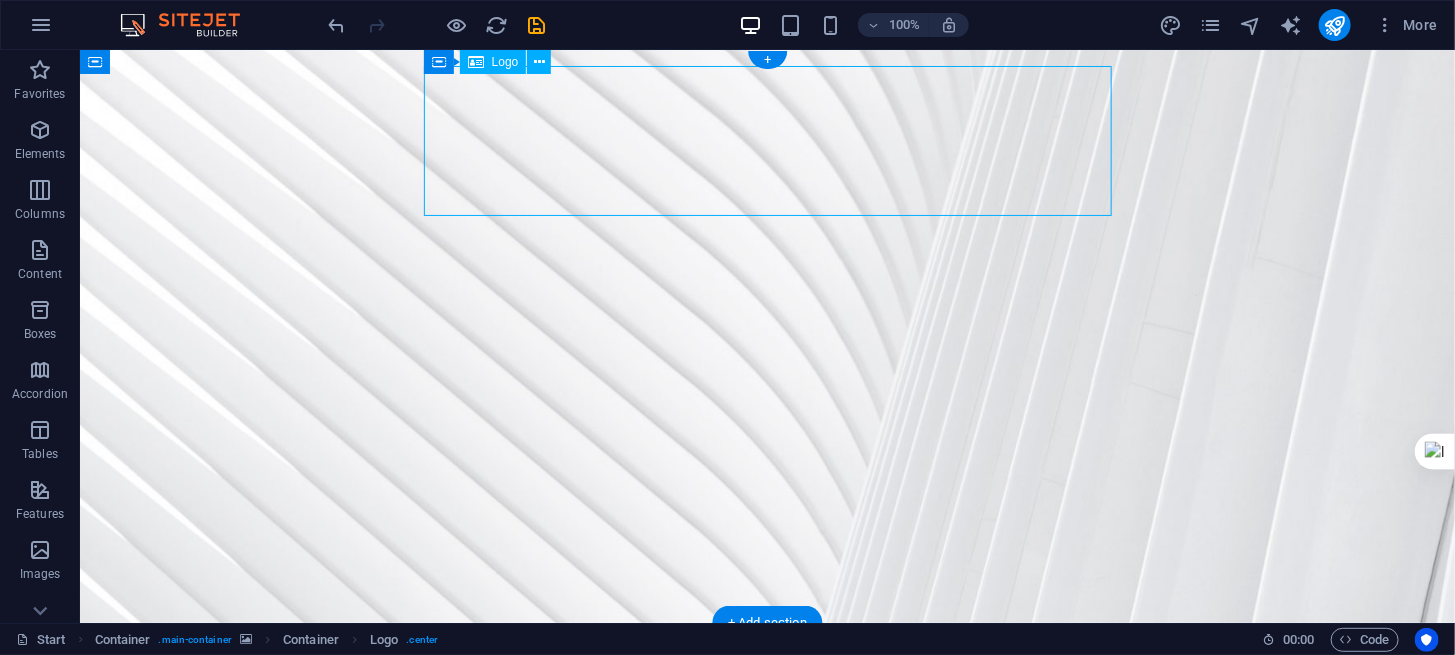 click at bounding box center (767, 713) 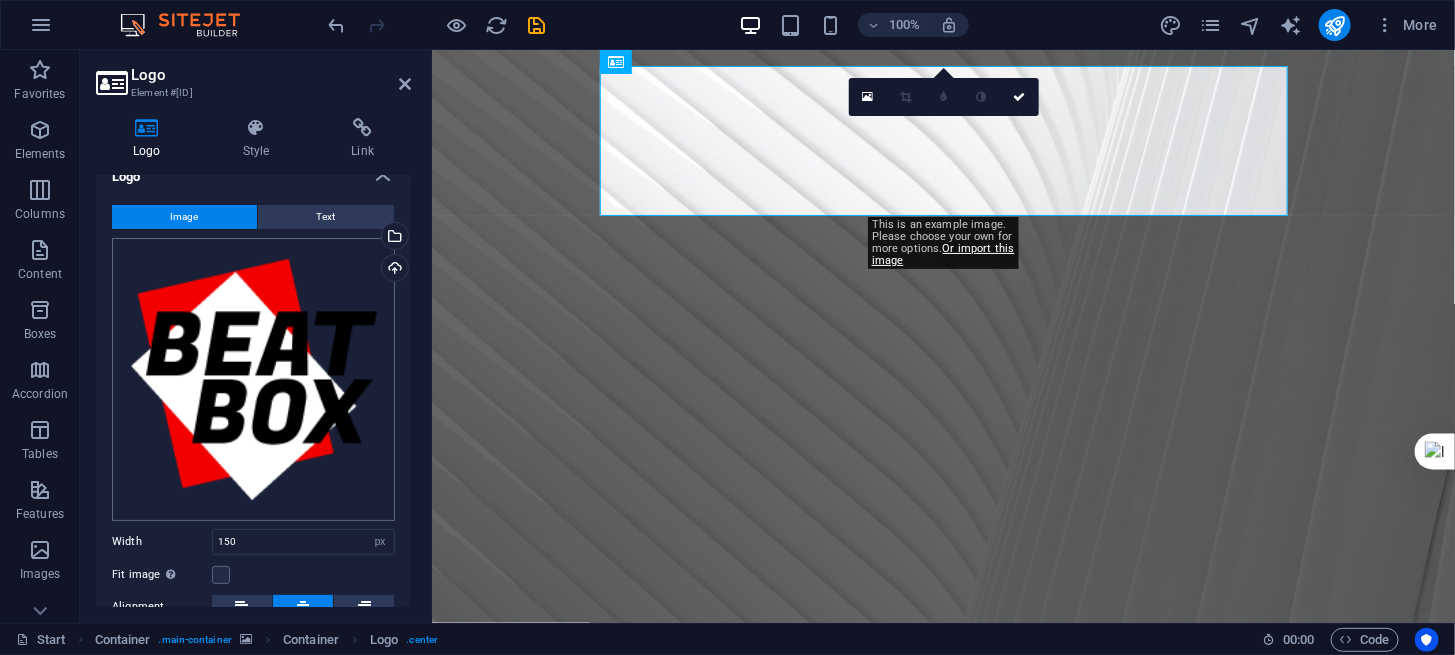 scroll, scrollTop: 0, scrollLeft: 0, axis: both 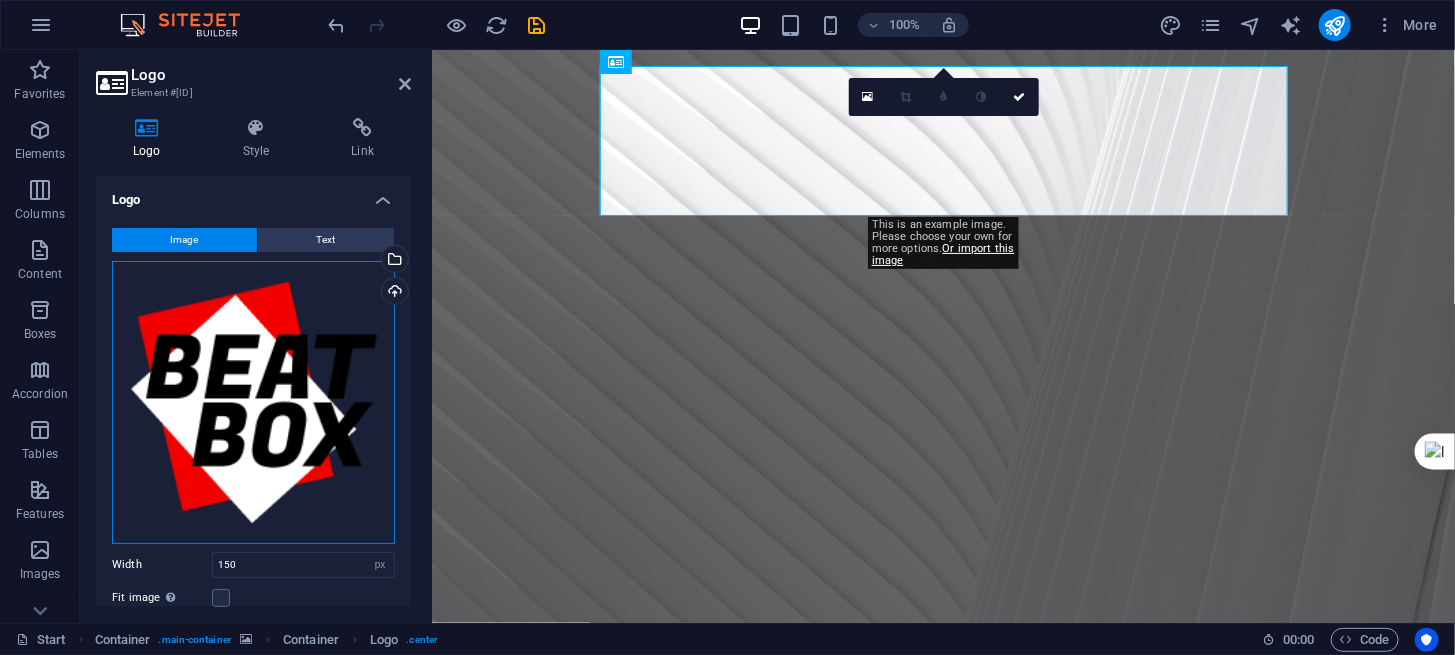 drag, startPoint x: 254, startPoint y: 366, endPoint x: 210, endPoint y: 374, distance: 44.72136 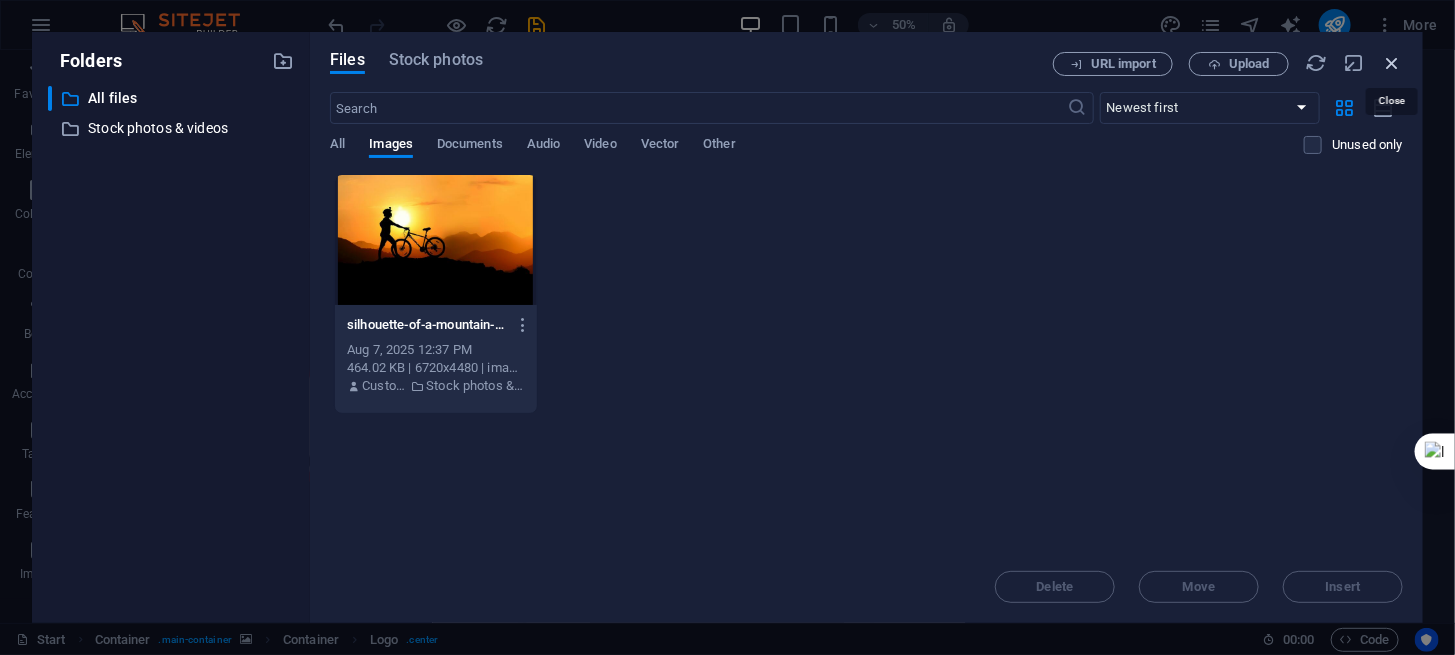 drag, startPoint x: 1388, startPoint y: 58, endPoint x: 958, endPoint y: 11, distance: 432.56097 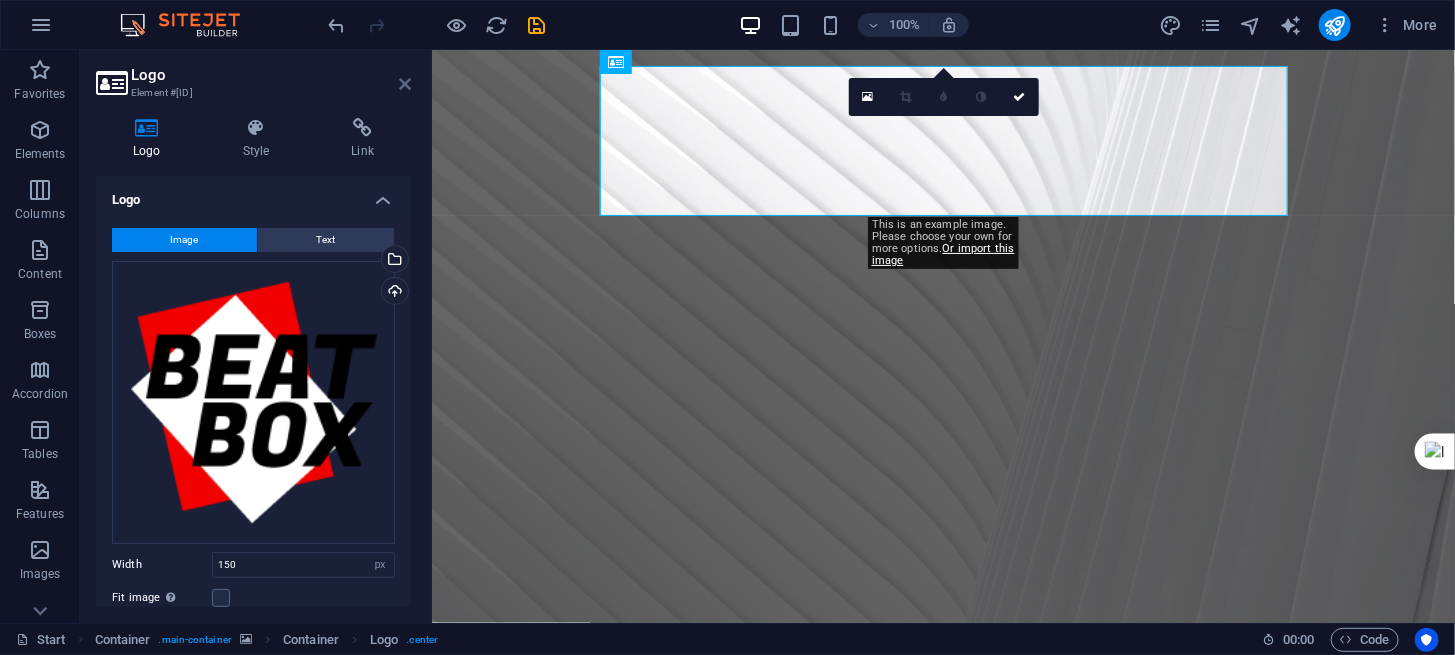 click at bounding box center [405, 84] 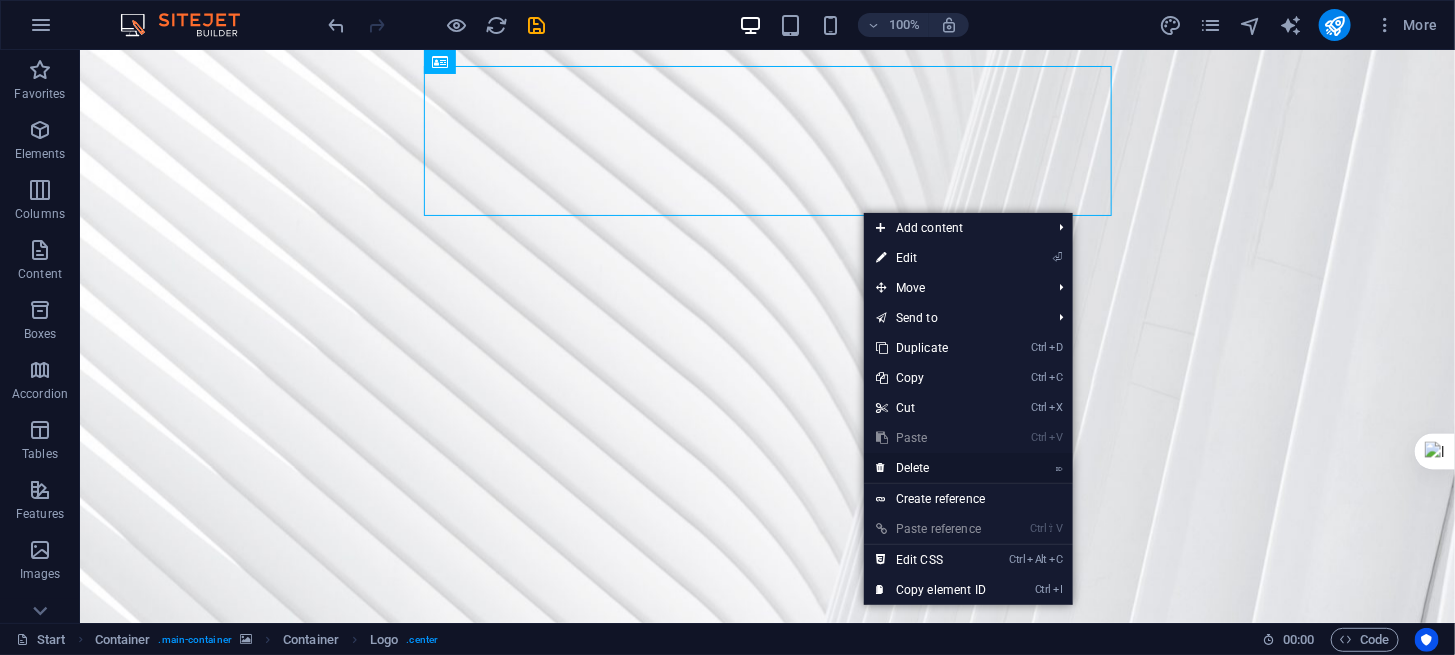 click on "⌦  Delete" at bounding box center [931, 468] 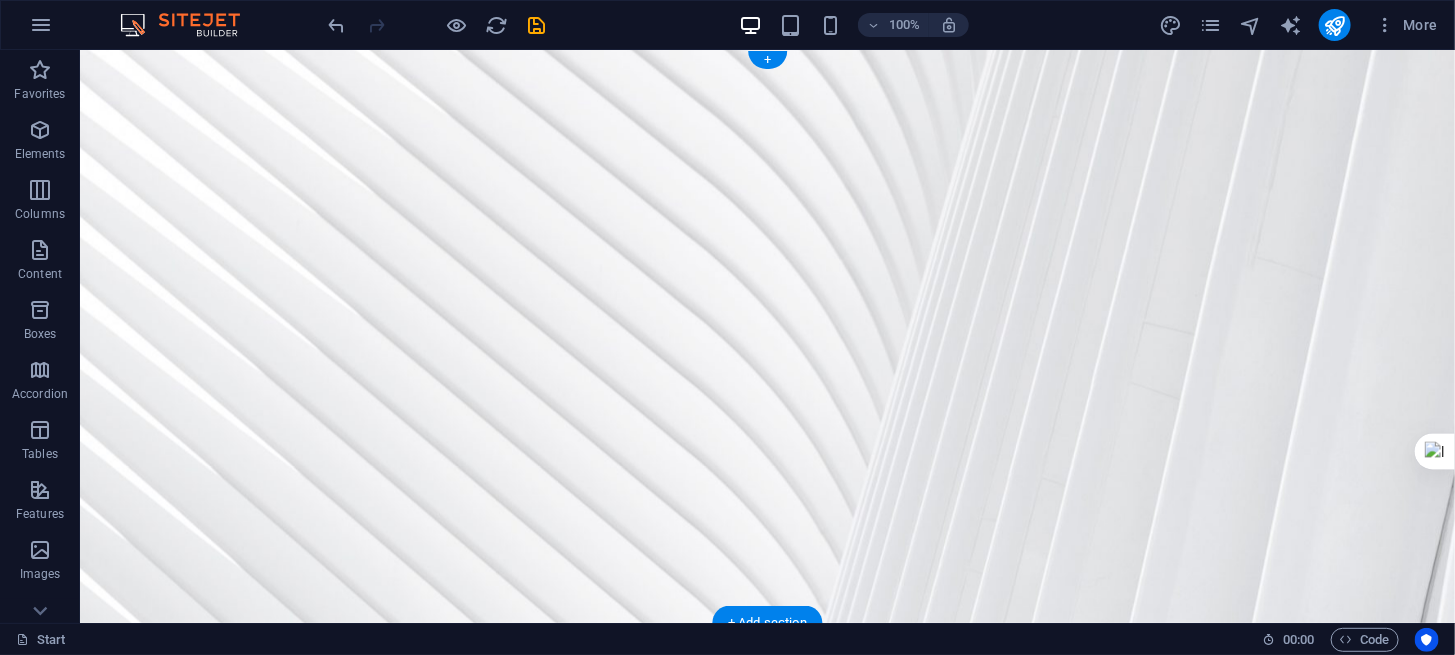 click at bounding box center (766, 335) 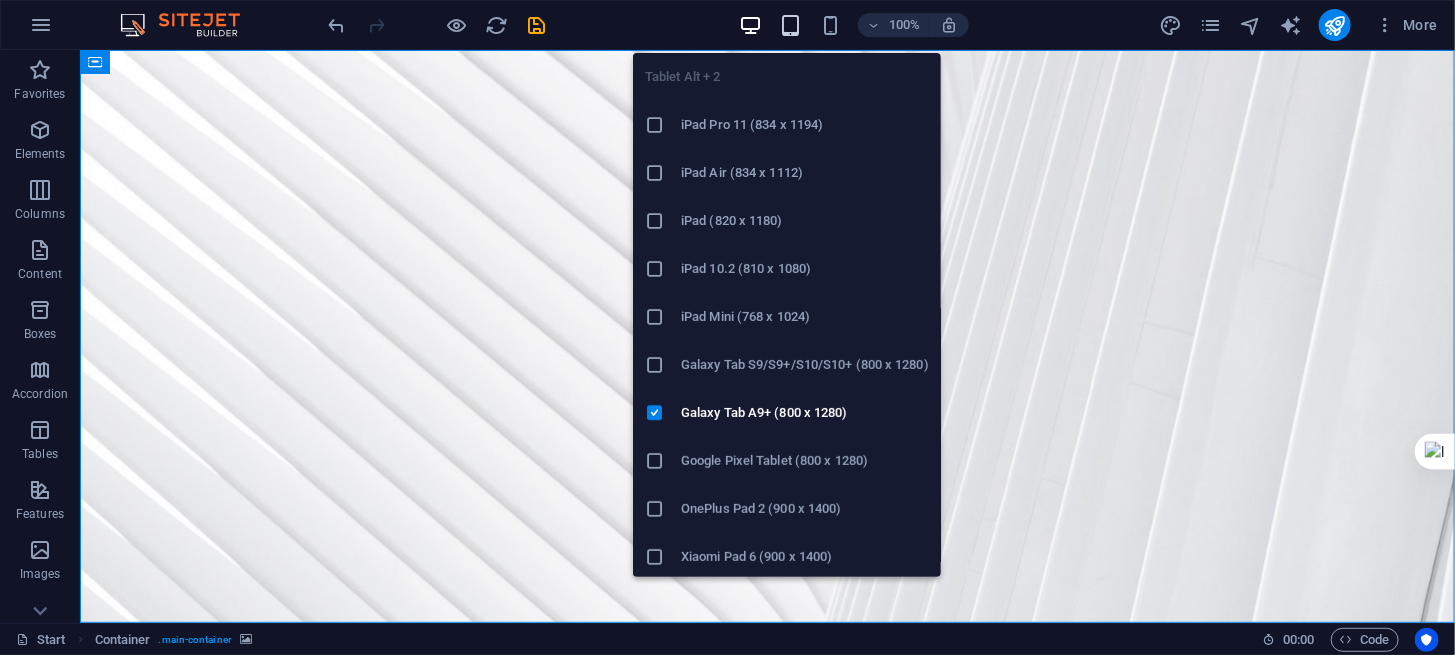 click at bounding box center [790, 25] 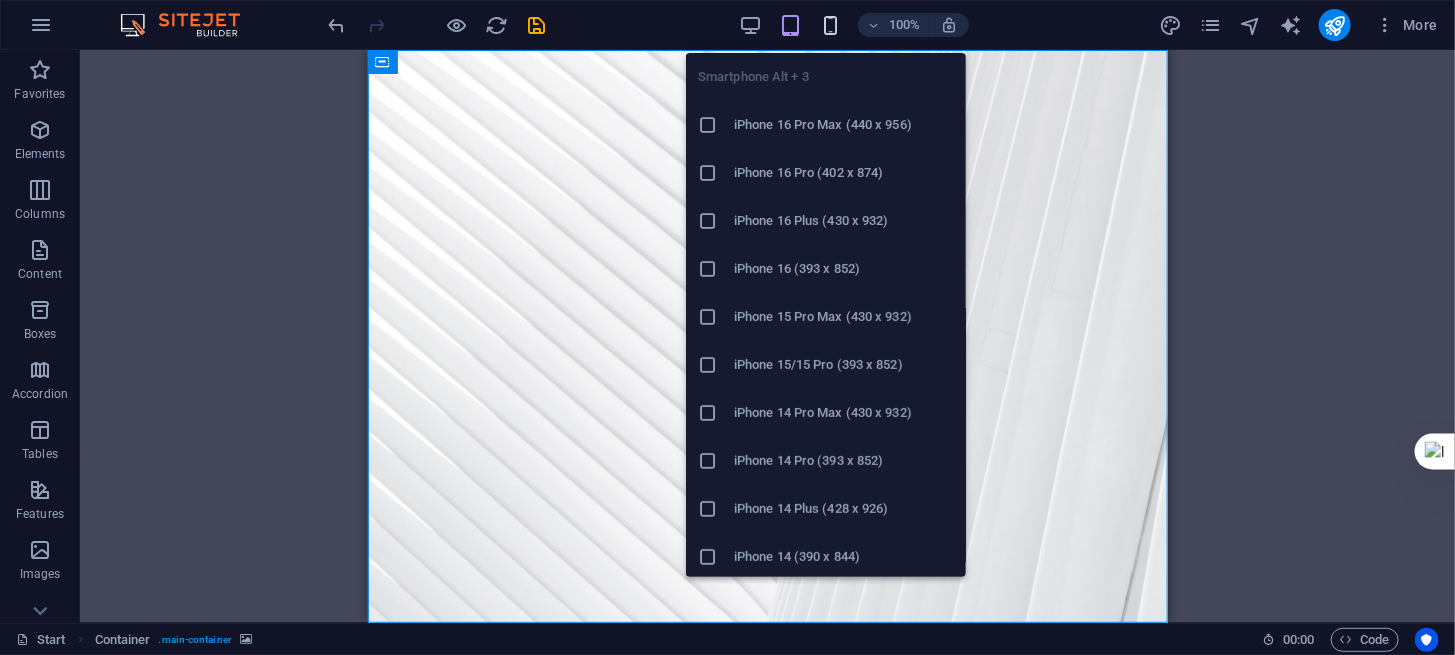 click at bounding box center [830, 25] 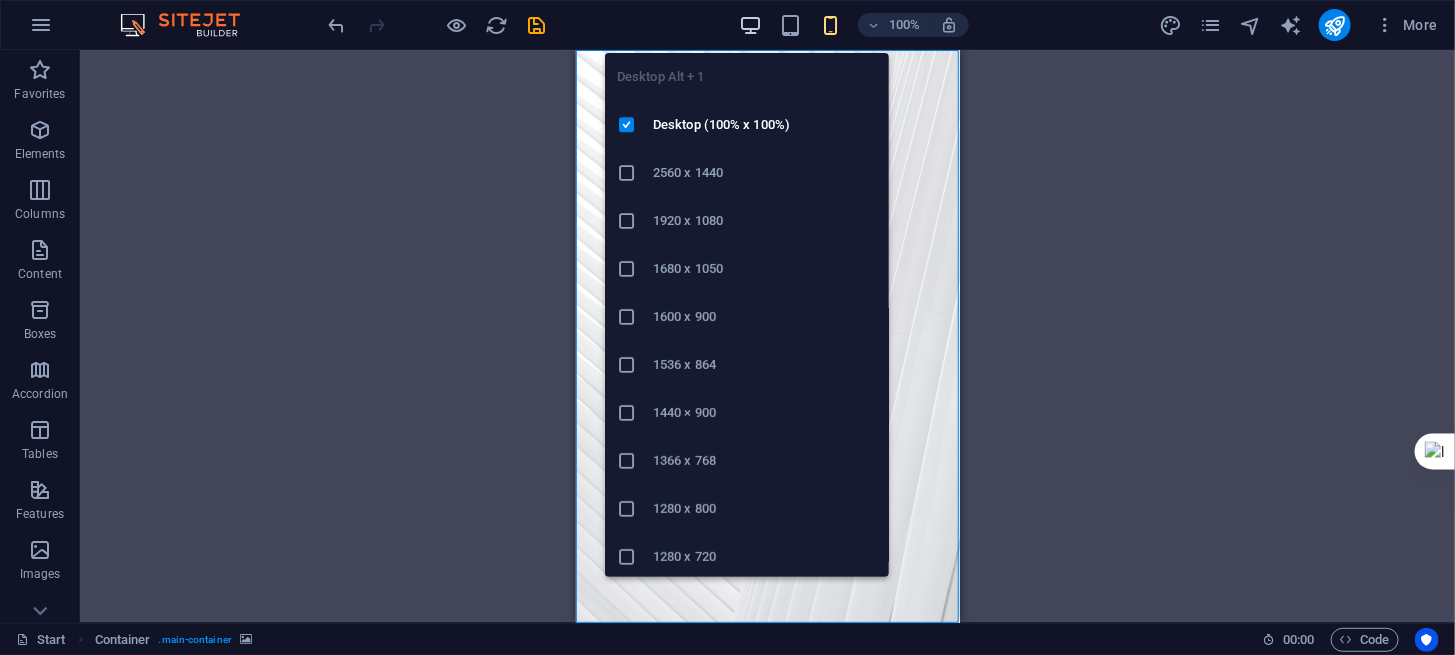click at bounding box center (750, 25) 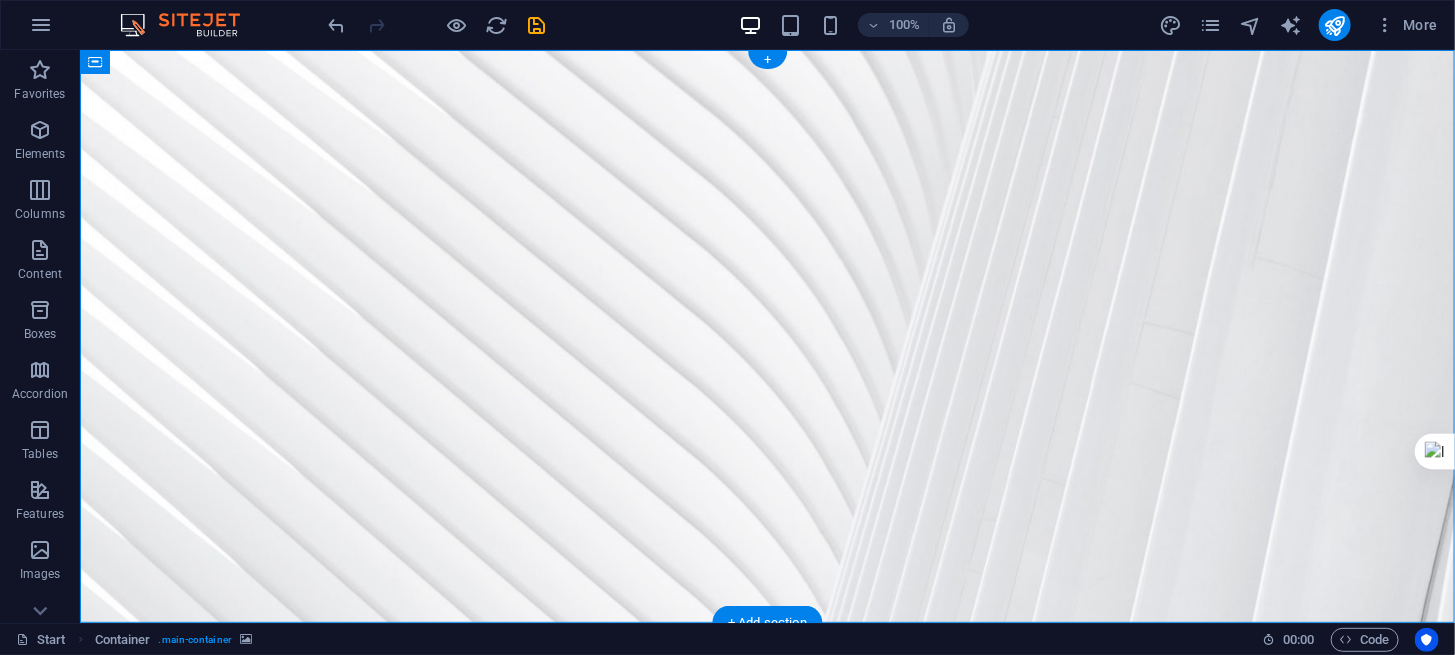 click at bounding box center [766, 335] 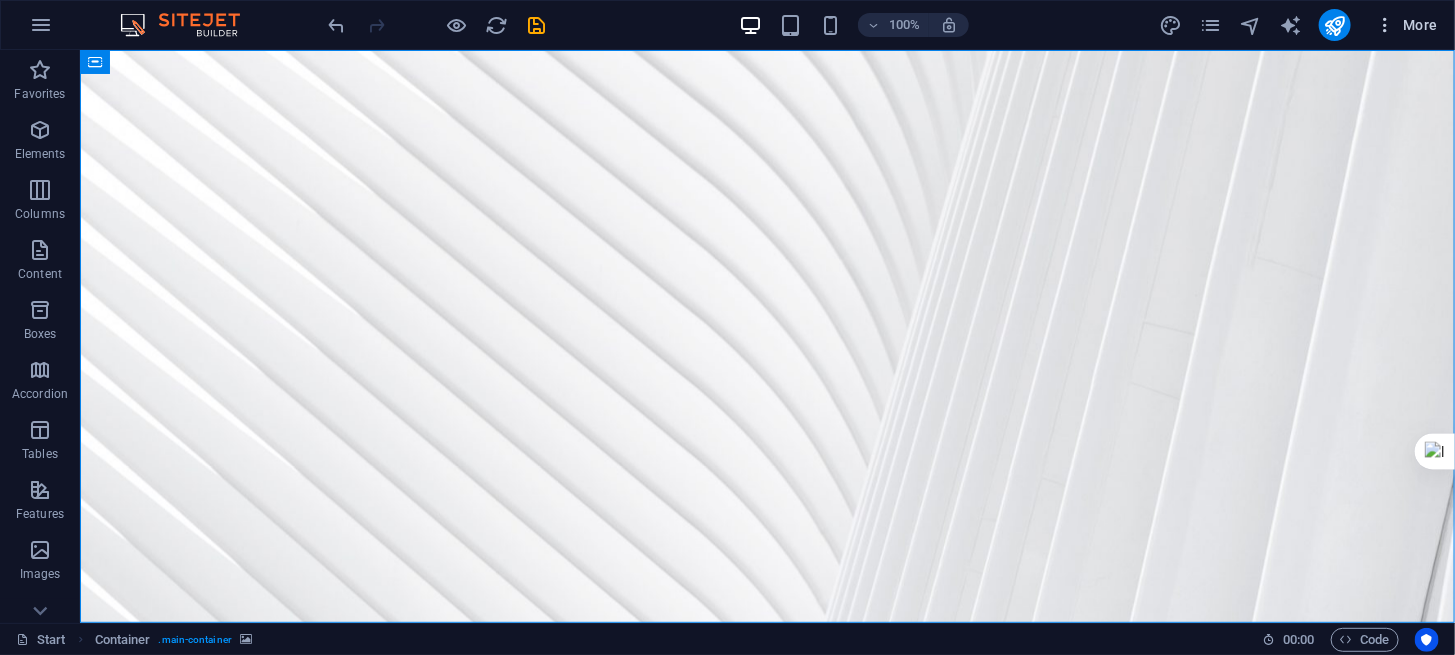 click at bounding box center (1385, 25) 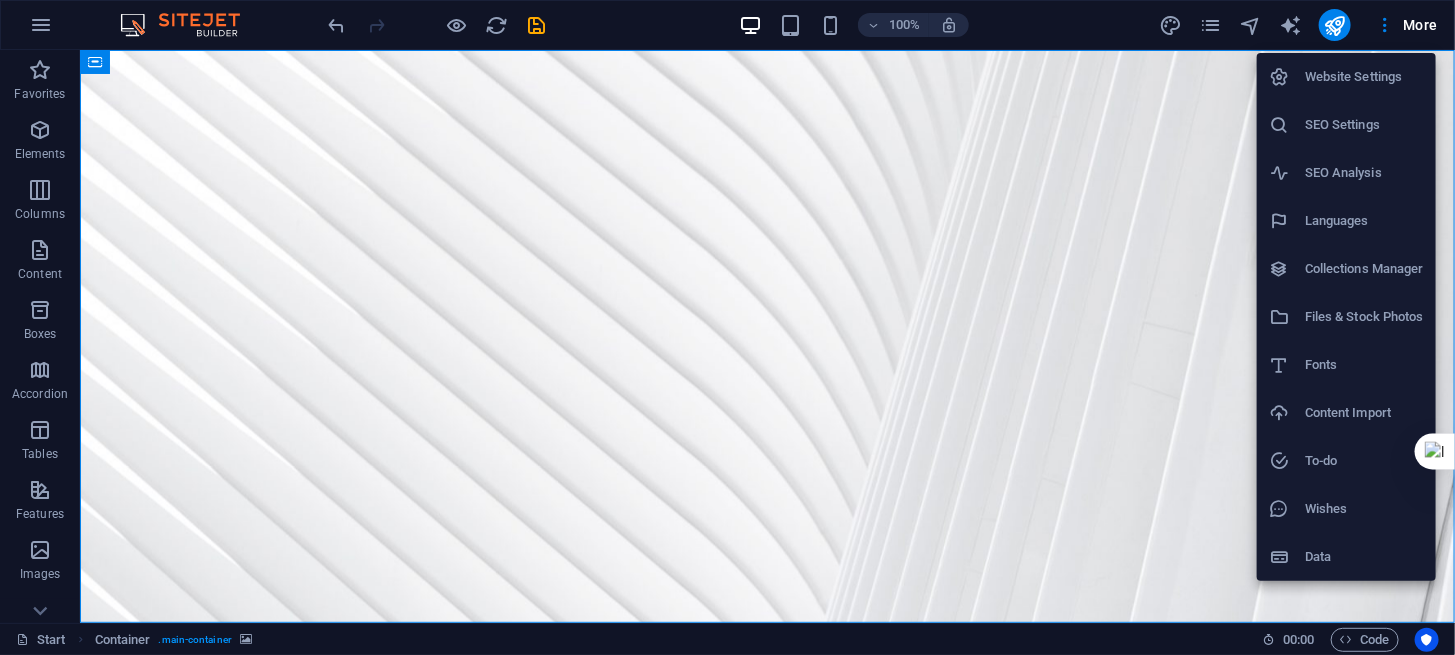 click at bounding box center (727, 327) 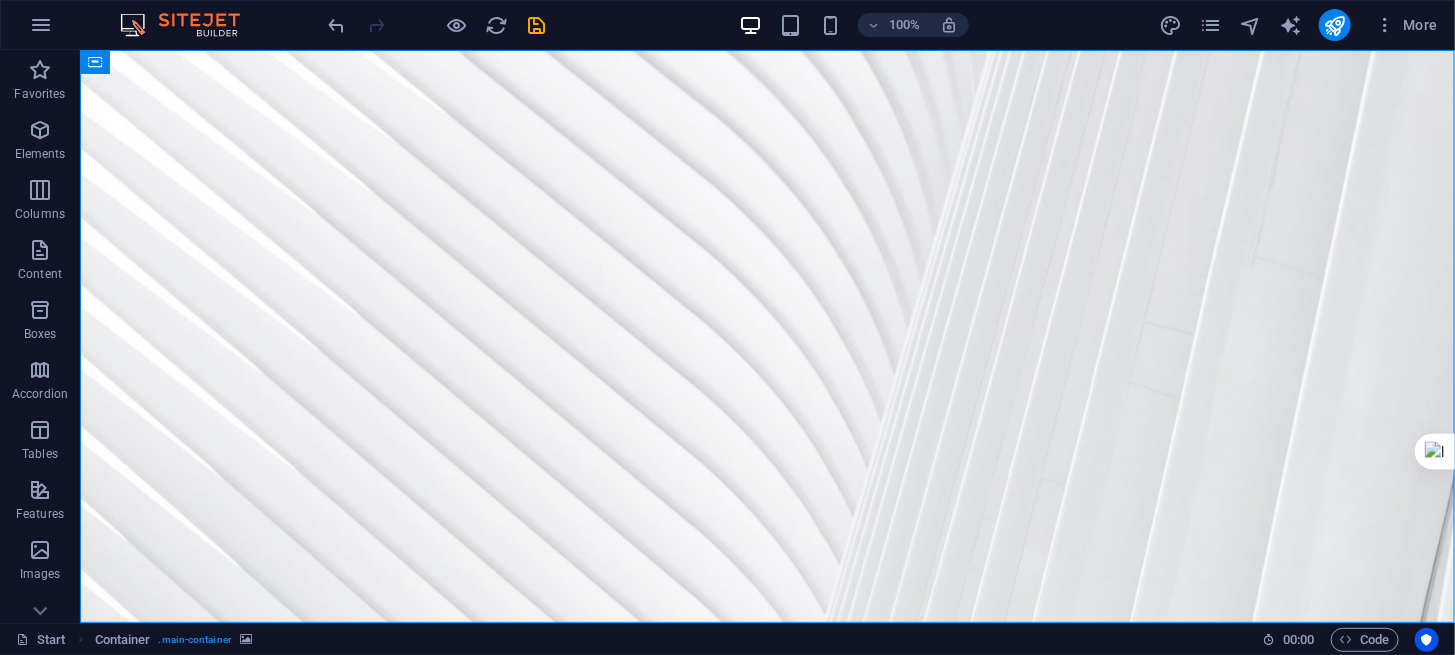 click on "More" at bounding box center [1406, 25] 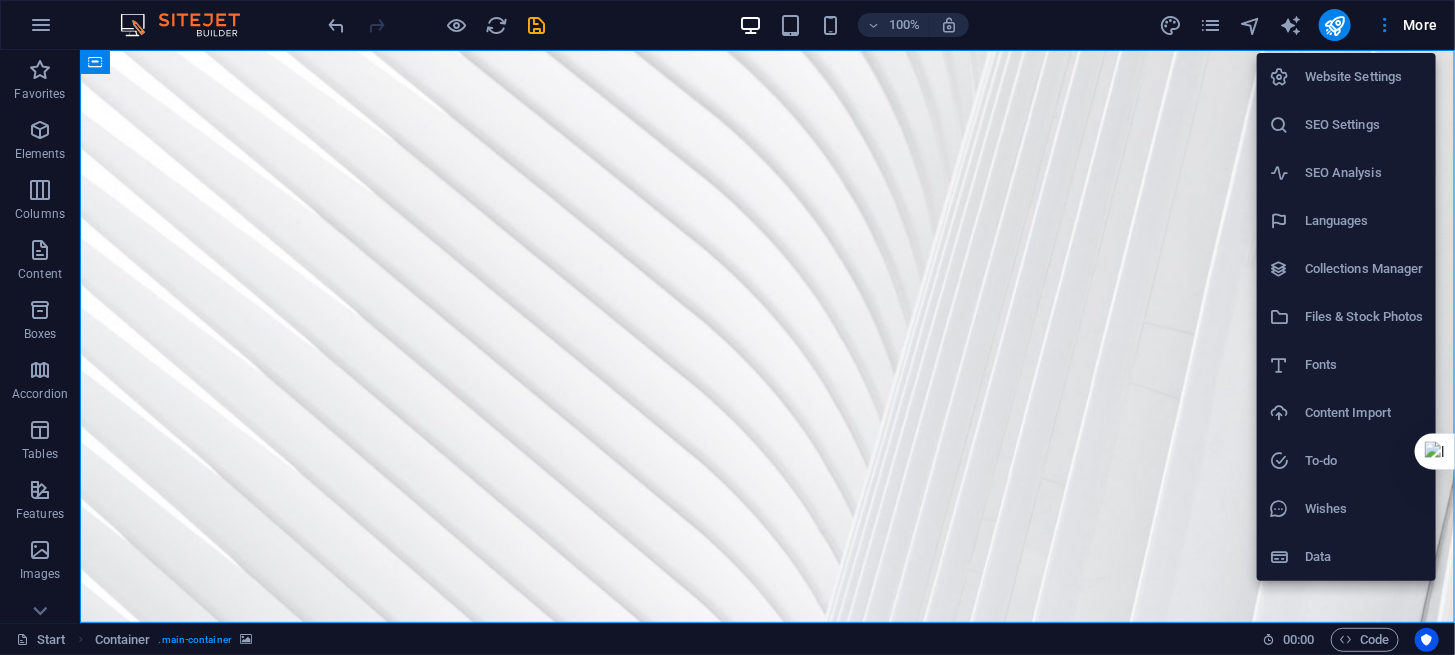 click at bounding box center [727, 327] 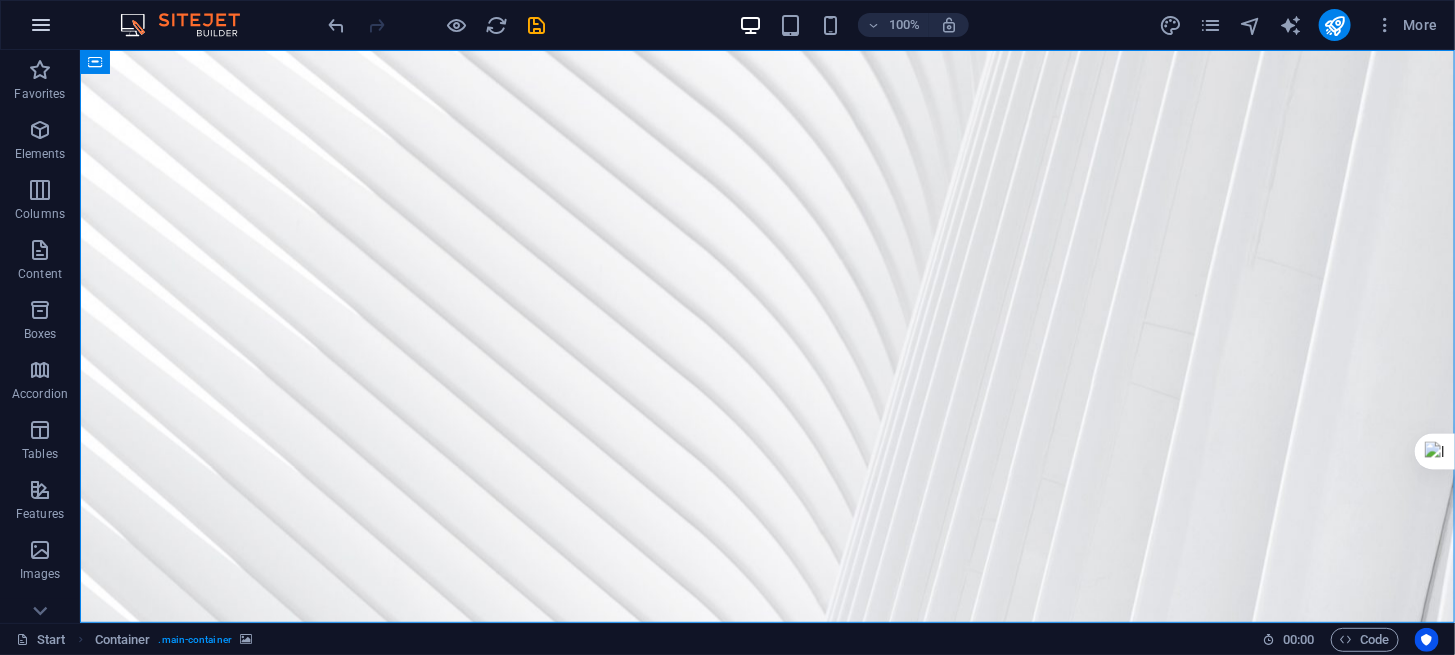click at bounding box center (41, 25) 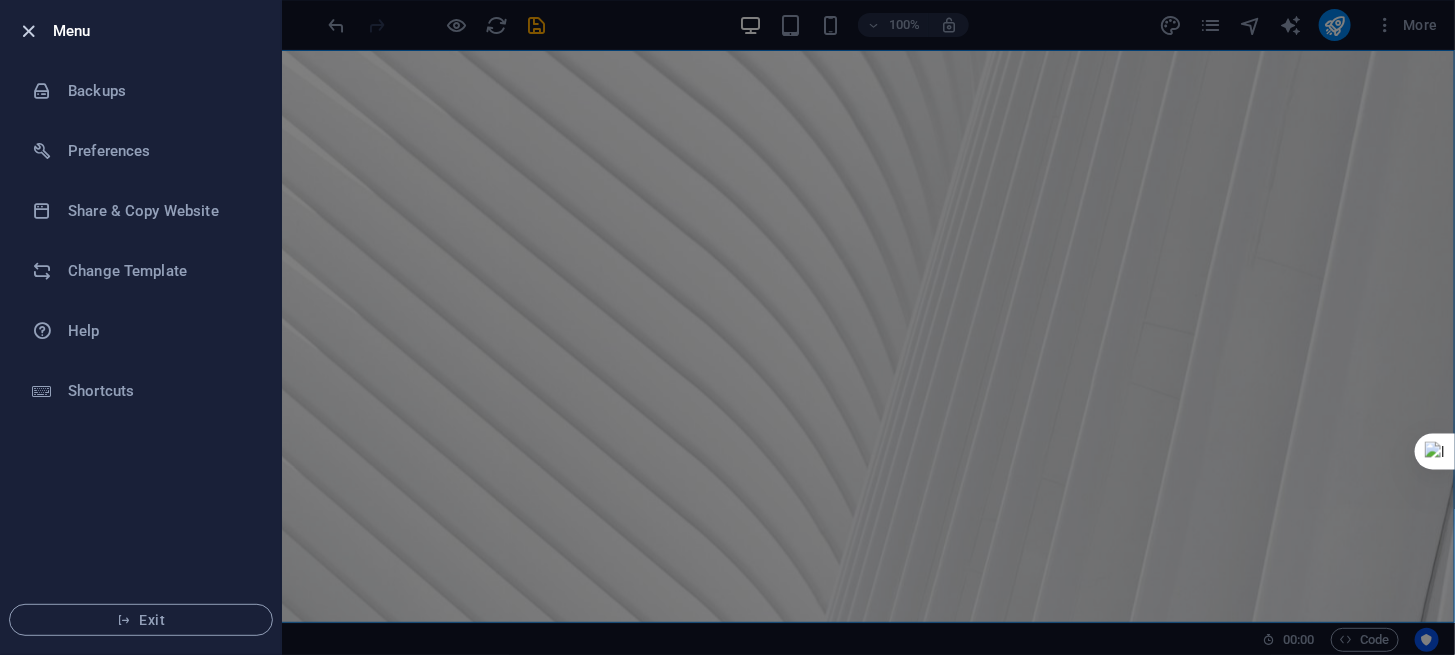 click at bounding box center (29, 31) 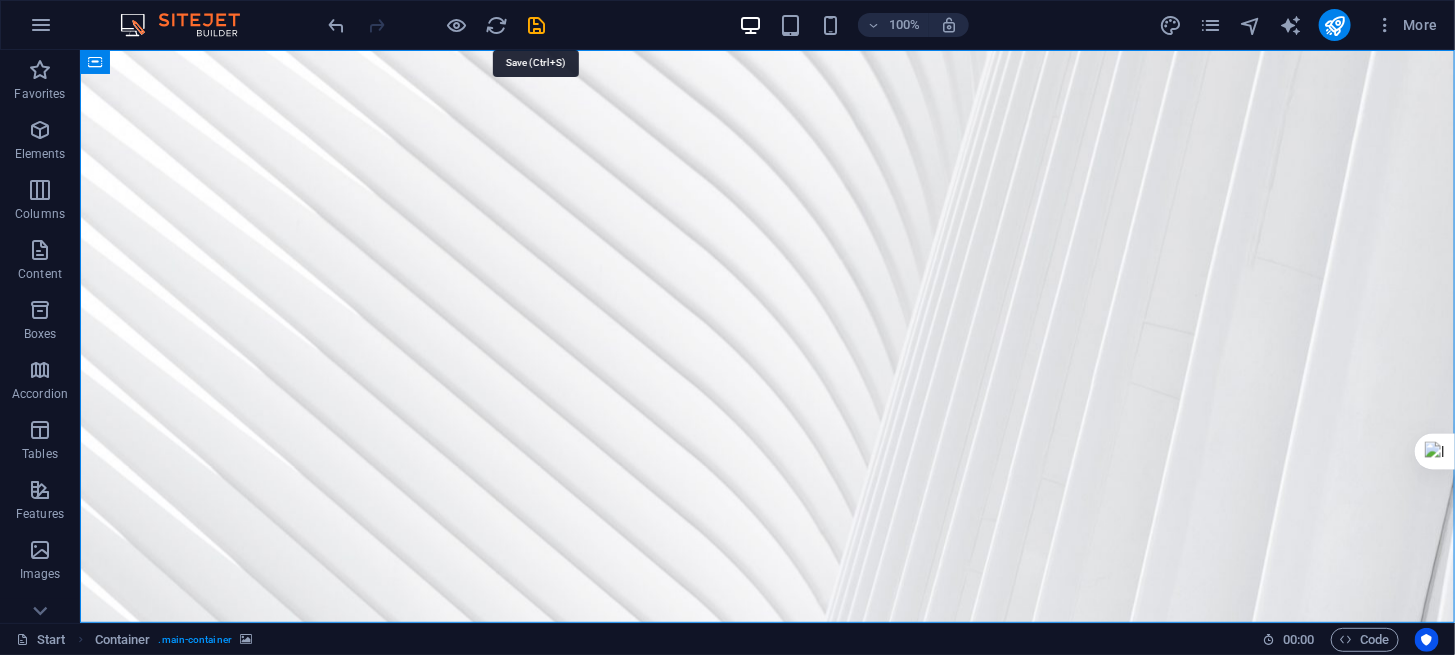 click at bounding box center (537, 25) 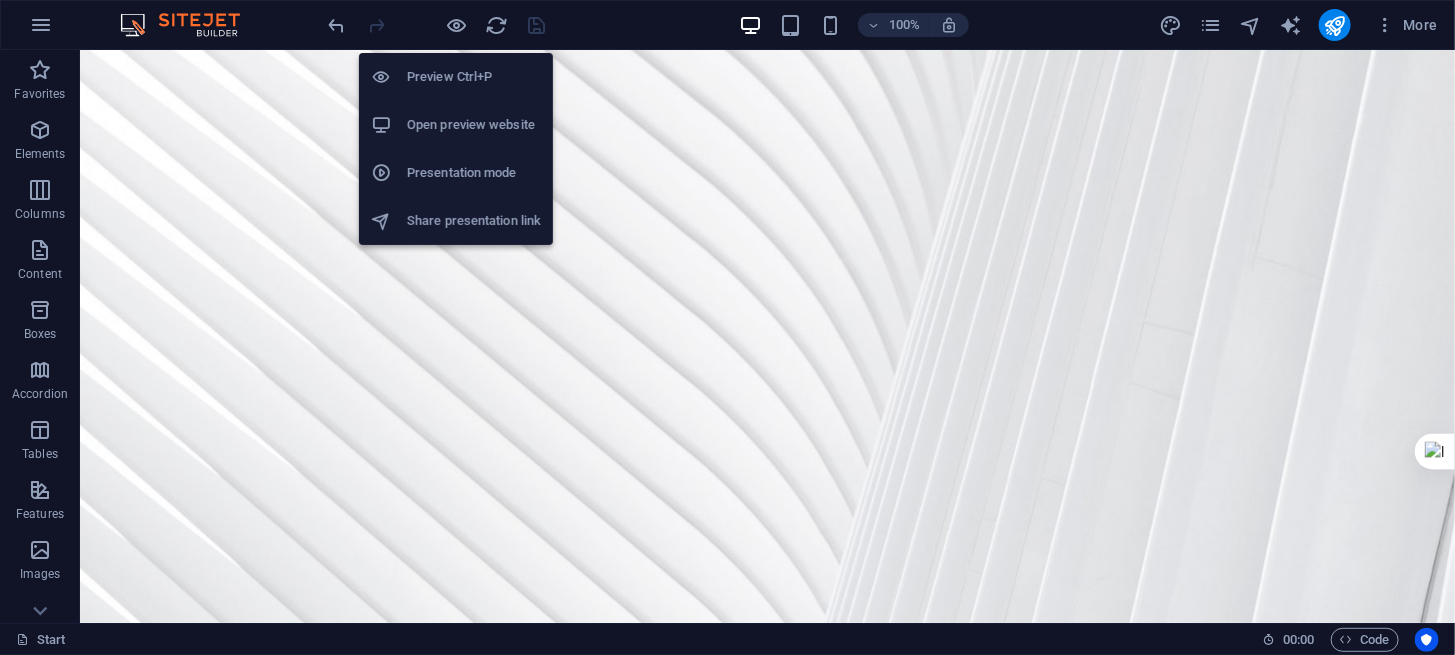 click on "Open preview website" at bounding box center (474, 125) 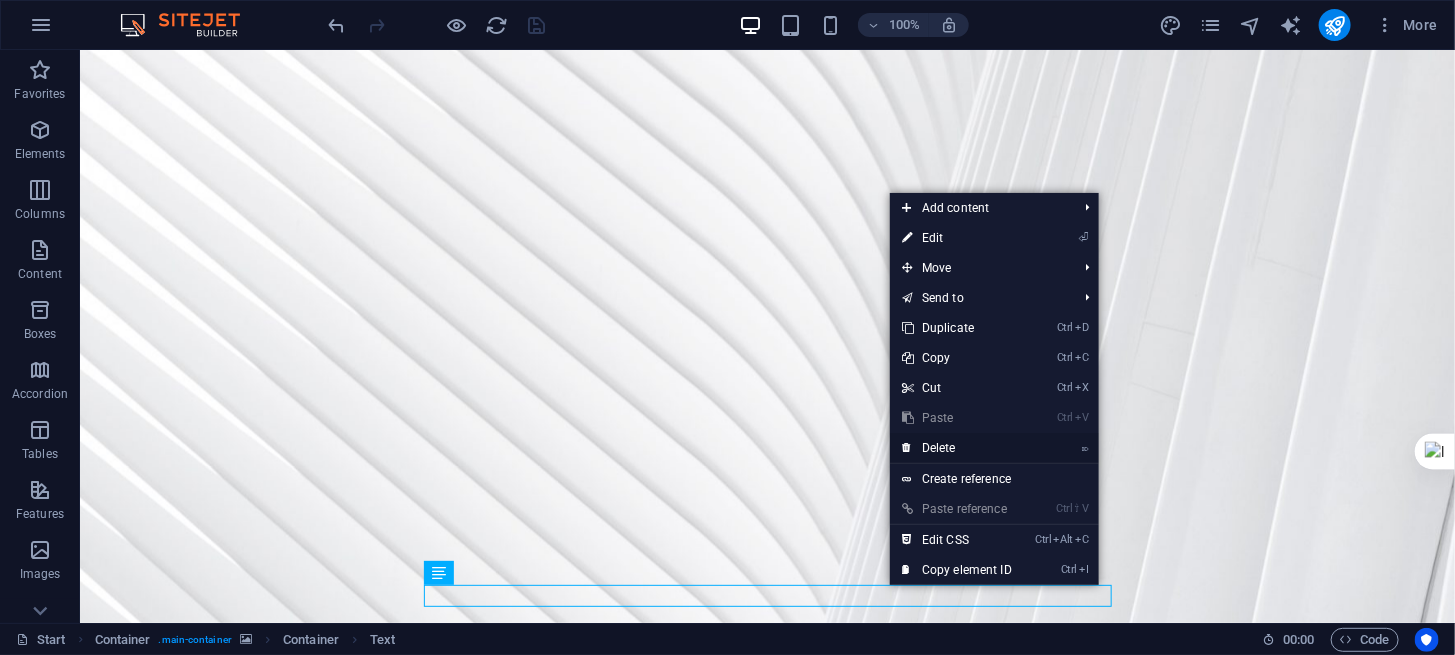 click on "⌦  Delete" at bounding box center (957, 448) 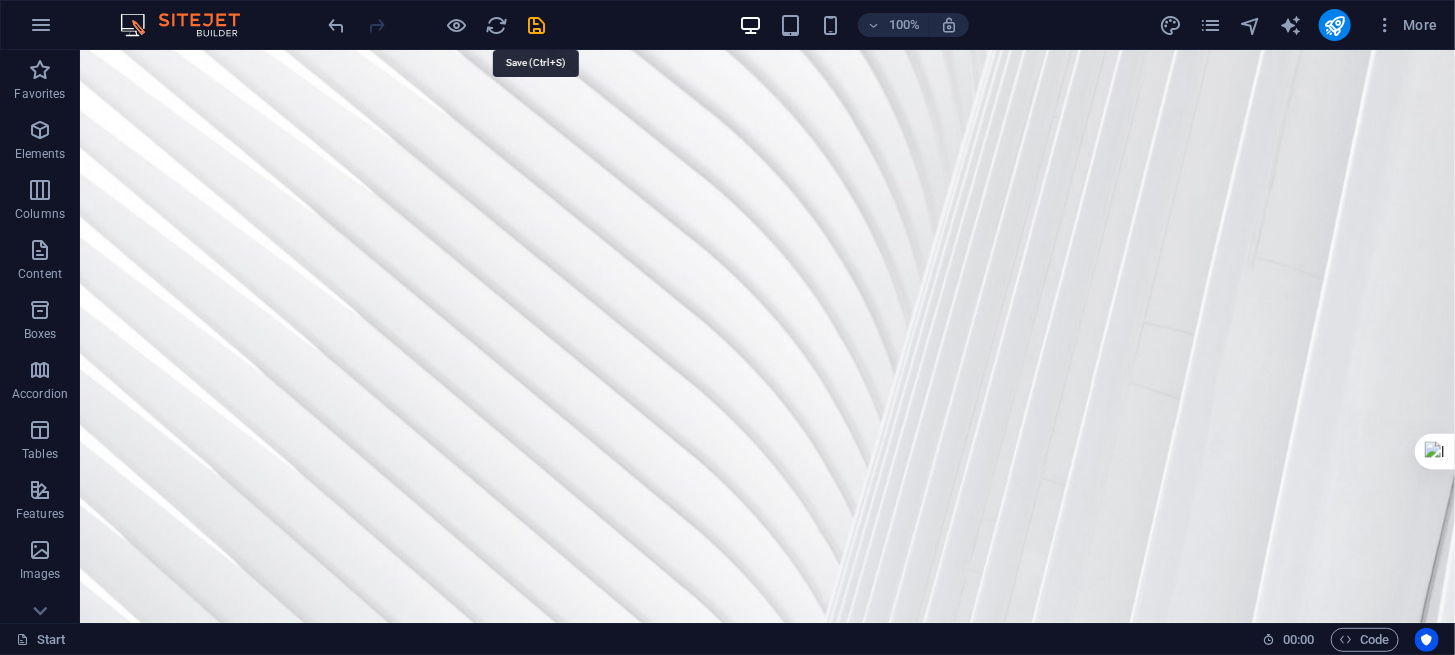 click at bounding box center (537, 25) 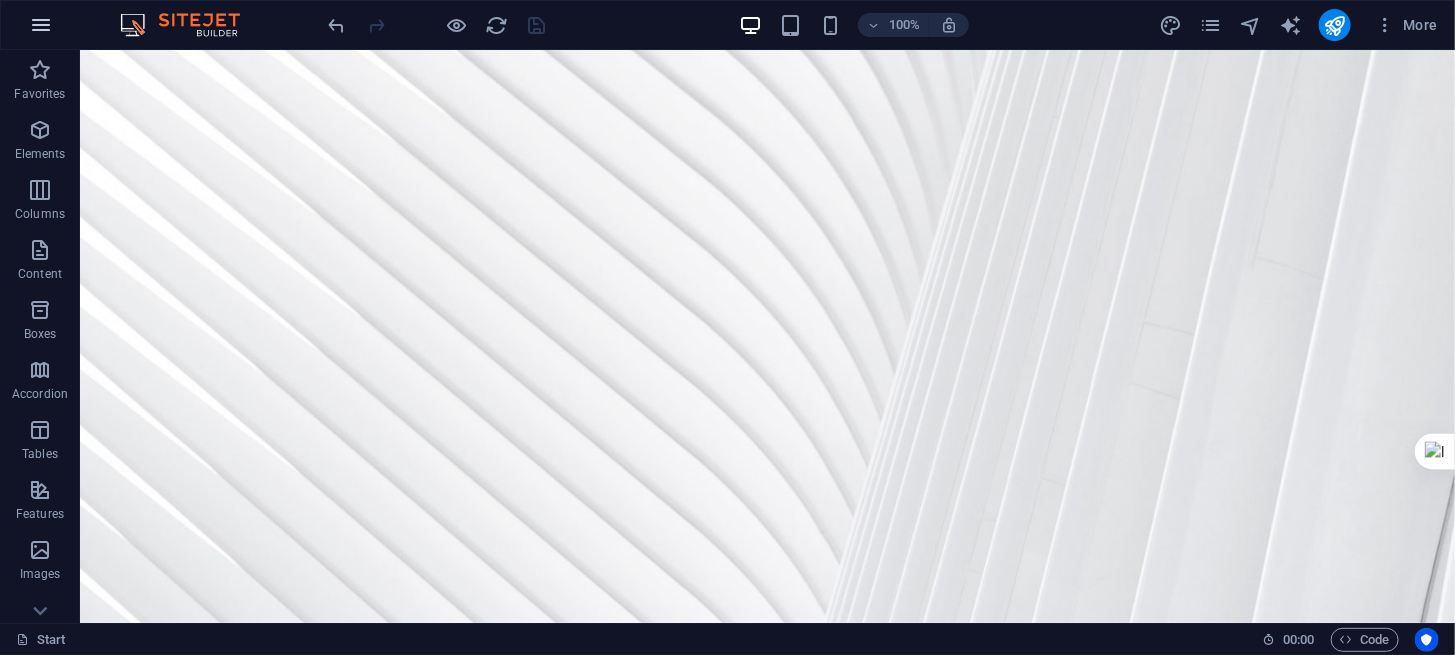 click at bounding box center (41, 25) 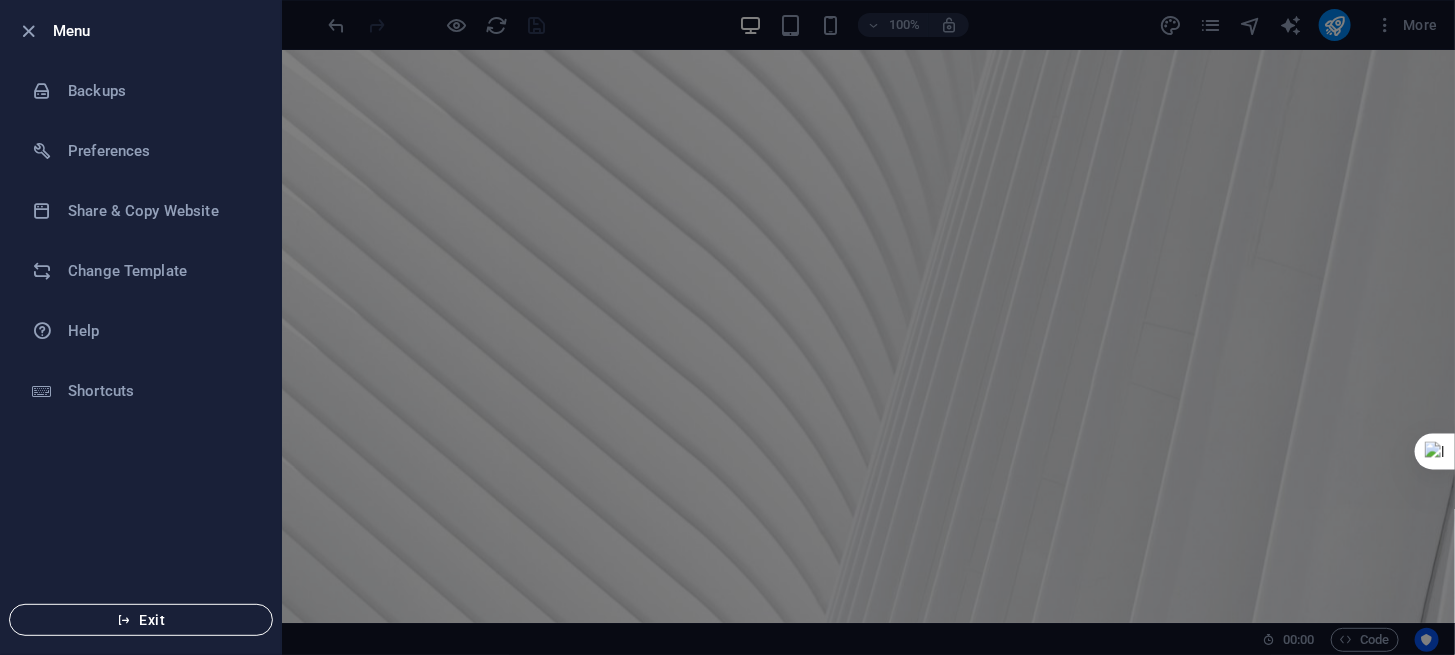 click on "Exit" at bounding box center (141, 620) 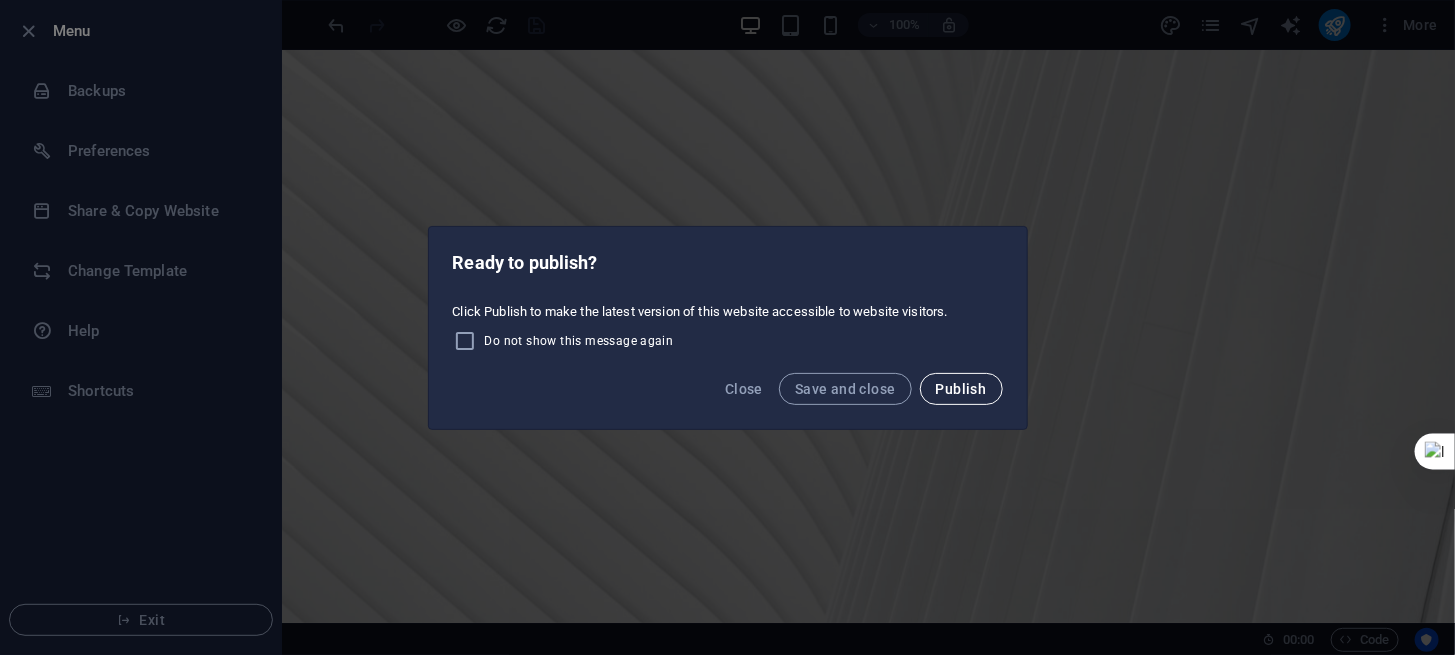 click on "Publish" at bounding box center [961, 389] 